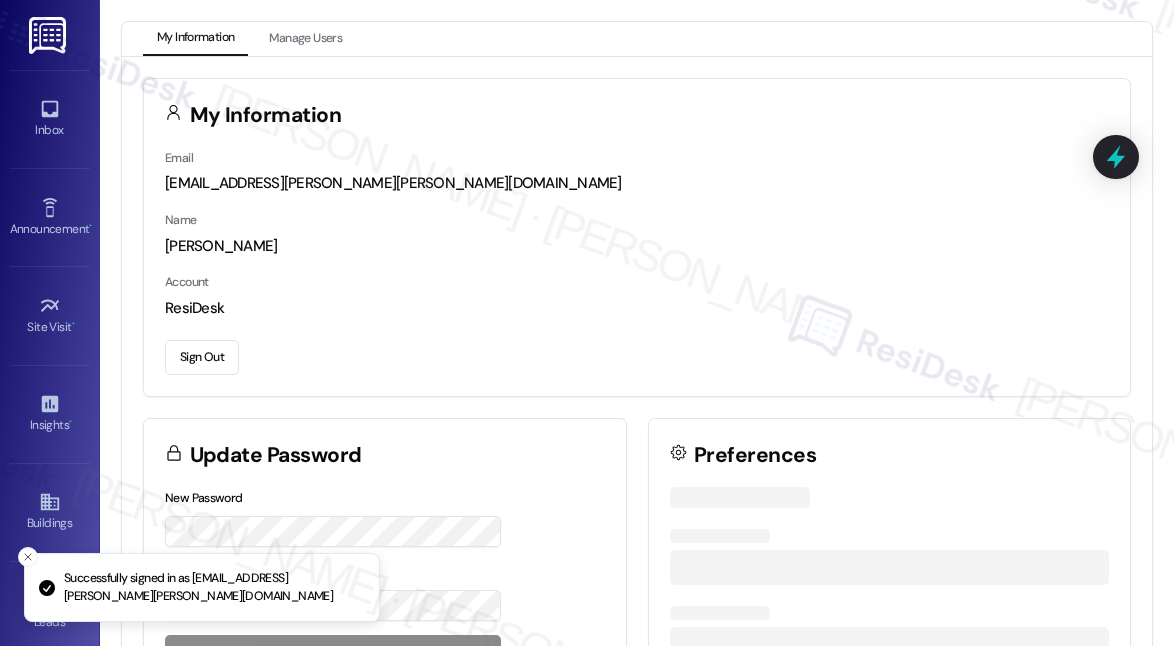 scroll, scrollTop: 0, scrollLeft: 0, axis: both 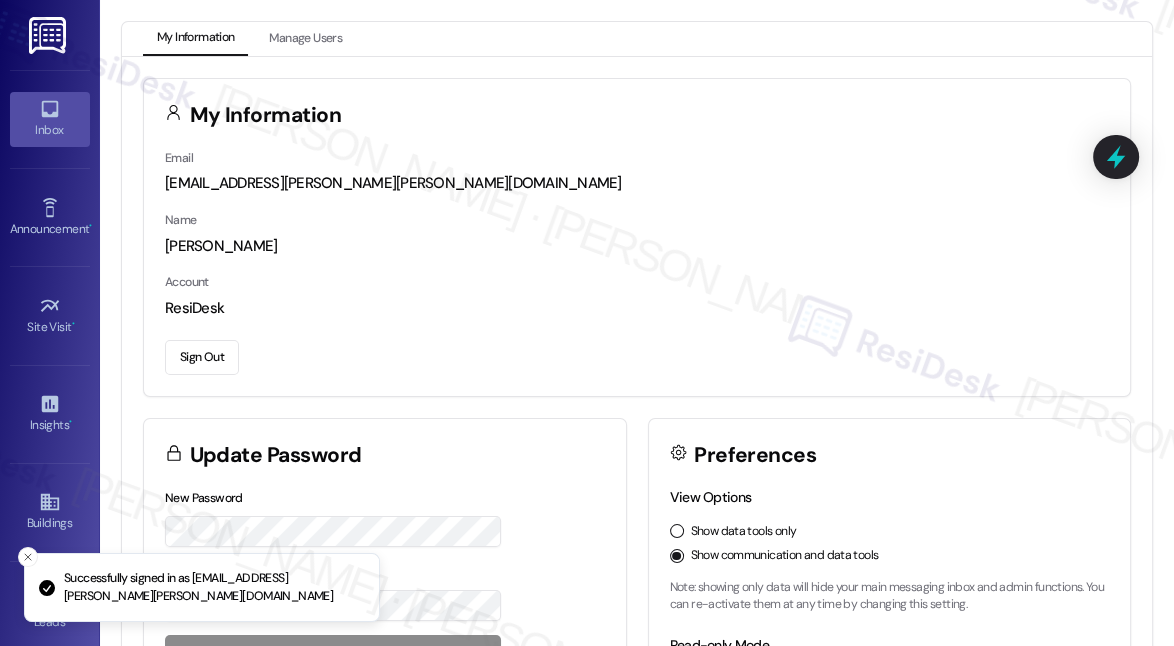 click on "Inbox   Go to Inbox Announcement   • Send A Text Announcement Site Visit   • Go to Site Visit Insights   • Go to Insights Buildings   Go to Buildings Leads   Go to Leads Templates   • Go to Templates Account   Go to Account Support   Go to Support" at bounding box center [50, 323] 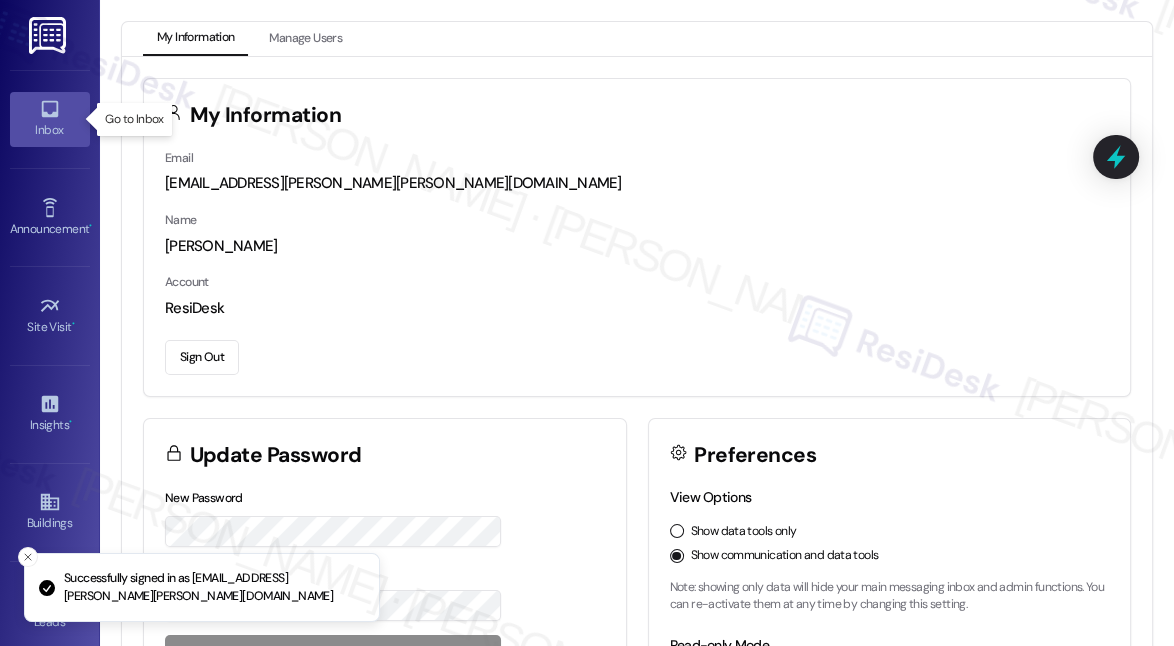click on "Inbox" at bounding box center [50, 130] 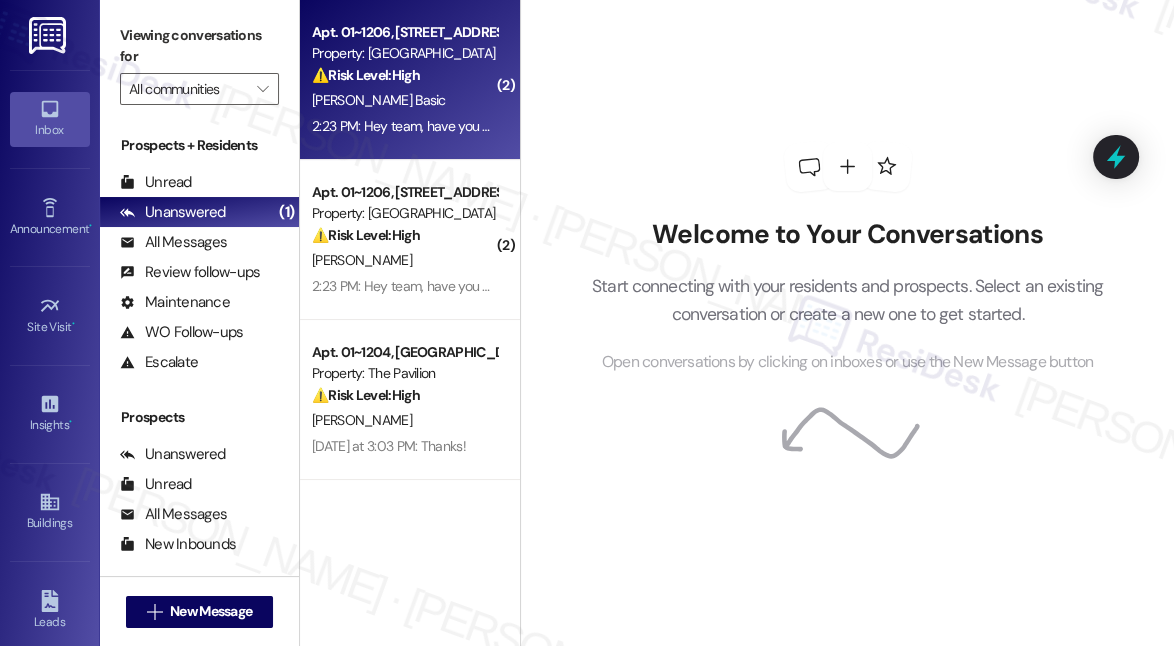 click on "Apt. 01~1206, 233 East [PERSON_NAME] Property: [GEOGRAPHIC_DATA] ⚠️  Risk Level:  High The residents of 1206 have been without internet for over a week, which is impacting their ability to work from home. They are unable to resolve the issue directly with the provider because the internet is included in their rent. This constitutes an urgent issue that needs to be addressed to mitigate resident dissatisfaction and potential lease violations. J. Basic 2:23 PM: Hey team, have you heard of an update from Columbus management? I had been working with Staphany.  2:23 PM: Hey team, have you heard of an update from Columbus management? I had been working with Staphany." at bounding box center (410, 80) 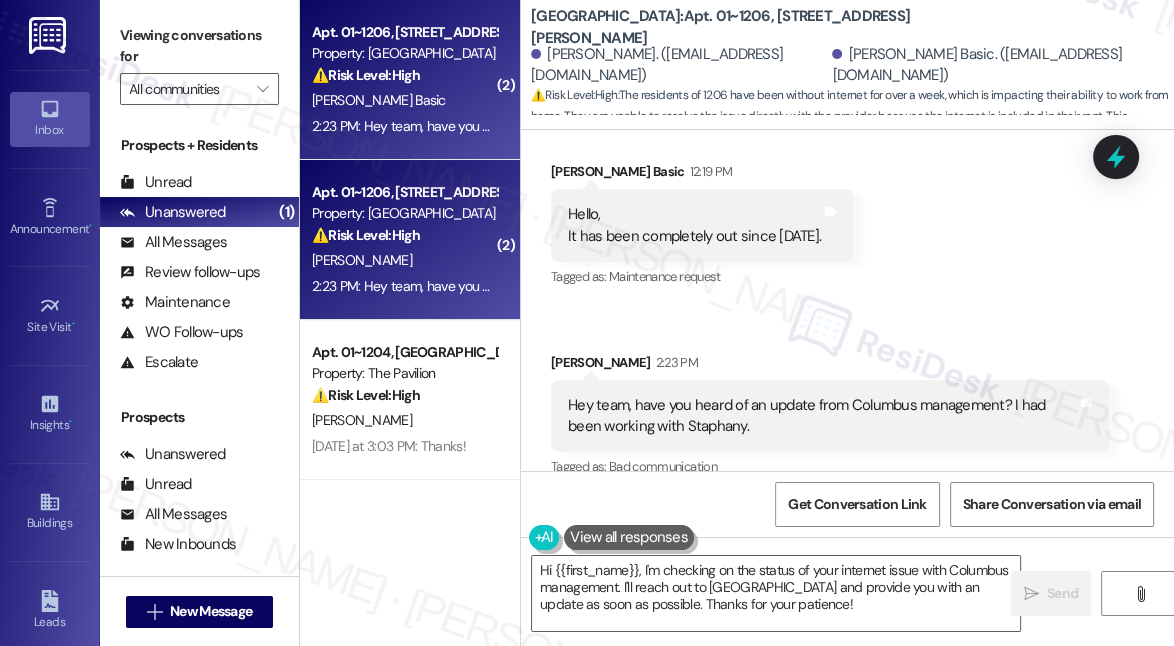 scroll, scrollTop: 1369, scrollLeft: 0, axis: vertical 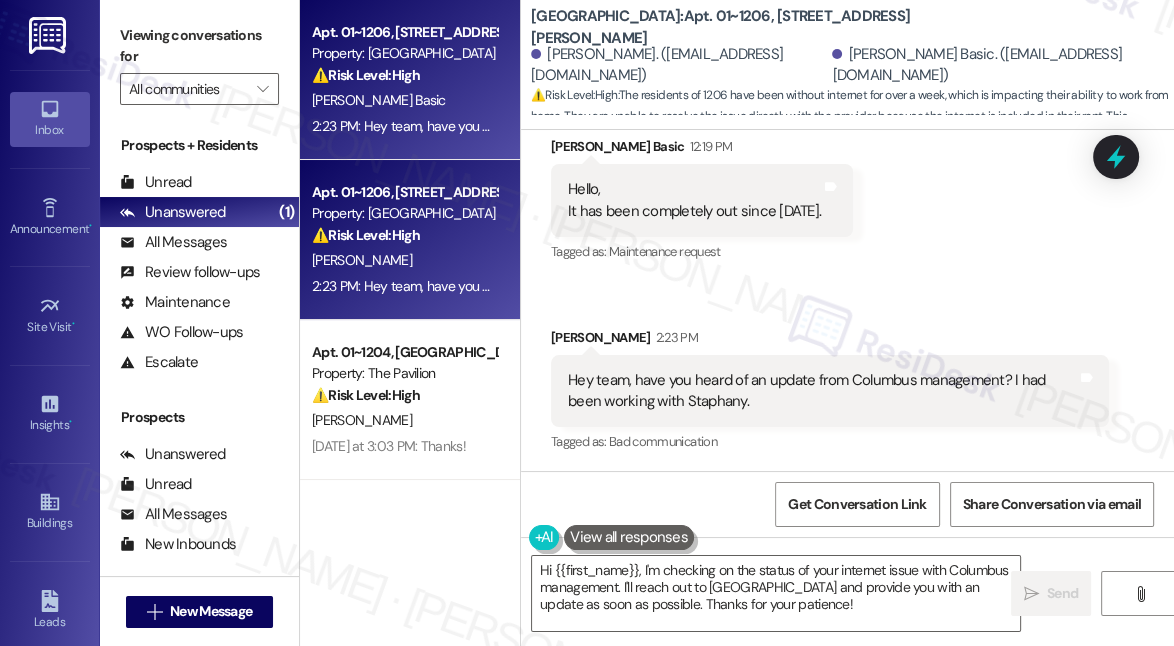 click on "Hey team, have you heard of an update from Columbus management? I had been working with Staphany." at bounding box center [822, 391] 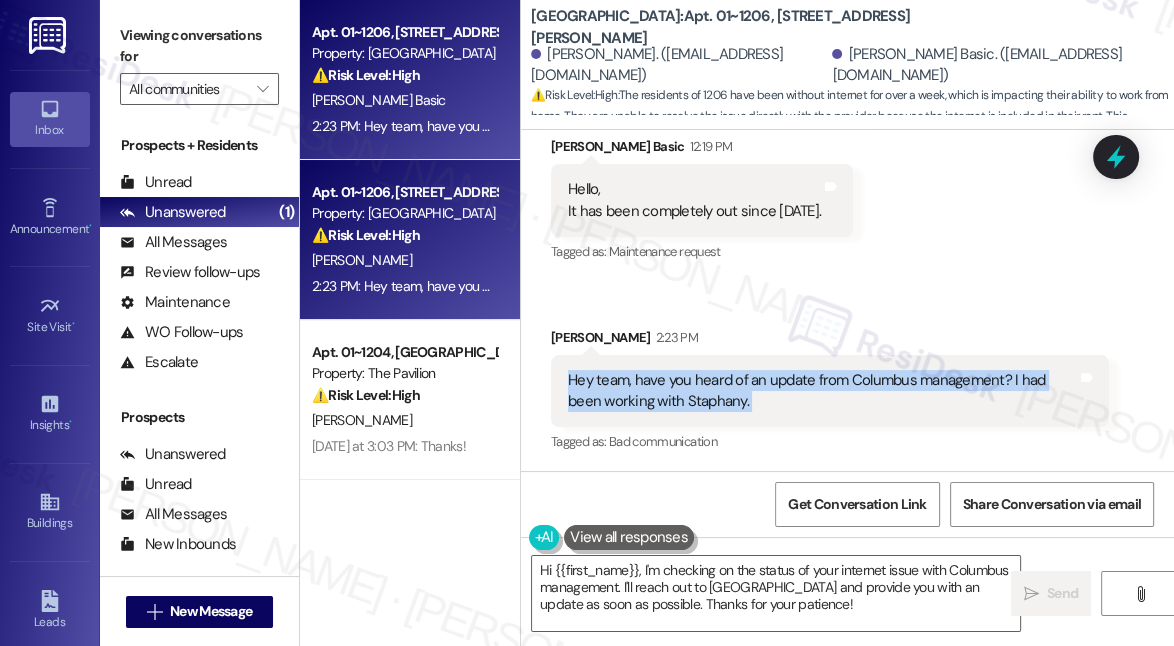 click on "Hey team, have you heard of an update from Columbus management? I had been working with Staphany." at bounding box center [822, 391] 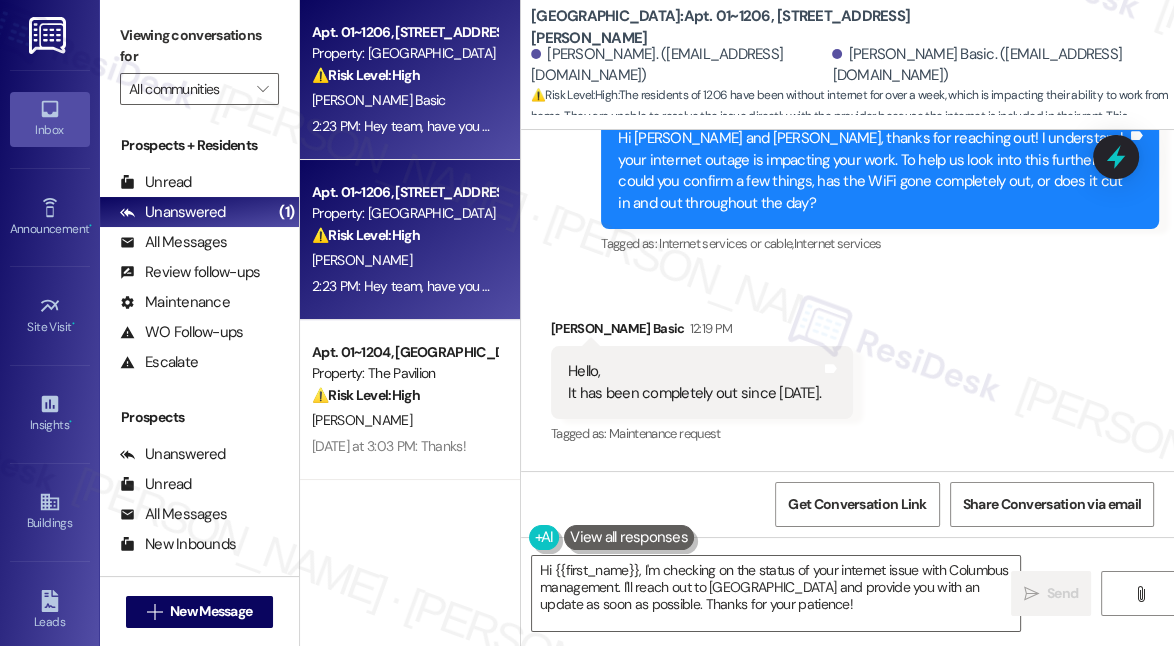 click on "Hello,
It has been completely out since [DATE]." at bounding box center [694, 382] 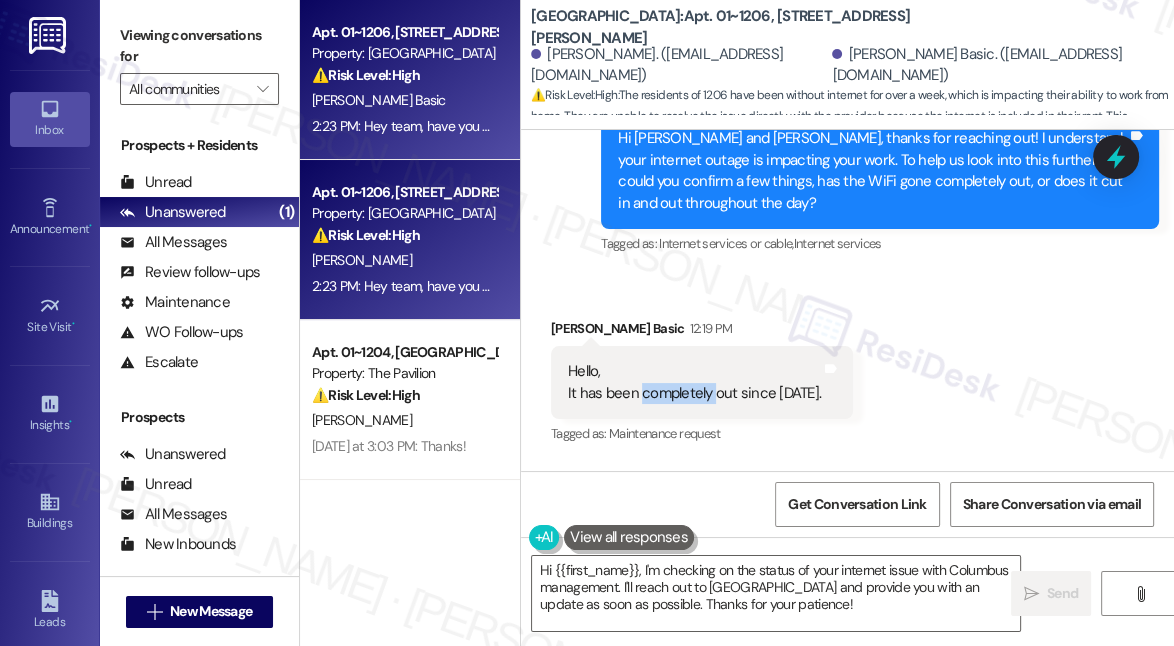 click on "Hello,
It has been completely out since [DATE]." at bounding box center (694, 382) 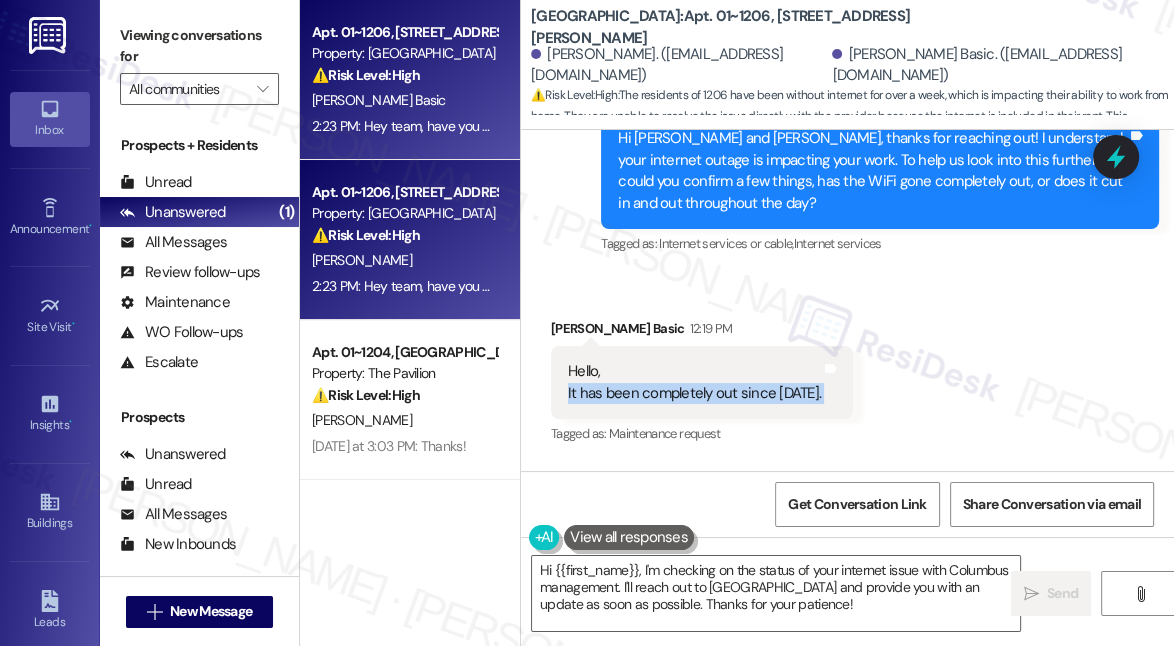 click on "Hello,
It has been completely out since [DATE]." at bounding box center [694, 382] 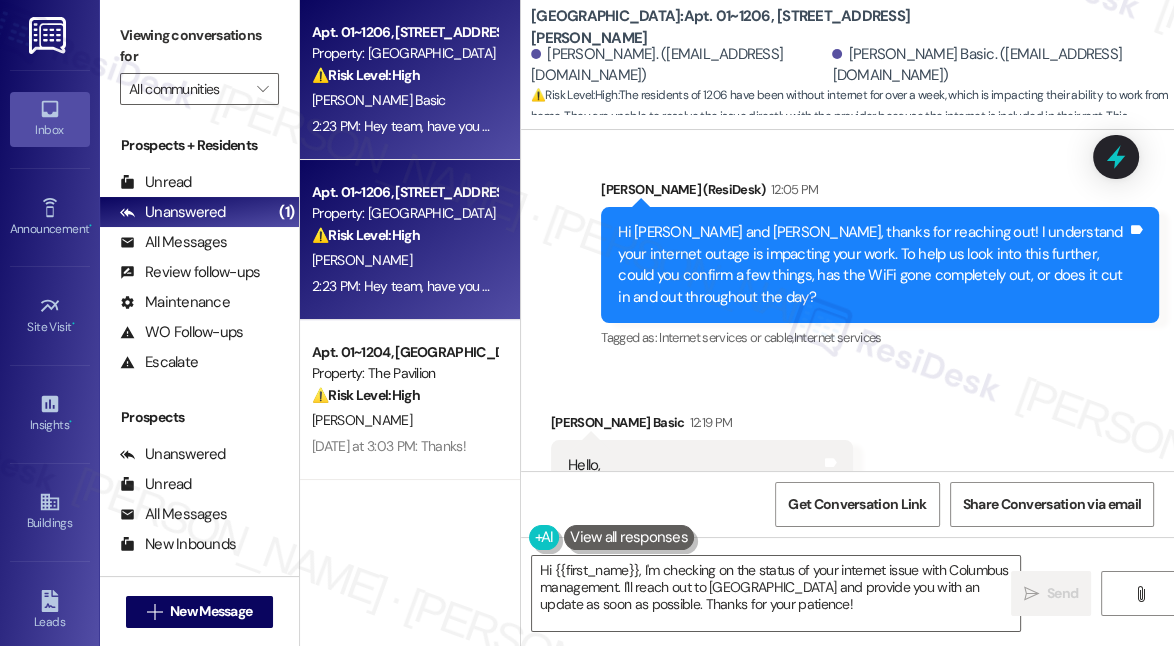 scroll, scrollTop: 1005, scrollLeft: 0, axis: vertical 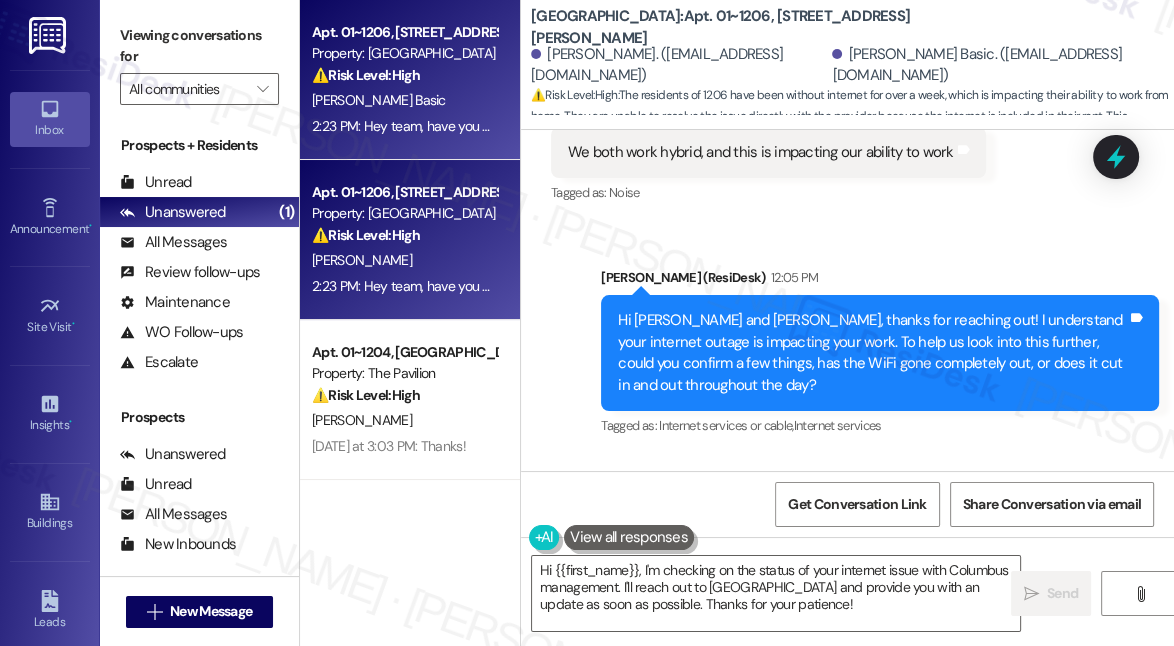click on "Hi [PERSON_NAME] and [PERSON_NAME], thanks for reaching out! I understand your internet outage is impacting your work. To help us look into this further, could you confirm a few things, has the WiFi gone completely out, or does it cut in and out throughout the day?" at bounding box center (872, 353) 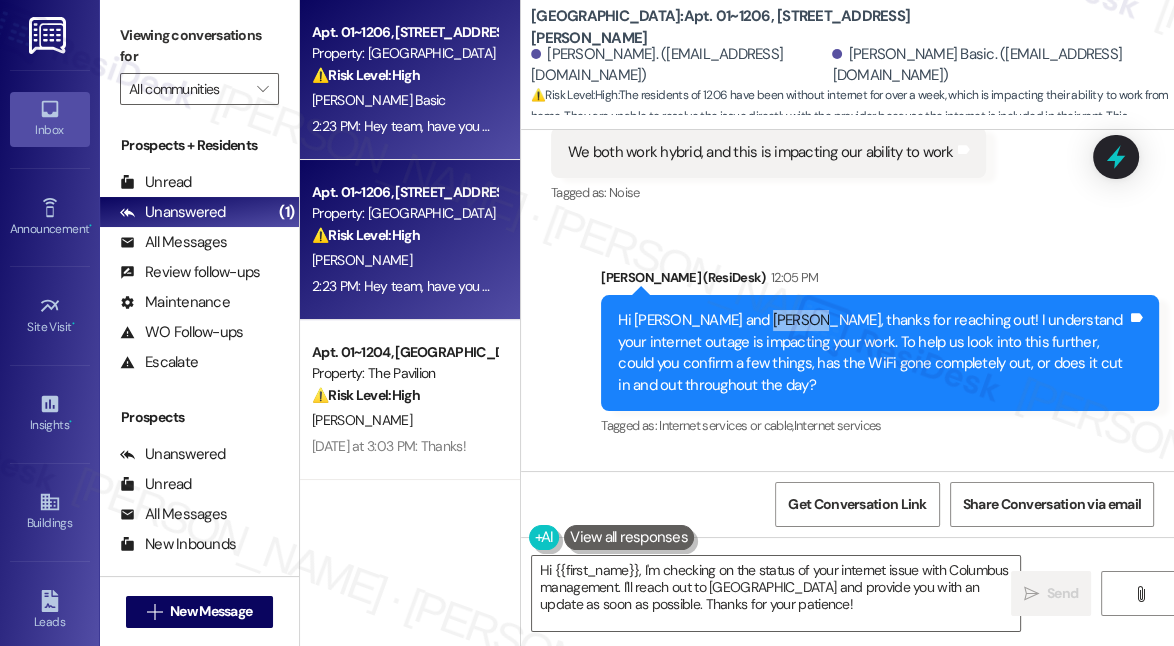 click on "Hi [PERSON_NAME] and [PERSON_NAME], thanks for reaching out! I understand your internet outage is impacting your work. To help us look into this further, could you confirm a few things, has the WiFi gone completely out, or does it cut in and out throughout the day?" at bounding box center [872, 353] 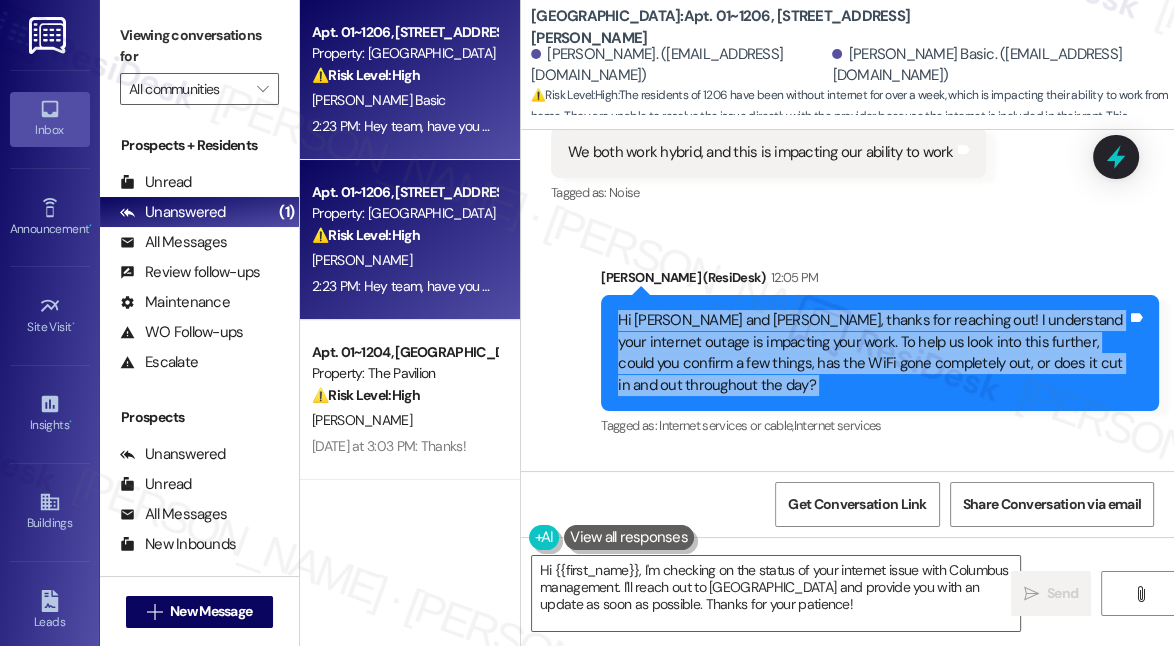 click on "Hi [PERSON_NAME] and [PERSON_NAME], thanks for reaching out! I understand your internet outage is impacting your work. To help us look into this further, could you confirm a few things, has the WiFi gone completely out, or does it cut in and out throughout the day?" at bounding box center (872, 353) 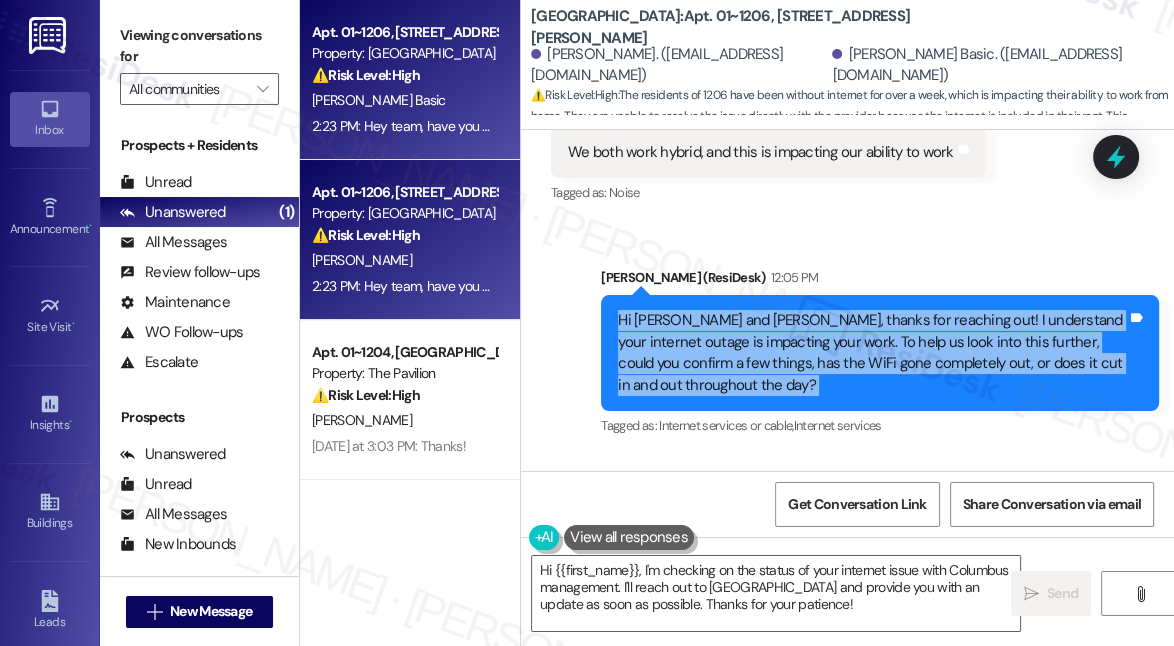 click on "Hi [PERSON_NAME] and [PERSON_NAME], thanks for reaching out! I understand your internet outage is impacting your work. To help us look into this further, could you confirm a few things, has the WiFi gone completely out, or does it cut in and out throughout the day?" at bounding box center [872, 353] 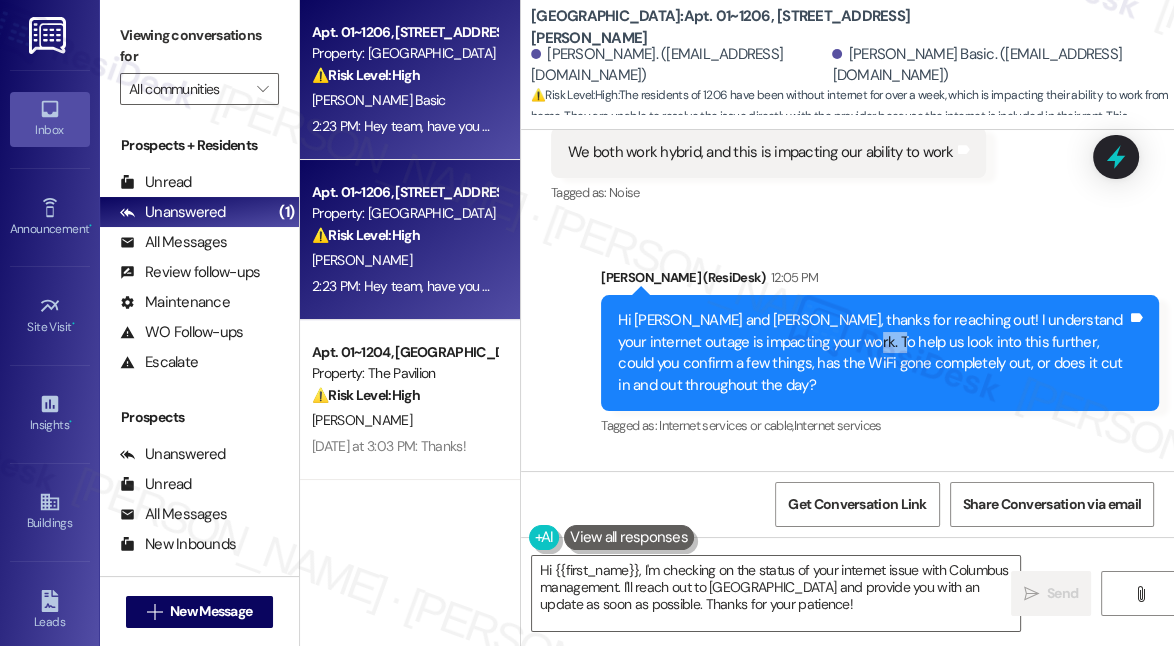click on "Hi [PERSON_NAME] and [PERSON_NAME], thanks for reaching out! I understand your internet outage is impacting your work. To help us look into this further, could you confirm a few things, has the WiFi gone completely out, or does it cut in and out throughout the day?" at bounding box center (872, 353) 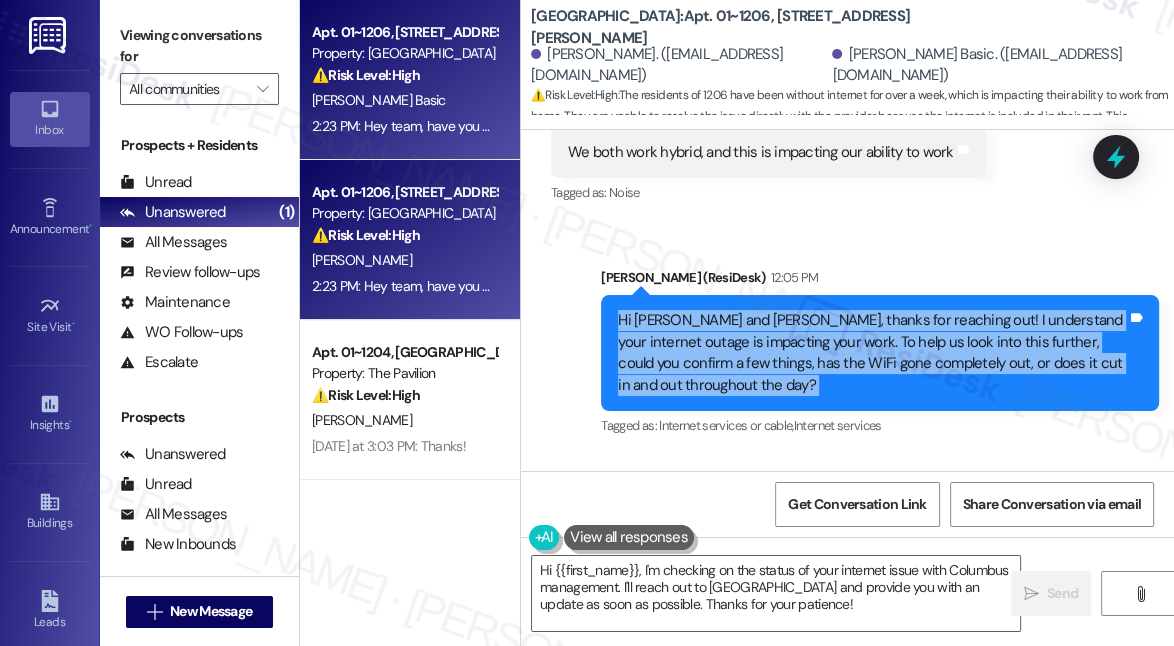 click on "Hi [PERSON_NAME] and [PERSON_NAME], thanks for reaching out! I understand your internet outage is impacting your work. To help us look into this further, could you confirm a few things, has the WiFi gone completely out, or does it cut in and out throughout the day?" at bounding box center [872, 353] 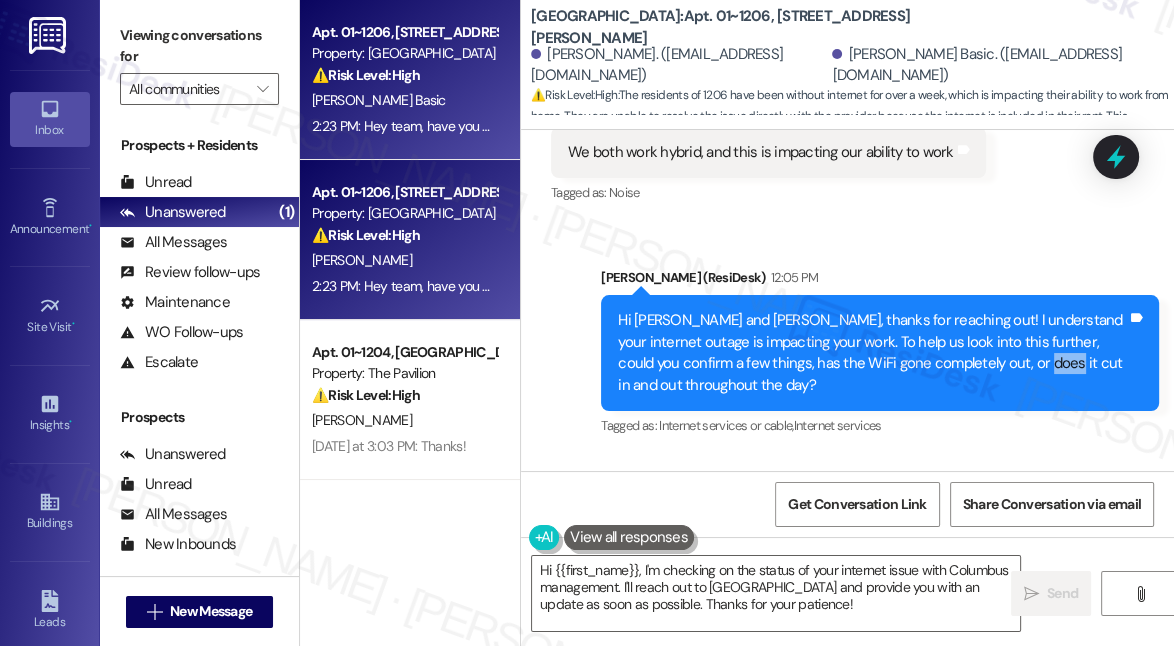 click on "Hi [PERSON_NAME] and [PERSON_NAME], thanks for reaching out! I understand your internet outage is impacting your work. To help us look into this further, could you confirm a few things, has the WiFi gone completely out, or does it cut in and out throughout the day?" at bounding box center [872, 353] 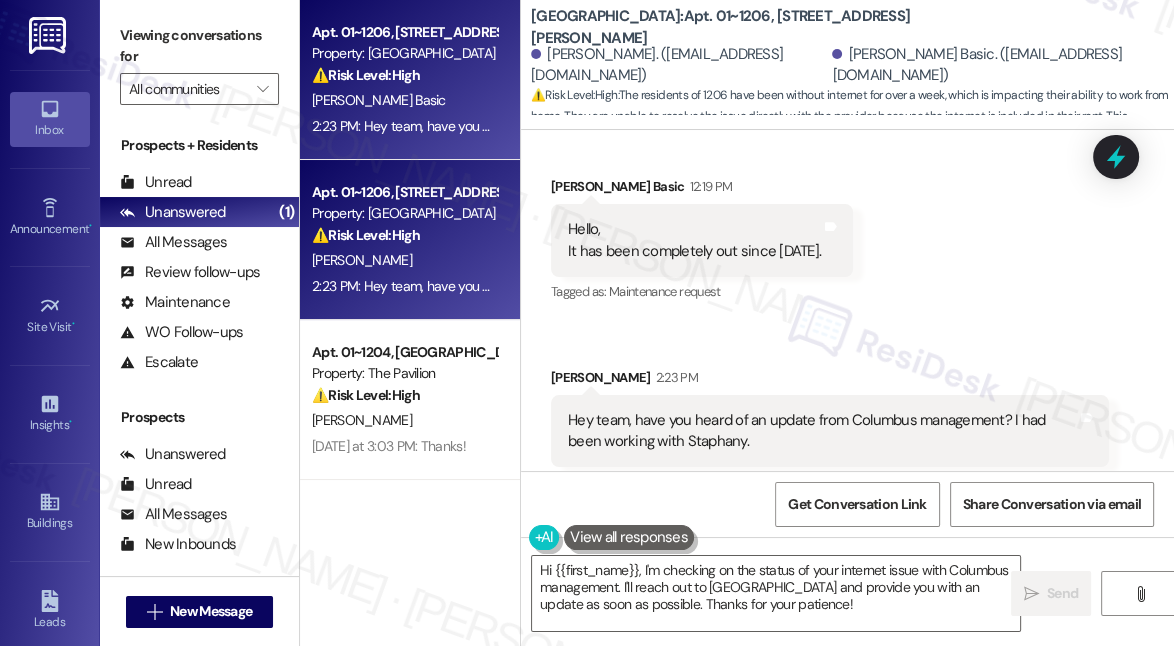 scroll, scrollTop: 1369, scrollLeft: 0, axis: vertical 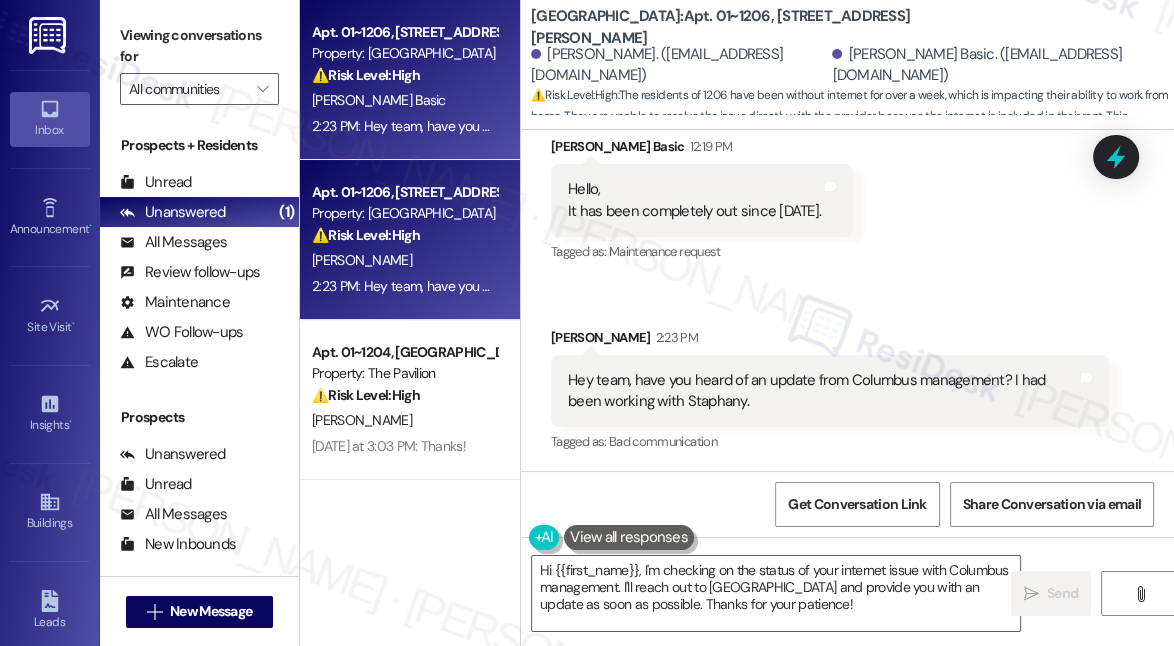 click on "Hello,
It has been completely out since [DATE]." at bounding box center [694, 200] 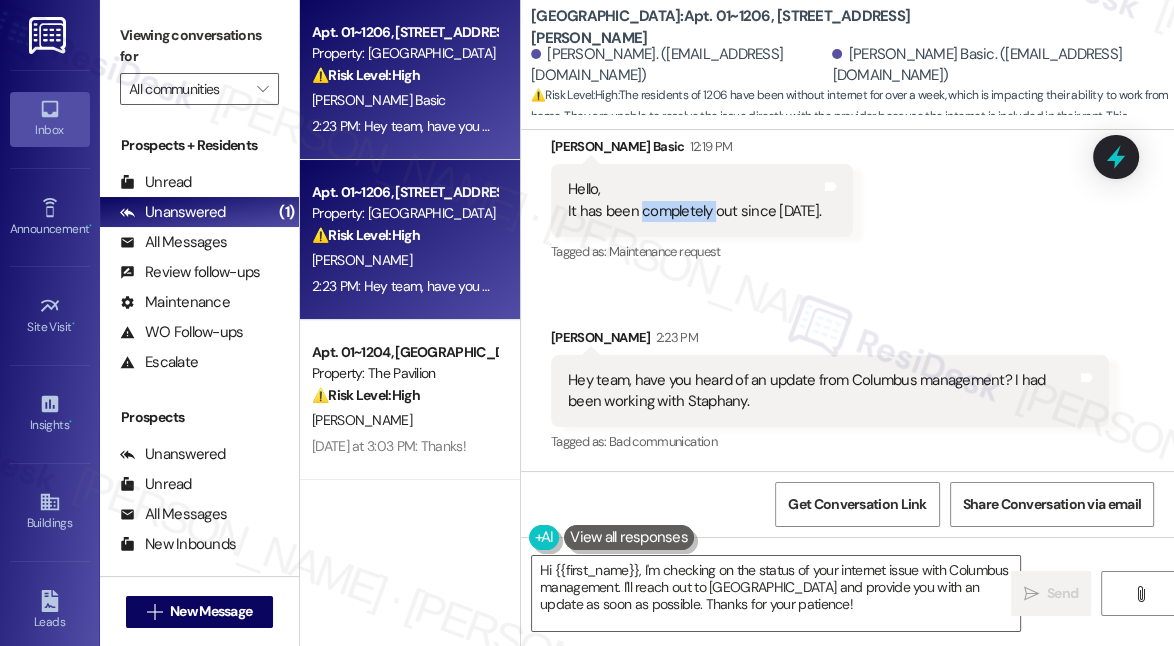 click on "Hello,
It has been completely out since [DATE]." at bounding box center [694, 200] 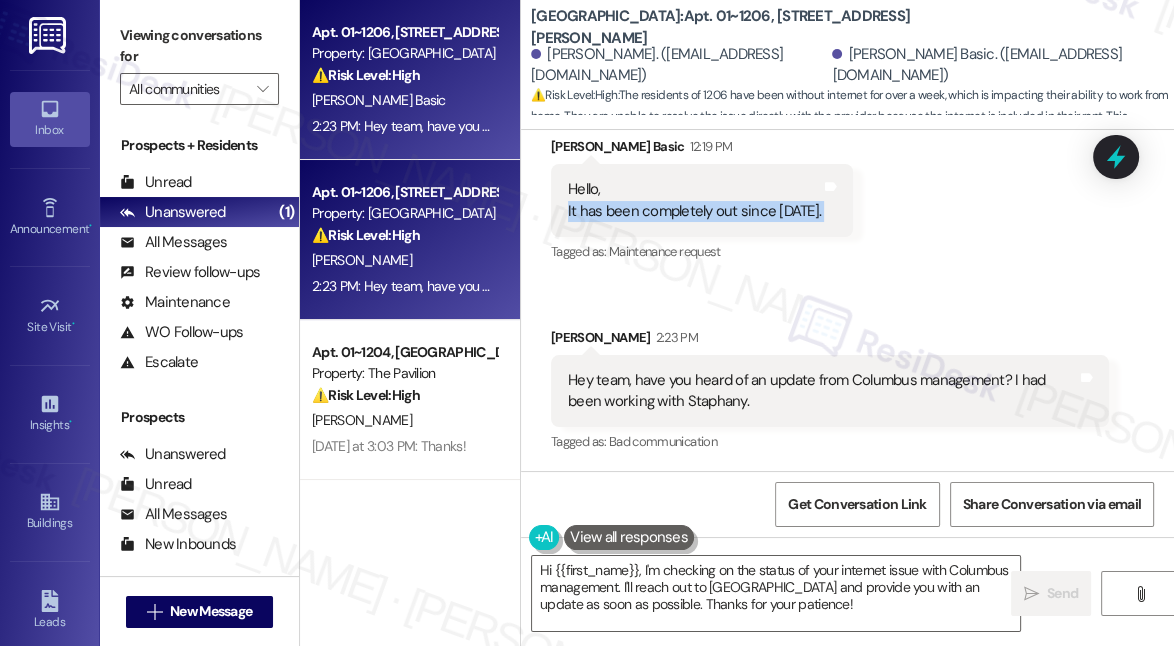 click on "Hello,
It has been completely out since [DATE]." at bounding box center [694, 200] 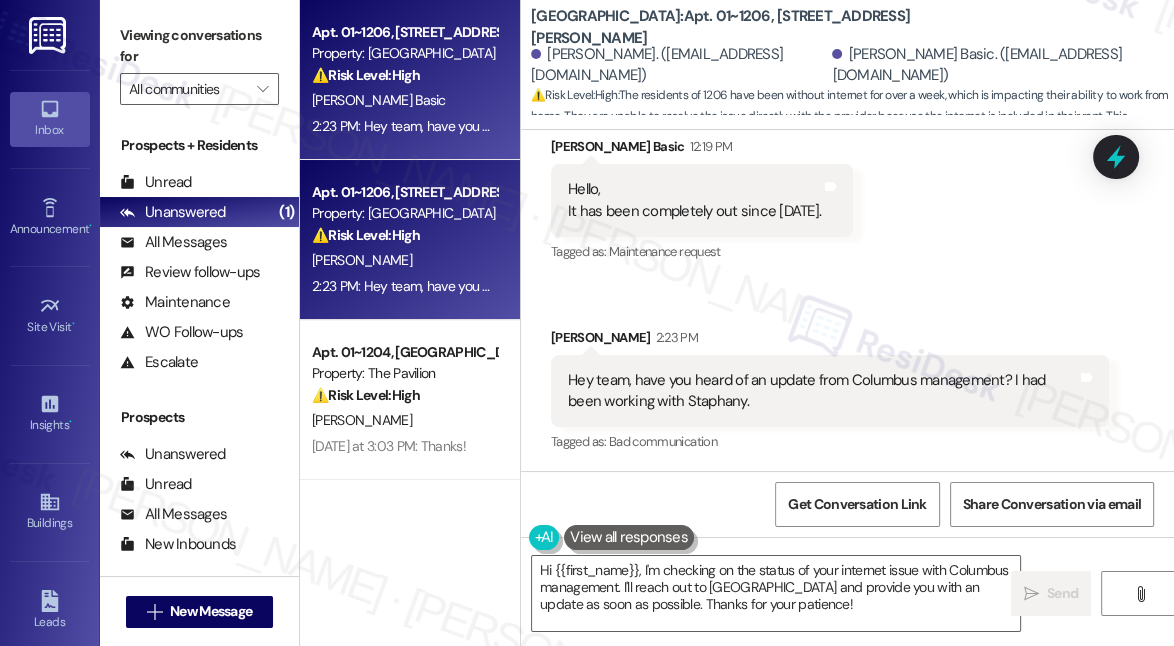 click on "Hey team, have you heard of an update from Columbus management? I had been working with Staphany." at bounding box center [822, 391] 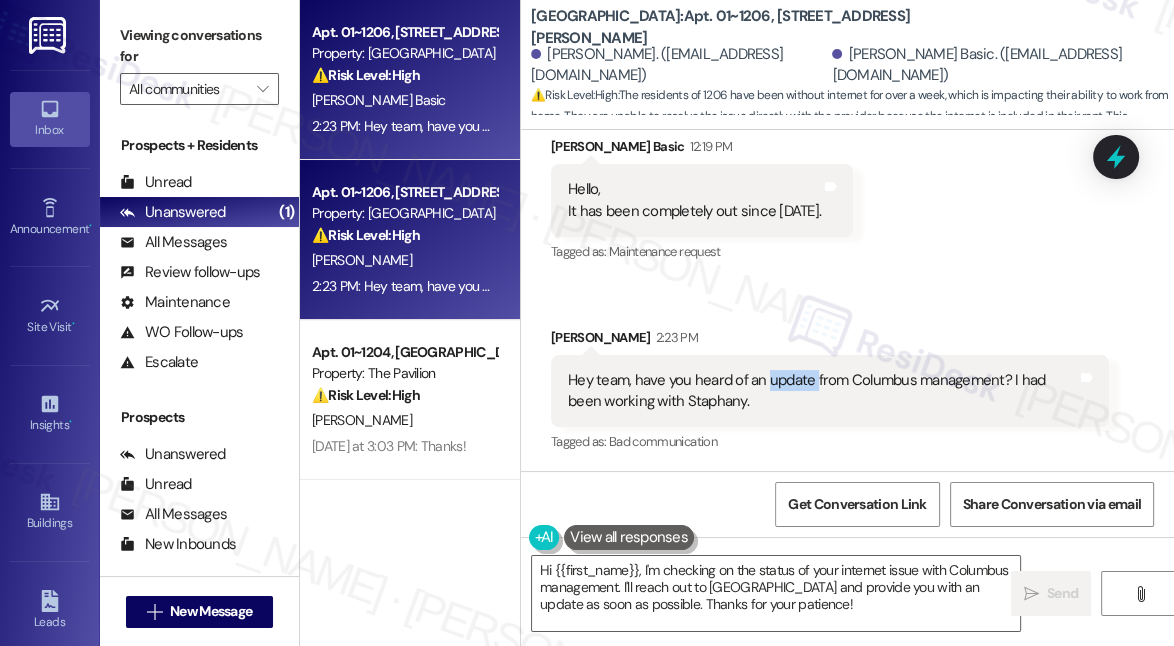 click on "Hey team, have you heard of an update from Columbus management? I had been working with Staphany." at bounding box center [822, 391] 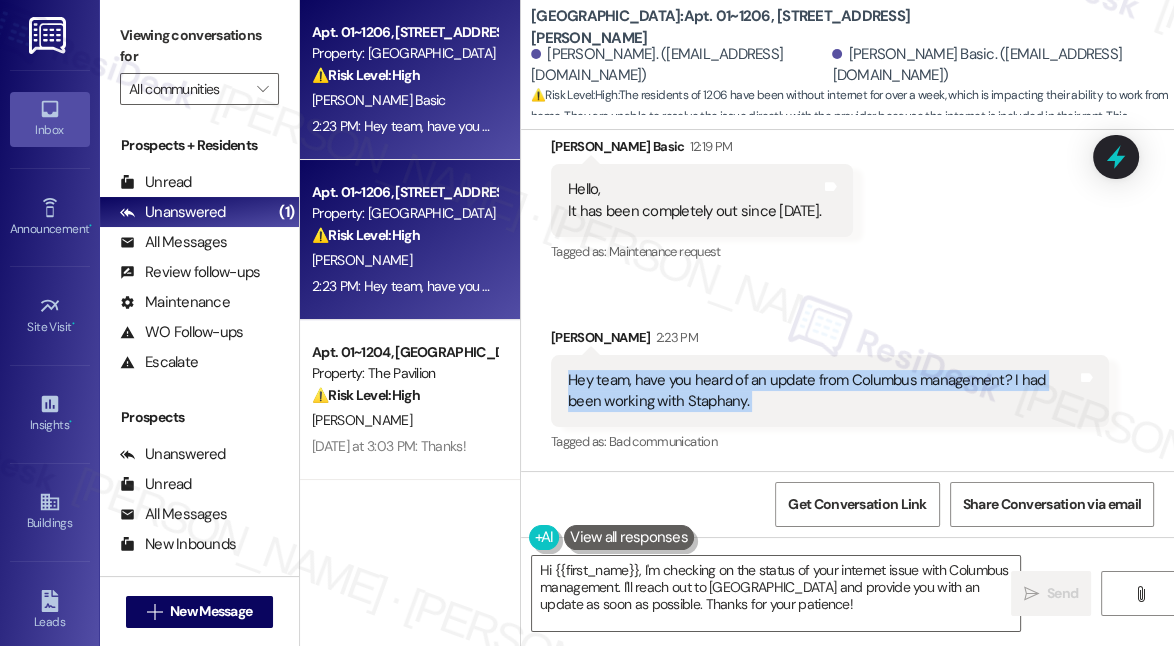 click on "Hey team, have you heard of an update from Columbus management? I had been working with Staphany." at bounding box center [822, 391] 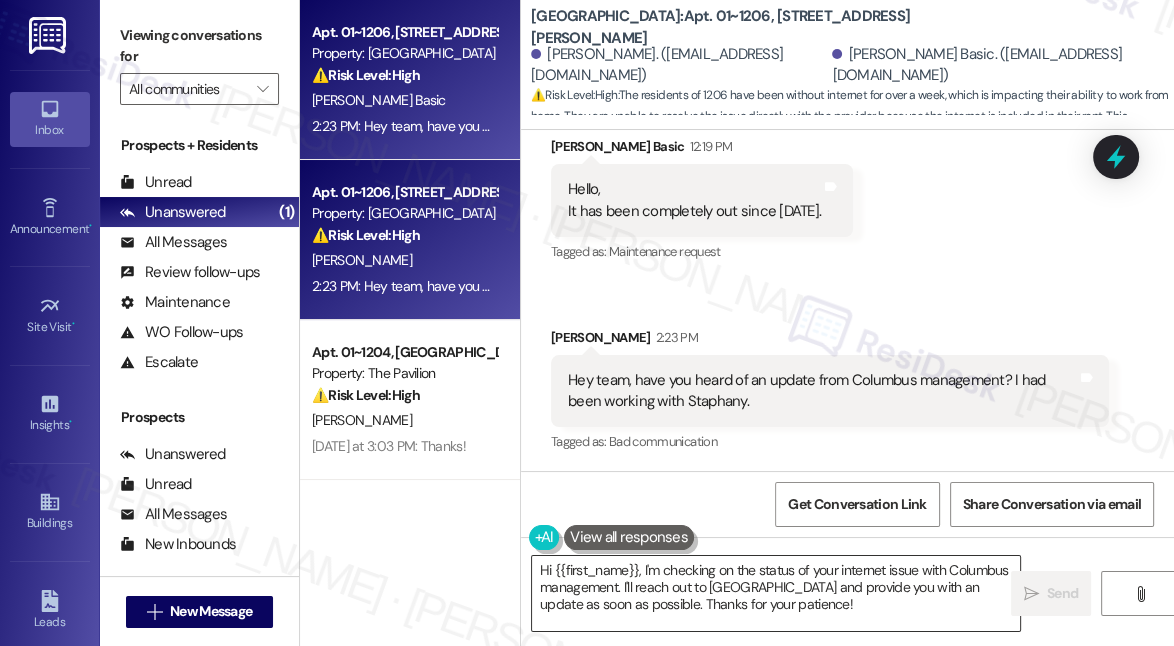 click on "Hi {{first_name}}, I'm checking on the status of your internet issue with Columbus management. I'll reach out to [GEOGRAPHIC_DATA] and provide you with an update as soon as possible. Thanks for your patience!" at bounding box center [776, 593] 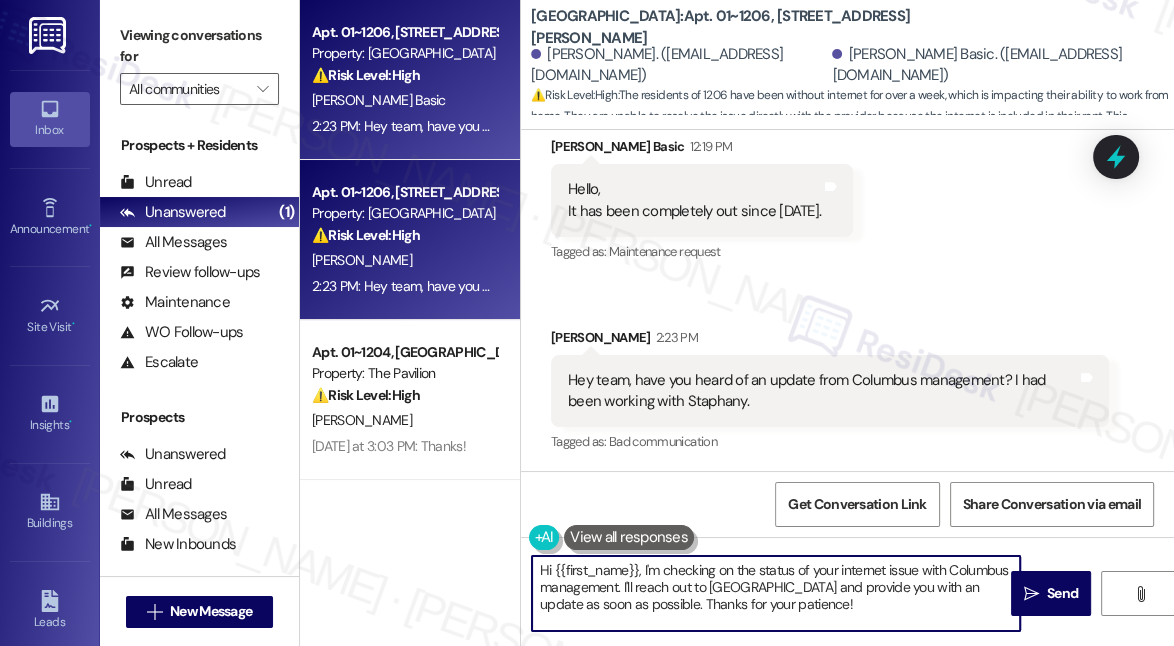 click on "Hi {{first_name}}, I'm checking on the status of your internet issue with Columbus management. I'll reach out to [GEOGRAPHIC_DATA] and provide you with an update as soon as possible. Thanks for your patience!" at bounding box center [776, 593] 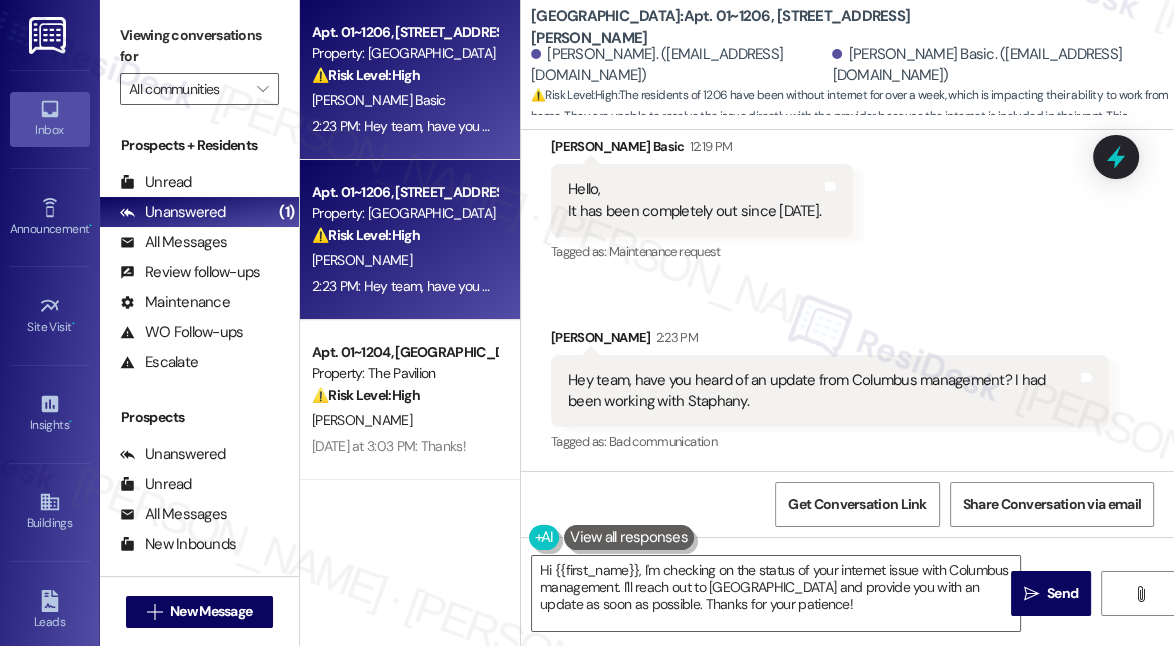 click on "Hey team, have you heard of an update from Columbus management? I had been working with Staphany." at bounding box center (822, 391) 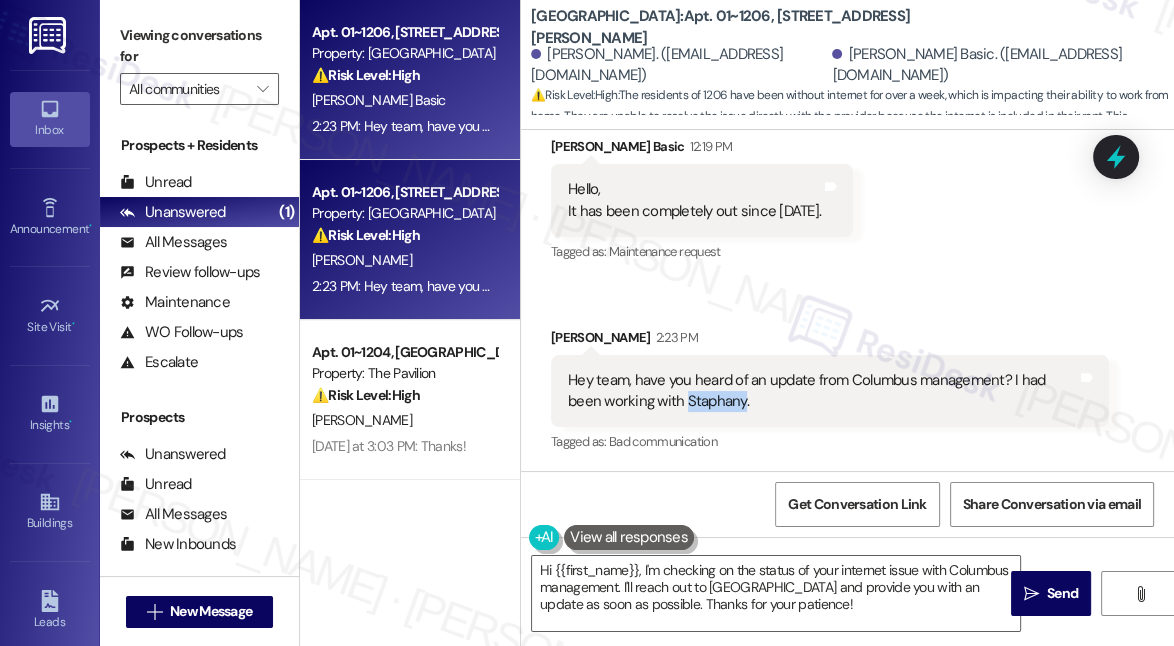 click on "Hey team, have you heard of an update from Columbus management? I had been working with Staphany." at bounding box center (822, 391) 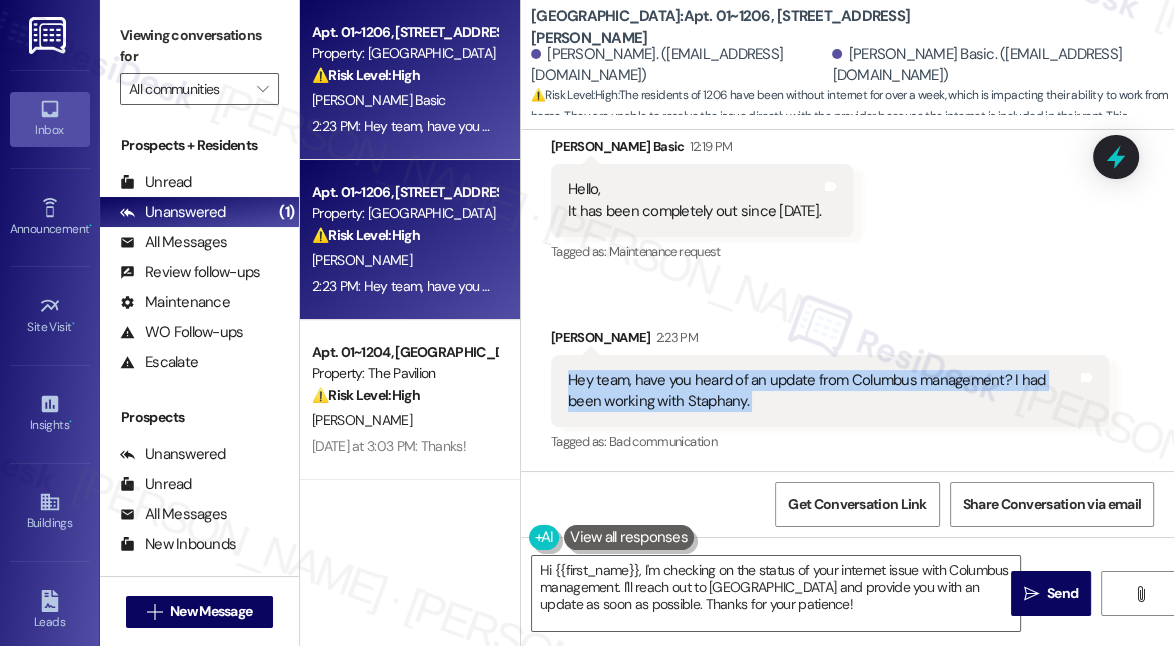 click on "Hey team, have you heard of an update from Columbus management? I had been working with Staphany." at bounding box center (822, 391) 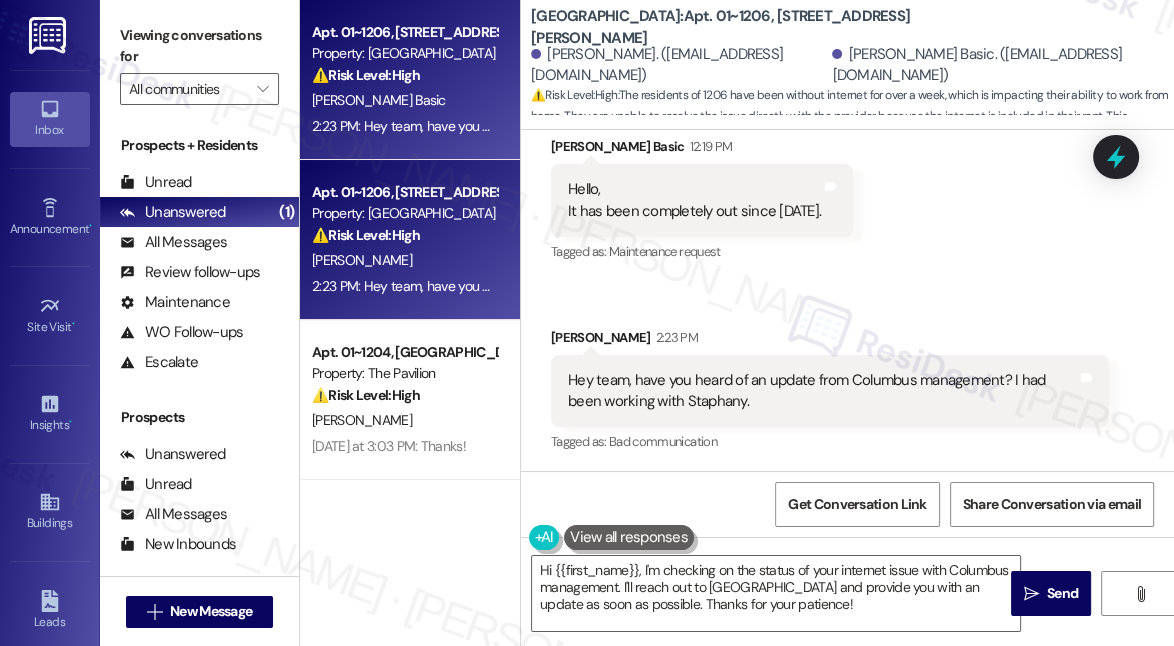 click on "Received via SMS [PERSON_NAME] Basic 12:19 PM Hello,
It has been completely out since [DATE]. Tags and notes Tagged as:   Maintenance request Click to highlight conversations about Maintenance request Received via SMS [PERSON_NAME] 2:23 PM Hey team, have you heard of an update from Columbus management? I had been working with Staphany.  Tags and notes Tagged as:   Bad communication Click to highlight conversations about Bad communication" at bounding box center (847, 281) 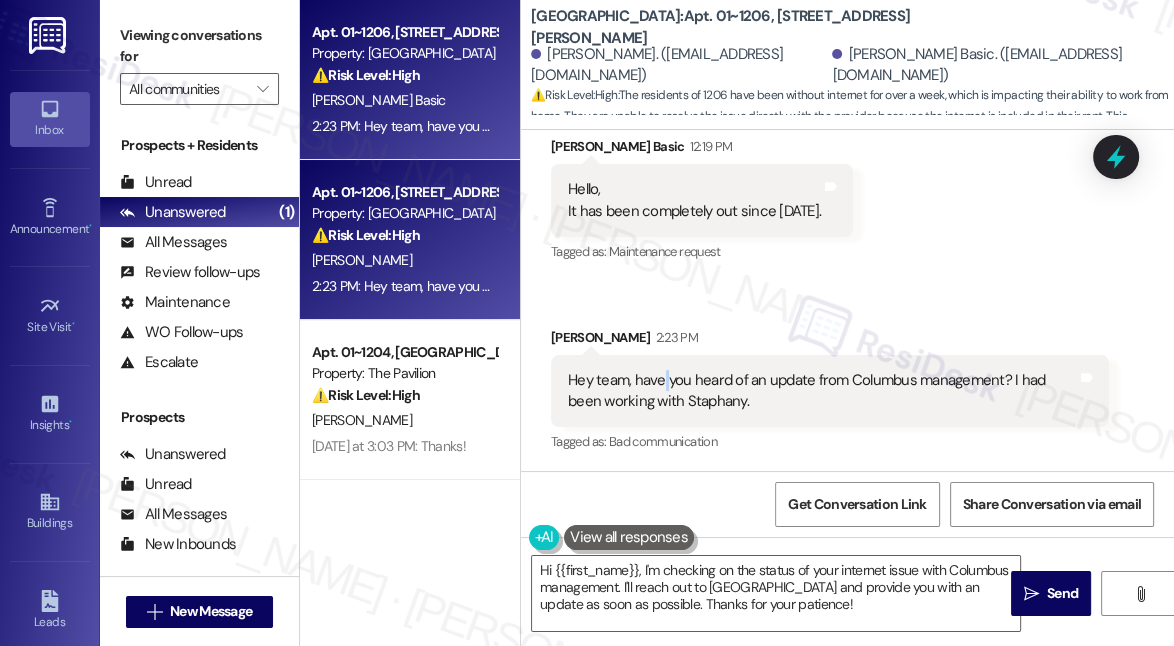 click on "Hey team, have you heard of an update from Columbus management? I had been working with Staphany." at bounding box center (822, 391) 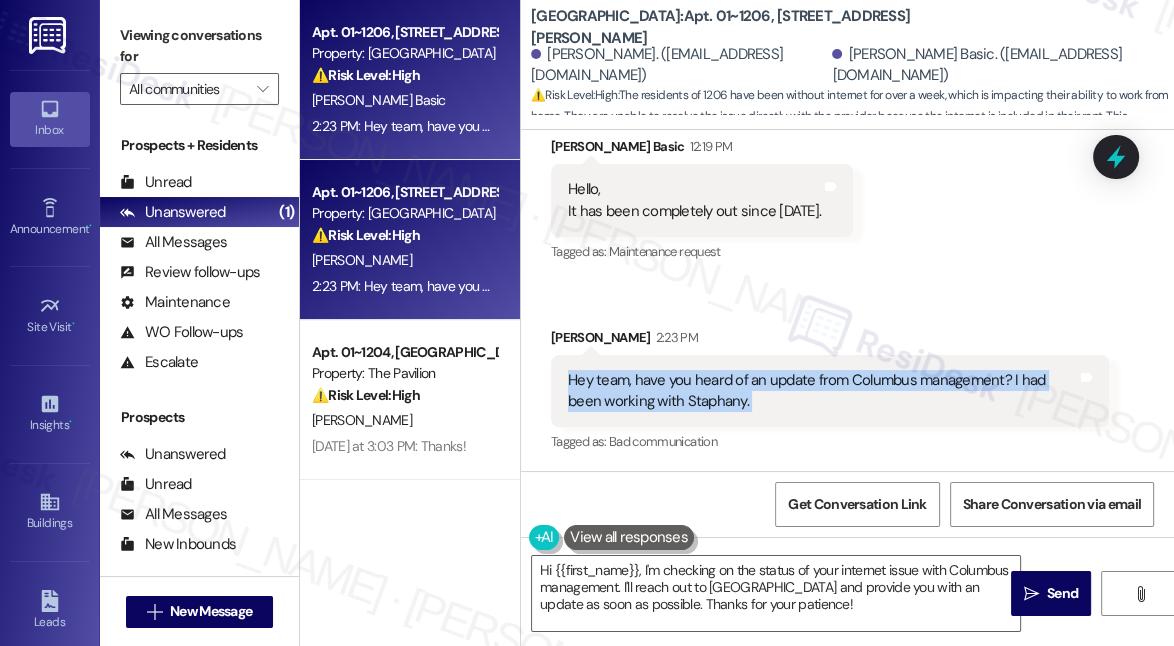 click on "Hey team, have you heard of an update from Columbus management? I had been working with Staphany." at bounding box center [822, 391] 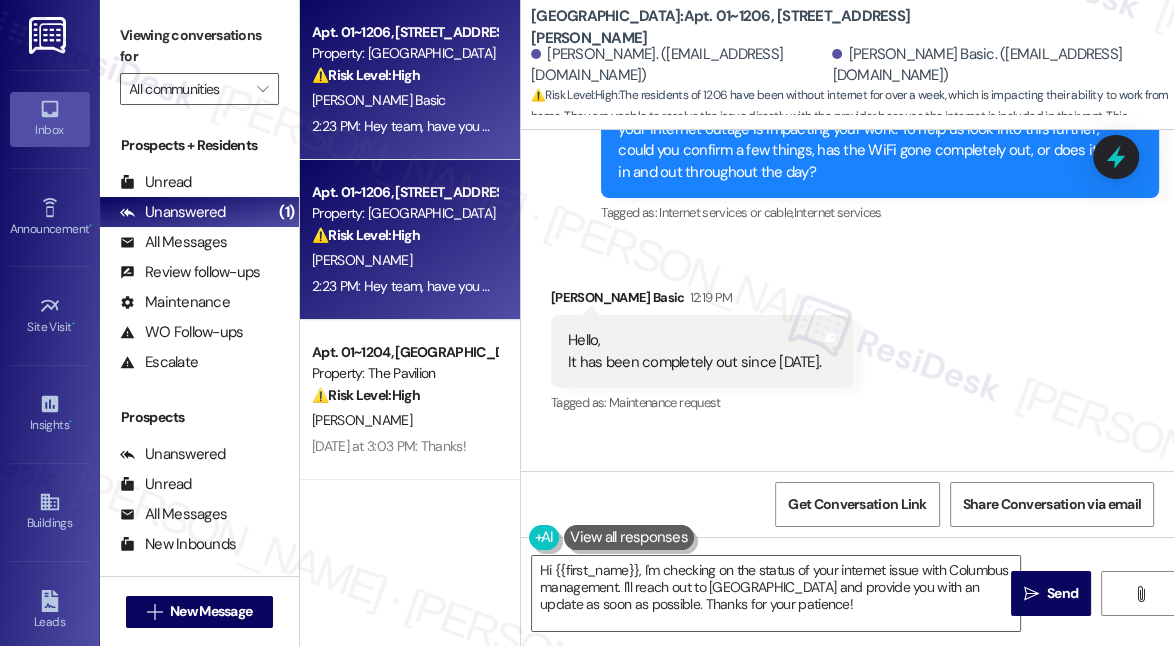 scroll, scrollTop: 1370, scrollLeft: 0, axis: vertical 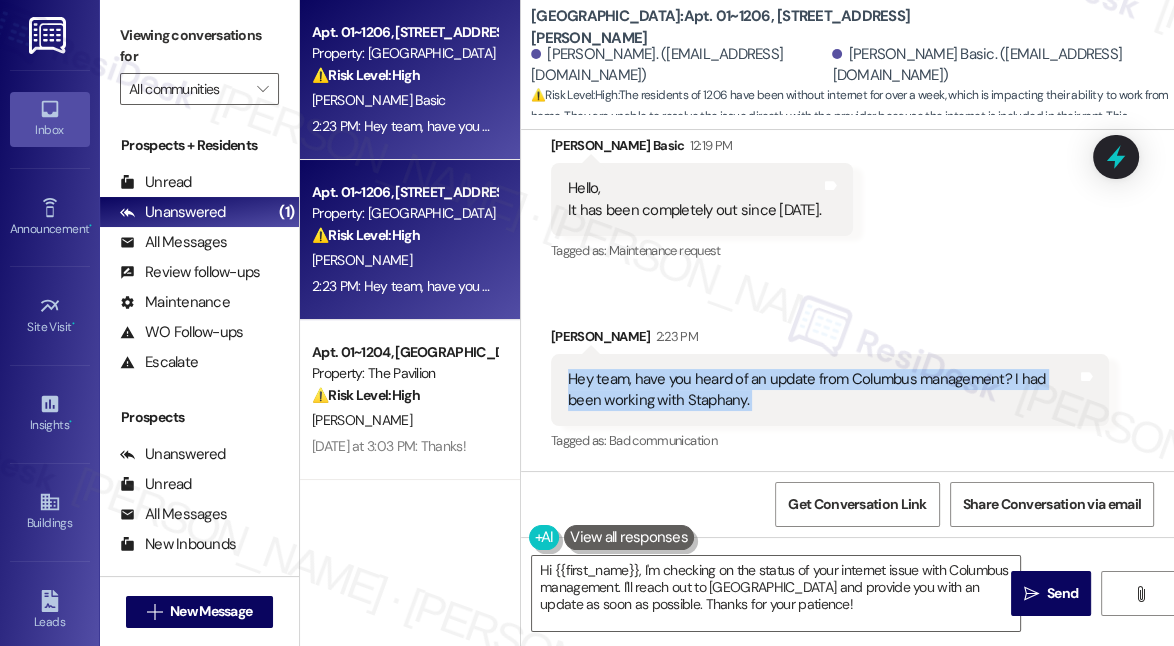 click on "Hey team, have you heard of an update from Columbus management? I had been working with Staphany." at bounding box center [822, 390] 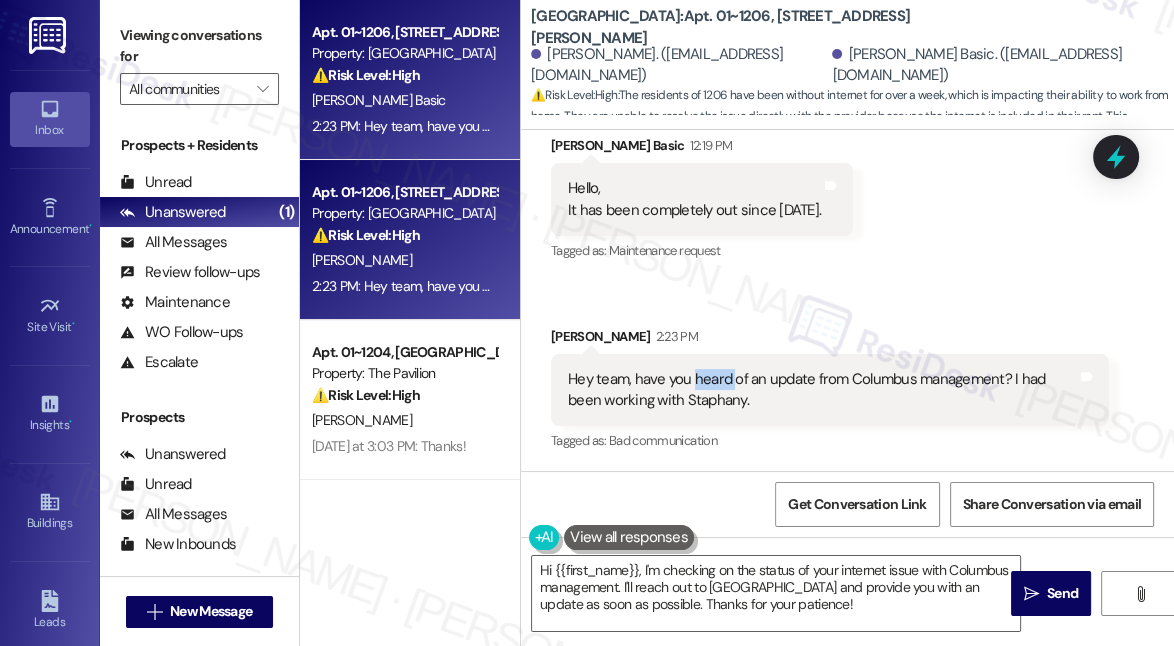 click on "Hey team, have you heard of an update from Columbus management? I had been working with Staphany." at bounding box center (822, 390) 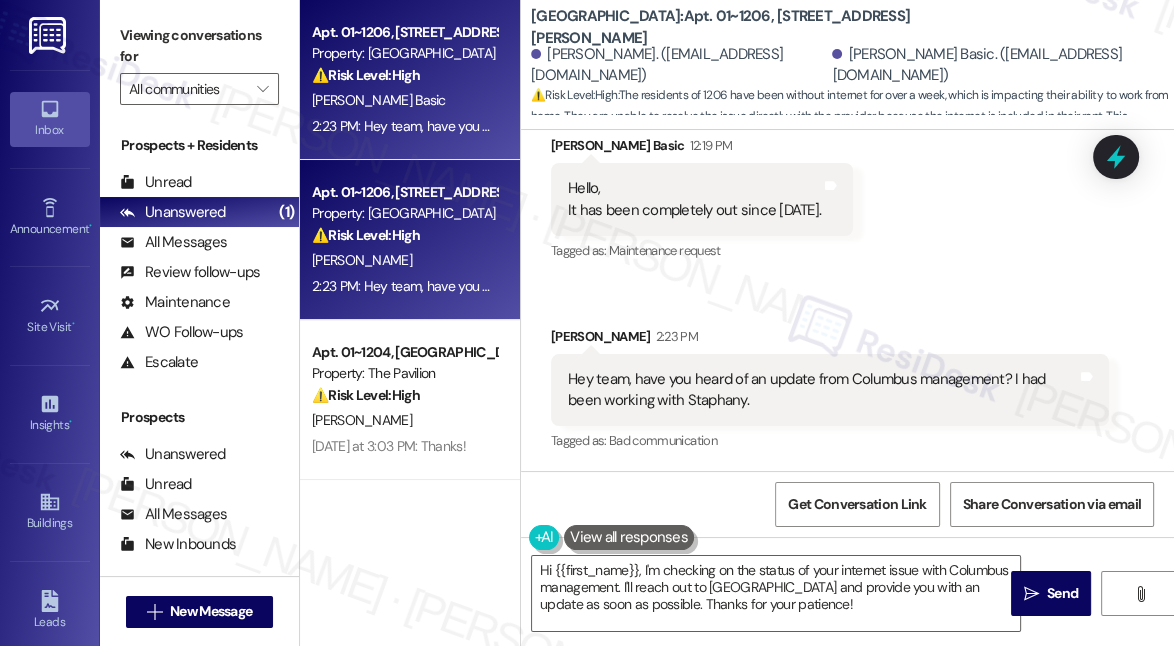 click on "Hey team, have you heard of an update from Columbus management? I had been working with Staphany." at bounding box center [822, 390] 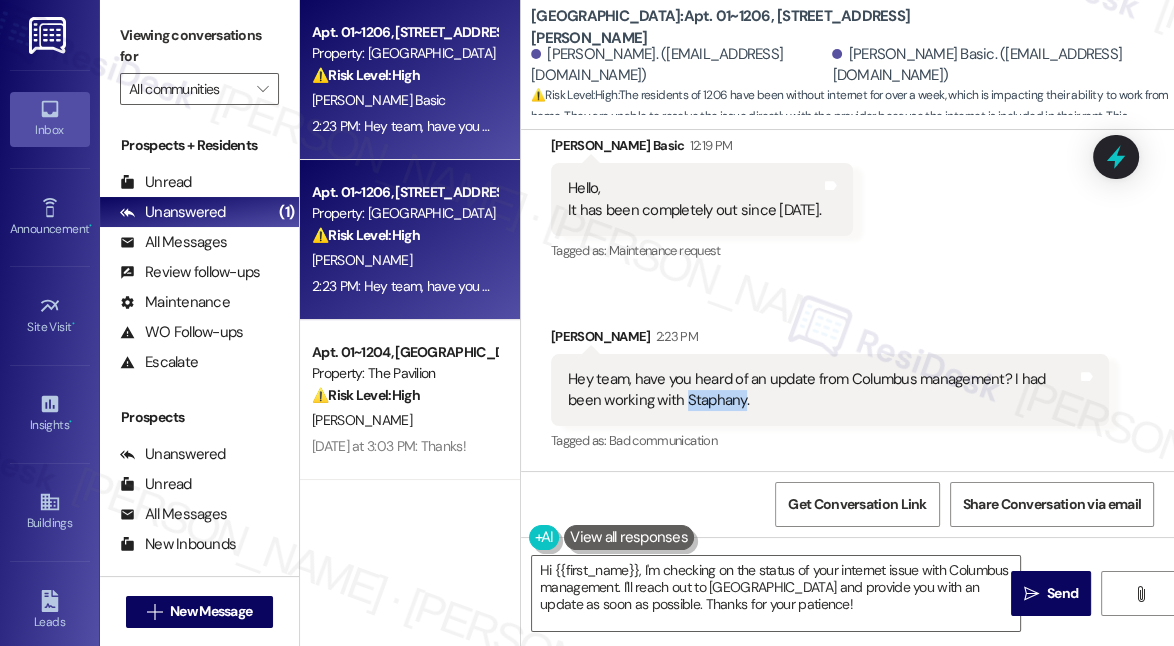click on "Hey team, have you heard of an update from Columbus management? I had been working with Staphany." at bounding box center (822, 390) 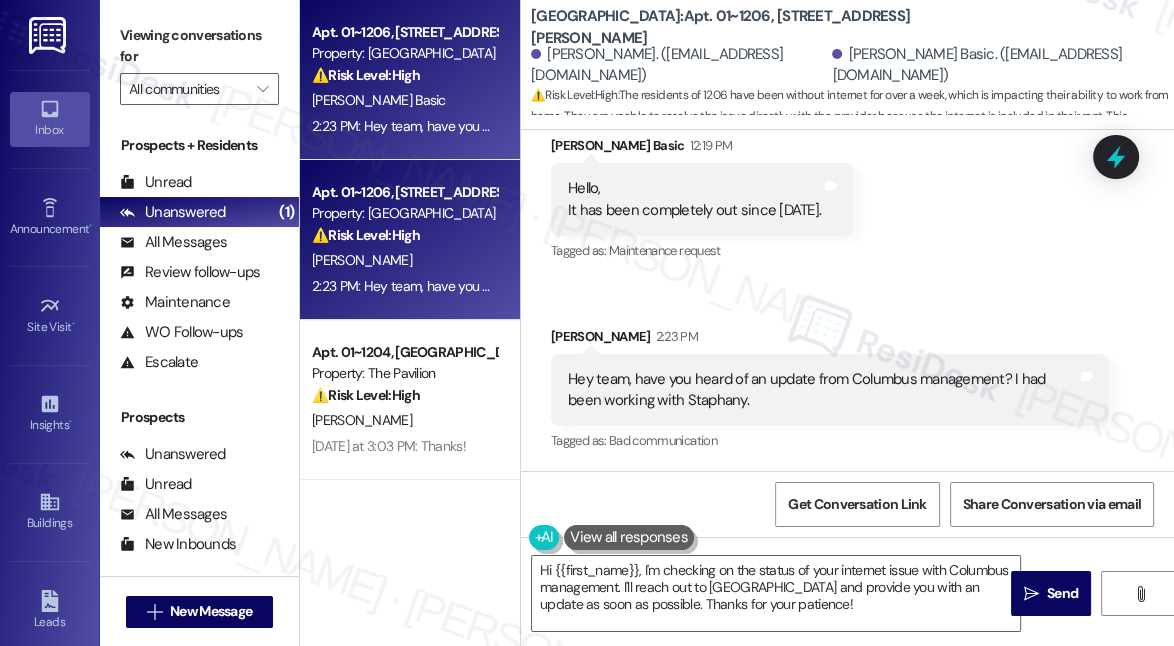 click on "Received via SMS [PERSON_NAME] Basic 12:19 PM Hello,
It has been completely out since [DATE]. Tags and notes Tagged as:   Maintenance request Click to highlight conversations about Maintenance request Received via SMS [PERSON_NAME] 2:23 PM Hey team, have you heard of an update from Columbus management? I had been working with Staphany.  Tags and notes Tagged as:   Bad communication Click to highlight conversations about Bad communication" at bounding box center [847, 280] 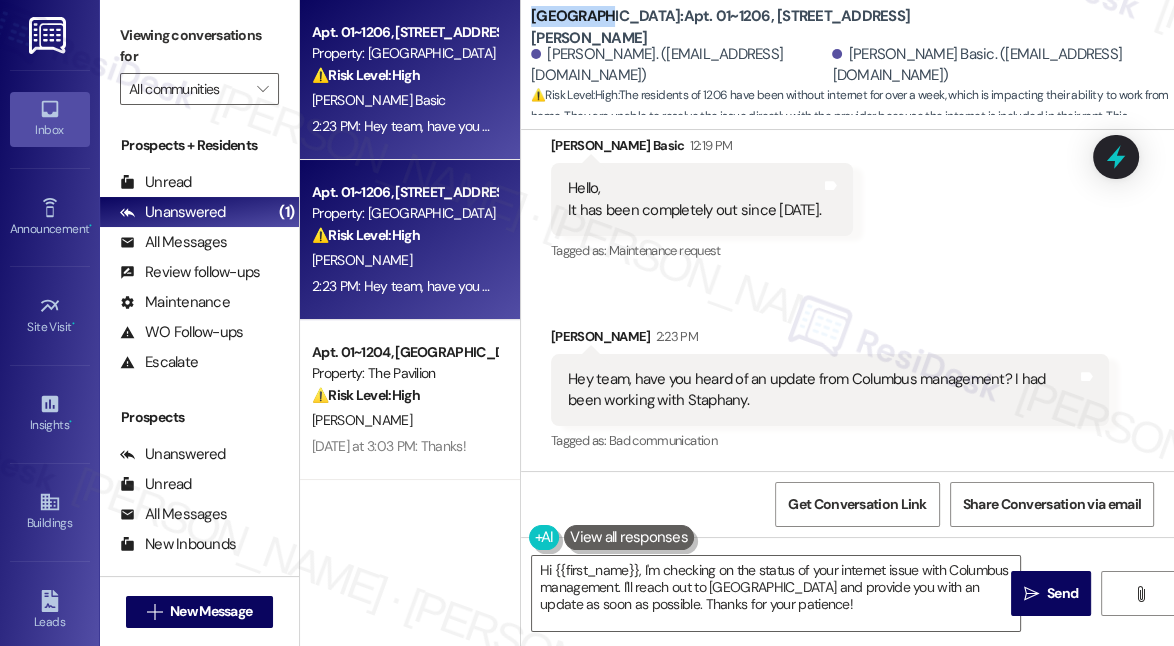 click on "[GEOGRAPHIC_DATA]:  Apt. 01~1206, [STREET_ADDRESS][PERSON_NAME]" at bounding box center (731, 27) 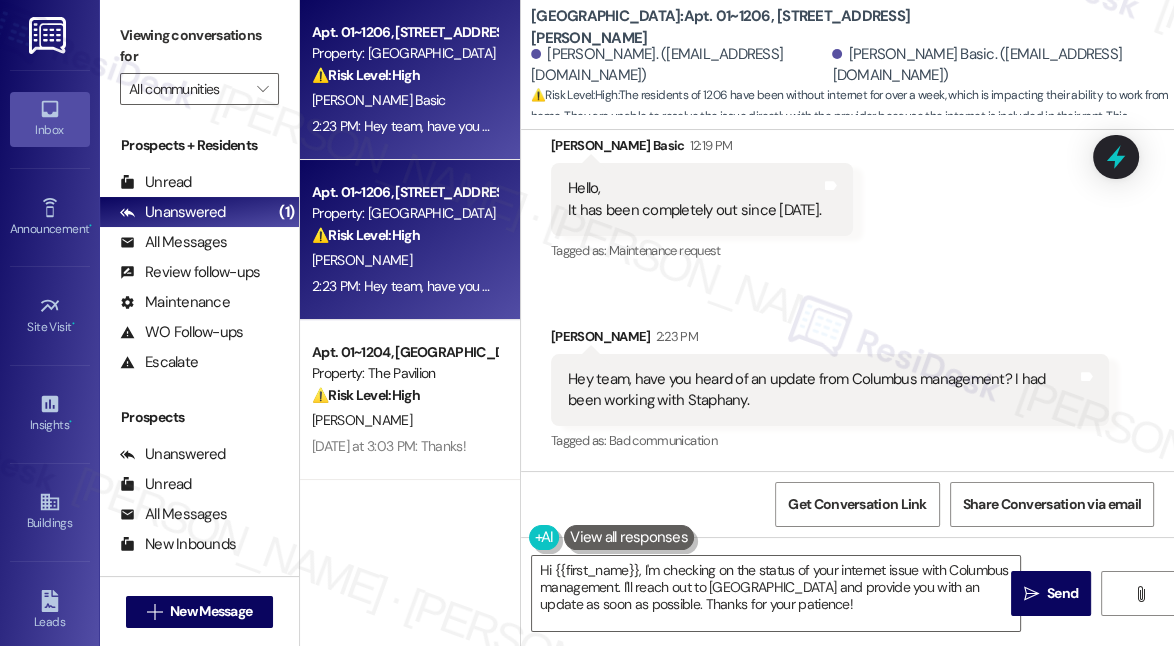 click on "Received via SMS [PERSON_NAME] Basic 12:19 PM Hello,
It has been completely out since [DATE]. Tags and notes Tagged as:   Maintenance request Click to highlight conversations about Maintenance request Received via SMS [PERSON_NAME] 2:23 PM Hey team, have you heard of an update from Columbus management? I had been working with Staphany.  Tags and notes Tagged as:   Bad communication Click to highlight conversations about Bad communication" at bounding box center (847, 280) 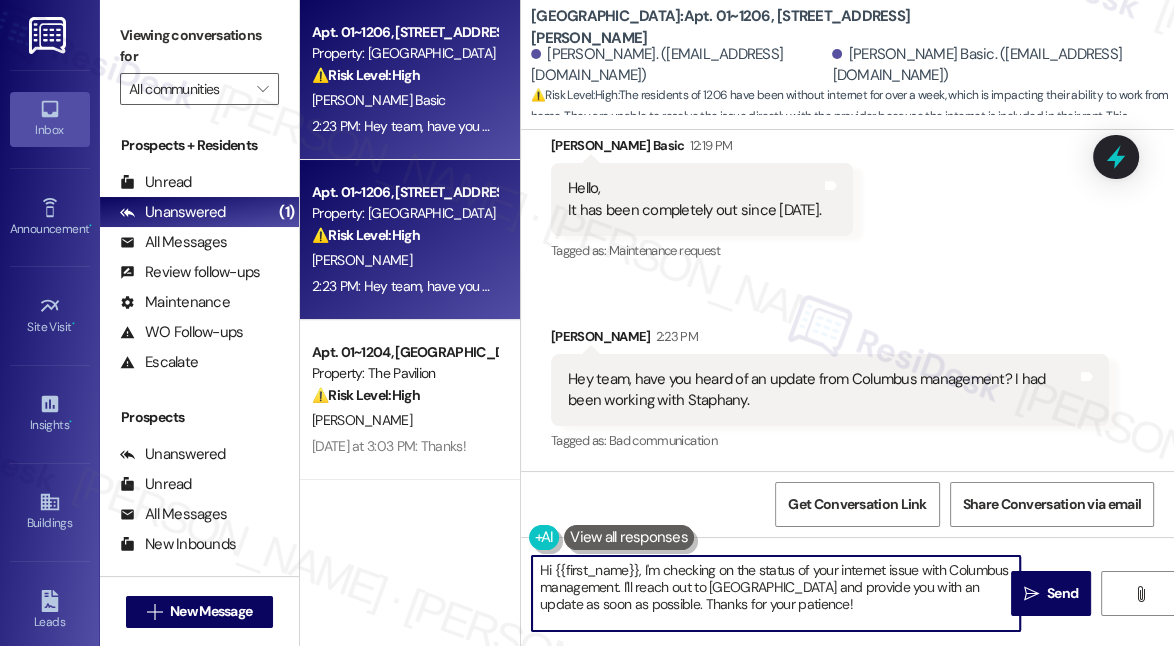 click on "Hi {{first_name}}, I'm checking on the status of your internet issue with Columbus management. I'll reach out to [GEOGRAPHIC_DATA] and provide you with an update as soon as possible. Thanks for your patience!" at bounding box center (776, 593) 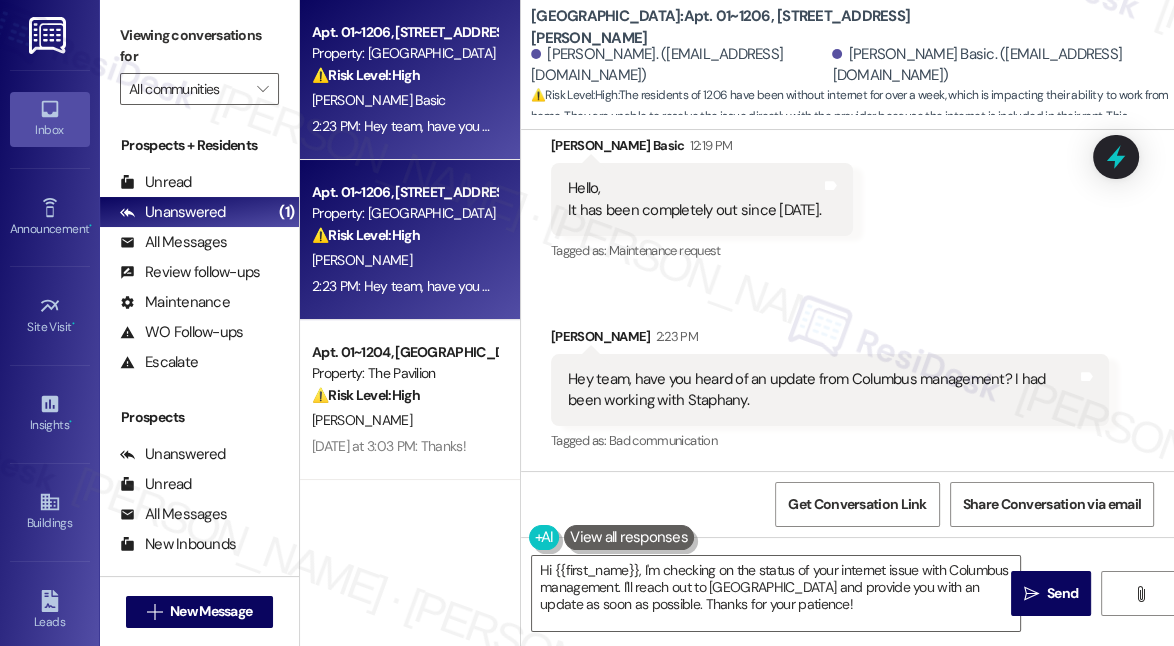 drag, startPoint x: 1133, startPoint y: 342, endPoint x: 1121, endPoint y: 342, distance: 12 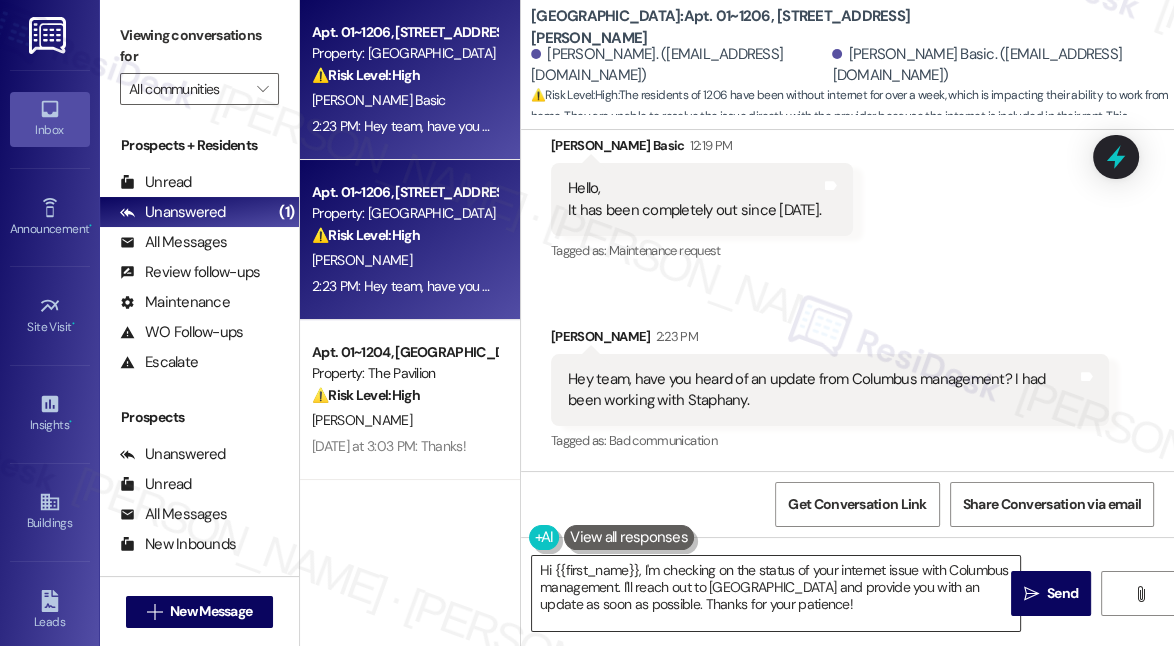 click on "Hi {{first_name}}, I'm checking on the status of your internet issue with Columbus management. I'll reach out to [GEOGRAPHIC_DATA] and provide you with an update as soon as possible. Thanks for your patience!" at bounding box center (776, 593) 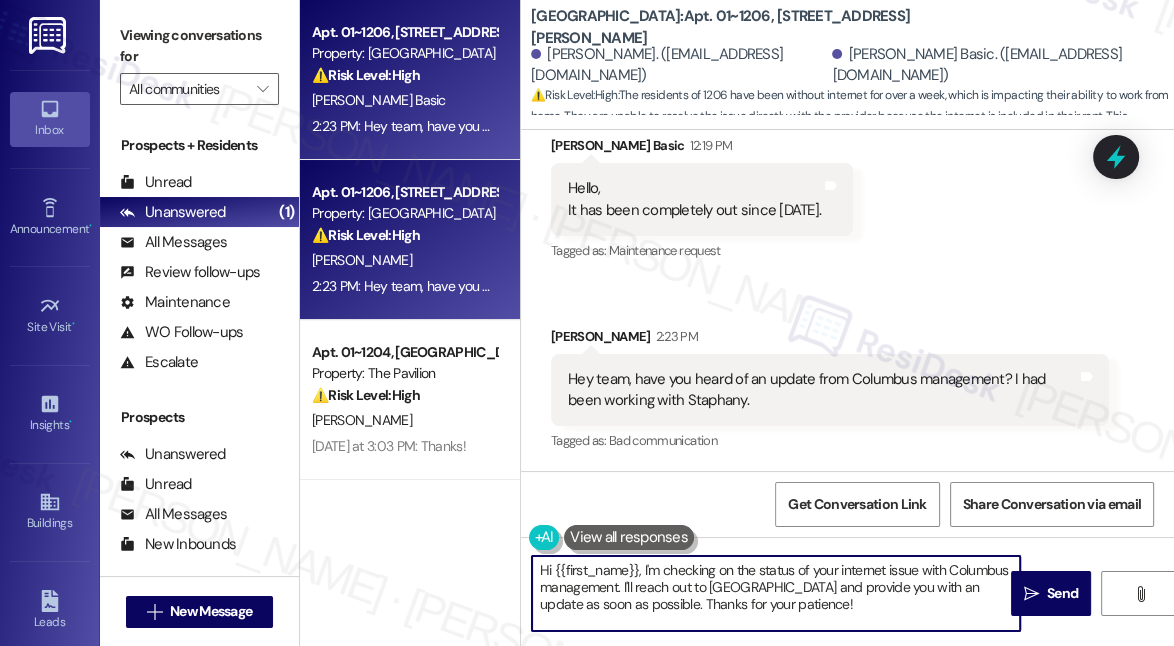 click on "Hi {{first_name}}, I'm checking on the status of your internet issue with Columbus management. I'll reach out to [GEOGRAPHIC_DATA] and provide you with an update as soon as possible. Thanks for your patience!" at bounding box center [776, 593] 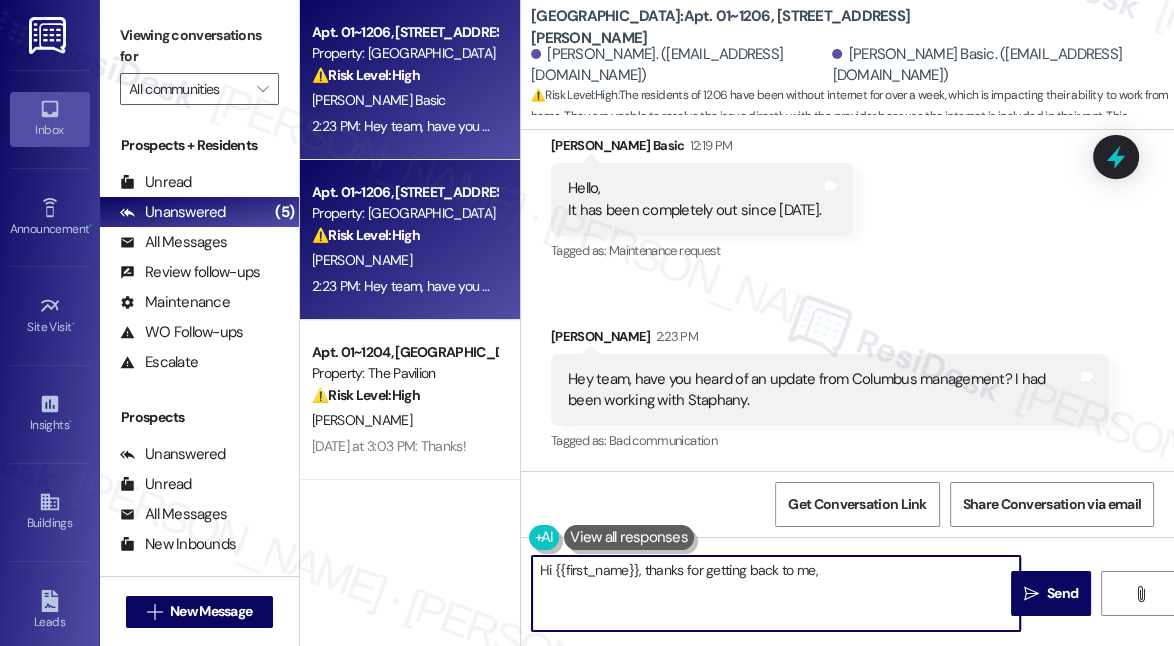 paste on "They just need to contact the customer service line unfortunately.
1-800-427-868" 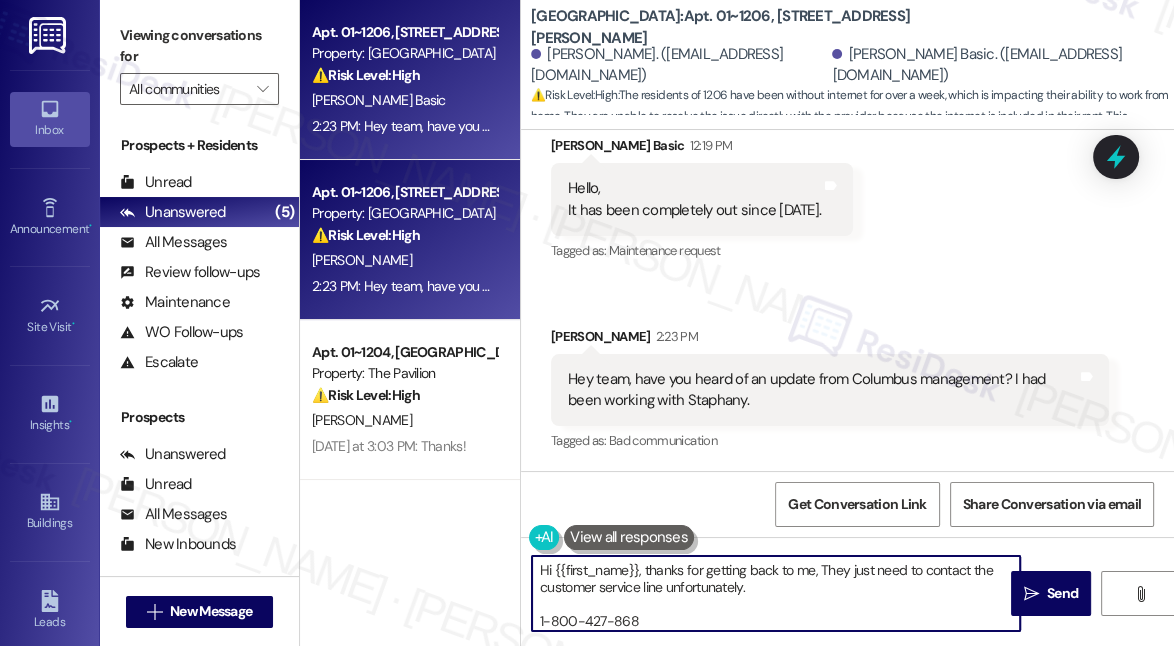 click on "Hi {{first_name}}, thanks for getting back to me, They just need to contact the customer service line unfortunately.
1-800-427-868" at bounding box center [776, 593] 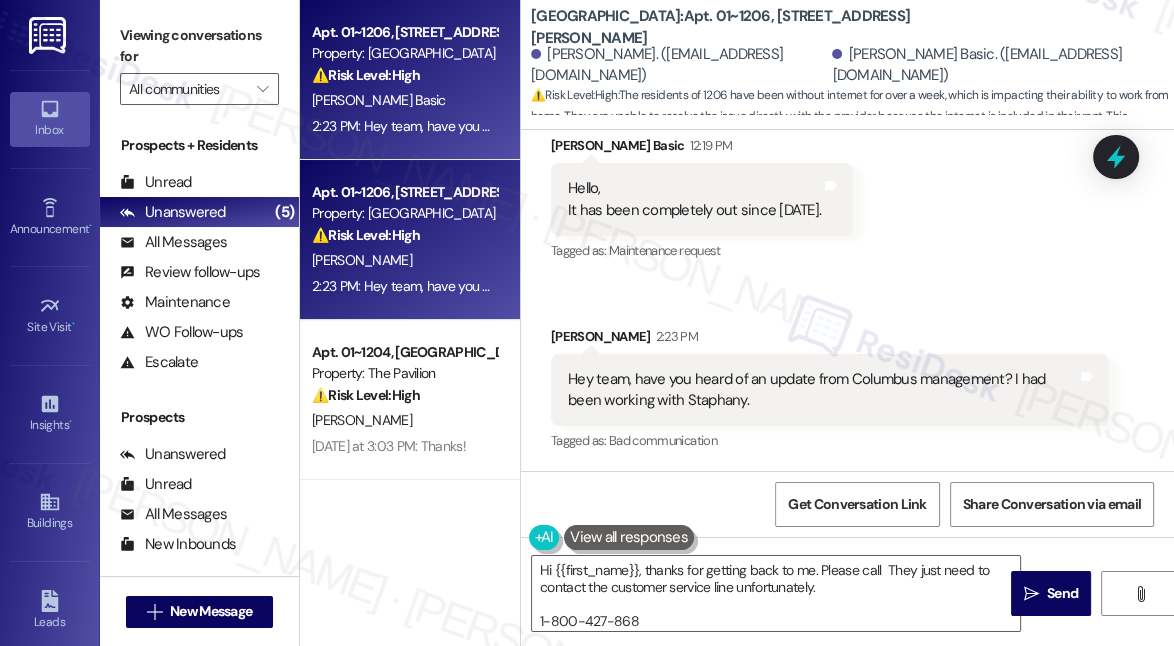 click on "[PERSON_NAME] 2:23 PM" at bounding box center [830, 340] 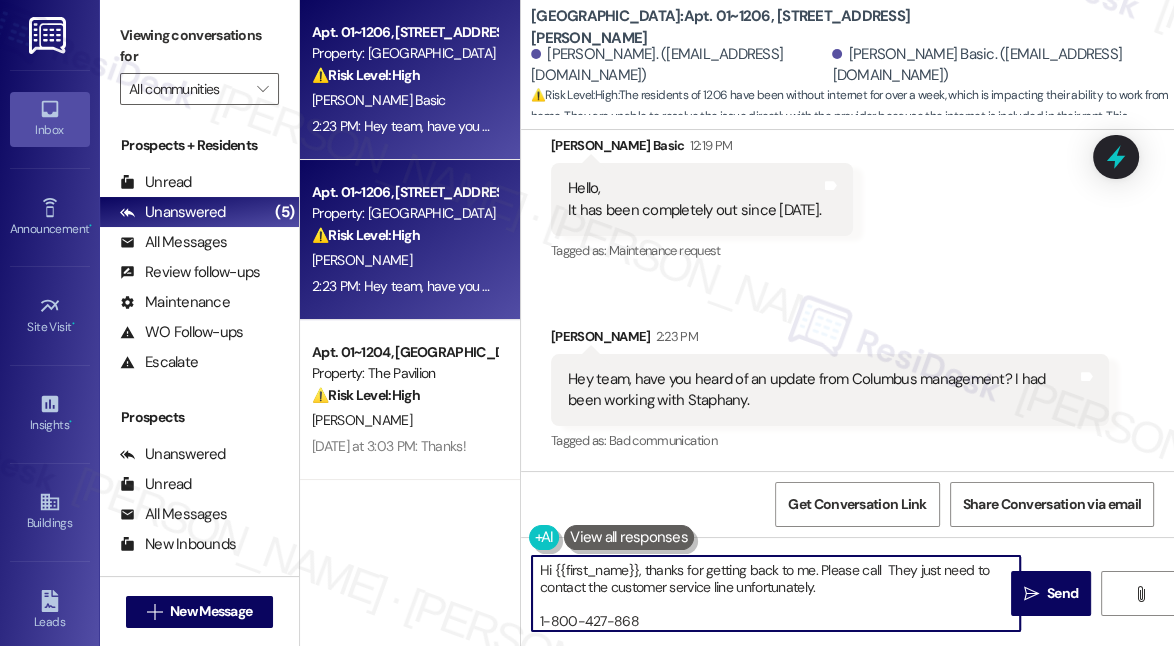 click on "Hi {{first_name}}, thanks for getting back to me. Please call  They just need to contact the customer service line unfortunately.
1-800-427-868" at bounding box center (776, 593) 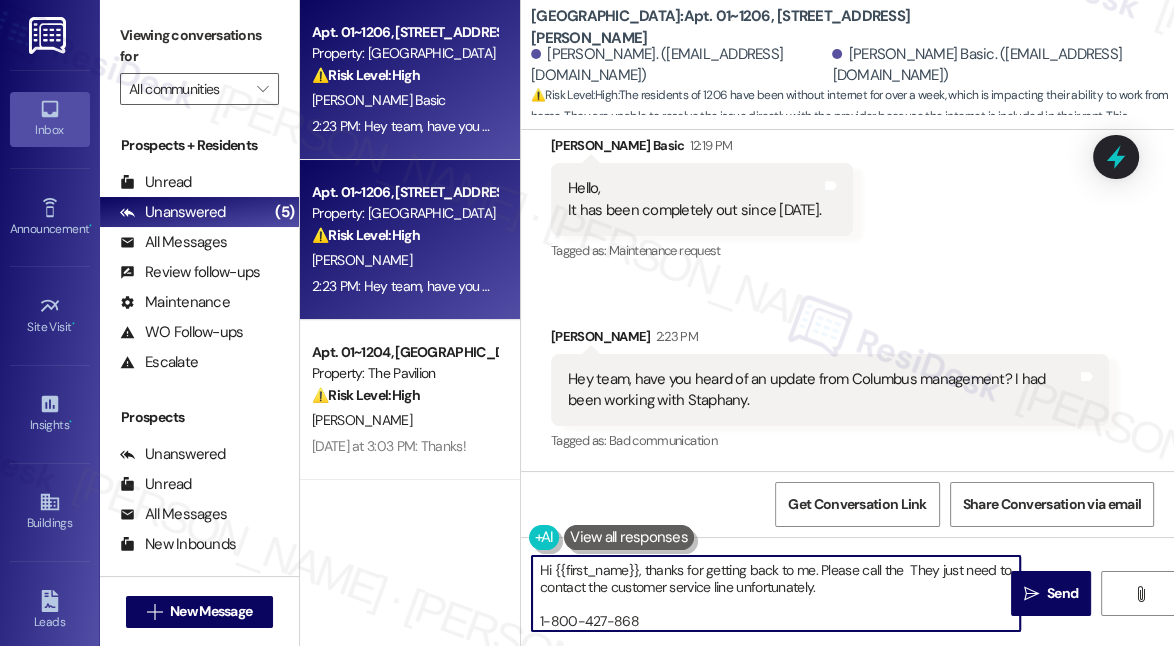 paste on "They just need to contact the customer service line unfortunately.
1-800-427-868" 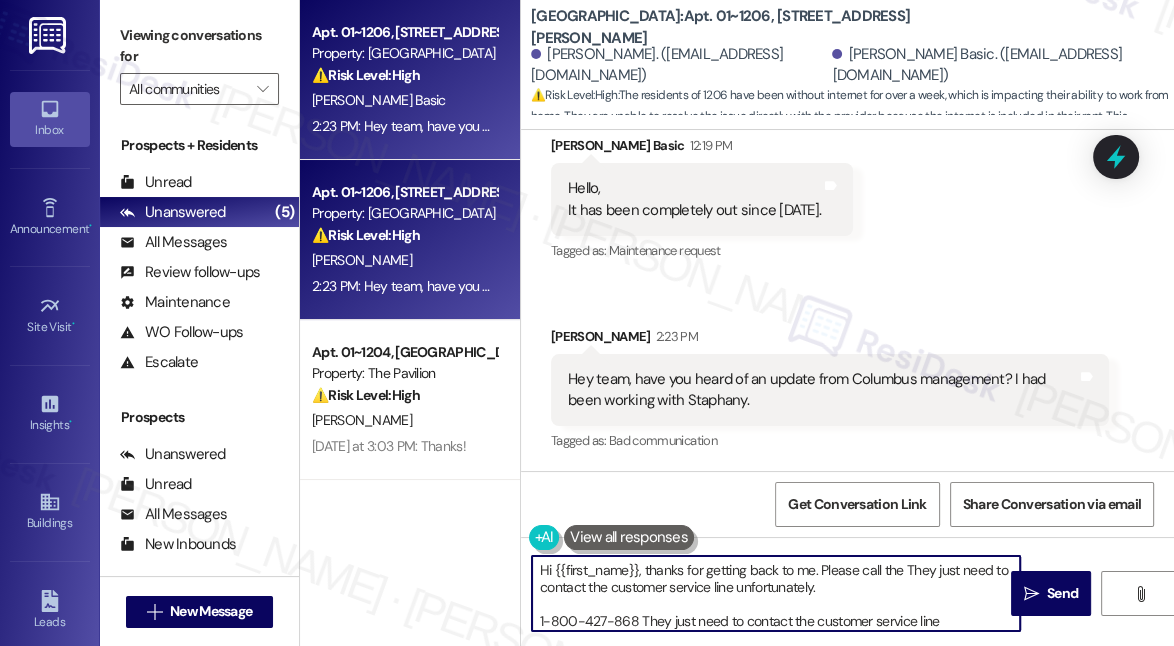 click on "Hi {{first_name}}, thanks for getting back to me. Please call the They just need to contact the customer service line unfortunately.
1-800-427-868 They just need to contact the customer service line unfortunately.
1-800-427-868" at bounding box center (776, 593) 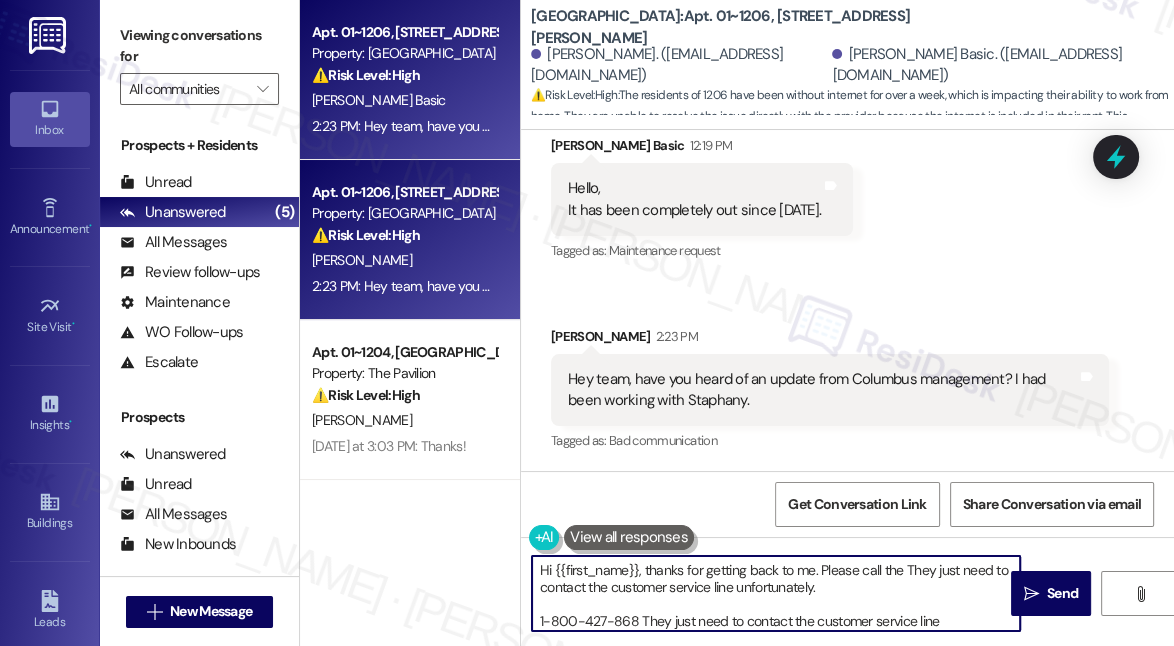 drag, startPoint x: 882, startPoint y: 569, endPoint x: 1007, endPoint y: 565, distance: 125.06398 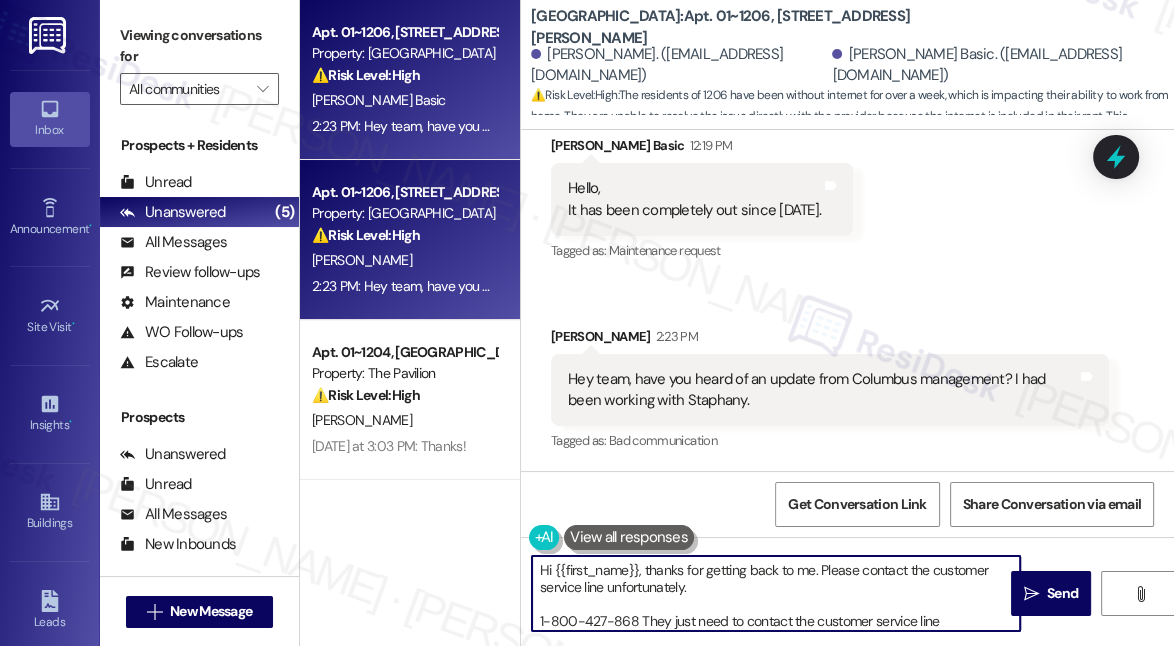click on "Hi {{first_name}}, thanks for getting back to me. Please contact the customer service line unfortunately.
1-800-427-868 They just need to contact the customer service line unfortunately.
1-800-427-868" at bounding box center [776, 593] 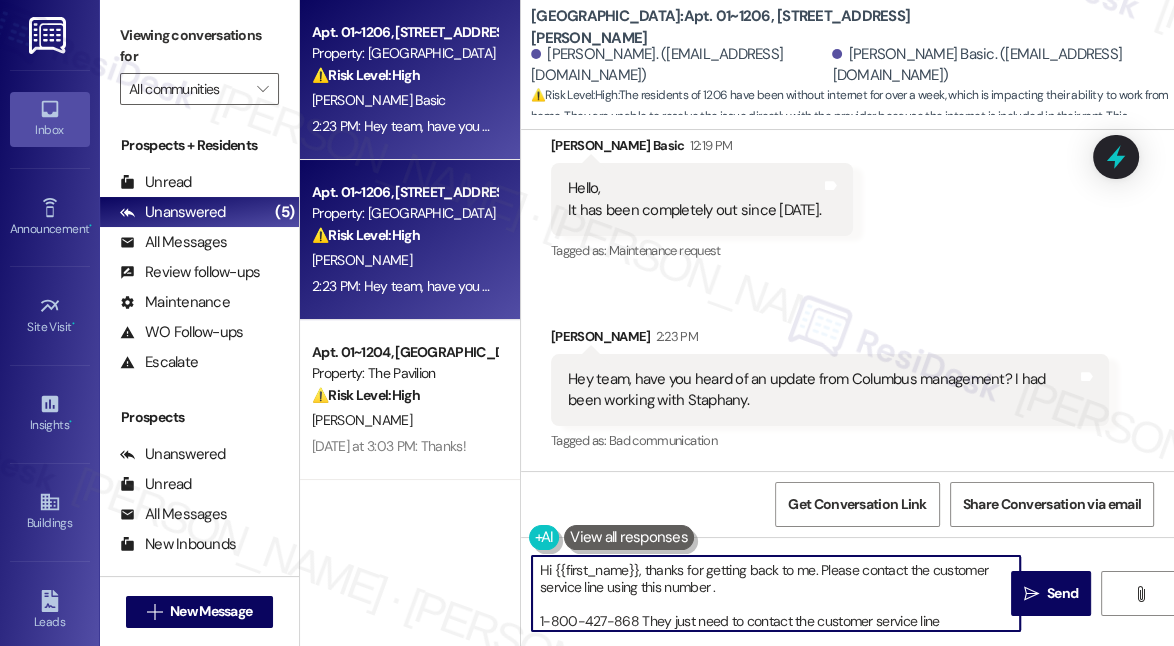 click on "Hi {{first_name}}, thanks for getting back to me. Please contact the customer service line using this number .
1-800-427-868 They just need to contact the customer service line unfortunately.
1-800-427-868" at bounding box center (776, 593) 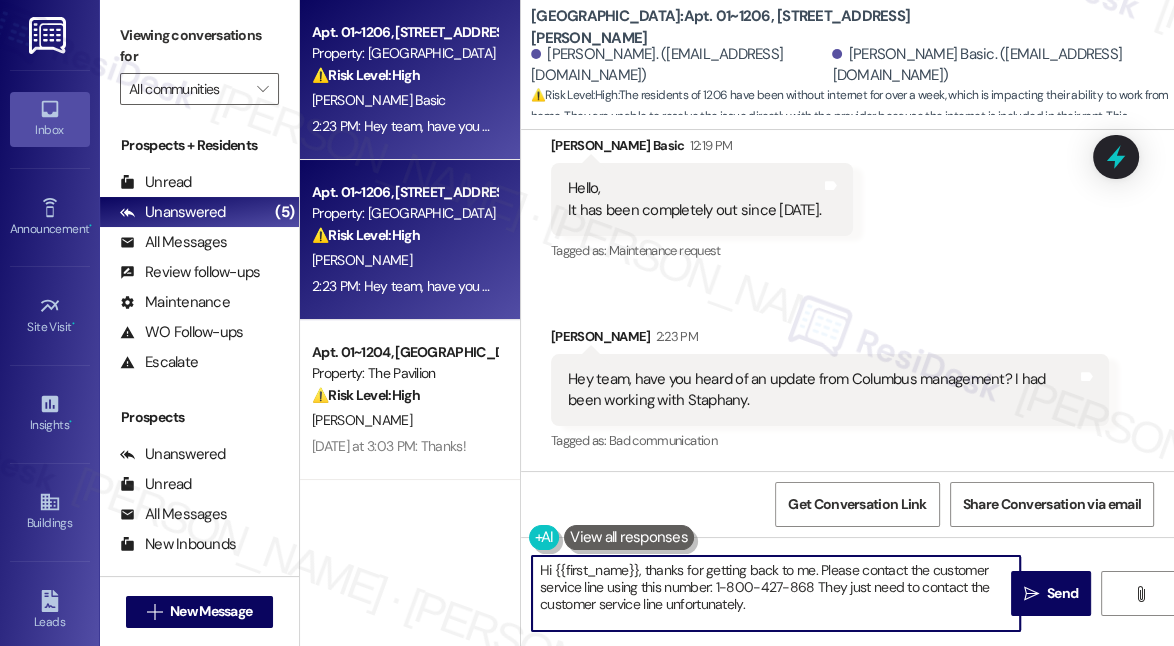 drag, startPoint x: 822, startPoint y: 608, endPoint x: 818, endPoint y: 579, distance: 29.274563 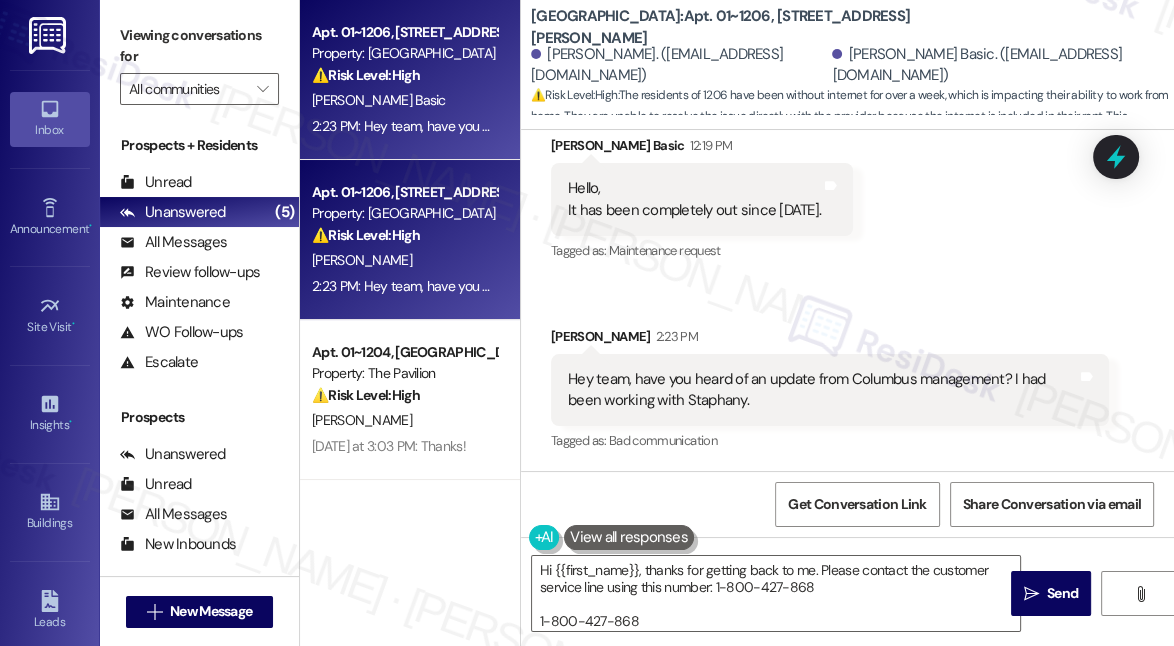 click on "[PERSON_NAME] 2:23 PM" at bounding box center (830, 340) 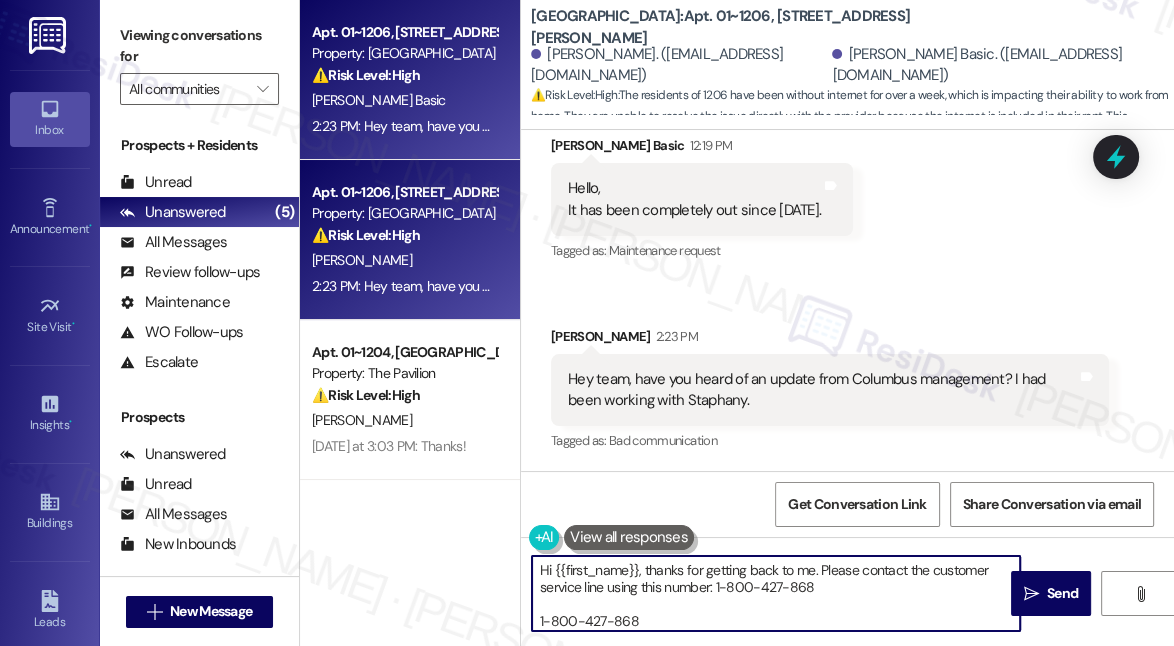 drag, startPoint x: 669, startPoint y: 613, endPoint x: 554, endPoint y: 614, distance: 115.00435 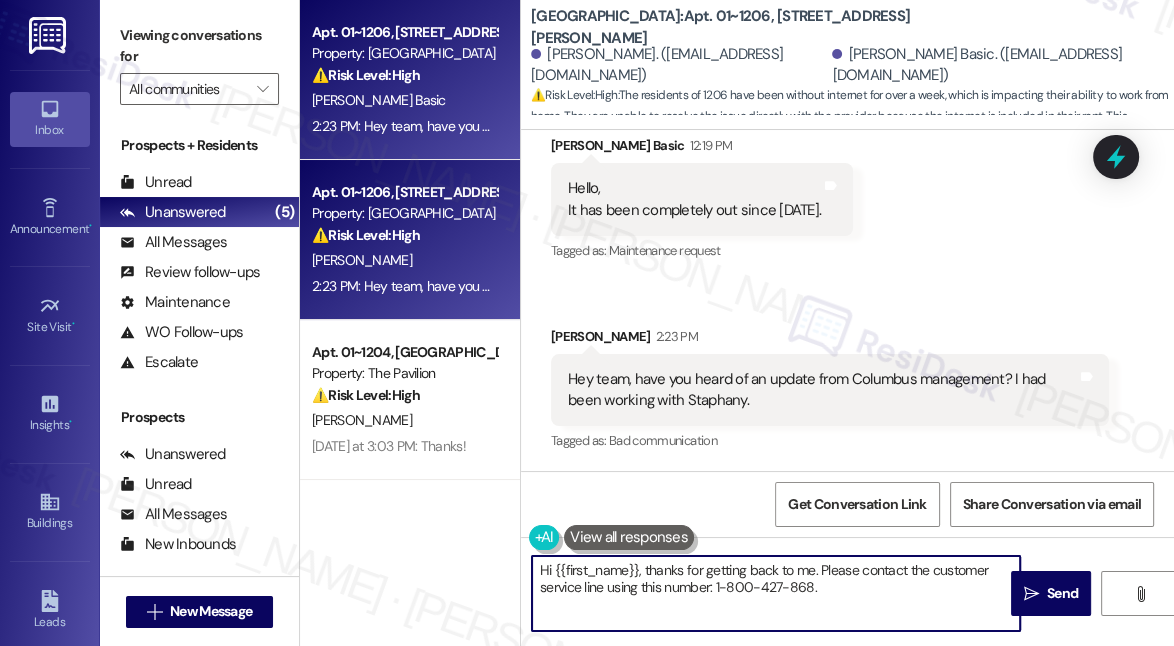 click on "Hi {{first_name}}, thanks for getting back to me. Please contact the customer service line using this number: 1-800-427-868." at bounding box center (776, 593) 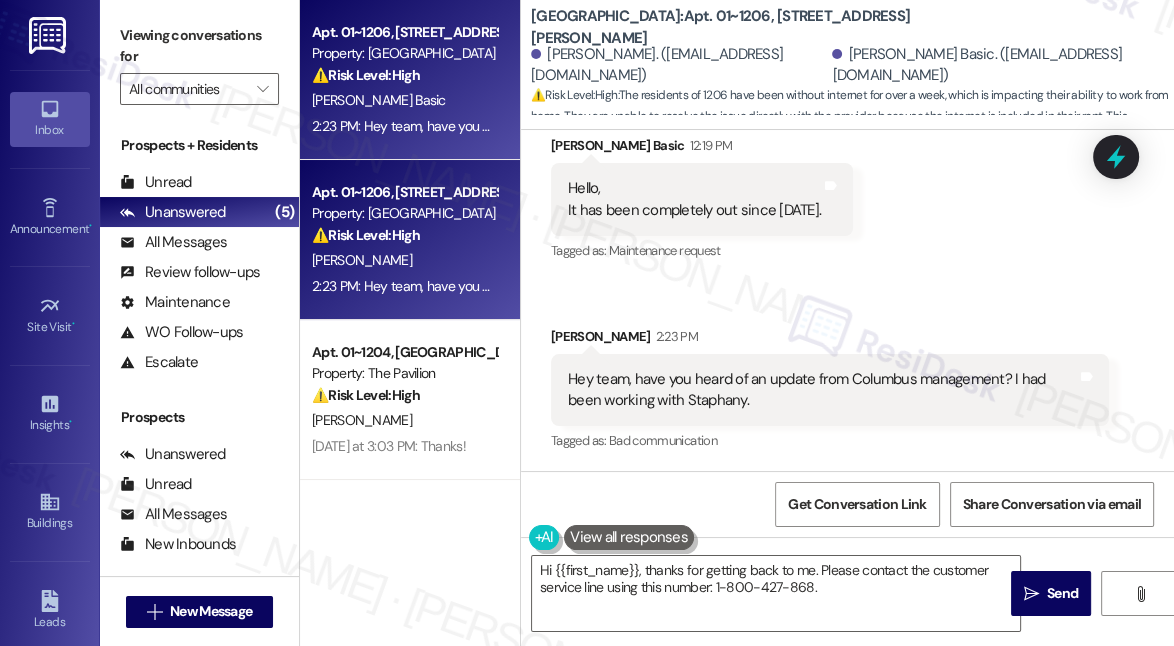 click on "Received via SMS [PERSON_NAME] Basic 12:19 PM Hello,
It has been completely out since [DATE]. Tags and notes Tagged as:   Maintenance request Click to highlight conversations about Maintenance request Received via SMS [PERSON_NAME] 2:23 PM Hey team, have you heard of an update from Columbus management? I had been working with Staphany.  Tags and notes Tagged as:   Bad communication Click to highlight conversations about Bad communication" at bounding box center [847, 280] 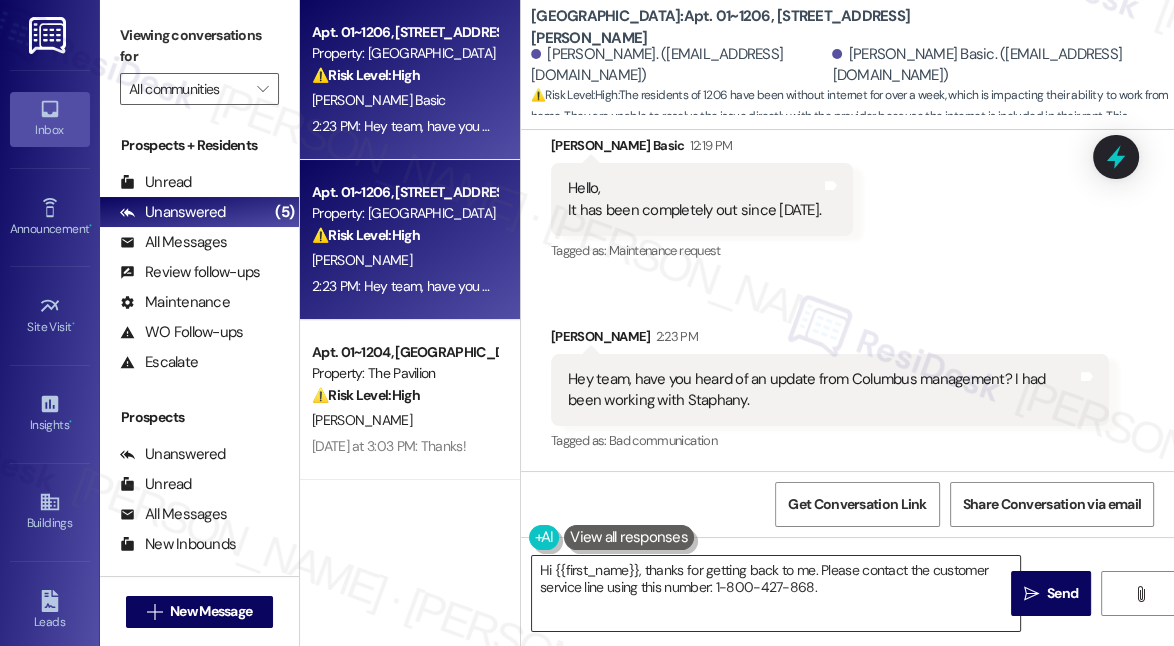 click on "Hi {{first_name}}, thanks for getting back to me. Please contact the customer service line using this number: 1-800-427-868." at bounding box center (776, 593) 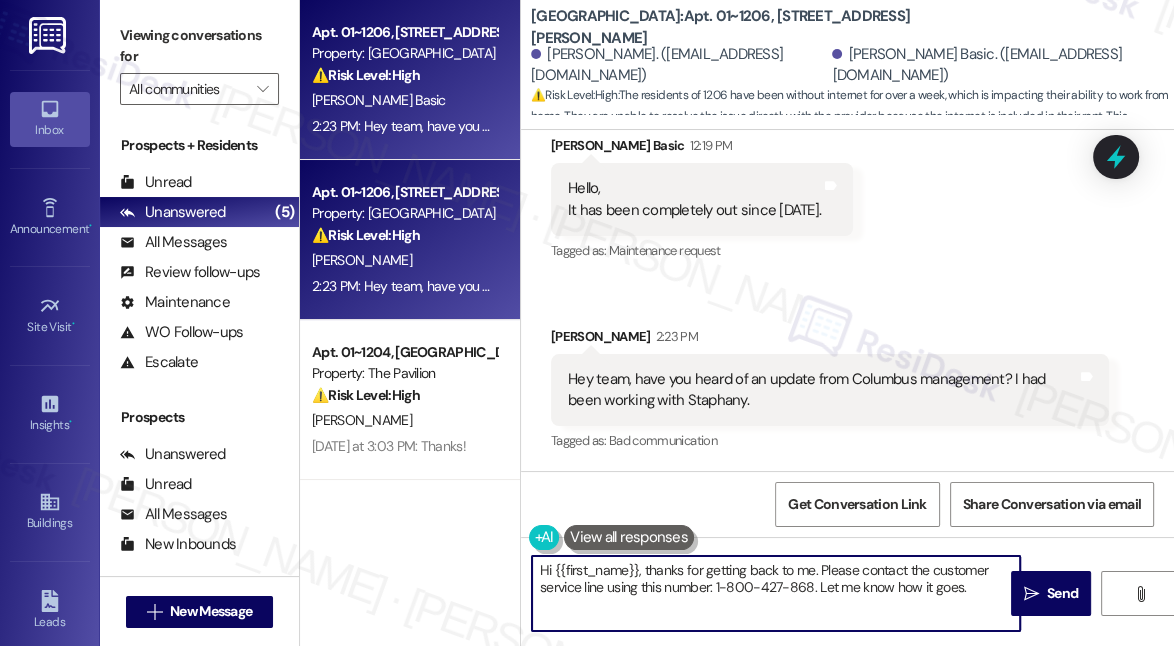 click on "Hi {{first_name}}, thanks for getting back to me. Please contact the customer service line using this number: 1-800-427-868. Let me know how it goes." at bounding box center (776, 593) 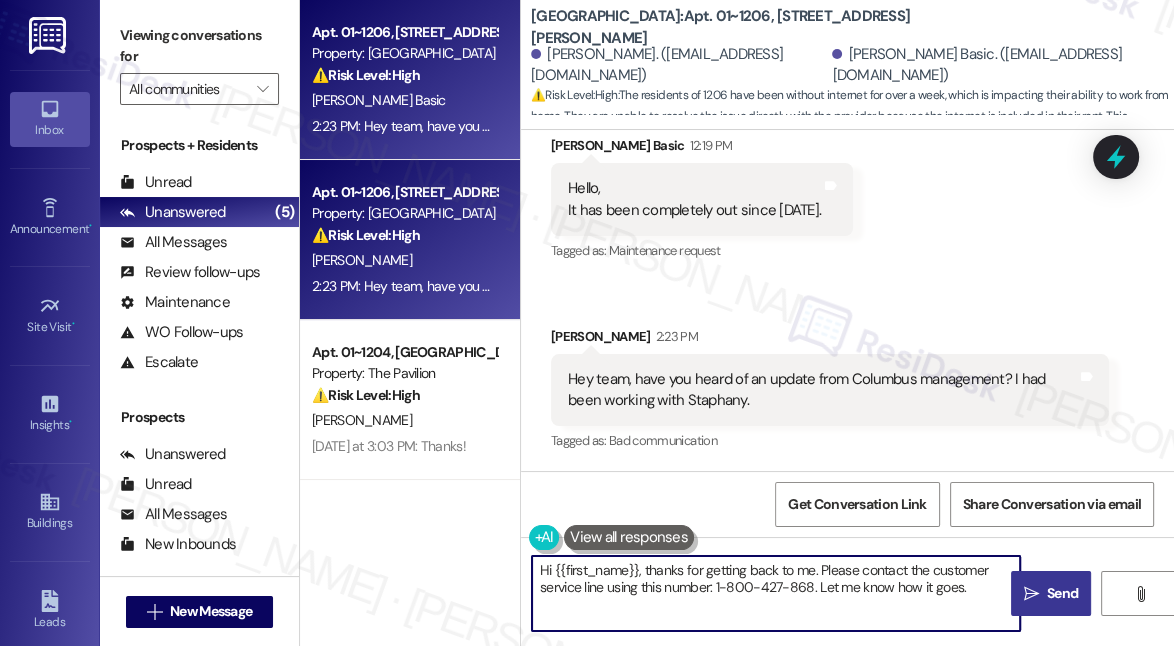 click on "" at bounding box center (1031, 594) 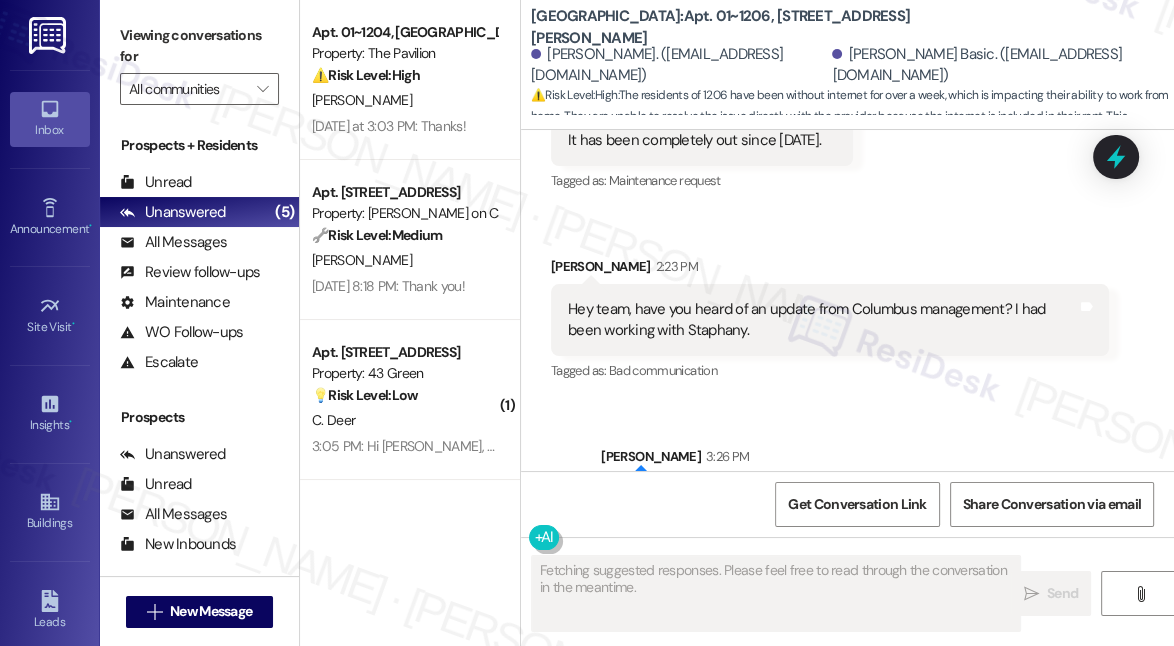 scroll, scrollTop: 1552, scrollLeft: 0, axis: vertical 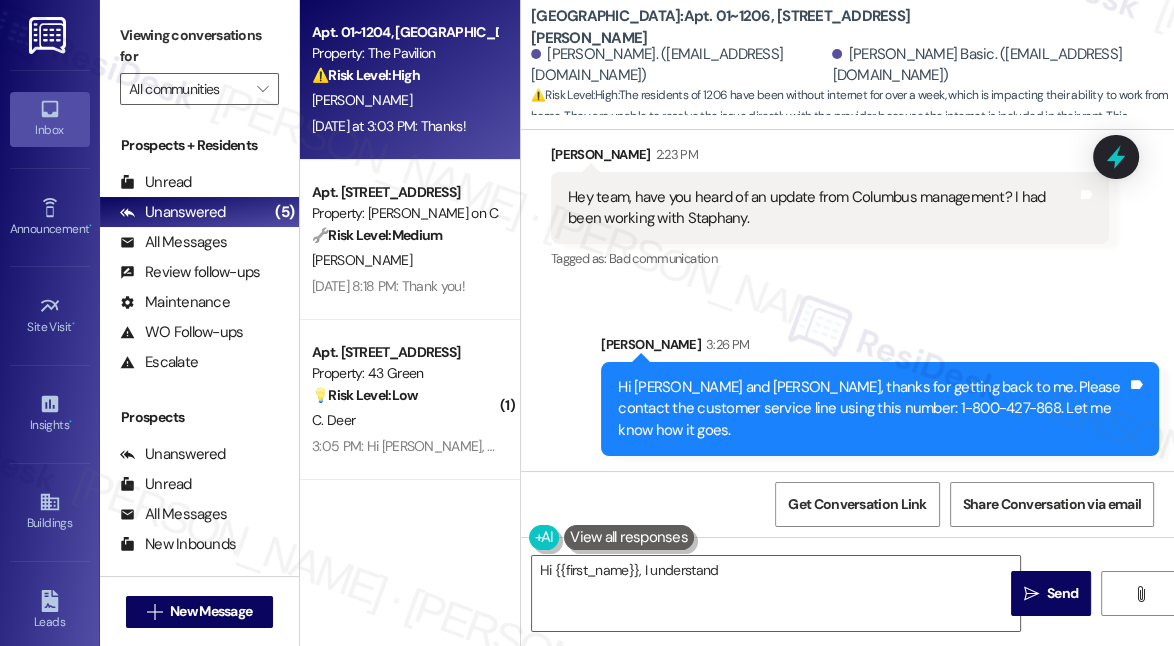 type on "Hi {{first_name}}, I understand you're" 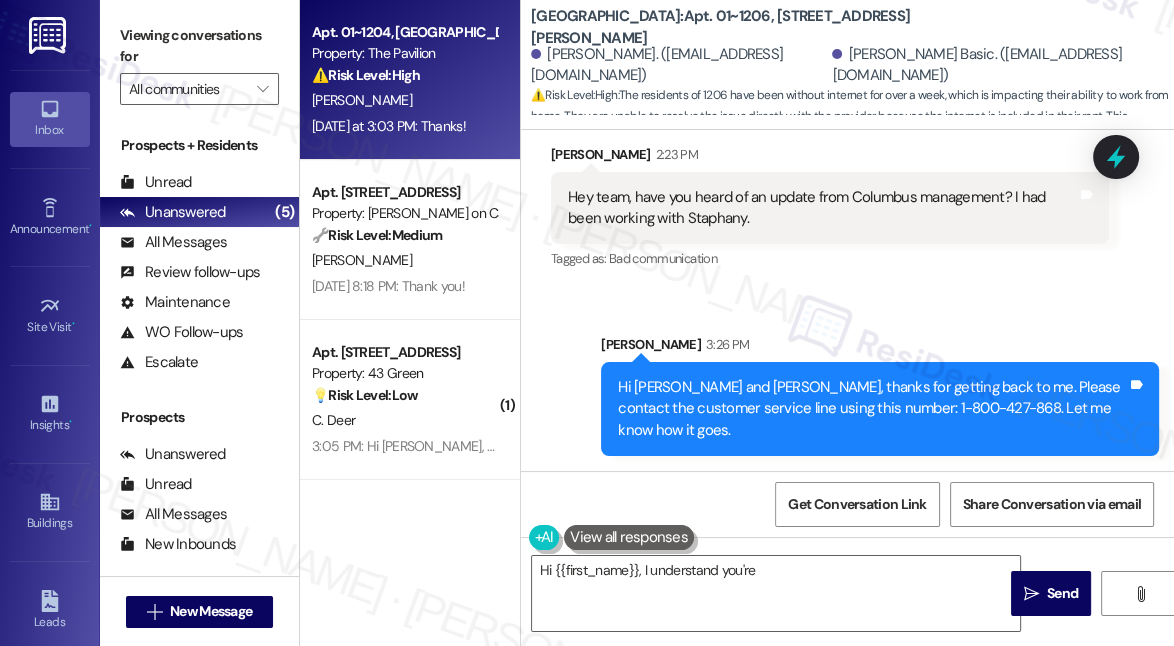 click on "[DATE] at 3:03 PM: Thanks! [DATE] at 3:03 PM: Thanks!" at bounding box center (389, 126) 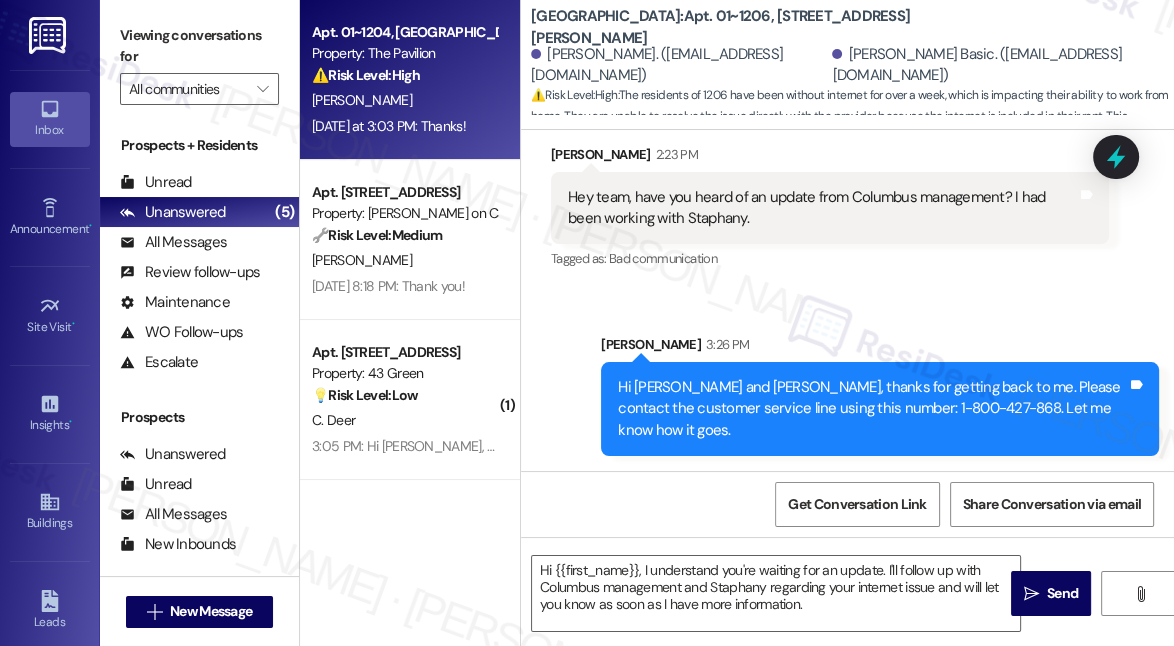 type on "Fetching suggested responses. Please feel free to read through the conversation in the meantime." 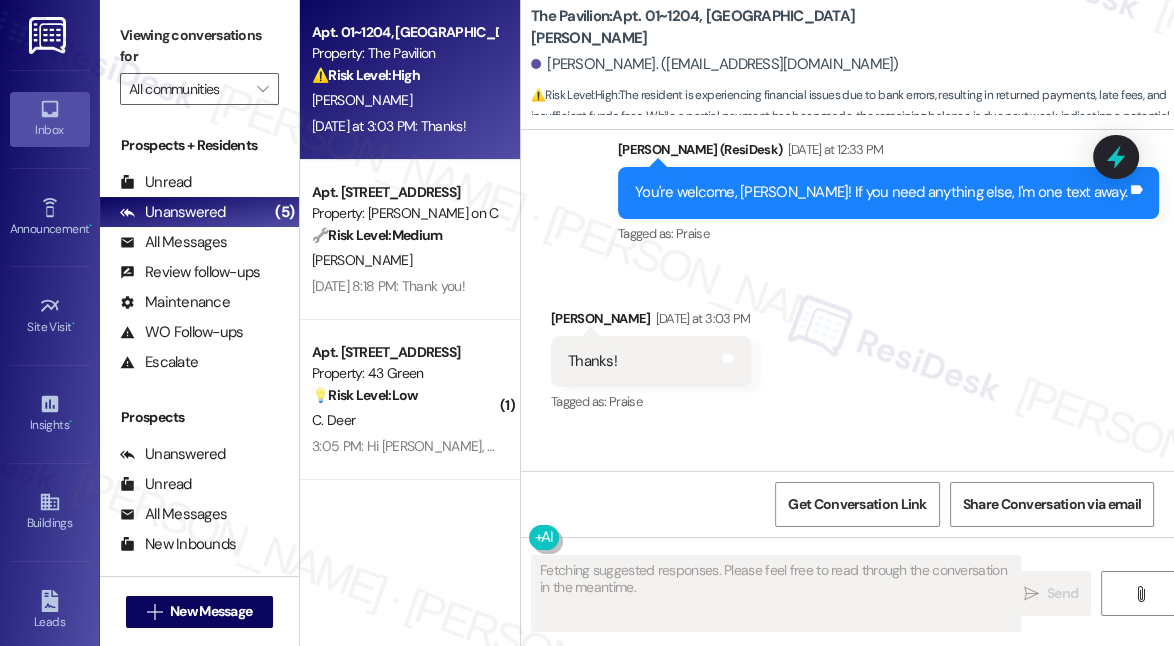scroll, scrollTop: 7714, scrollLeft: 0, axis: vertical 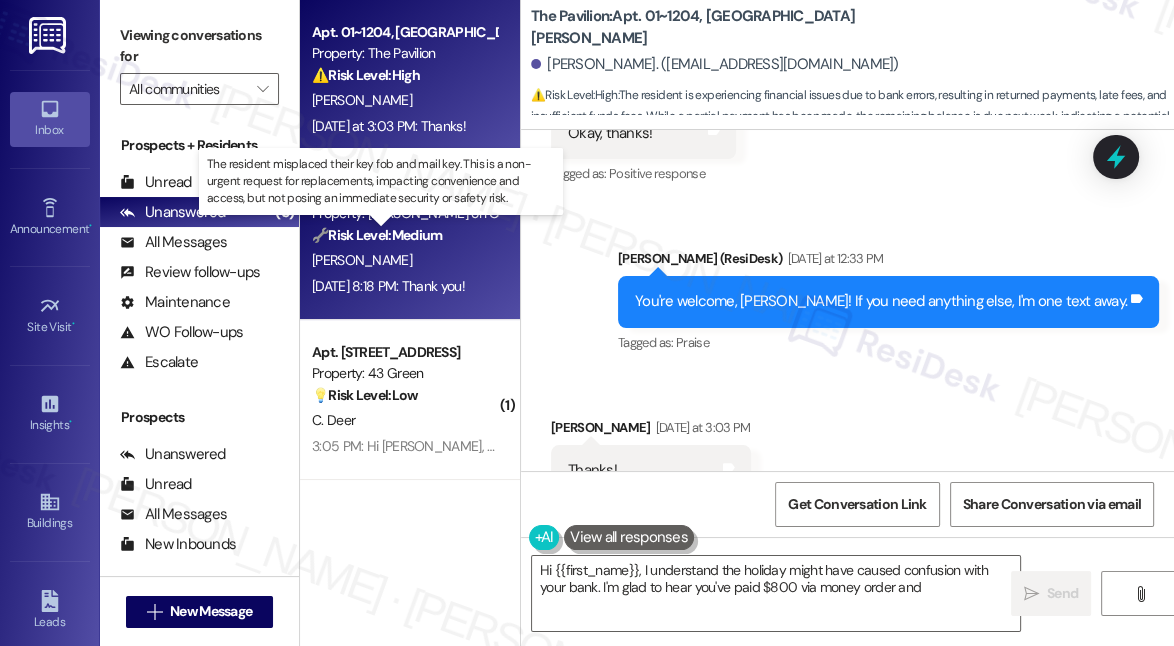 type on "Hi {{first_name}}, I understand the holiday might have caused confusion with your bank. I'm glad to hear you've paid $800 via money order and will" 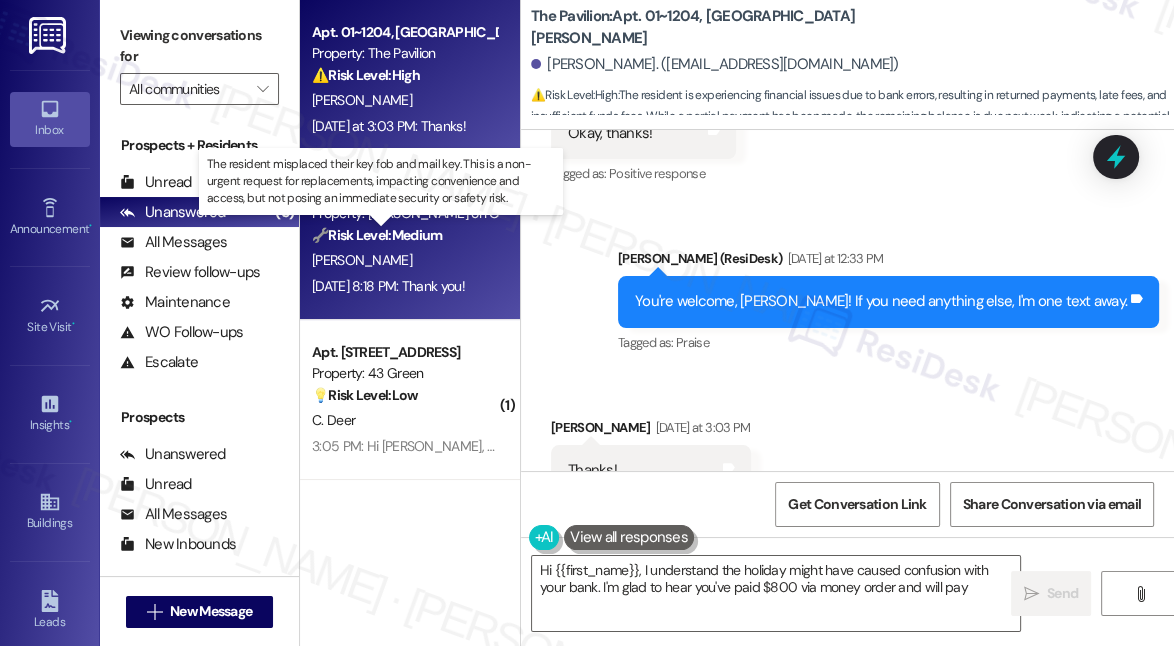 click on "🔧  Risk Level:  Medium" at bounding box center (377, 235) 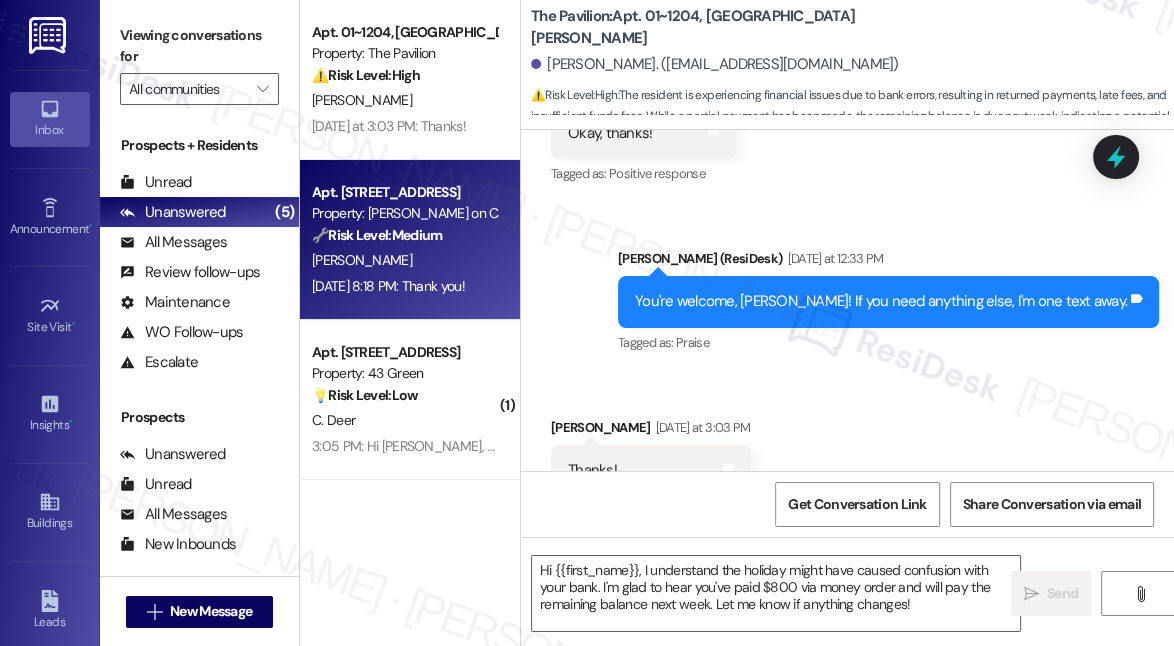 type on "Fetching suggested responses. Please feel free to read through the conversation in the meantime." 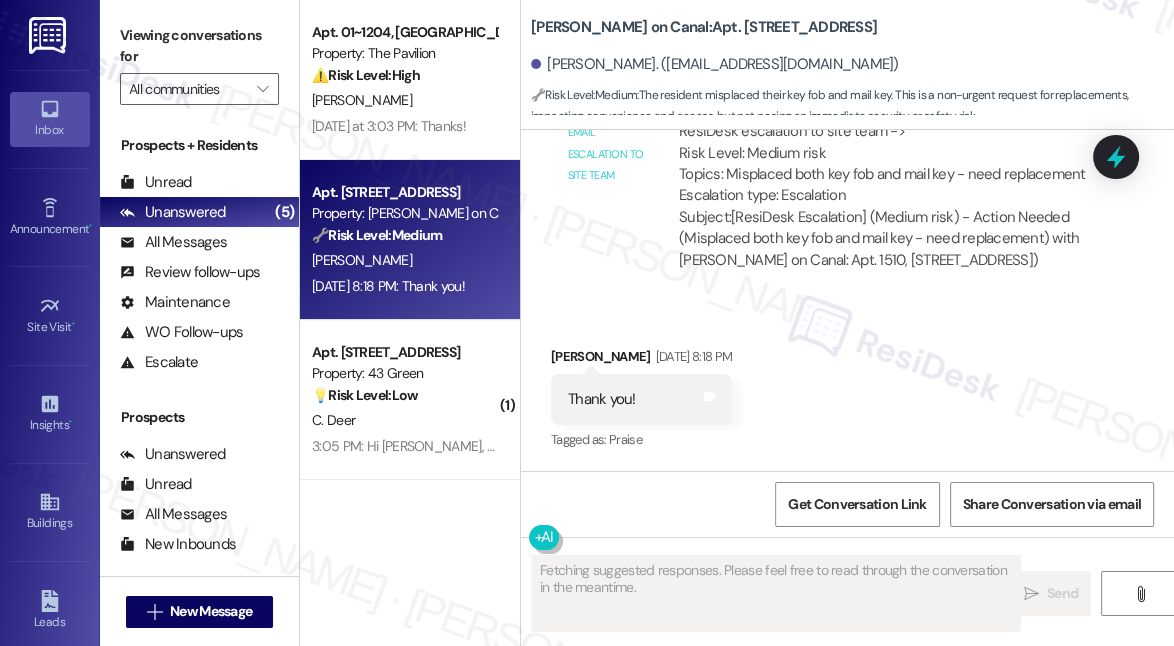 scroll, scrollTop: 1493, scrollLeft: 0, axis: vertical 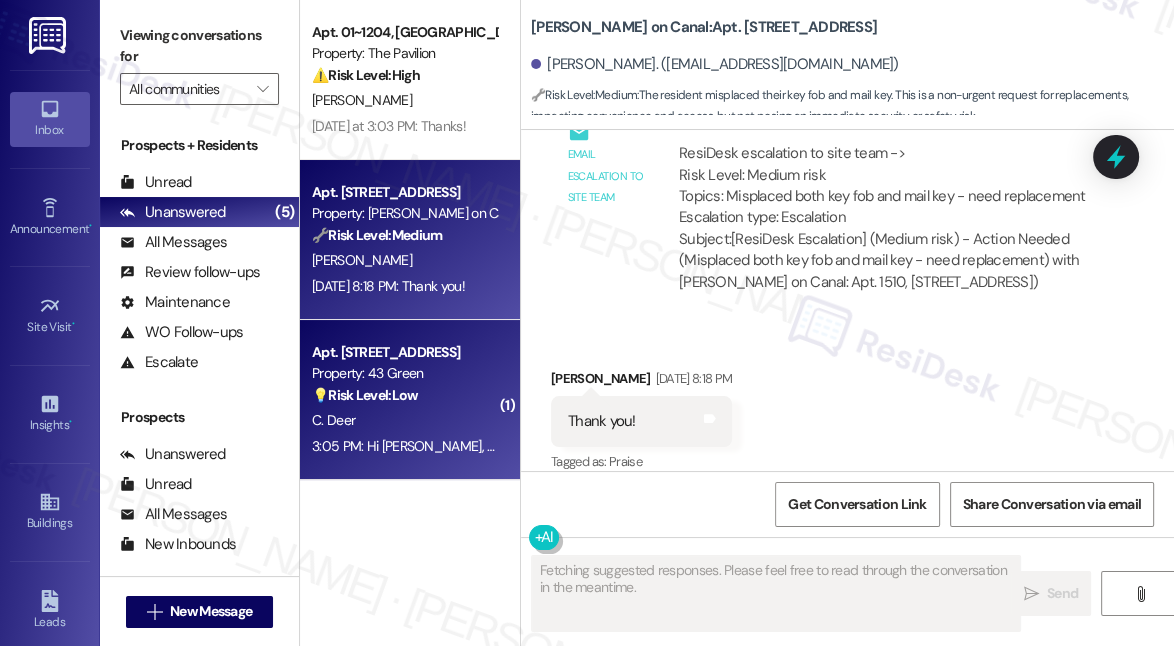 click on "💡  Risk Level:  Low" at bounding box center [365, 395] 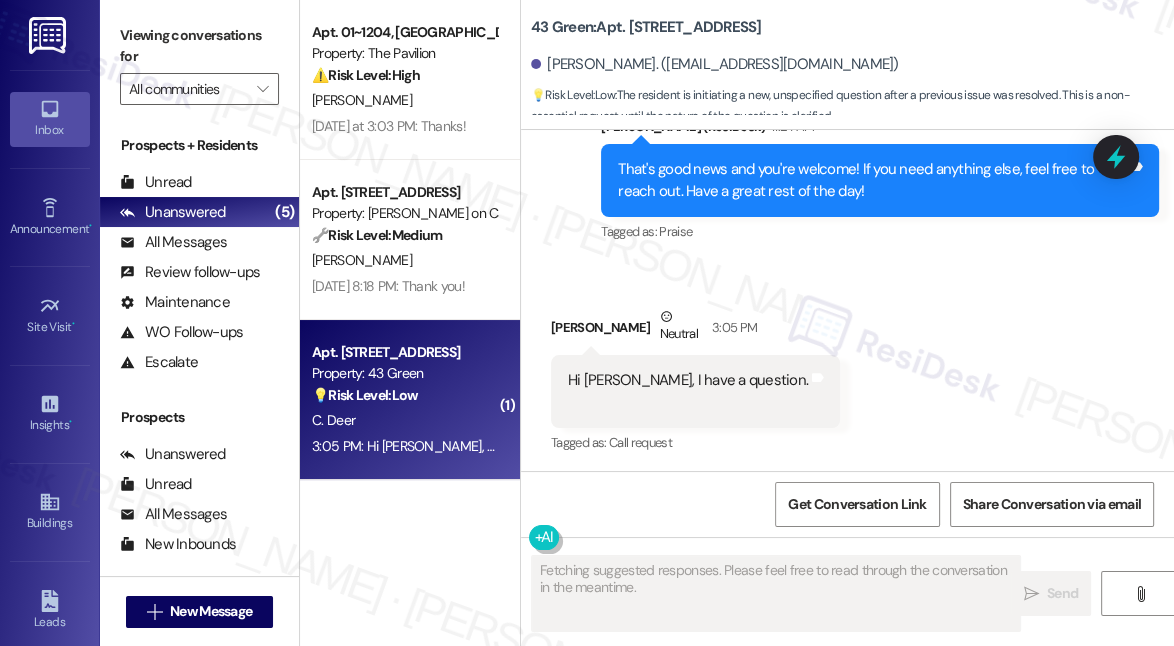 scroll, scrollTop: 2762, scrollLeft: 0, axis: vertical 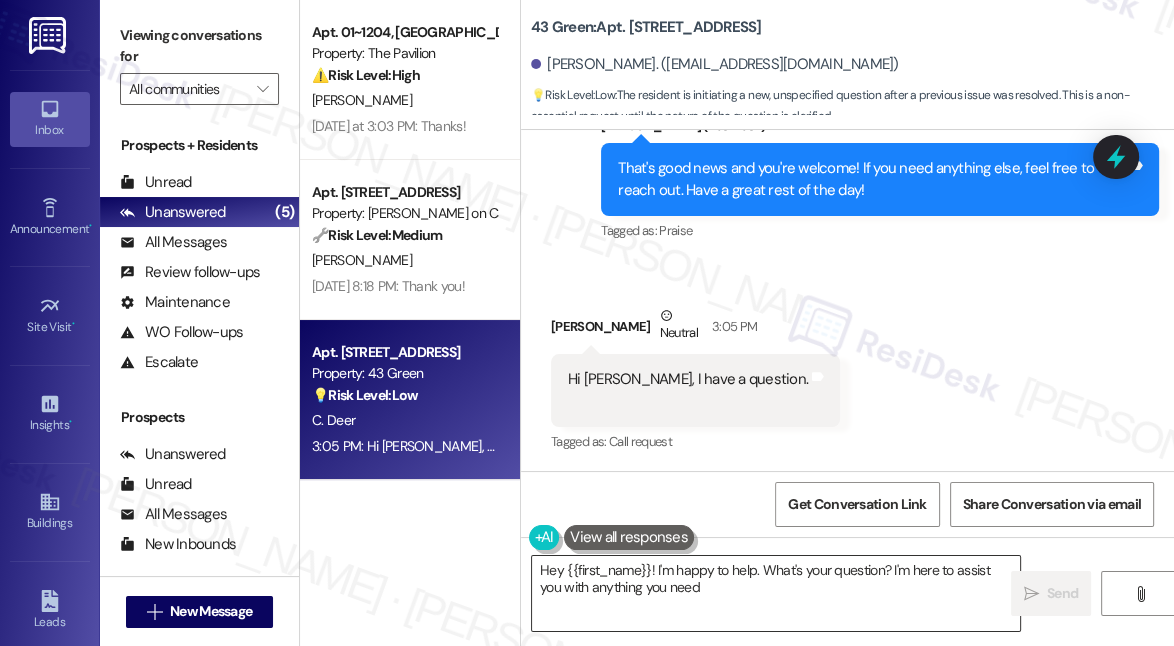 type on "Hey {{first_name}}! I'm happy to help. What's your question? I'm here to assist you with anything you need." 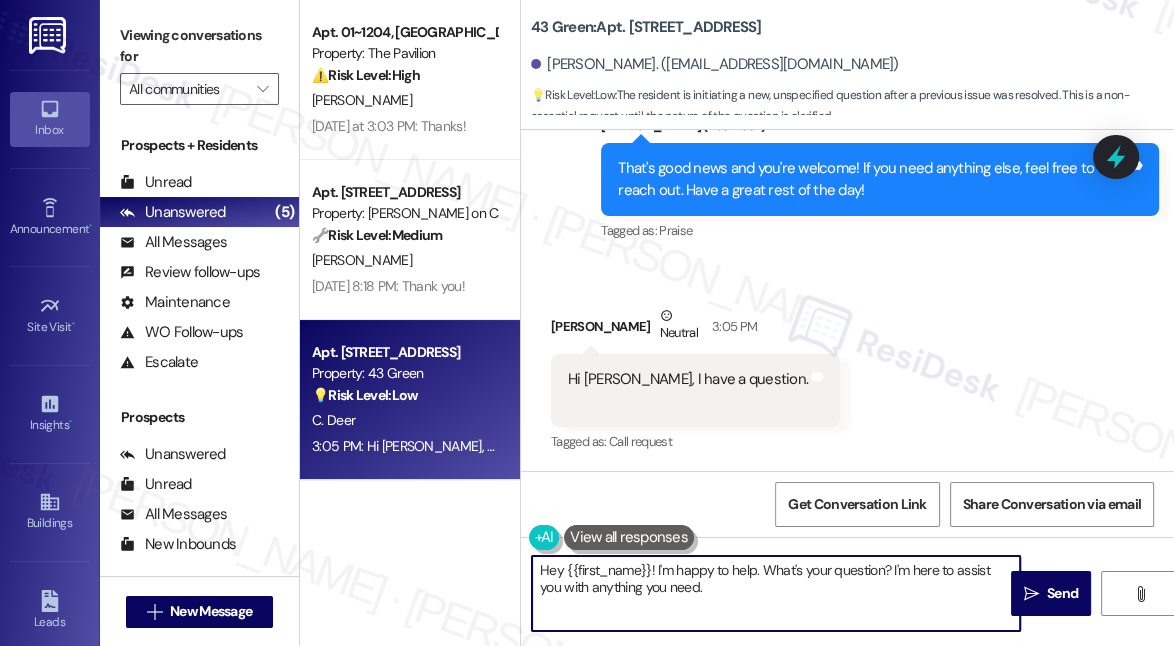 drag, startPoint x: 753, startPoint y: 585, endPoint x: 821, endPoint y: 565, distance: 70.88018 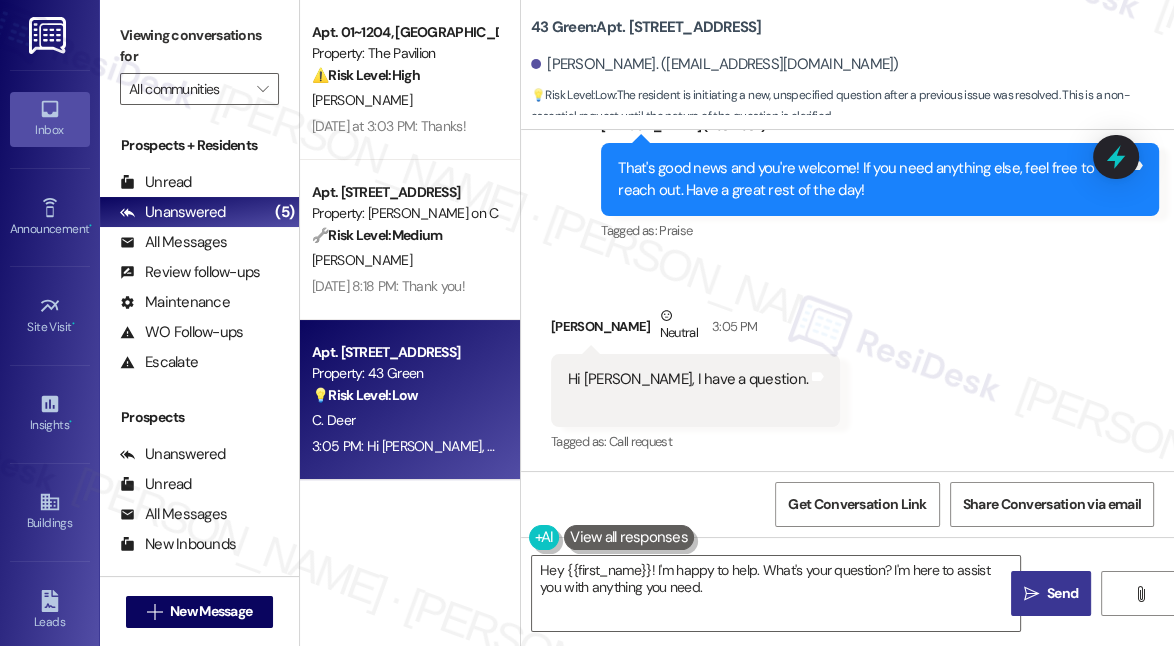 click on " Send" at bounding box center (1051, 593) 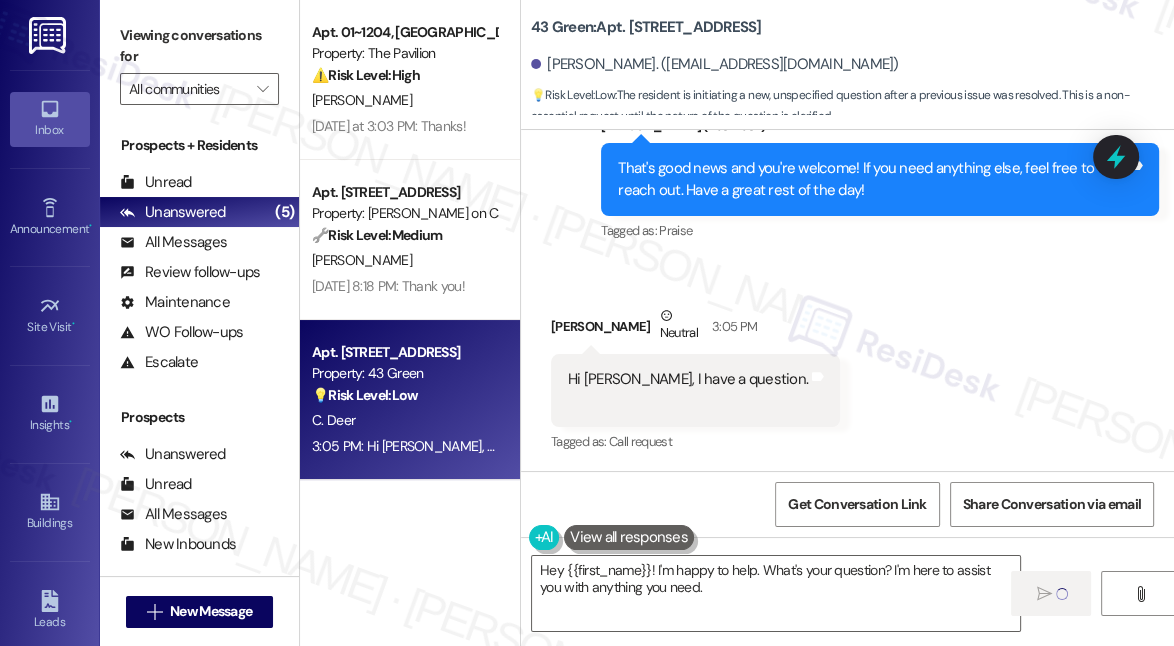 type 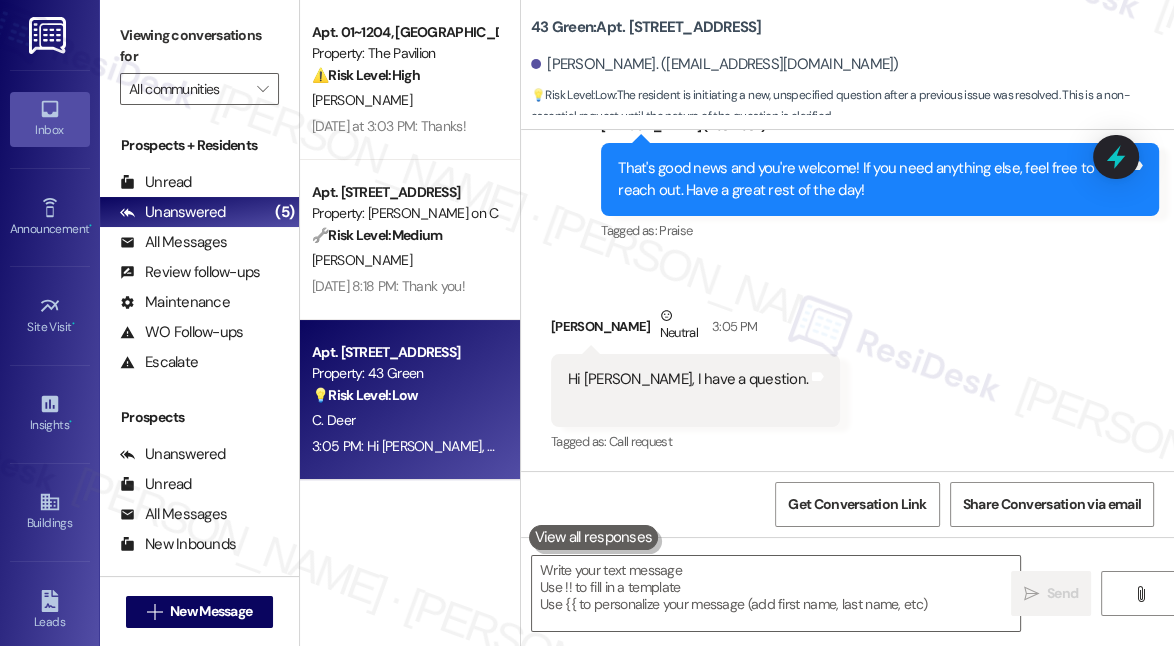 scroll, scrollTop: 2761, scrollLeft: 0, axis: vertical 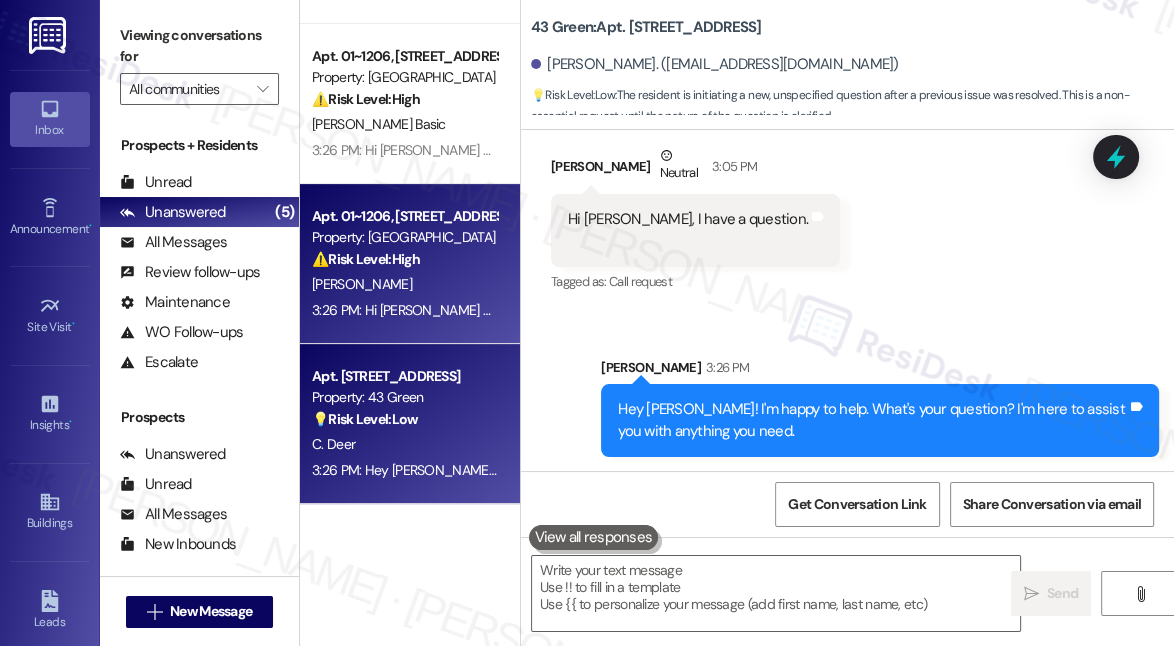 click on "[PERSON_NAME]" at bounding box center (404, 284) 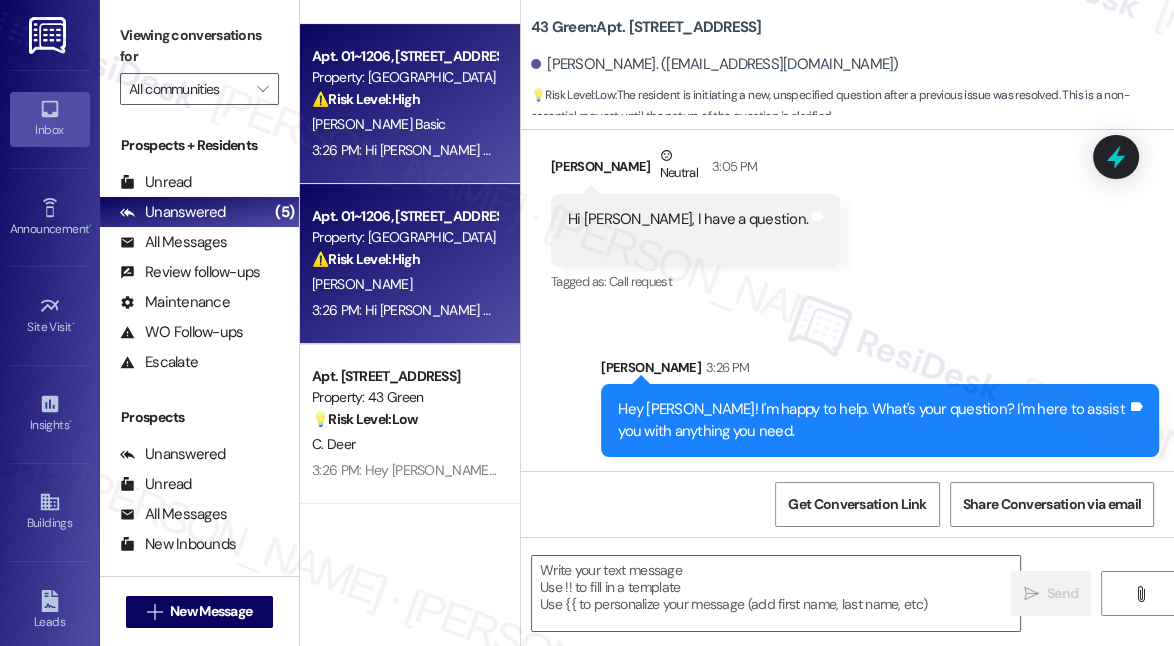 type on "Fetching suggested responses. Please feel free to read through the conversation in the meantime." 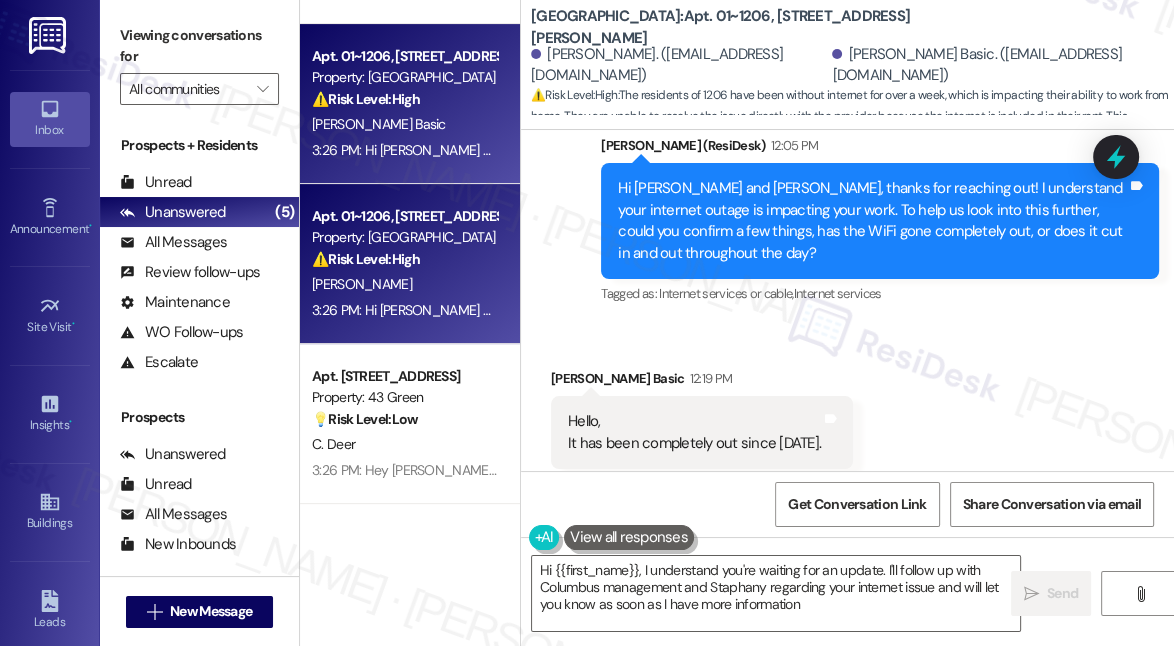 type on "Hi {{first_name}}, I understand you're waiting for an update. I'll follow up with Columbus management and Staphany regarding your internet issue and will let you know as soon as I have more information." 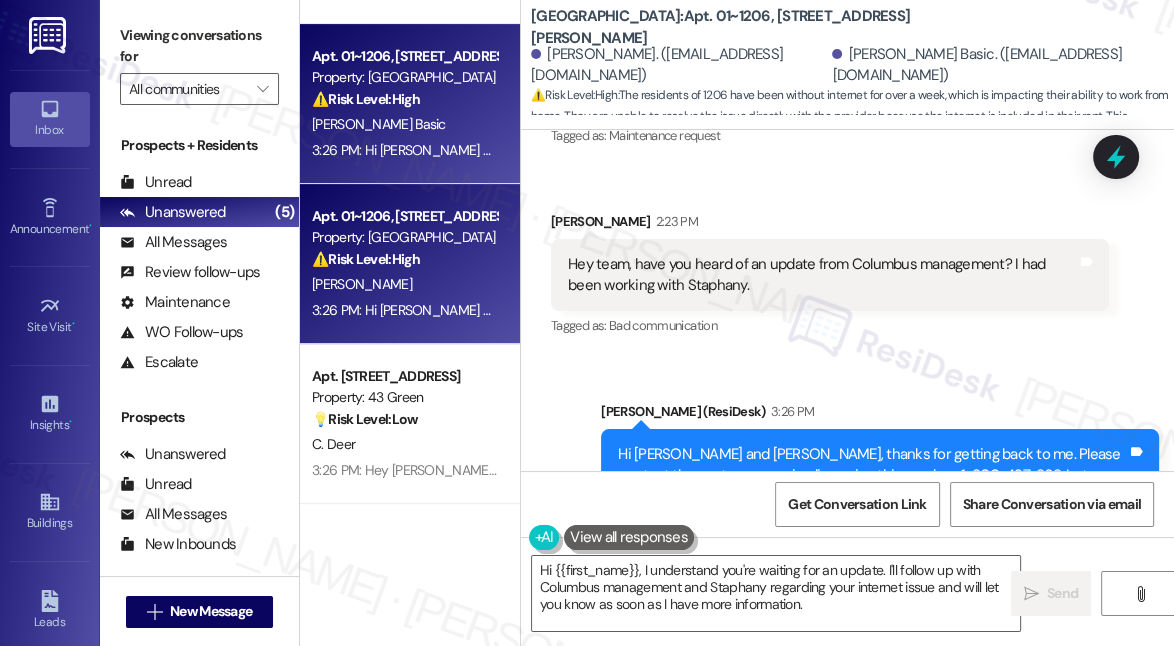 scroll, scrollTop: 1581, scrollLeft: 0, axis: vertical 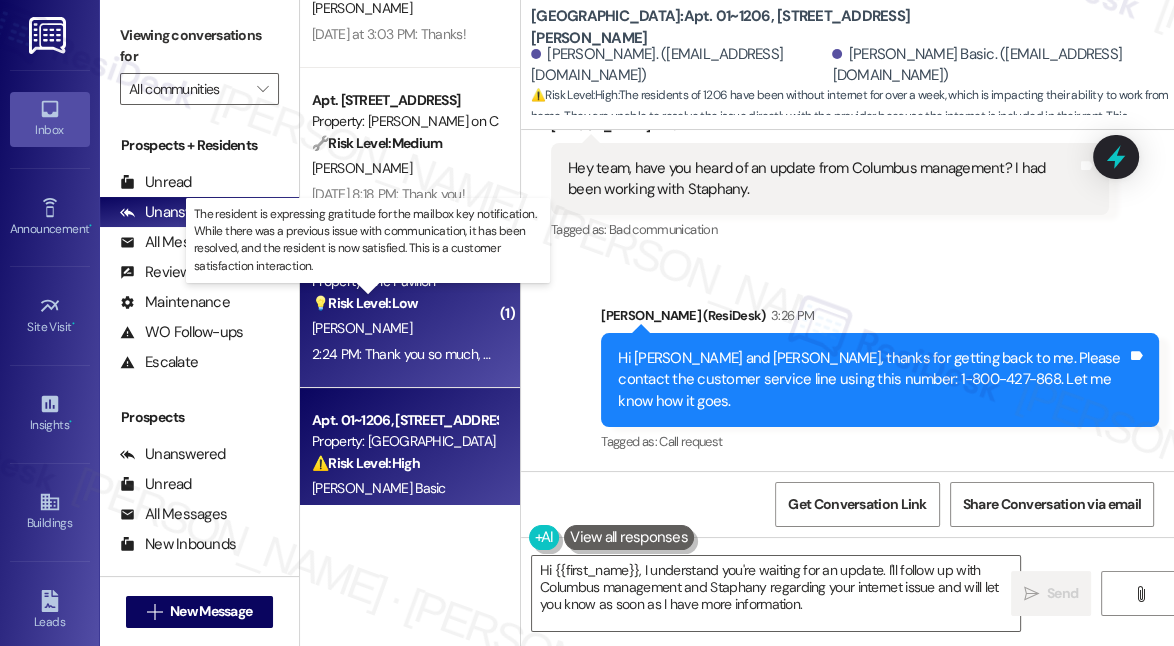 click on "💡  Risk Level:  Low" at bounding box center [365, 303] 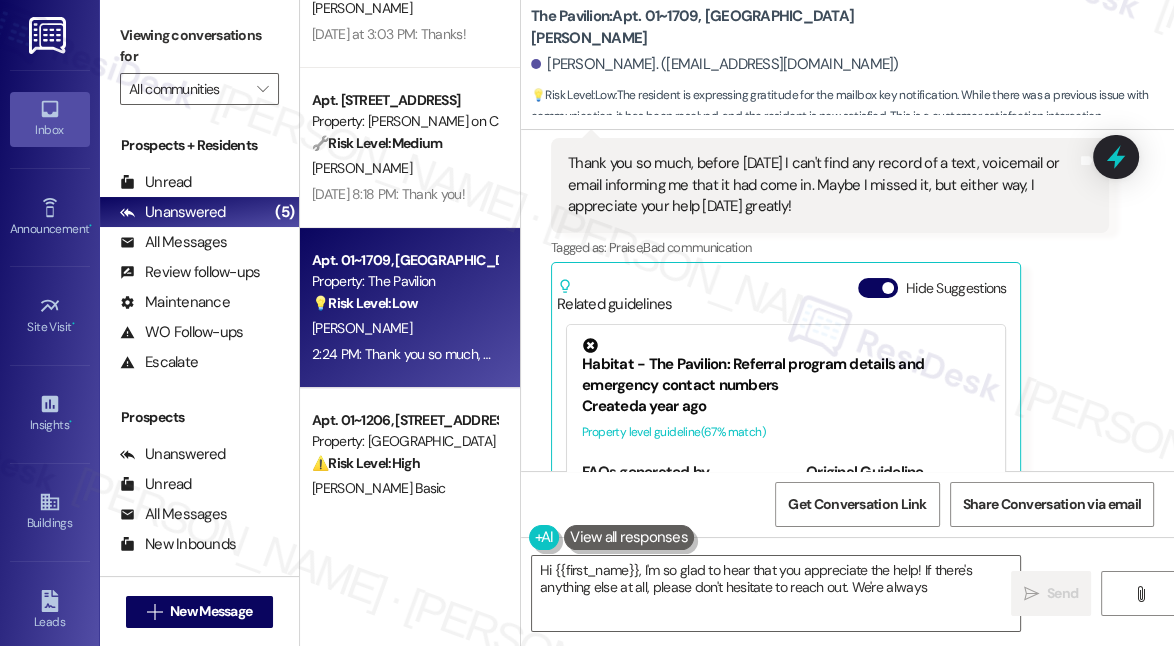 scroll, scrollTop: 8191, scrollLeft: 0, axis: vertical 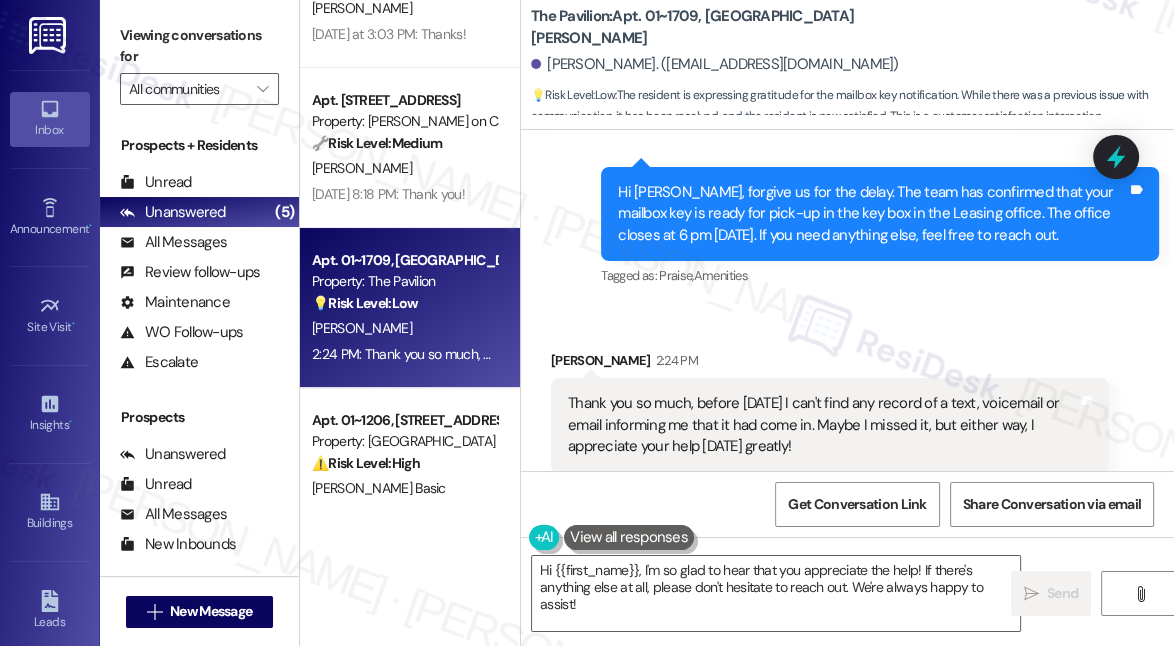 click on "Thank you so much, before [DATE] I can't find any record of a text, voicemail or email informing me that it had come in.  Maybe I missed it, but either way, I appreciate your help [DATE] greatly!" at bounding box center (822, 425) 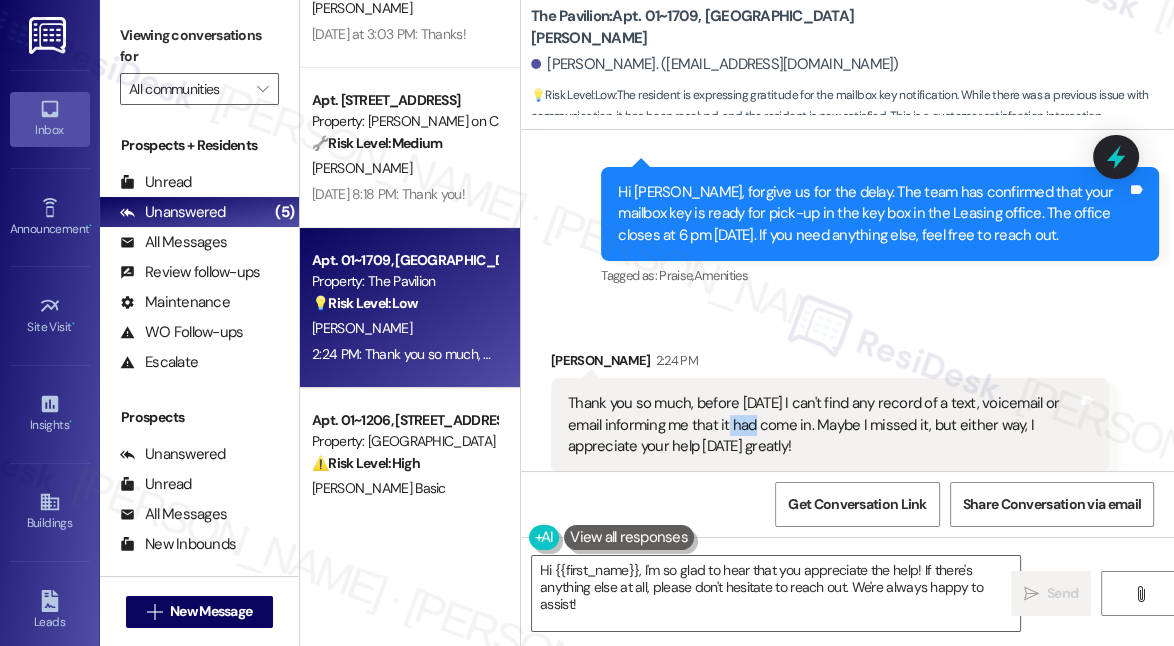 click on "Thank you so much, before [DATE] I can't find any record of a text, voicemail or email informing me that it had come in.  Maybe I missed it, but either way, I appreciate your help [DATE] greatly!" at bounding box center [822, 425] 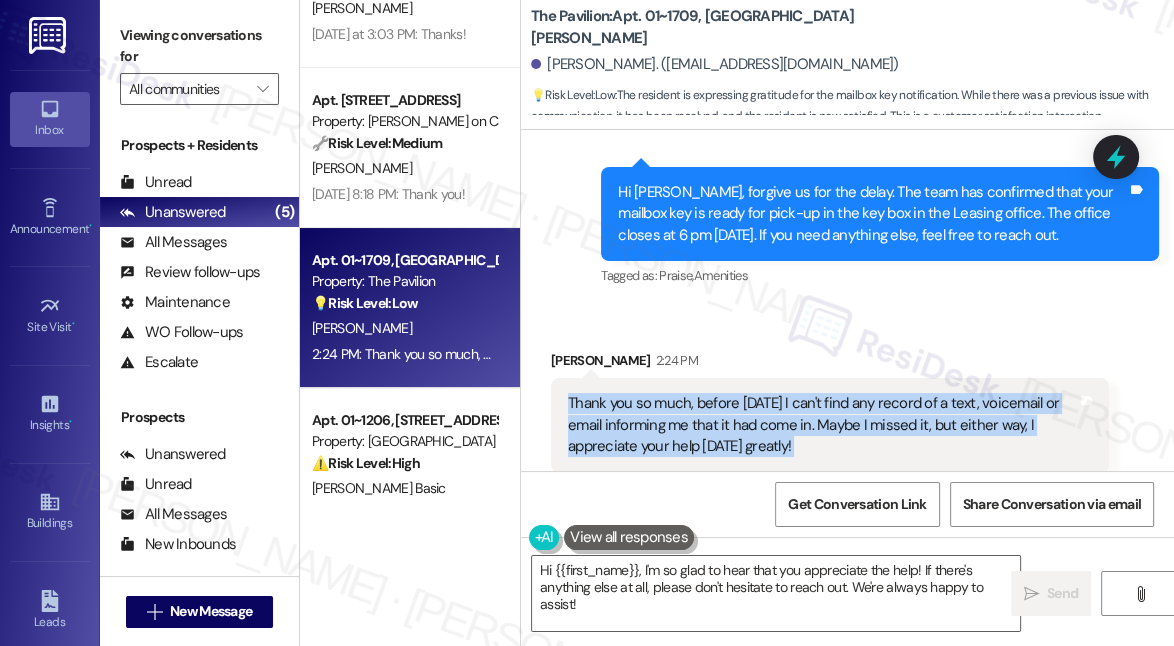 click on "Thank you so much, before [DATE] I can't find any record of a text, voicemail or email informing me that it had come in.  Maybe I missed it, but either way, I appreciate your help [DATE] greatly!" at bounding box center [822, 425] 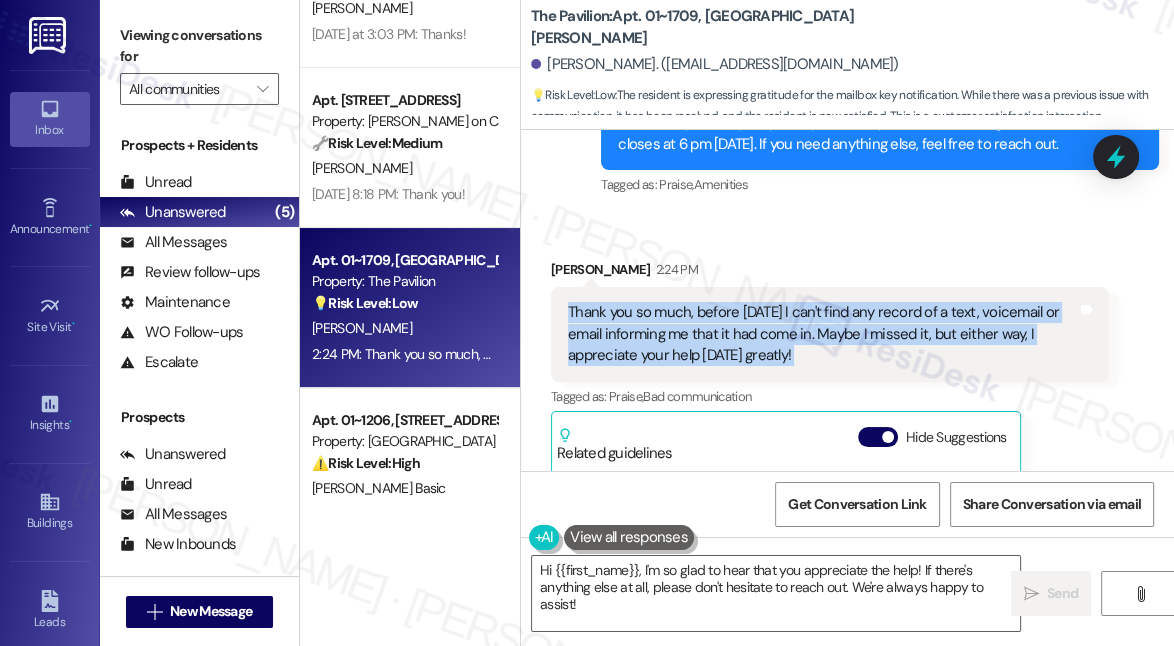 click on "Thank you so much, before [DATE] I can't find any record of a text, voicemail or email informing me that it had come in.  Maybe I missed it, but either way, I appreciate your help [DATE] greatly!" at bounding box center [822, 334] 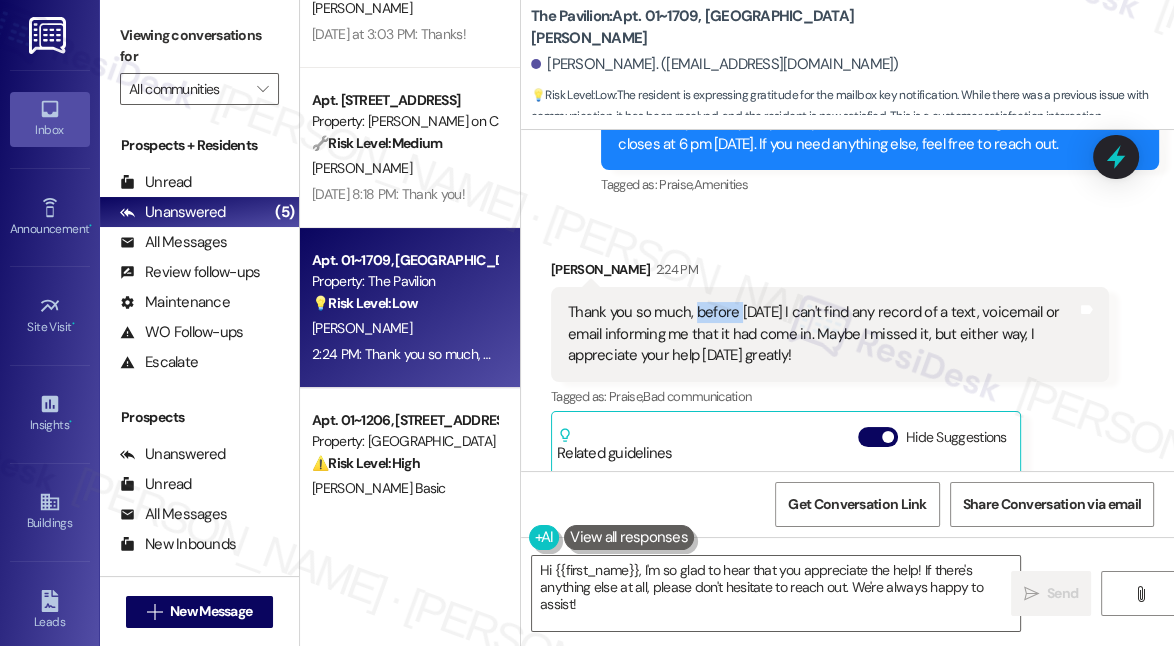 click on "Thank you so much, before [DATE] I can't find any record of a text, voicemail or email informing me that it had come in.  Maybe I missed it, but either way, I appreciate your help [DATE] greatly!" at bounding box center (822, 334) 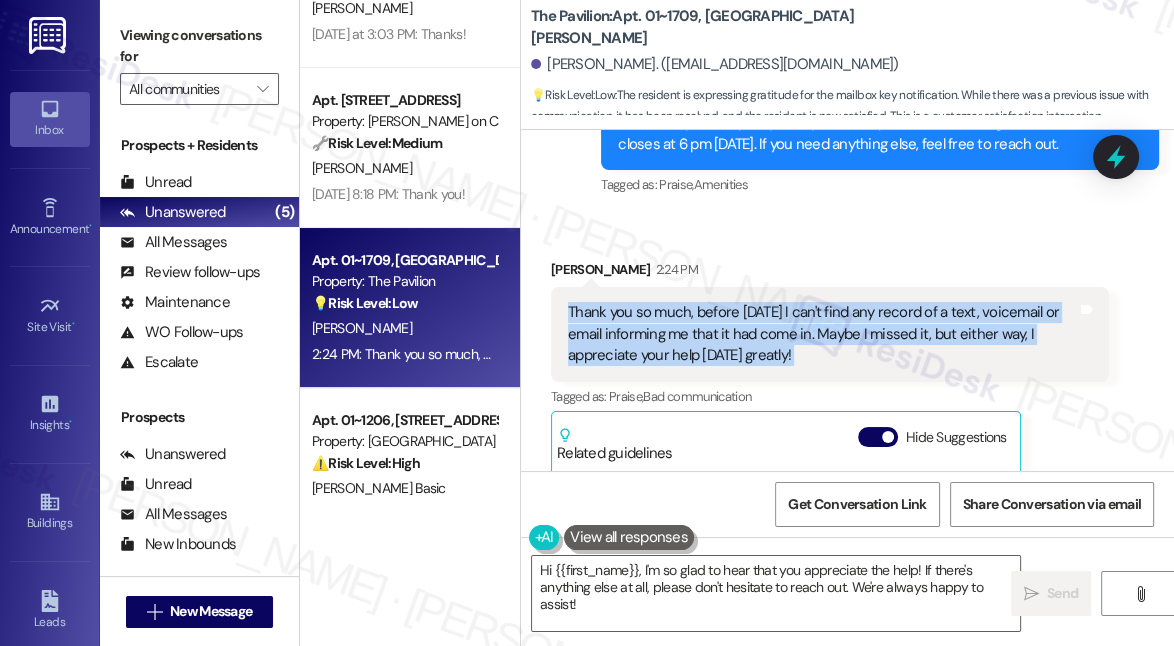 click on "Thank you so much, before [DATE] I can't find any record of a text, voicemail or email informing me that it had come in.  Maybe I missed it, but either way, I appreciate your help [DATE] greatly!" at bounding box center [822, 334] 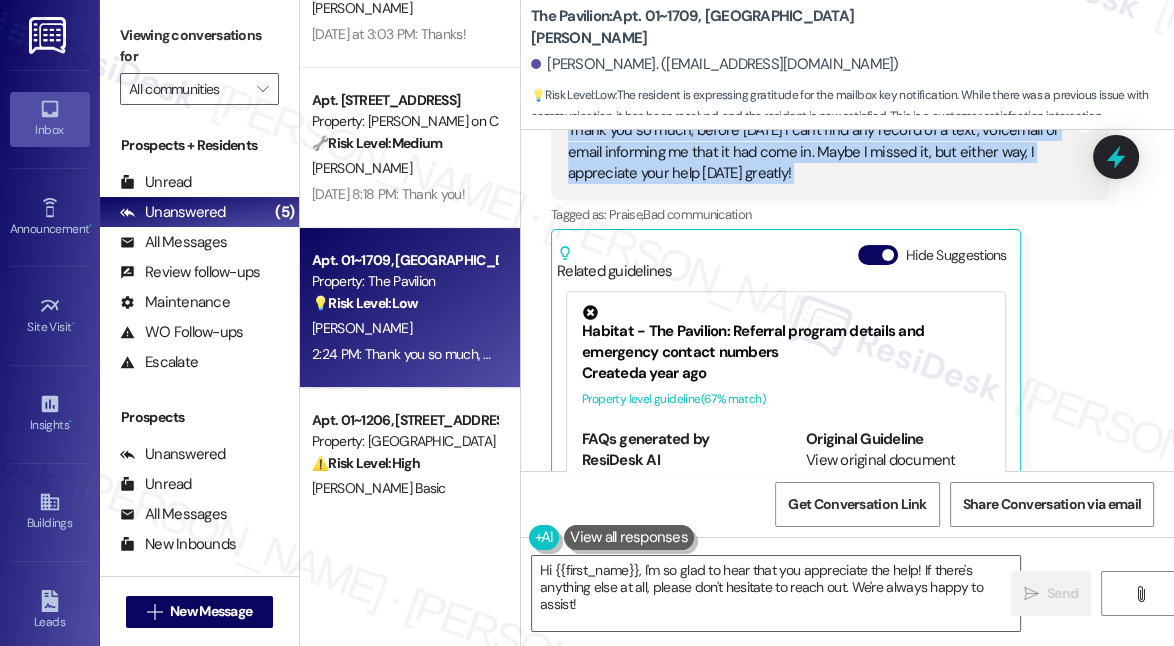 scroll, scrollTop: 8373, scrollLeft: 0, axis: vertical 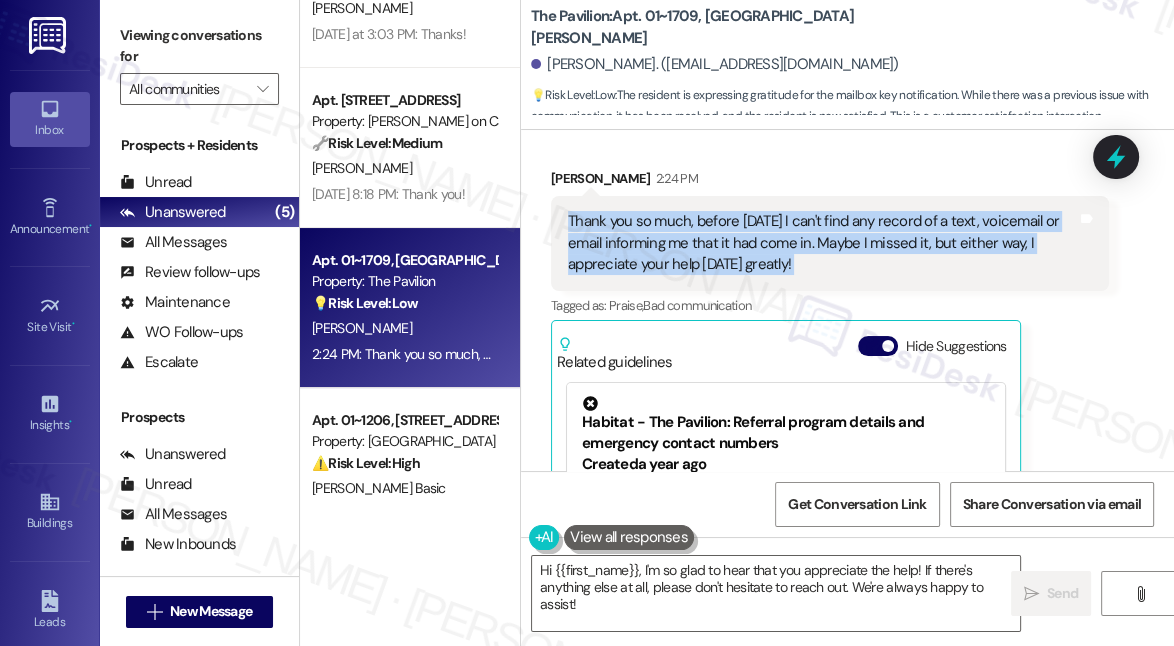 click on "Thank you so much, before [DATE] I can't find any record of a text, voicemail or email informing me that it had come in.  Maybe I missed it, but either way, I appreciate your help [DATE] greatly!" at bounding box center (822, 243) 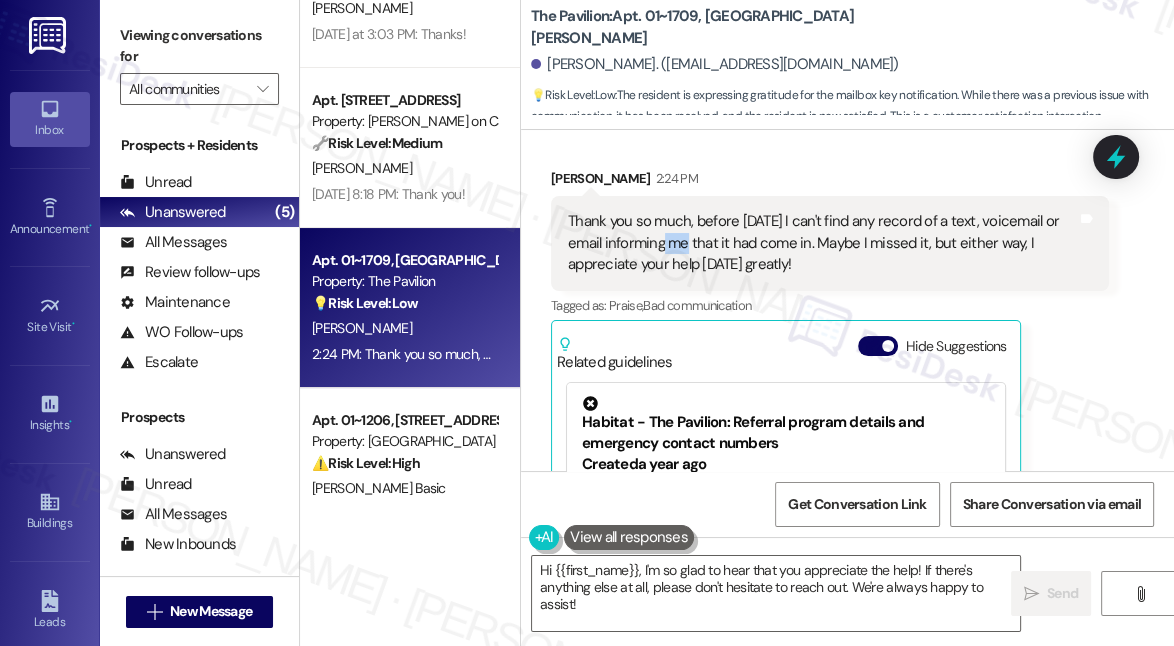 click on "Thank you so much, before [DATE] I can't find any record of a text, voicemail or email informing me that it had come in.  Maybe I missed it, but either way, I appreciate your help [DATE] greatly!" at bounding box center [822, 243] 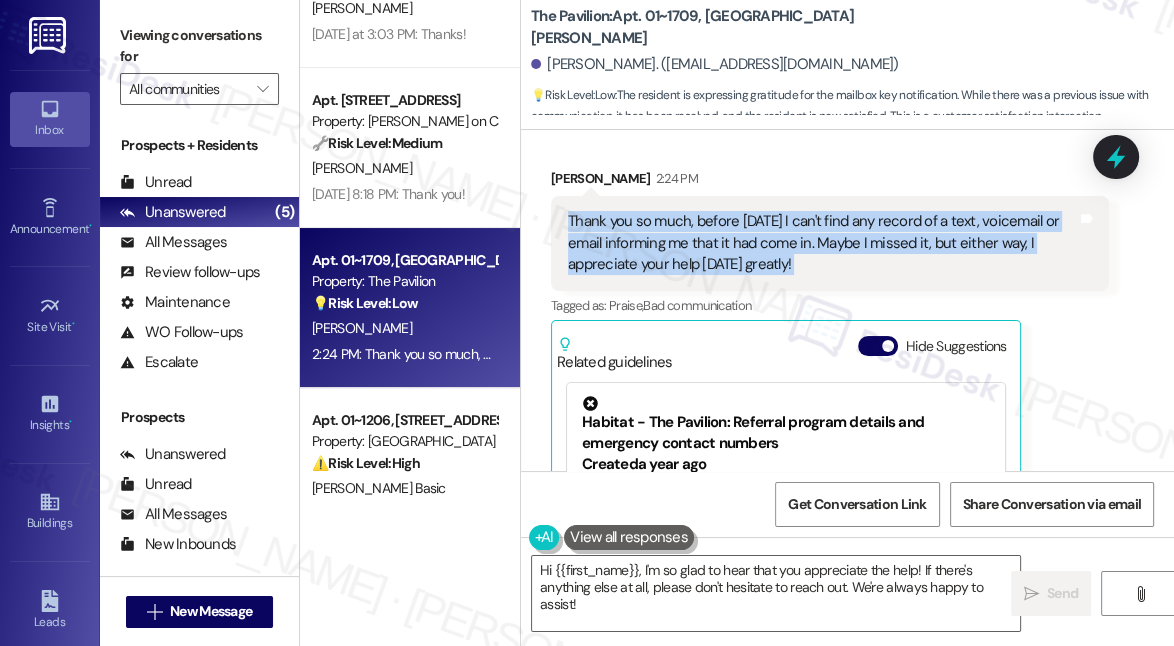 click on "Thank you so much, before [DATE] I can't find any record of a text, voicemail or email informing me that it had come in.  Maybe I missed it, but either way, I appreciate your help [DATE] greatly!" at bounding box center [822, 243] 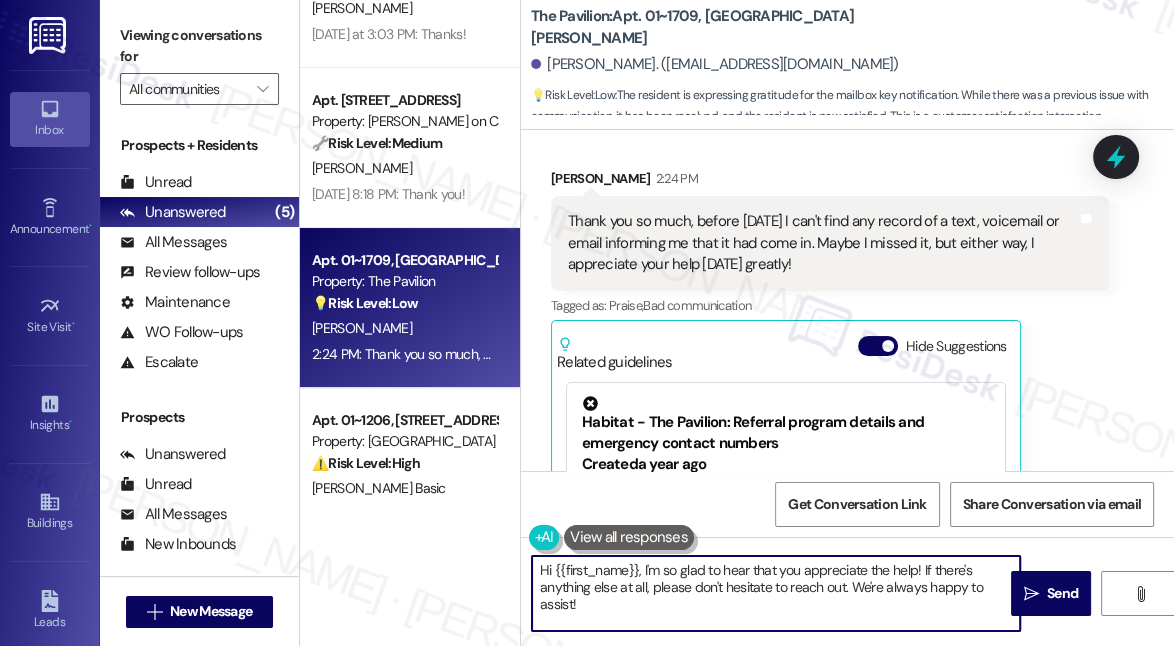 drag, startPoint x: 645, startPoint y: 569, endPoint x: 418, endPoint y: 555, distance: 227.4313 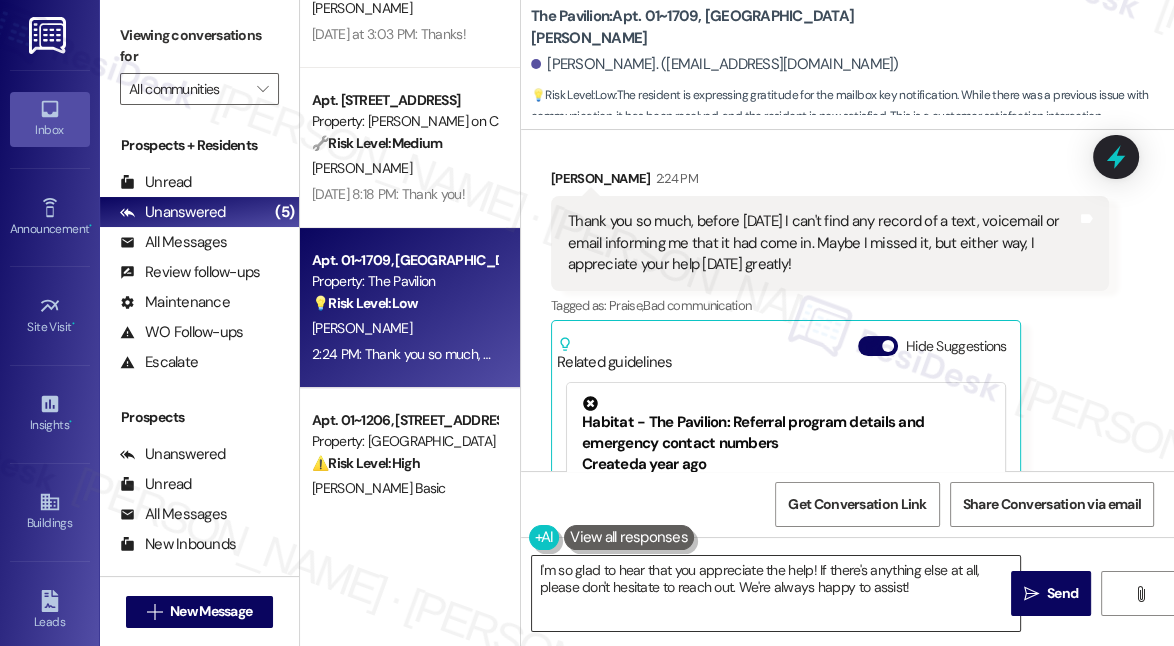 click on "I'm so glad to hear that you appreciate the help! If there's anything else at all, please don't hesitate to reach out. We're always happy to assist!" at bounding box center (776, 593) 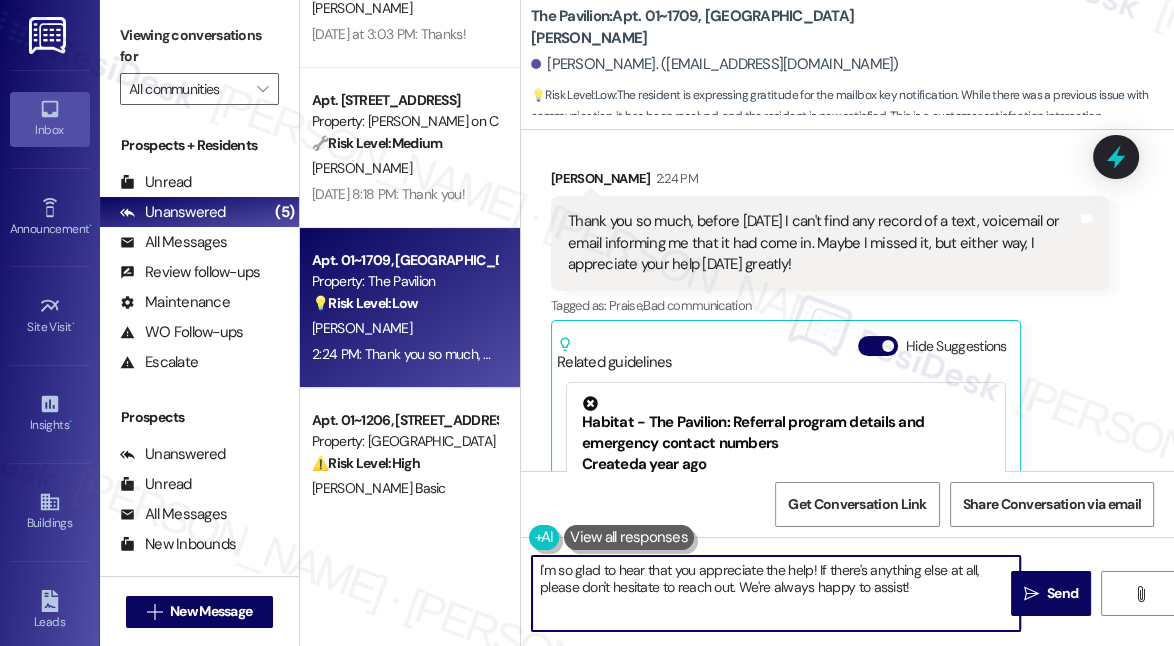 drag, startPoint x: 814, startPoint y: 567, endPoint x: 845, endPoint y: 566, distance: 31.016125 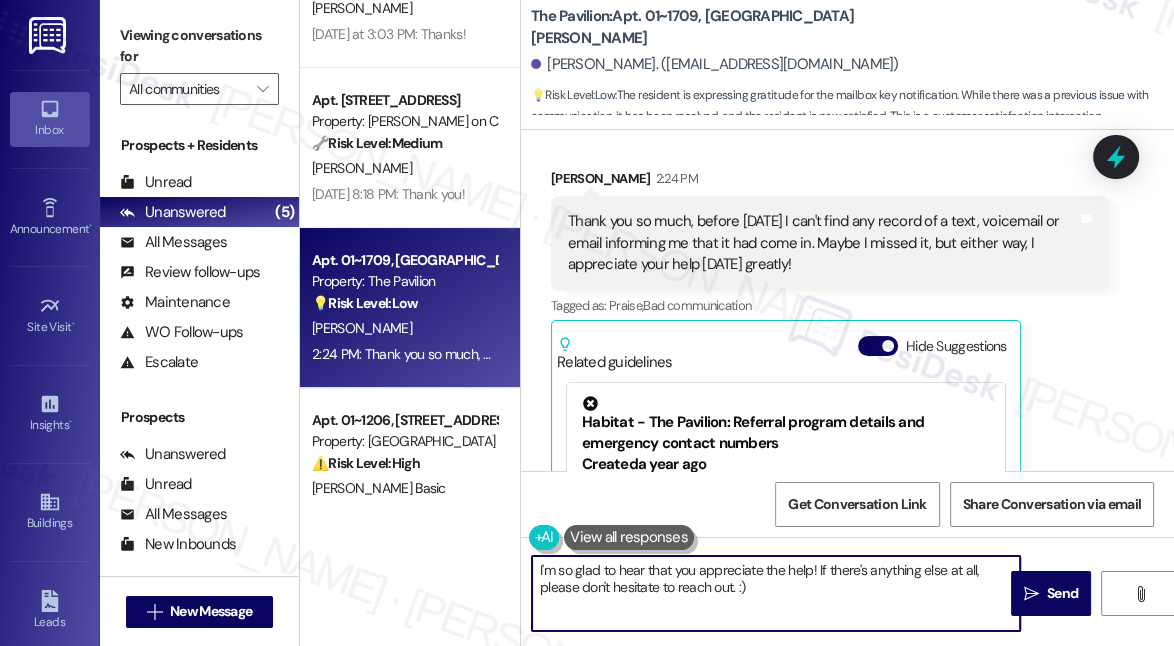 click on "I'm so glad to hear that you appreciate the help! If there's anything else at all, please don't hesitate to reach out. :)" at bounding box center [776, 593] 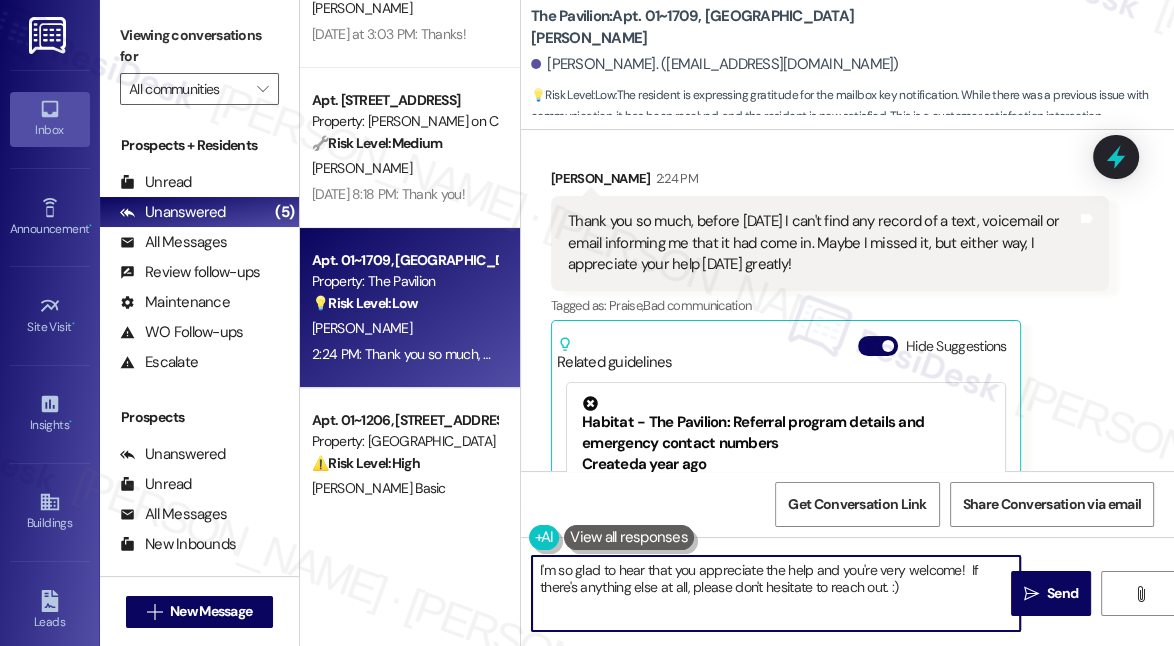 type on "I'm so glad to hear that you appreciate the help and you're very welcome! If there's anything else at all, please don't hesitate to reach out. :)" 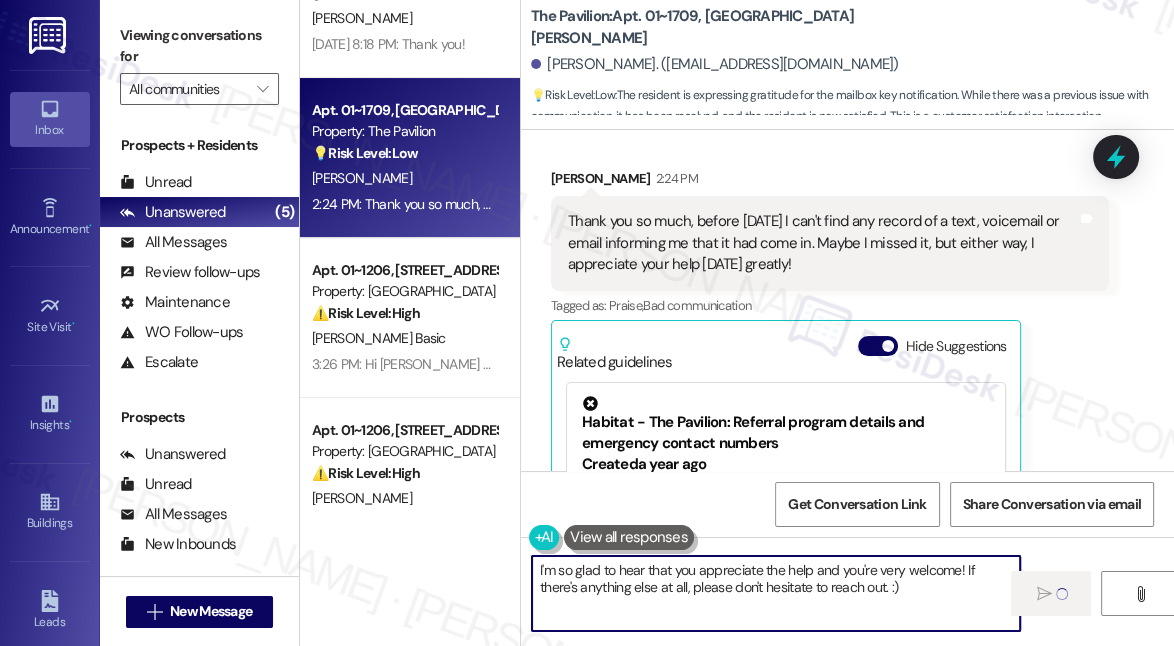 scroll, scrollTop: 456, scrollLeft: 0, axis: vertical 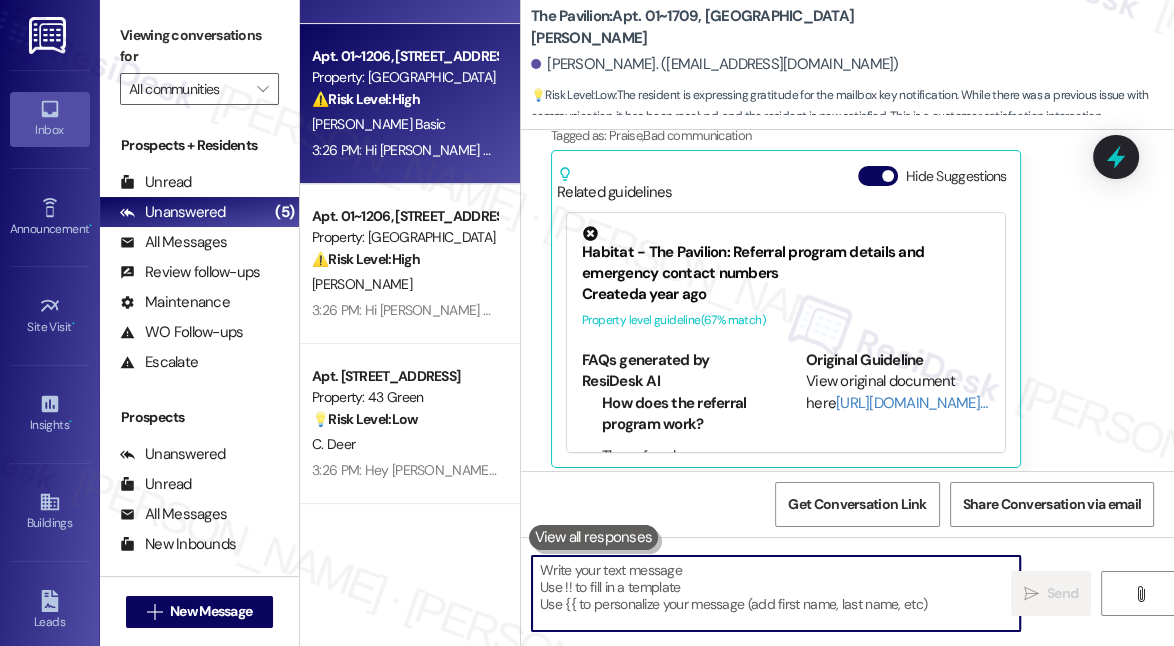 type 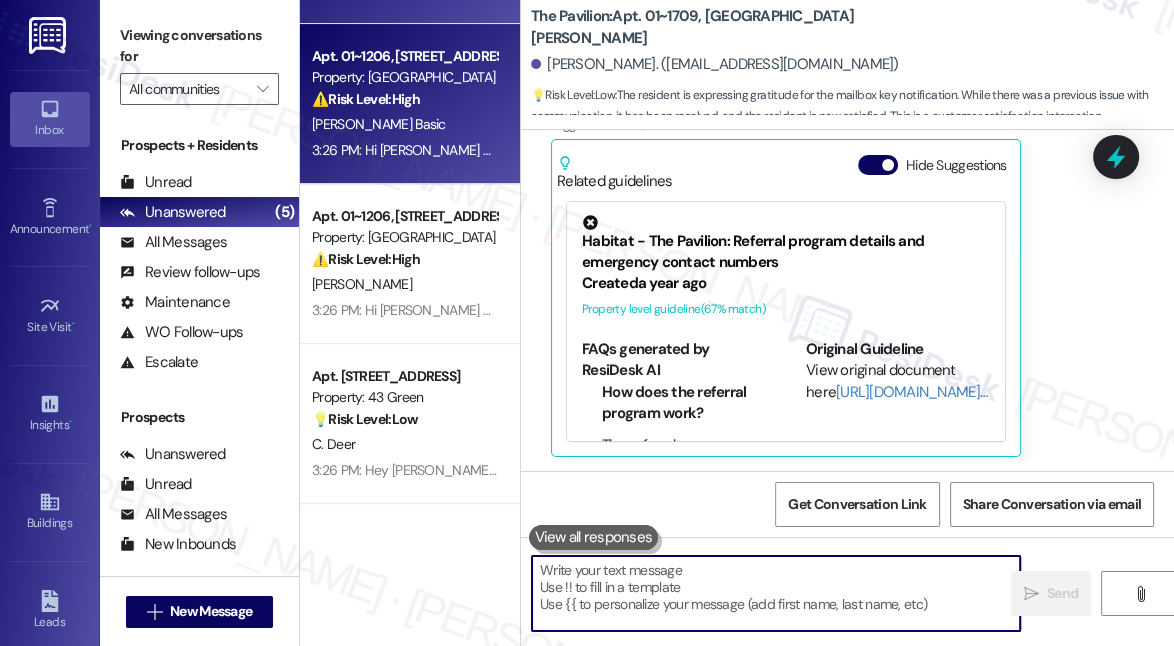 click on "Apt. 01~1206, 233 East [PERSON_NAME] Property: [GEOGRAPHIC_DATA] ⚠️  Risk Level:  High The residents of 1206 have been without internet for over a week, which is impacting their ability to work from home. They are unable to resolve the issue directly with the provider because the internet is included in their rent. This constitutes an urgent issue that needs to be addressed to mitigate resident dissatisfaction and potential lease violations. J. Basic 3:26 PM: Hi [PERSON_NAME] and [PERSON_NAME], thanks for getting back to me. Please contact the customer service line using this number: 1-800-427-868. Let me know how it goes. 3:26 PM: Hi [PERSON_NAME] and [PERSON_NAME], thanks for getting back to me. Please contact the customer service line using this number: 1-800-427-868. Let me know how it goes." at bounding box center [410, 104] 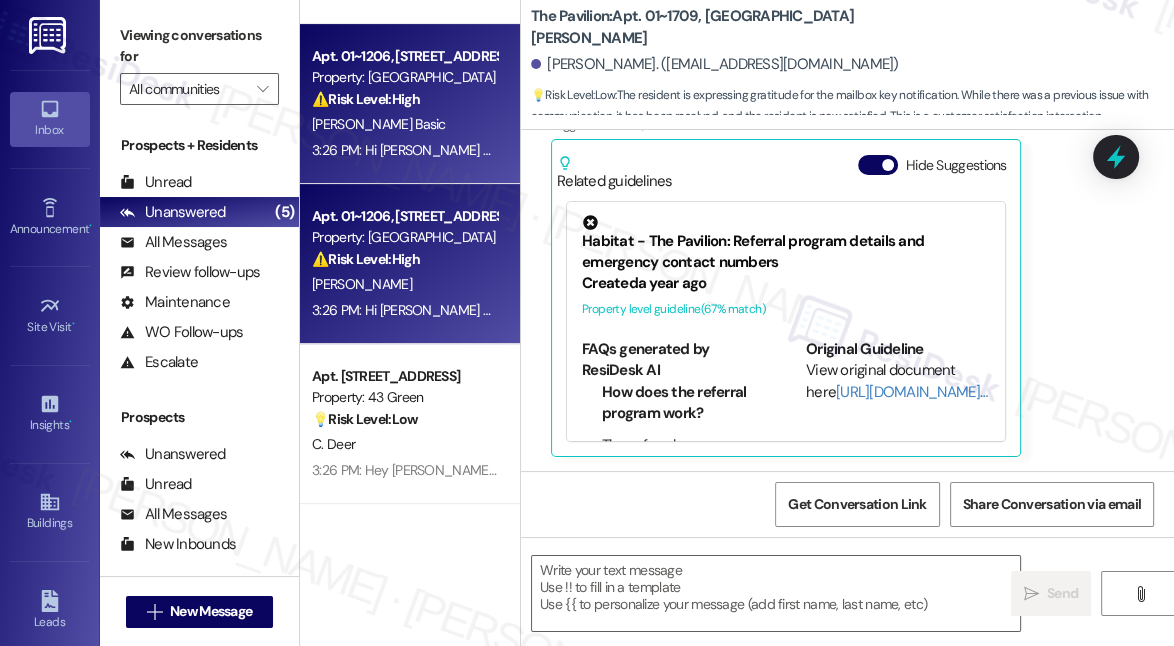 type on "Fetching suggested responses. Please feel free to read through the conversation in the meantime." 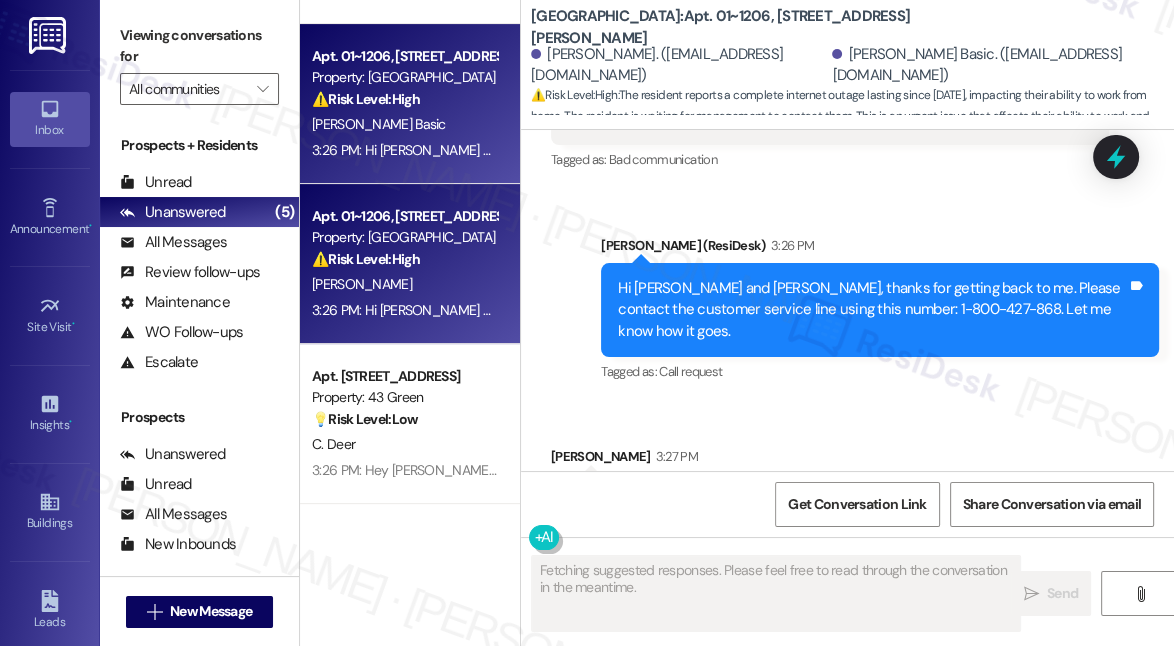 scroll, scrollTop: 1749, scrollLeft: 0, axis: vertical 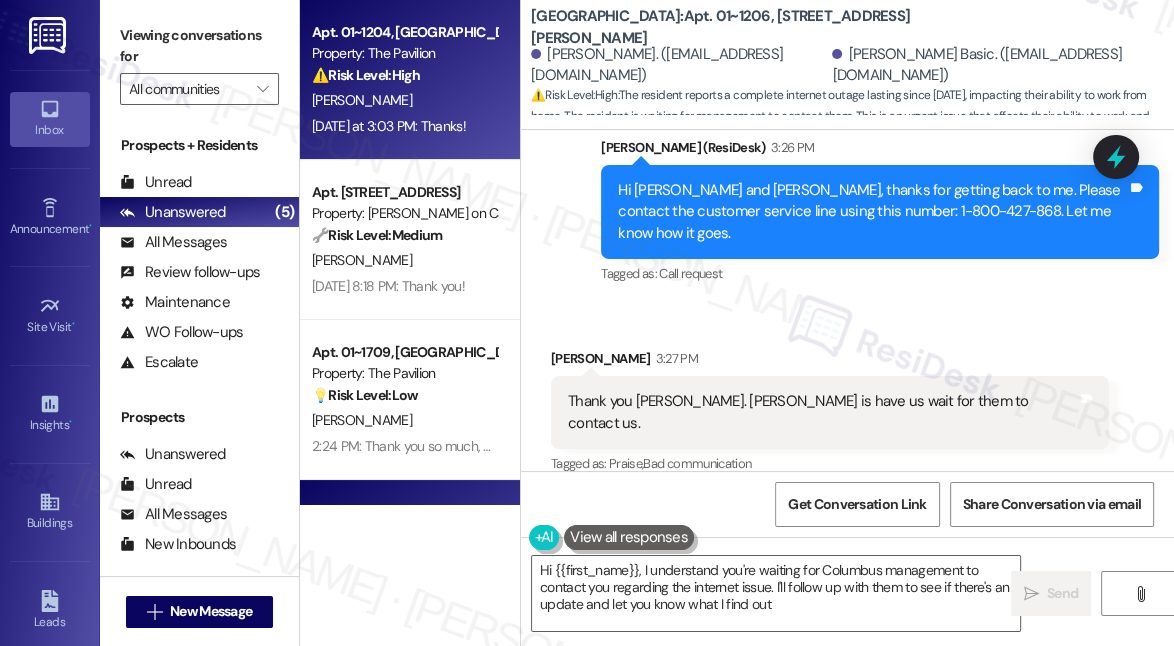 type on "Hi {{first_name}}, I understand you're waiting for Columbus management to contact you regarding the internet issue. I'll follow up with them to see if there's an update and let you know what I find out." 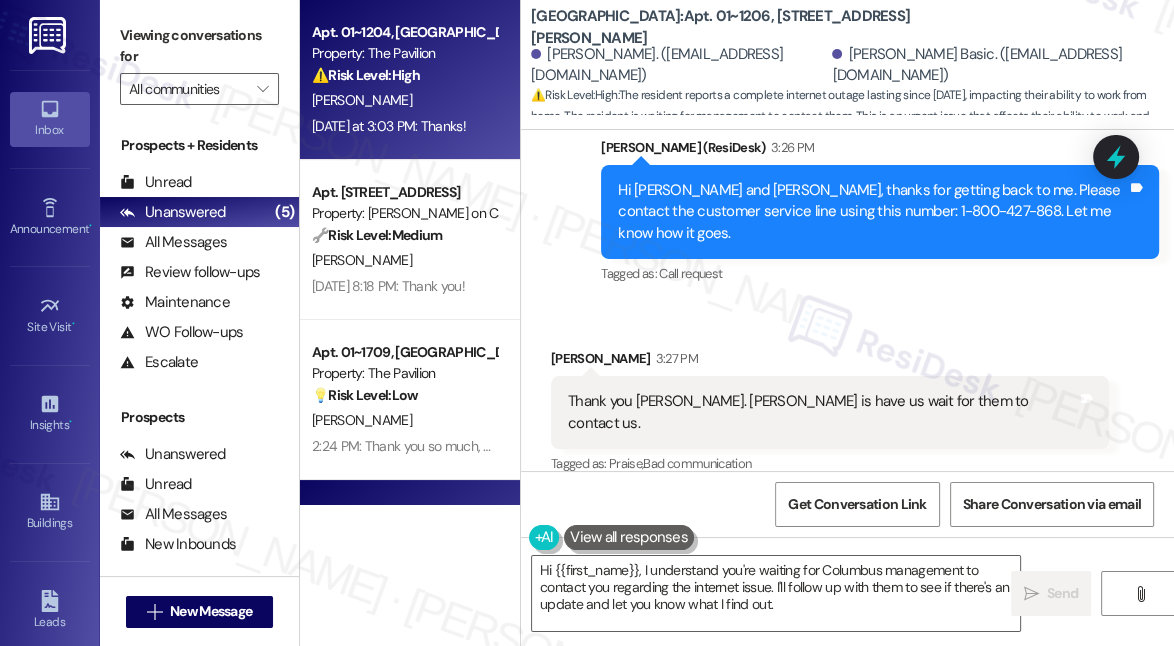 click on "Property: The Pavilion" at bounding box center (404, 53) 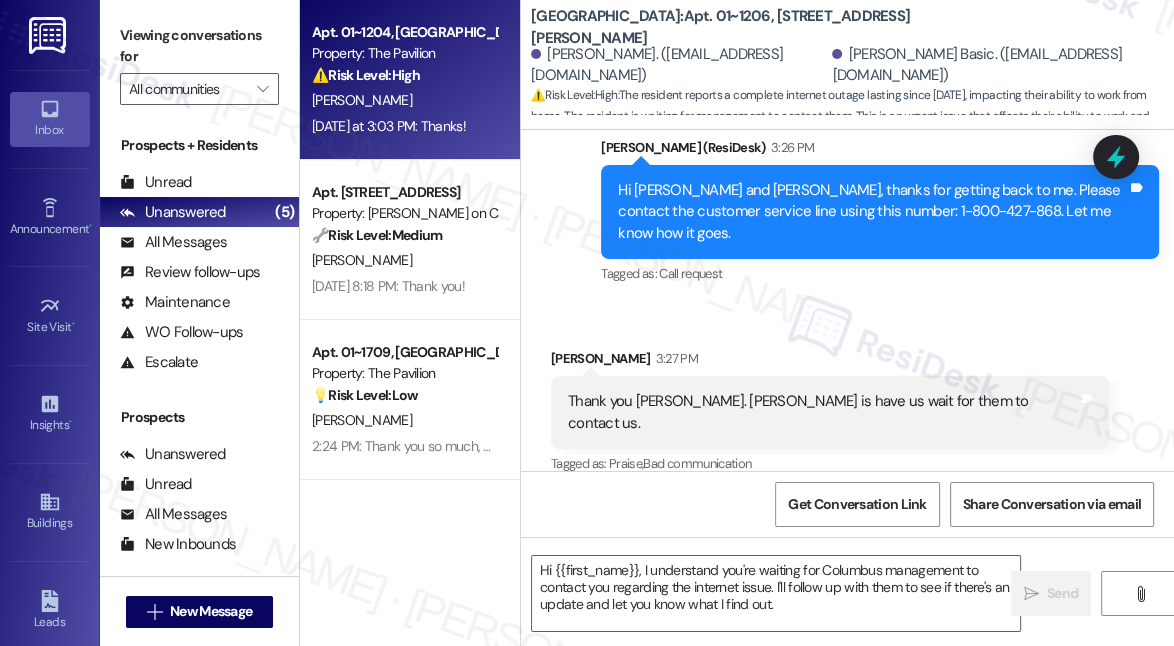 type on "Fetching suggested responses. Please feel free to read through the conversation in the meantime." 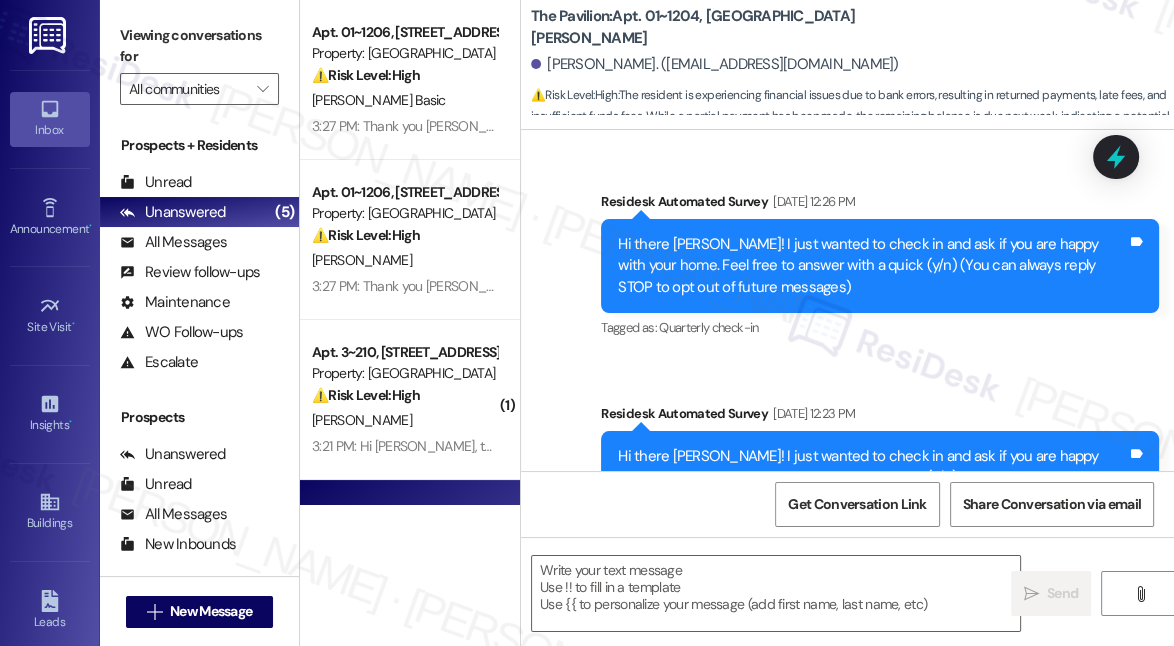 scroll, scrollTop: 7986, scrollLeft: 0, axis: vertical 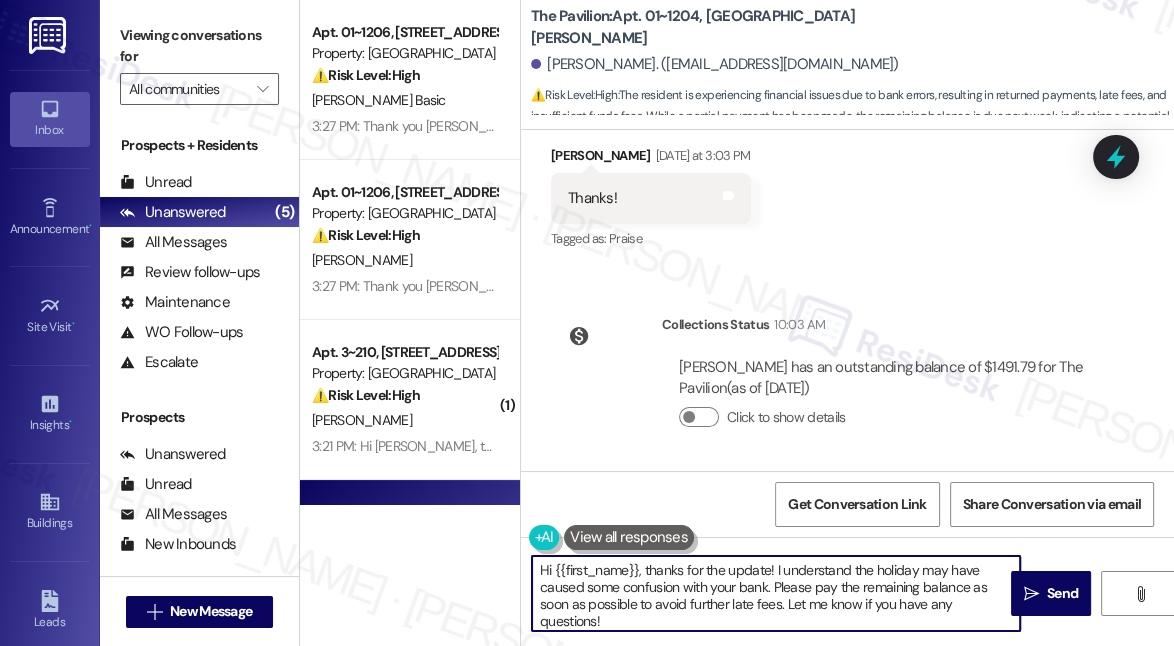 click on "Hi {{first_name}}, thanks for the update! I understand the holiday may have caused some confusion with your bank. Please pay the remaining balance as soon as possible to avoid further late fees. Let me know if you have any questions!" at bounding box center [776, 593] 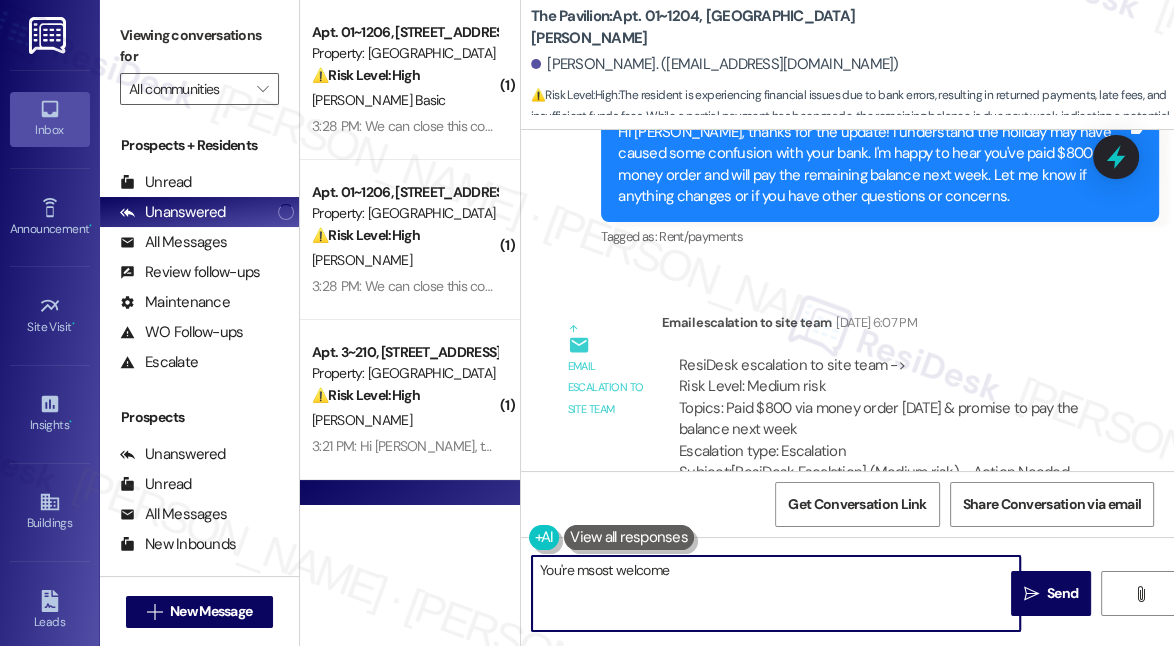 scroll, scrollTop: 7168, scrollLeft: 0, axis: vertical 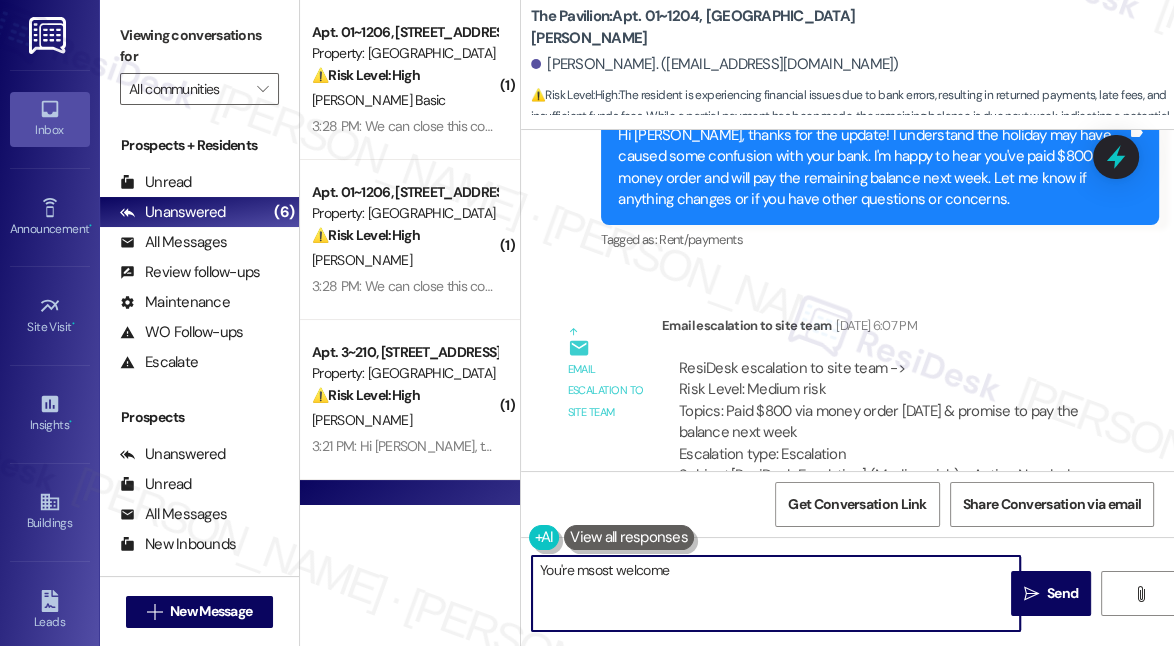 click on "You're msost welcome" at bounding box center (776, 593) 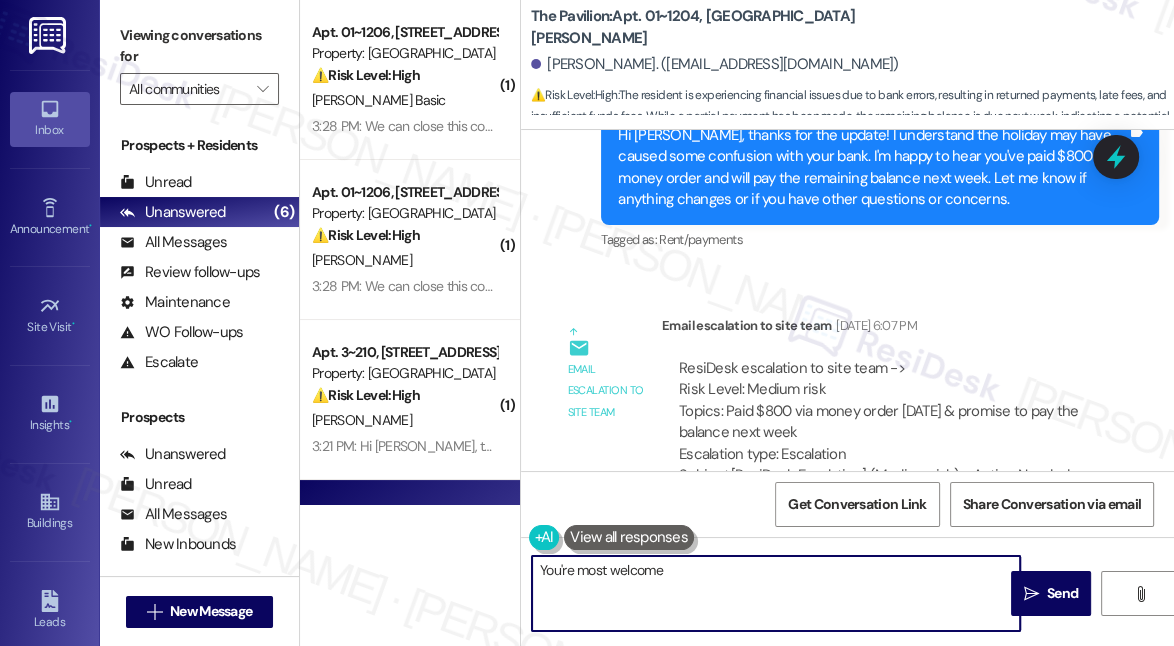 click on "You're most welcome" at bounding box center [776, 593] 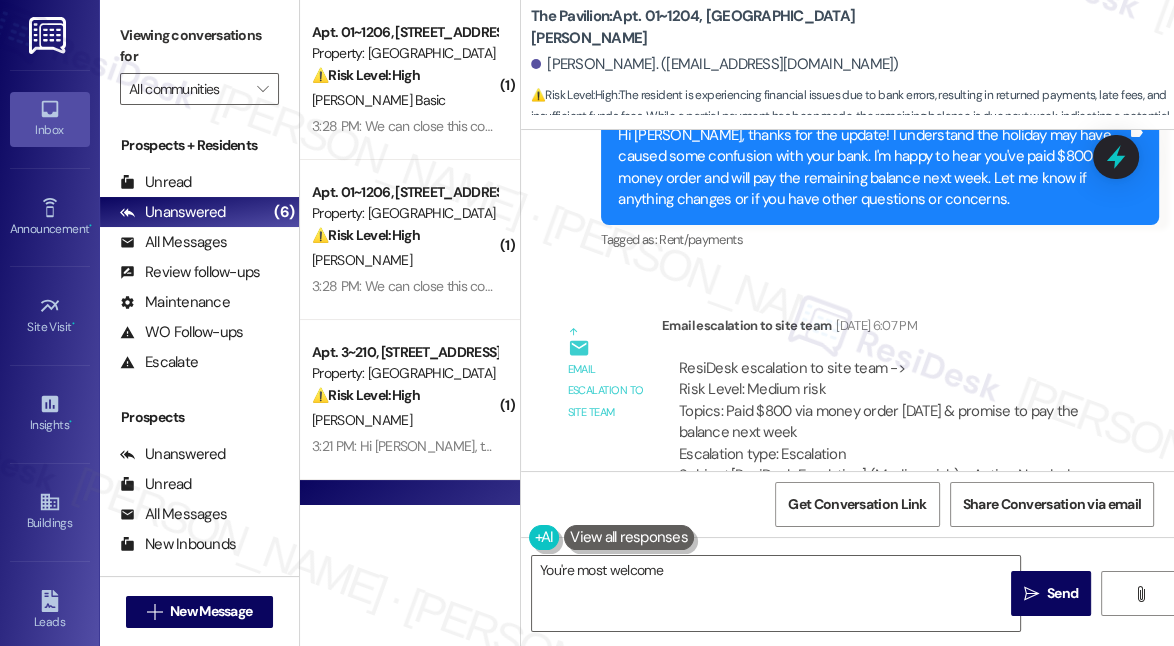 click on "[PERSON_NAME]. ([EMAIL_ADDRESS][DOMAIN_NAME])" at bounding box center (715, 64) 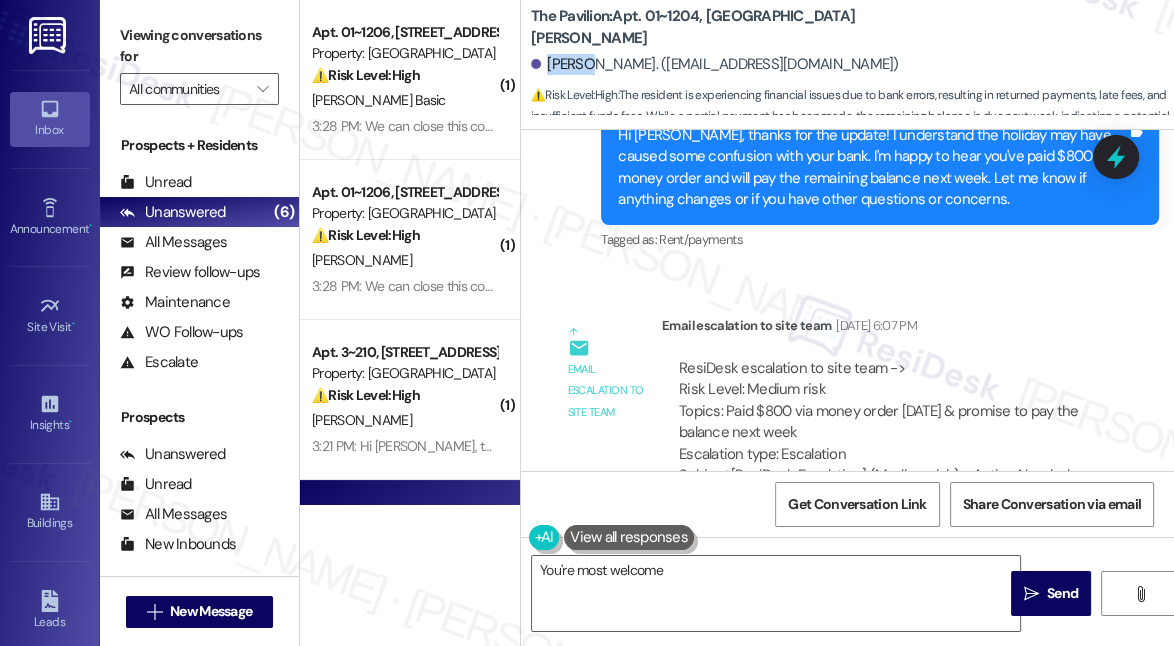 click on "[PERSON_NAME]. ([EMAIL_ADDRESS][DOMAIN_NAME])" at bounding box center [715, 64] 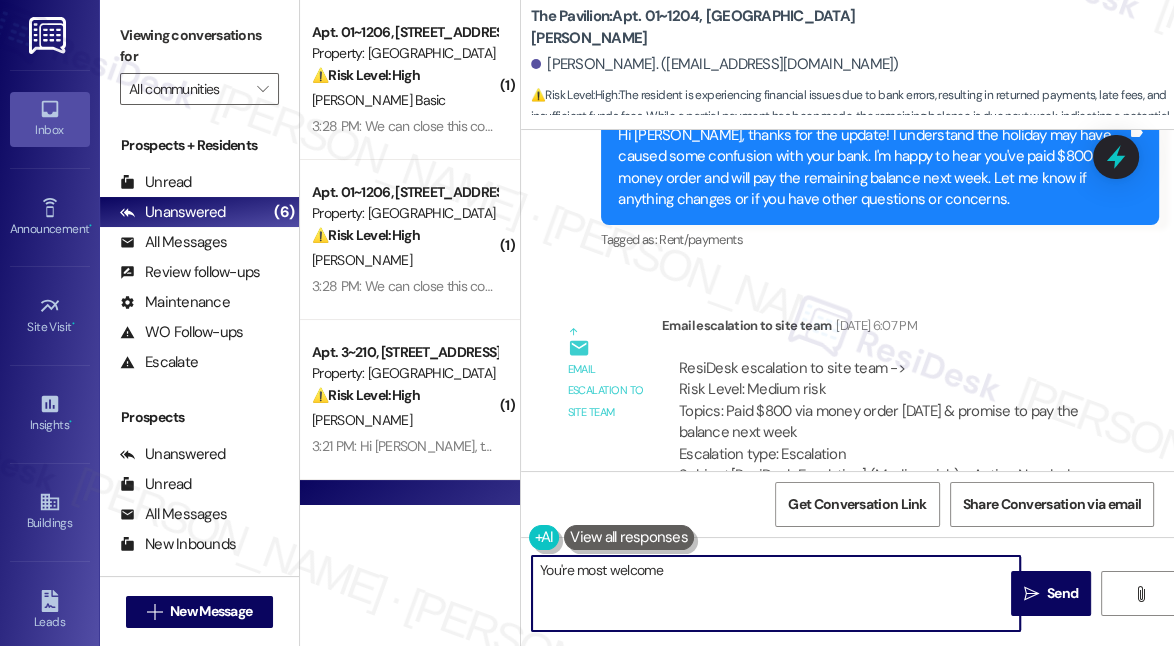 click on "You're most welcome" at bounding box center (776, 593) 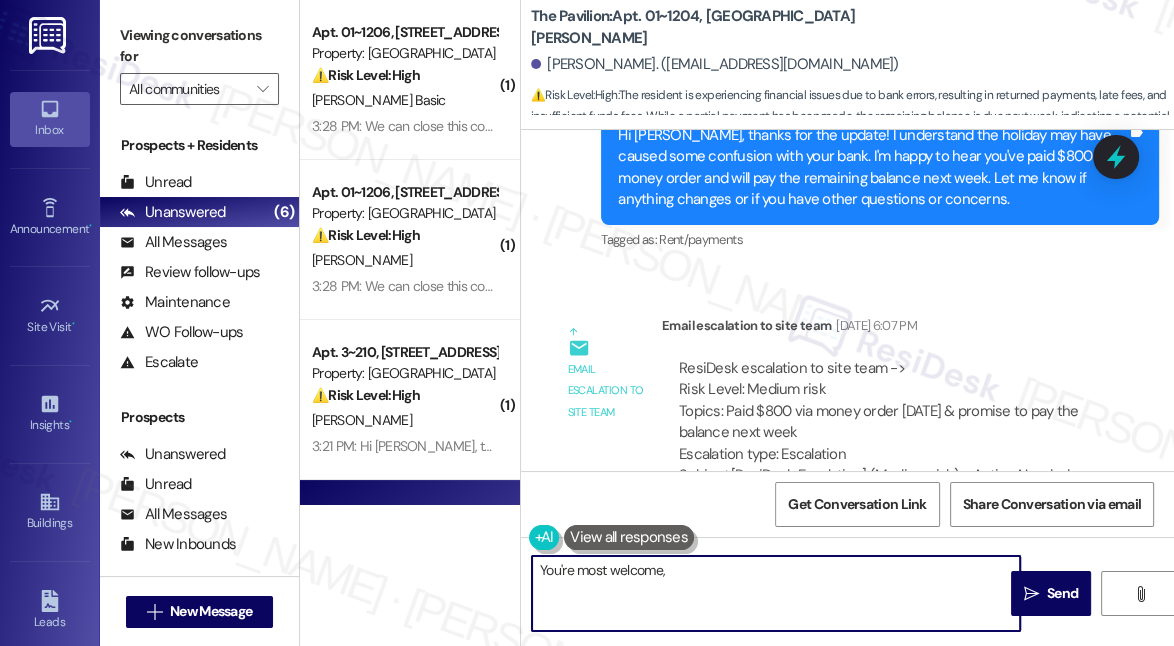 paste on "[PERSON_NAME]" 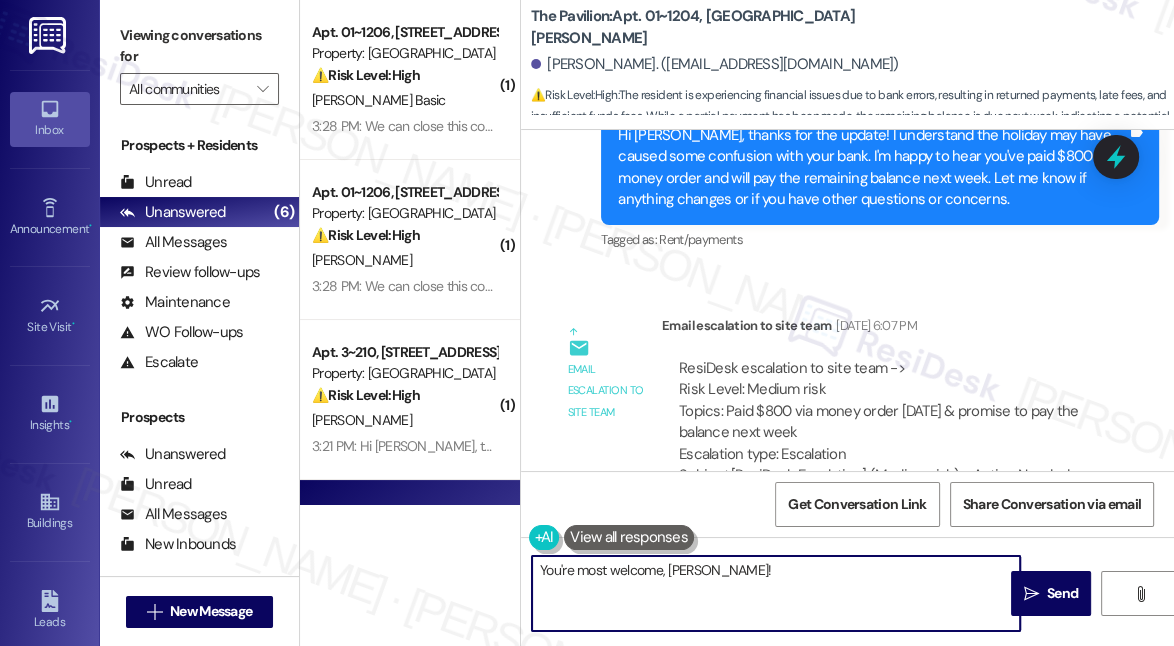 type on "You're most welcome, [PERSON_NAME]!" 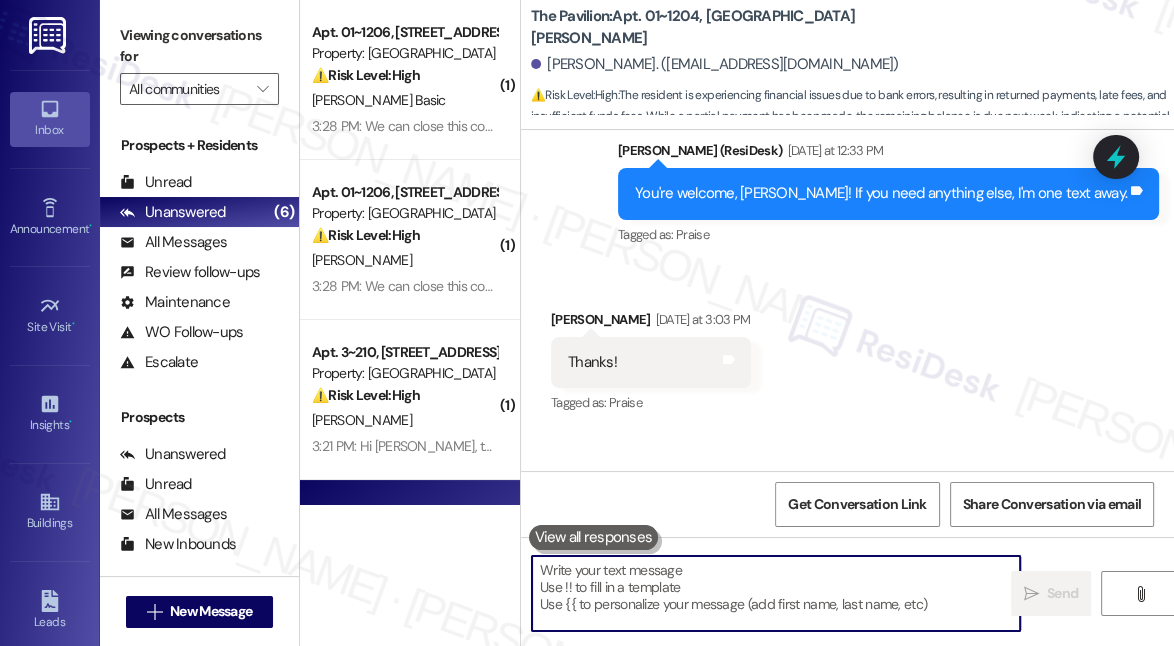 scroll, scrollTop: 8126, scrollLeft: 0, axis: vertical 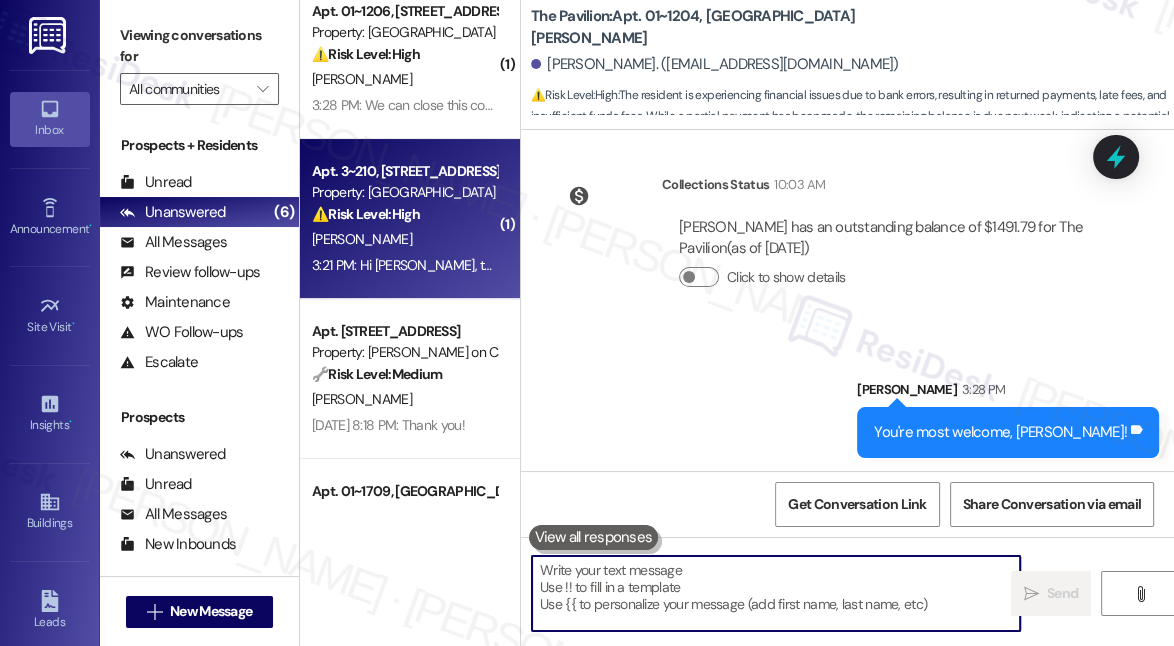 type 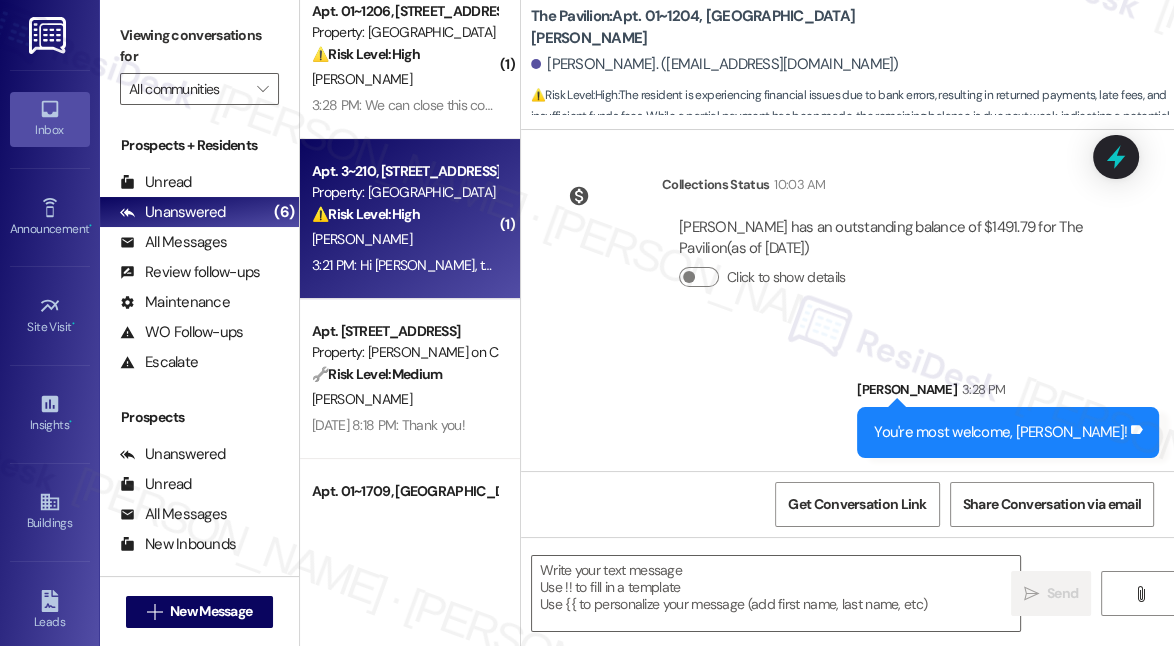 type on "Fetching suggested responses. Please feel free to read through the conversation in the meantime." 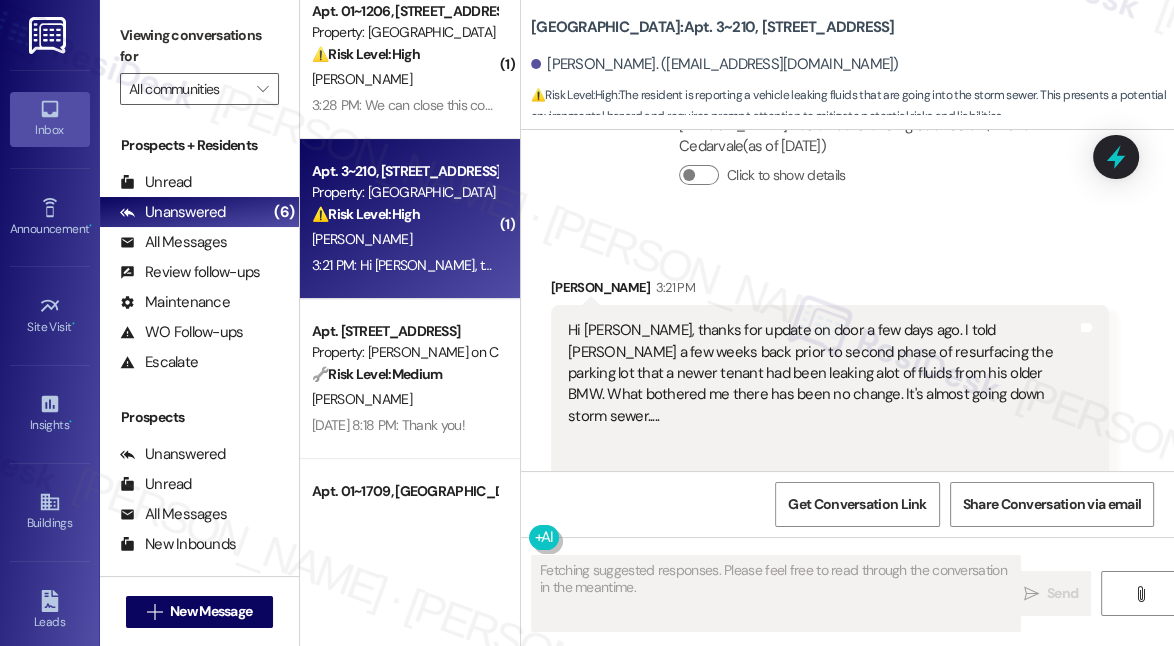scroll, scrollTop: 15234, scrollLeft: 0, axis: vertical 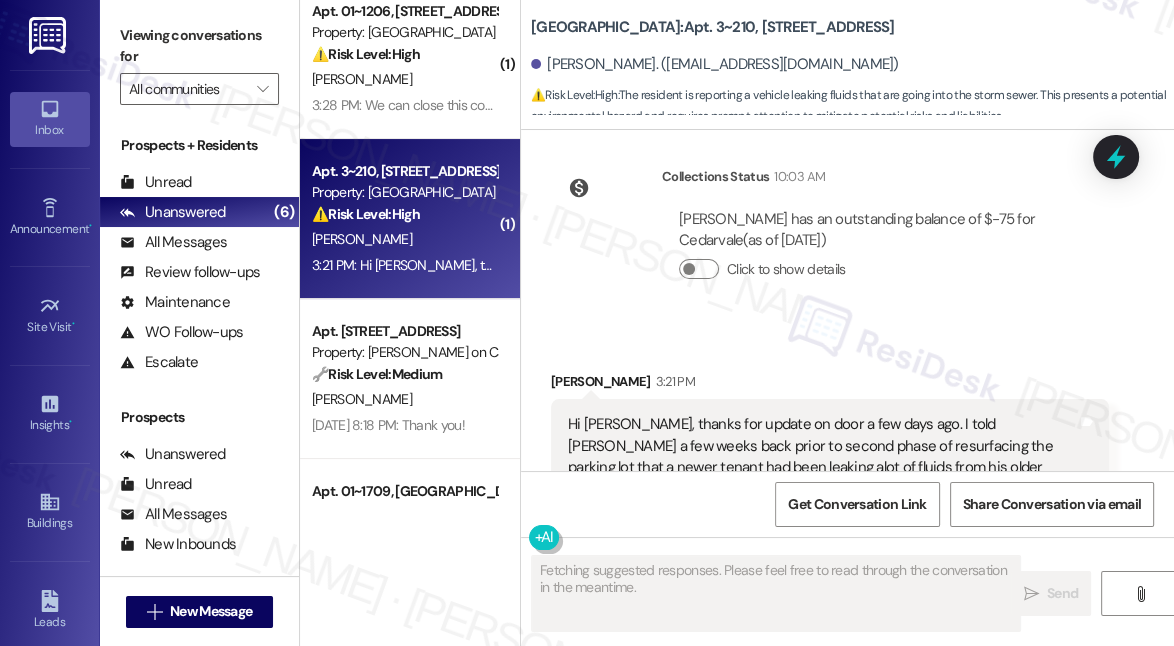 click on "Hi [PERSON_NAME],  thanks for update on door a few days ago. I told [PERSON_NAME]  a few weeks back prior to second phase of resurfacing the parking lot that a newer tenant had been leaking alot of fluids from his older BMW. What bothered me there has been no change. It's almost going down storm sewer....." at bounding box center (822, 510) 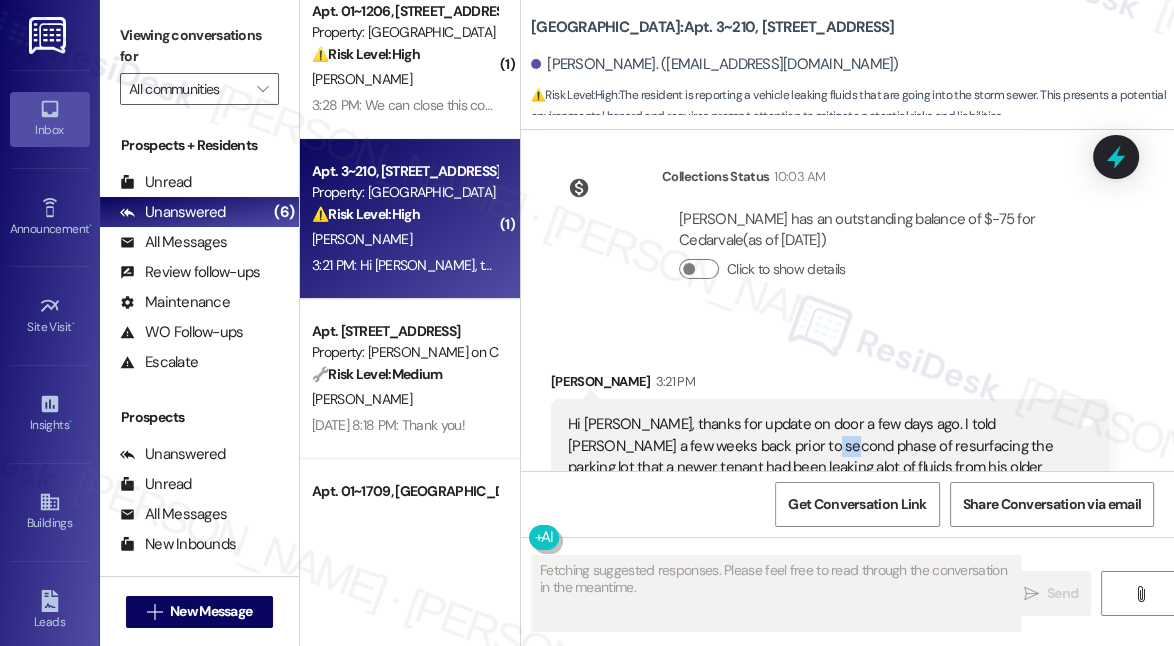 click on "Hi [PERSON_NAME],  thanks for update on door a few days ago. I told [PERSON_NAME]  a few weeks back prior to second phase of resurfacing the parking lot that a newer tenant had been leaking alot of fluids from his older BMW. What bothered me there has been no change. It's almost going down storm sewer....." at bounding box center (822, 510) 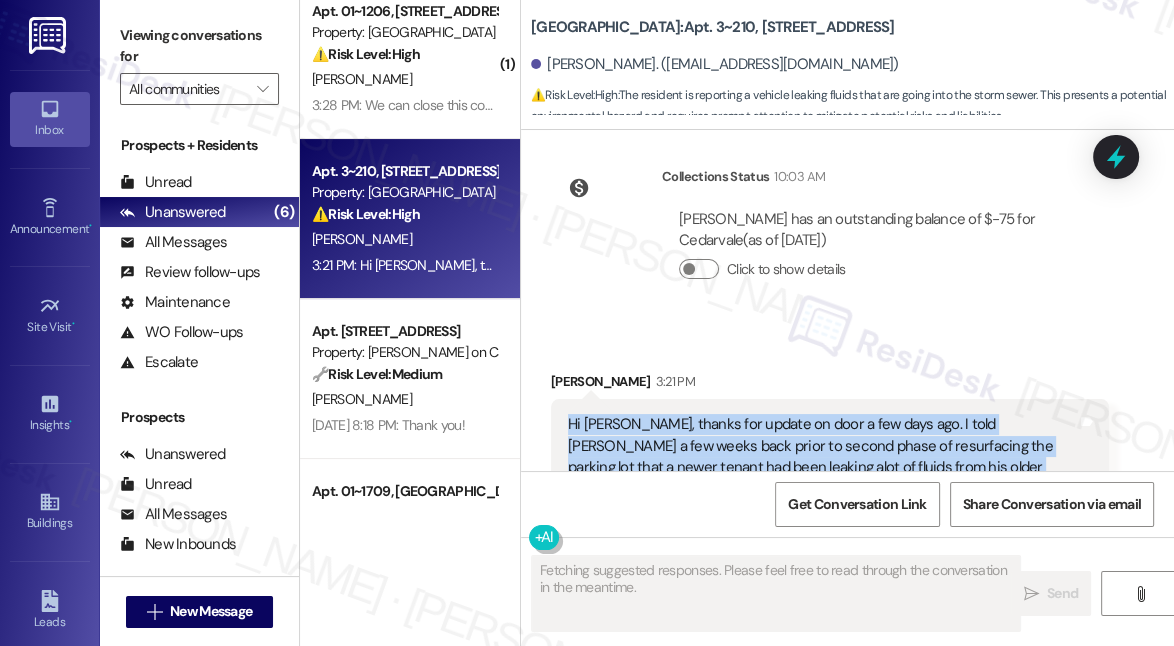 click on "Hi [PERSON_NAME],  thanks for update on door a few days ago. I told [PERSON_NAME]  a few weeks back prior to second phase of resurfacing the parking lot that a newer tenant had been leaking alot of fluids from his older BMW. What bothered me there has been no change. It's almost going down storm sewer....." at bounding box center (822, 510) 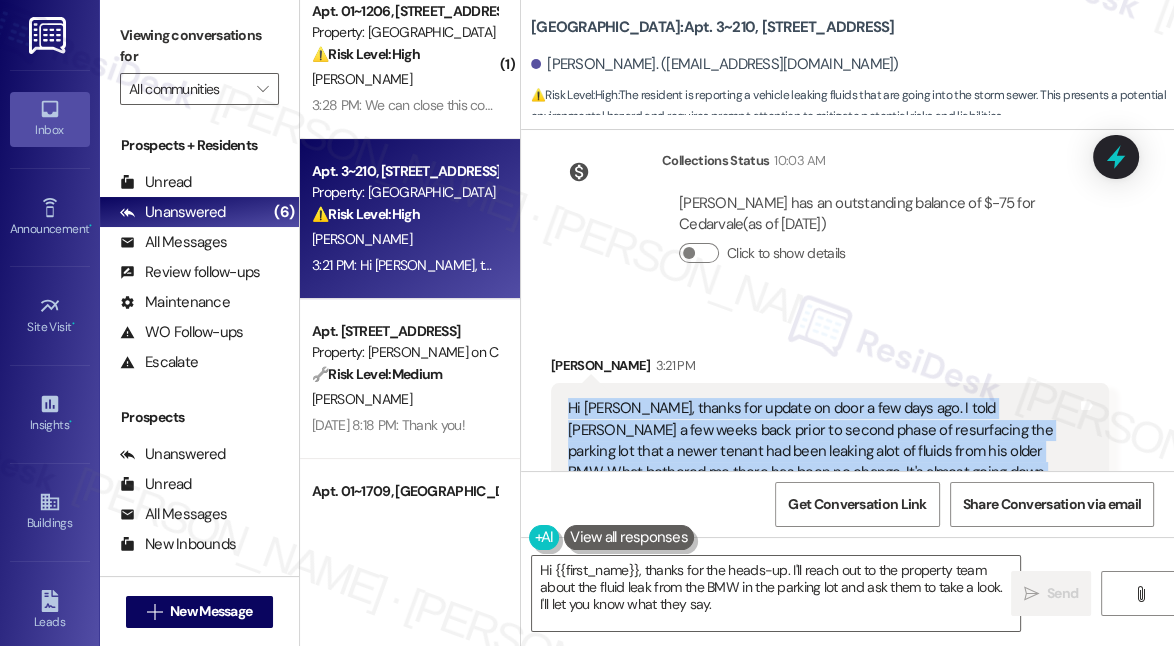 scroll, scrollTop: 15053, scrollLeft: 0, axis: vertical 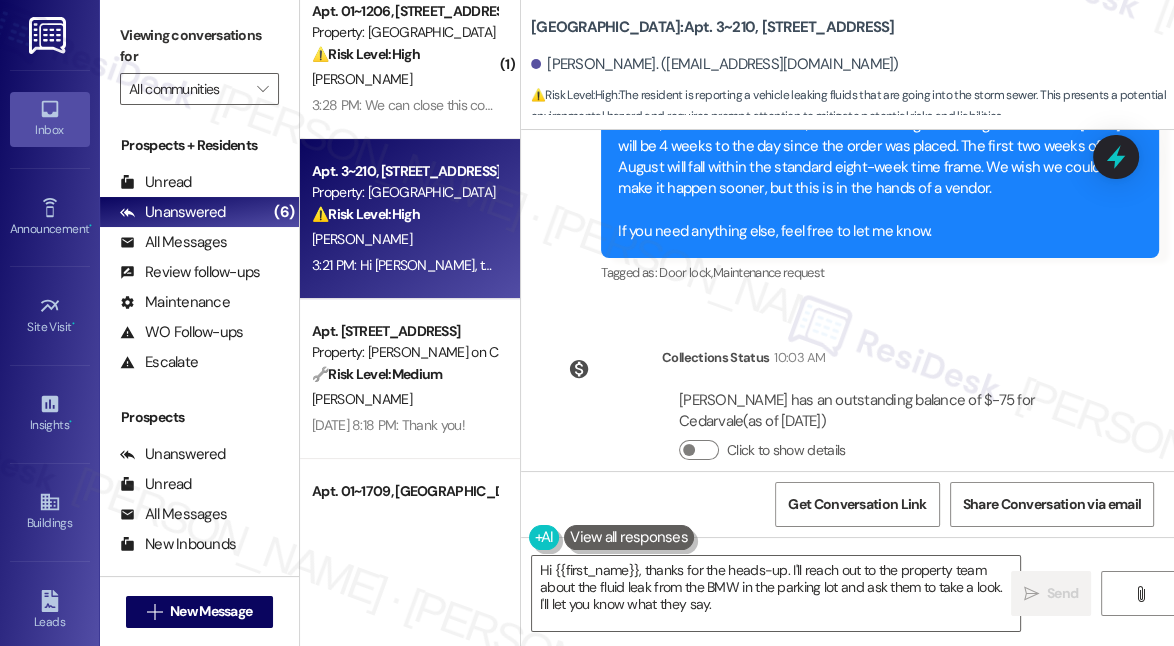copy on "Hi [PERSON_NAME],  thanks for update on door a few days ago. I told [PERSON_NAME]  a few weeks back prior to second phase of resurfacing the parking lot that a newer tenant had been leaking alot of fluids from his older BMW. What bothered me there has been no change. It's almost going down storm sewer....." 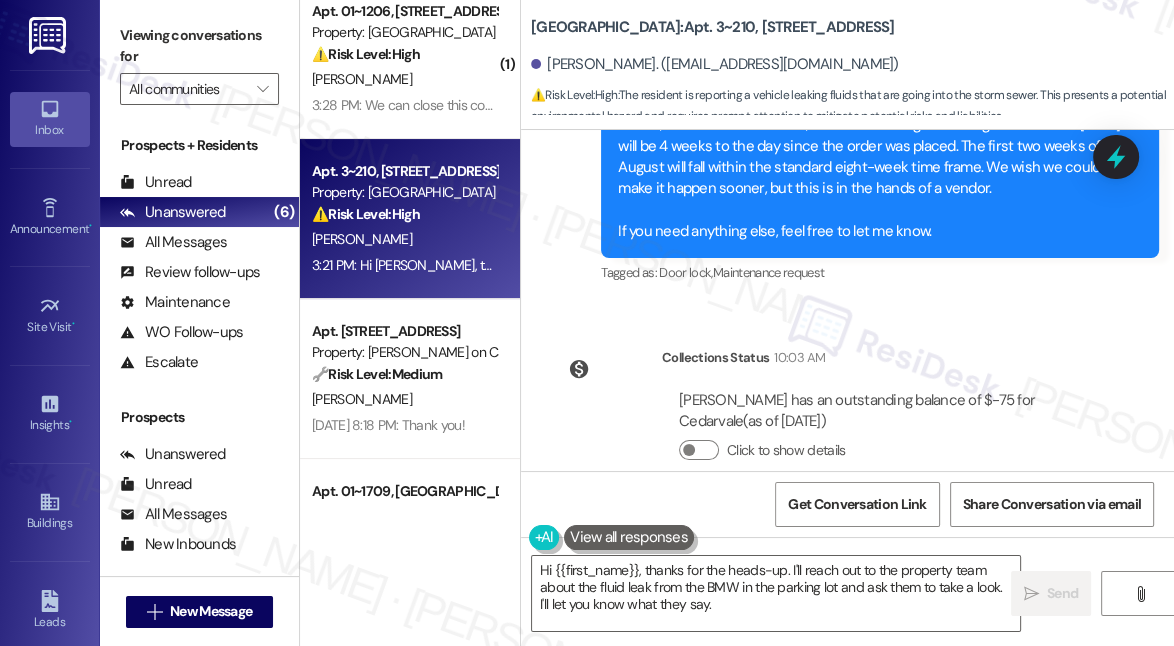 click on "Collections Status 10:03 AM [PERSON_NAME] has an outstanding balance of $-75 for Cedarvale  (as of [DATE]) Click to show details" at bounding box center (830, 419) 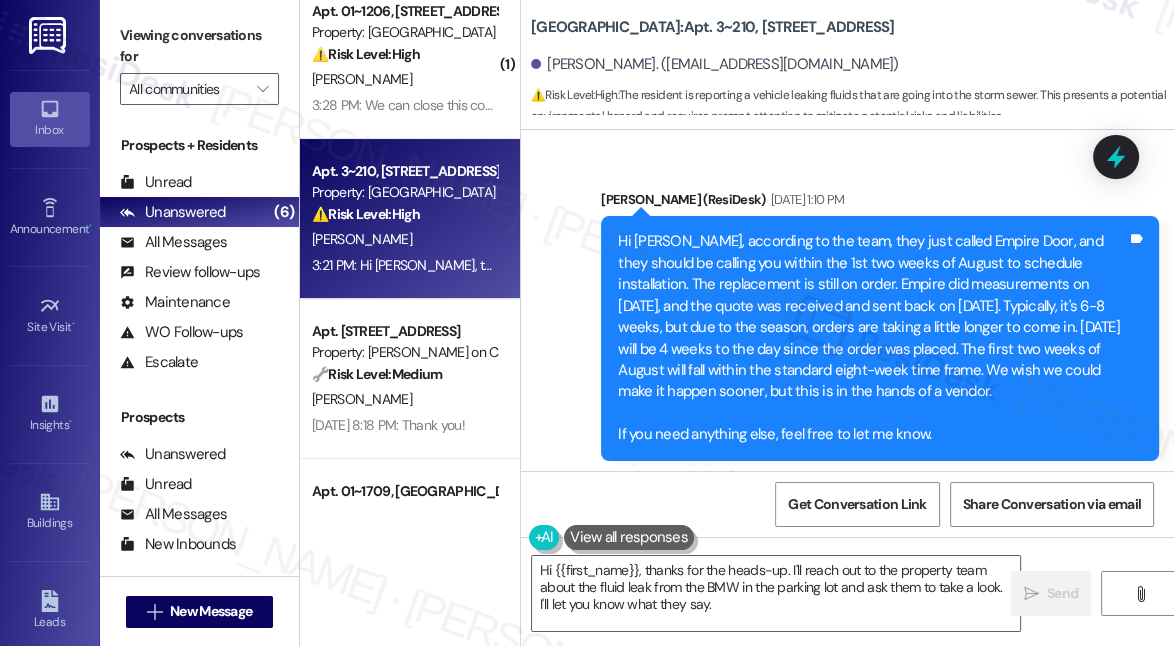 scroll, scrollTop: 14599, scrollLeft: 0, axis: vertical 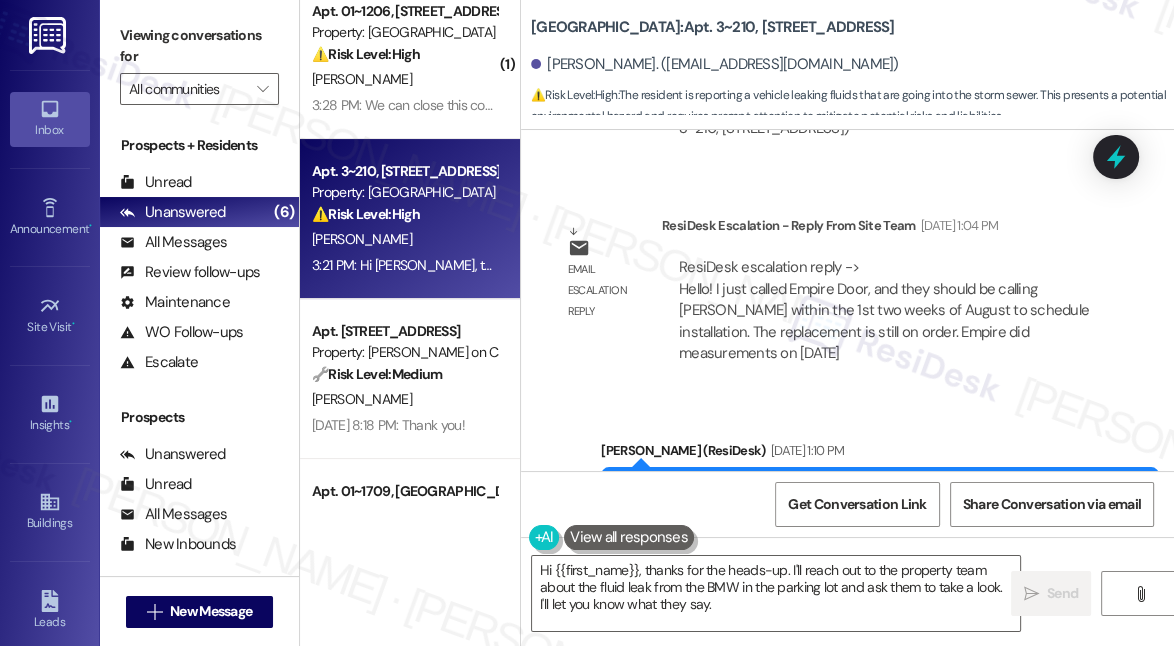 click on "Sent via SMS [PERSON_NAME]   (ResiDesk) [DATE] 1:10 PM Hi [PERSON_NAME], according to the team, they just called Empire Door, and they should be calling you within the 1st two weeks of August to schedule installation. The replacement is still on order. Empire did measurements on [DATE], and the quote was received and sent back on [DATE]. Typically, it's 6-8 weeks, but due to the season, orders are taking a little longer to come in. [DATE] will be 4 weeks to the day since the order was placed. The first two weeks of August will fall within the standard eight-week time frame. We wish we could make it happen sooner, but this is in the hands of a vendor.
If you need anything else, feel free to let me know. Tags and notes Tagged as:   Door lock ,  Click to highlight conversations about Door lock Maintenance request Click to highlight conversations about Maintenance request" at bounding box center [847, 576] 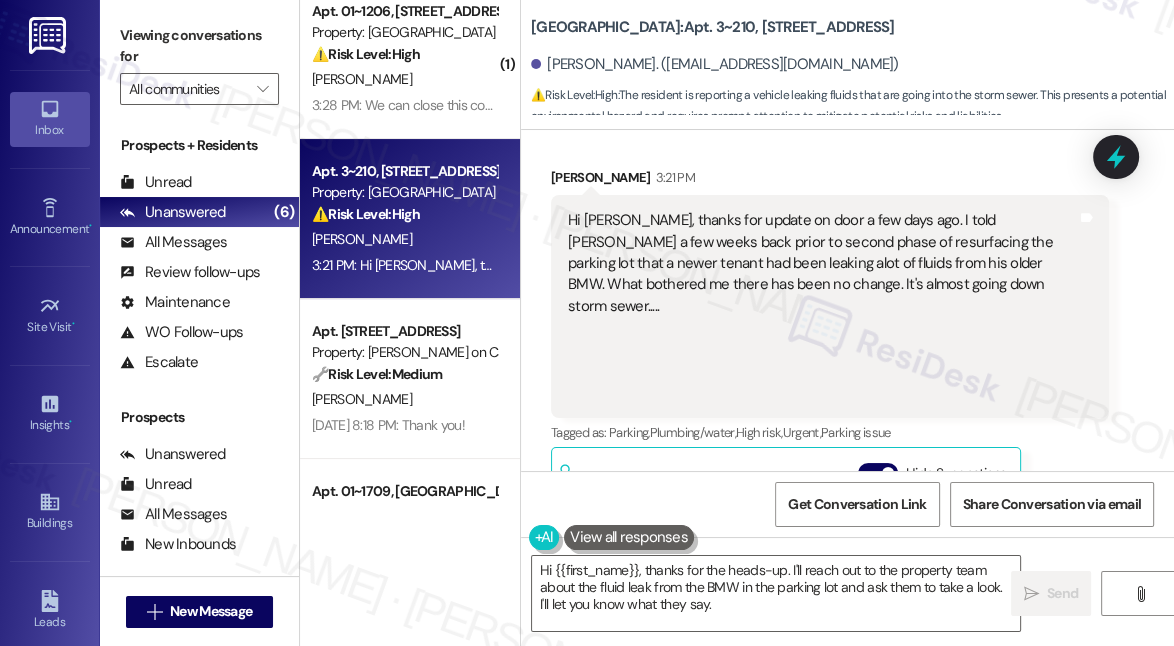 scroll, scrollTop: 15325, scrollLeft: 0, axis: vertical 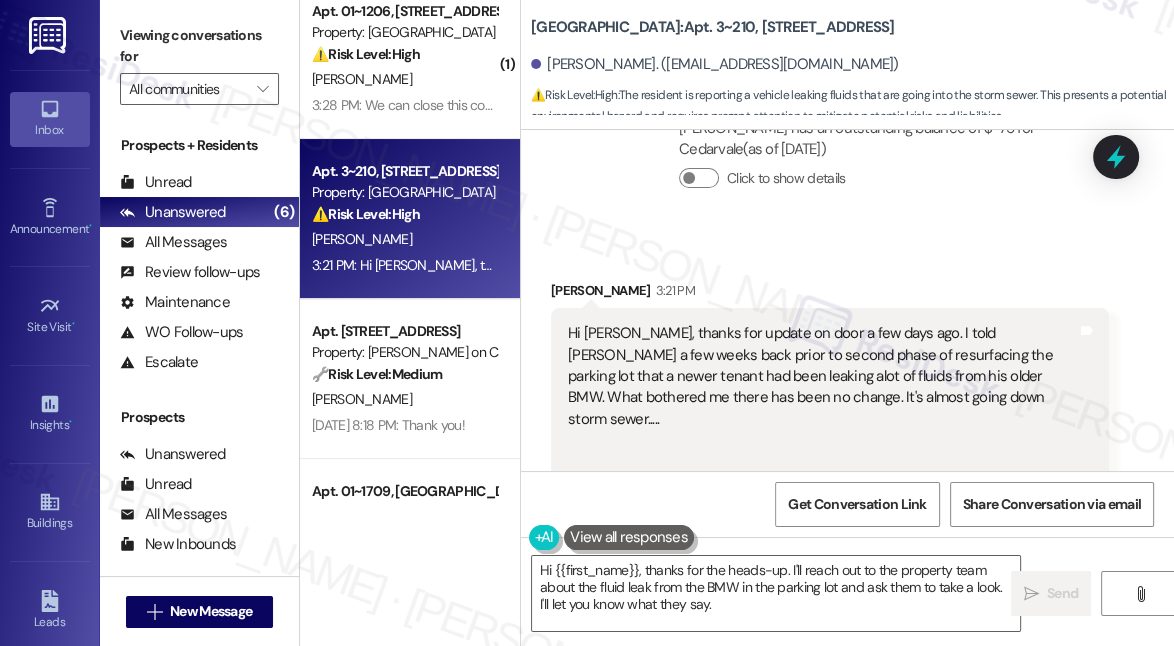 click on "Hi [PERSON_NAME],  thanks for update on door a few days ago. I told [PERSON_NAME]  a few weeks back prior to second phase of resurfacing the parking lot that a newer tenant had been leaking alot of fluids from his older BMW. What bothered me there has been no change. It's almost going down storm sewer....." at bounding box center [822, 419] 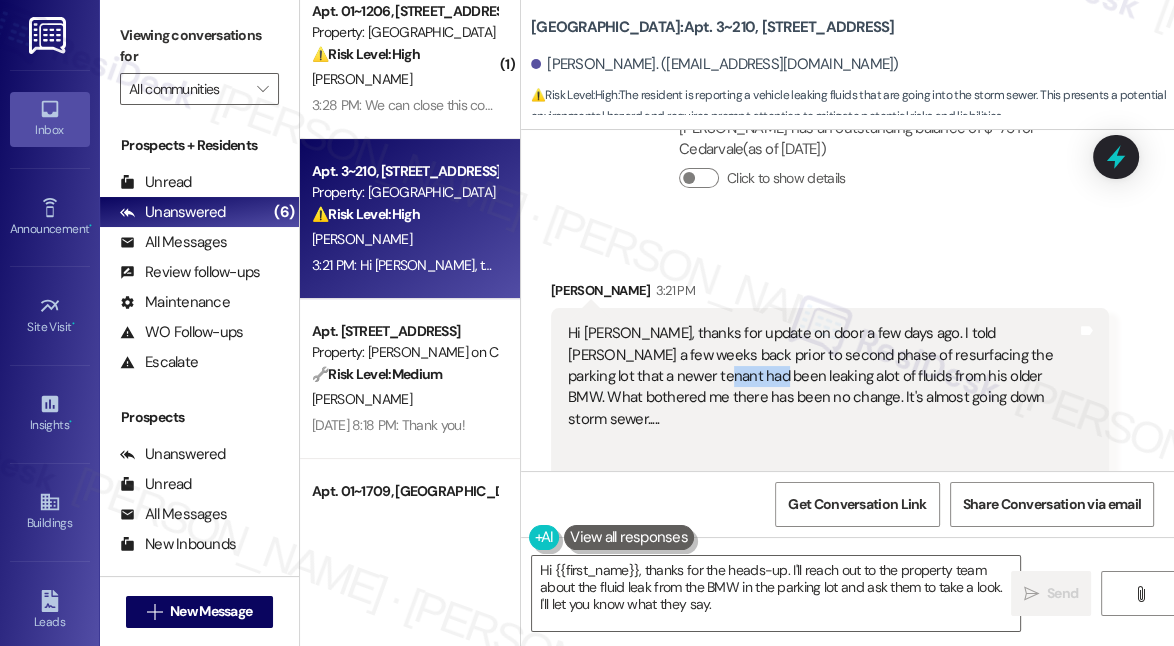 click on "Hi [PERSON_NAME],  thanks for update on door a few days ago. I told [PERSON_NAME]  a few weeks back prior to second phase of resurfacing the parking lot that a newer tenant had been leaking alot of fluids from his older BMW. What bothered me there has been no change. It's almost going down storm sewer....." at bounding box center [822, 419] 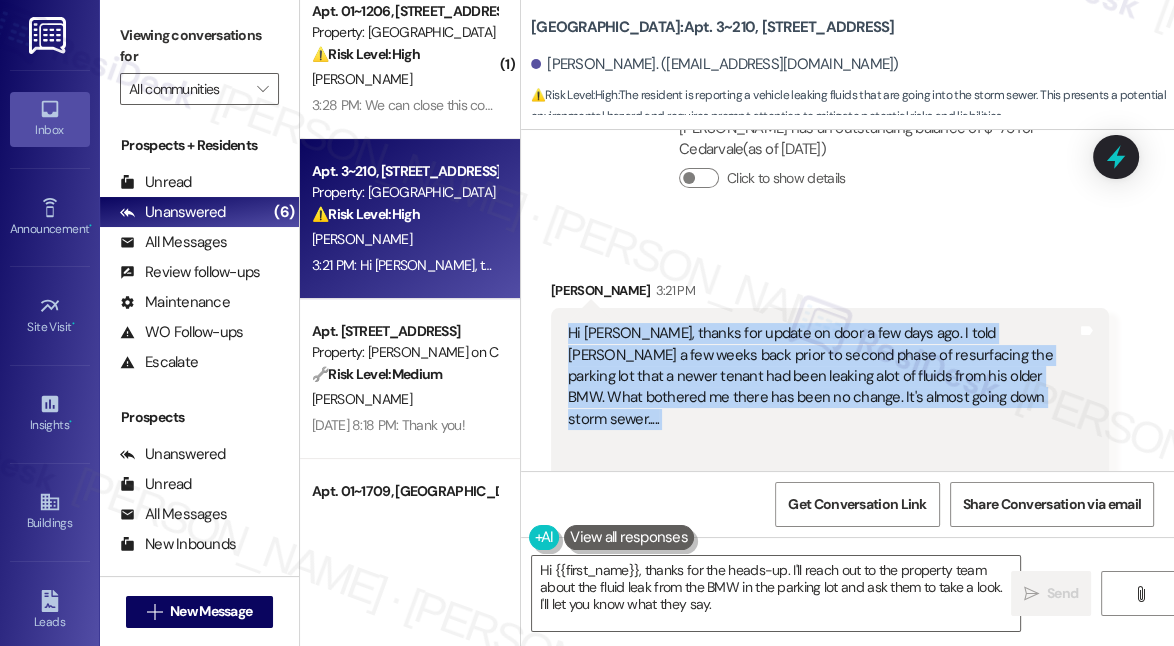 click on "Hi [PERSON_NAME],  thanks for update on door a few days ago. I told [PERSON_NAME]  a few weeks back prior to second phase of resurfacing the parking lot that a newer tenant had been leaking alot of fluids from his older BMW. What bothered me there has been no change. It's almost going down storm sewer....." at bounding box center [822, 419] 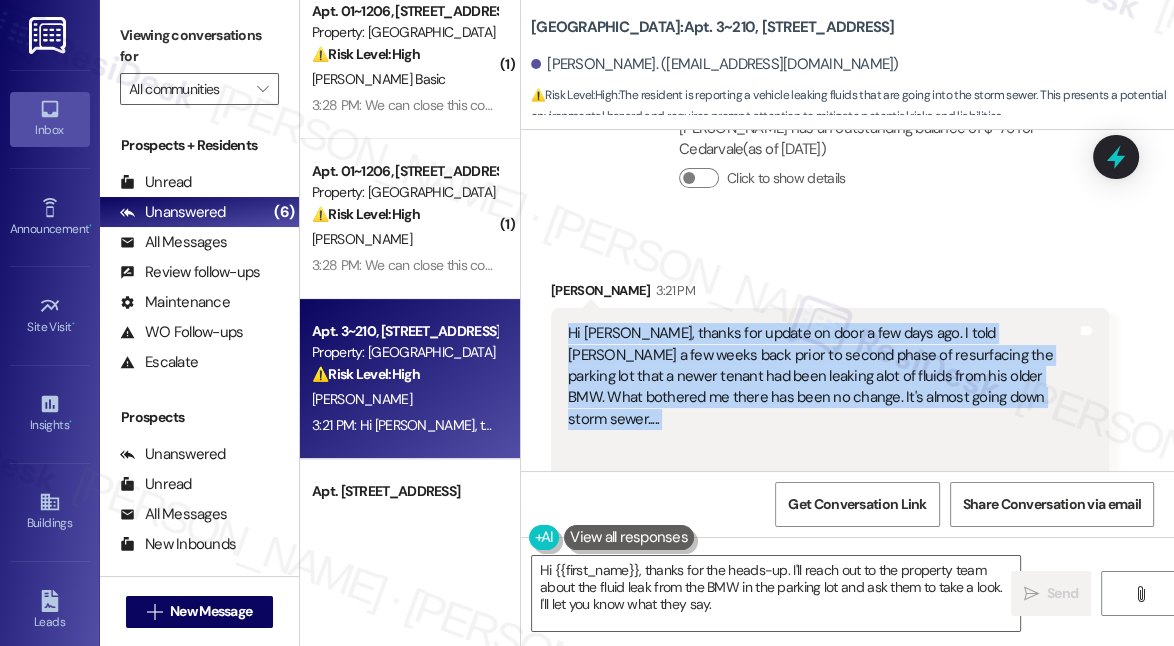 copy on "Hi [PERSON_NAME],  thanks for update on door a few days ago. I told [PERSON_NAME]  a few weeks back prior to second phase of resurfacing the parking lot that a newer tenant had been leaking alot of fluids from his older BMW. What bothered me there has been no change. It's almost going down storm sewer....." 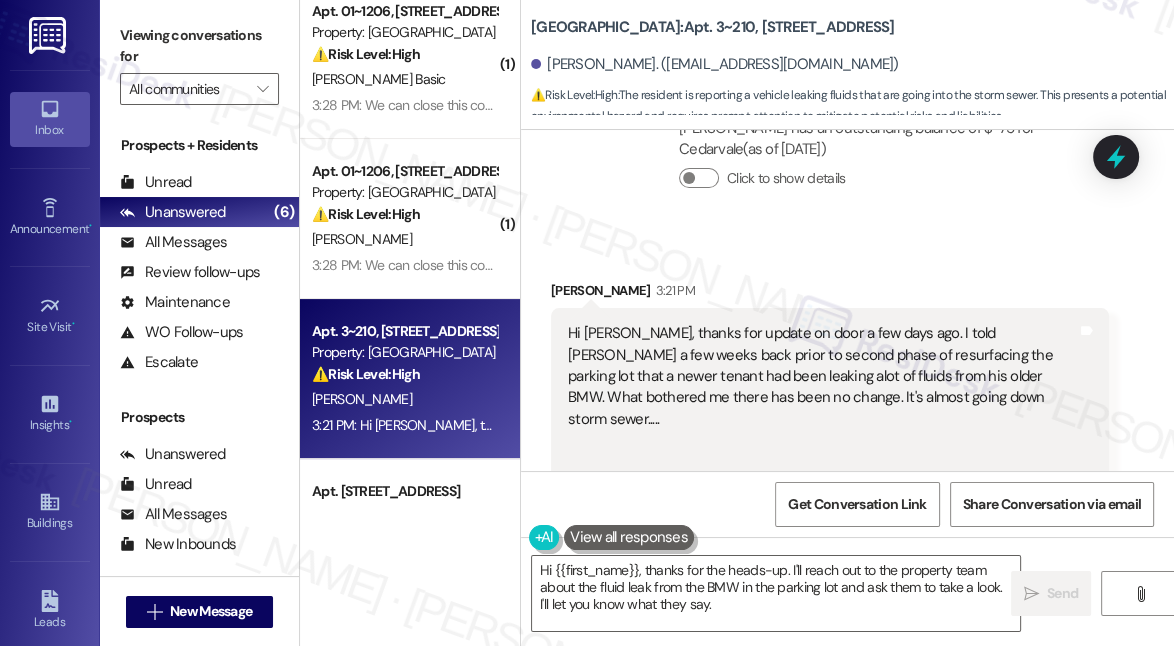 click on "Hi [PERSON_NAME],  thanks for update on door a few days ago. I told [PERSON_NAME]  a few weeks back prior to second phase of resurfacing the parking lot that a newer tenant had been leaking alot of fluids from his older BMW. What bothered me there has been no change. It's almost going down storm sewer....." at bounding box center (822, 419) 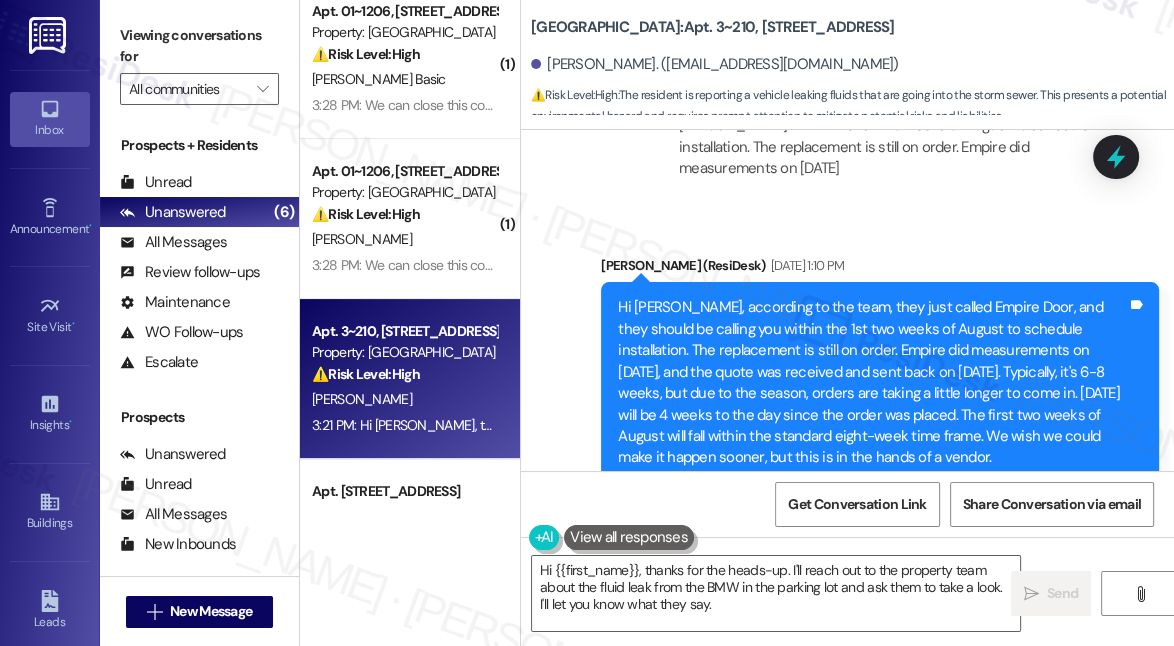 scroll, scrollTop: 14780, scrollLeft: 0, axis: vertical 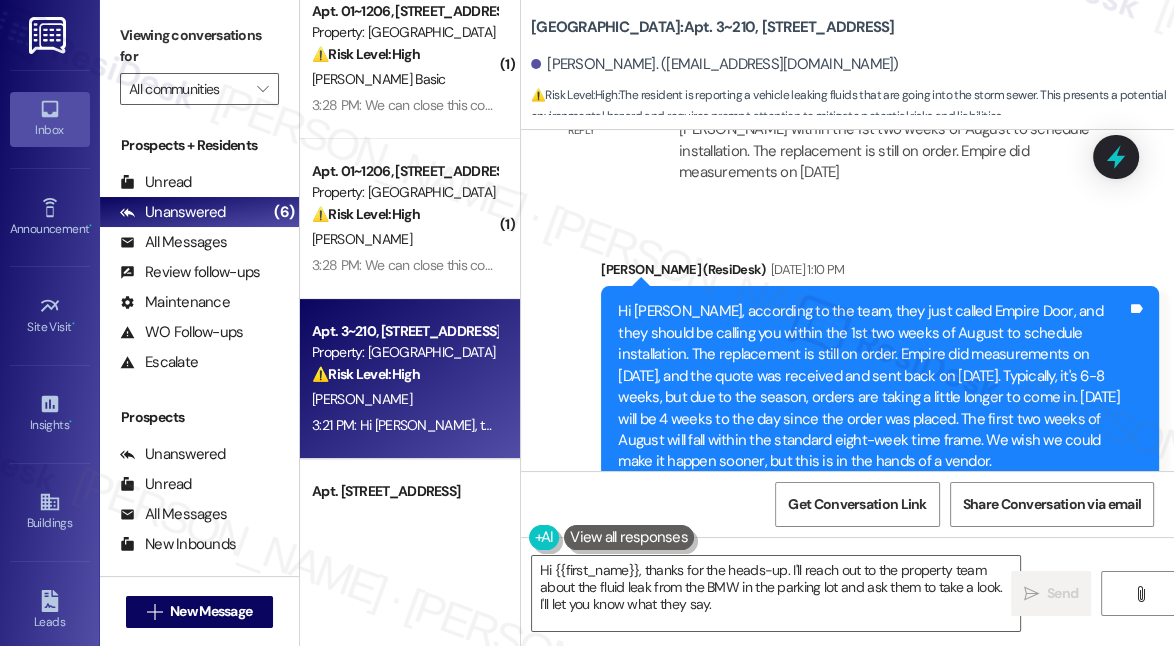 click on "Hi [PERSON_NAME], according to the team, they just called Empire Door, and they should be calling you within the 1st two weeks of August to schedule installation. The replacement is still on order. Empire did measurements on [DATE], and the quote was received and sent back on [DATE]. Typically, it's 6-8 weeks, but due to the season, orders are taking a little longer to come in. [DATE] will be 4 weeks to the day since the order was placed. The first two weeks of August will fall within the standard eight-week time frame. We wish we could make it happen sooner, but this is in the hands of a vendor.
If you need anything else, feel free to let me know." at bounding box center [872, 408] 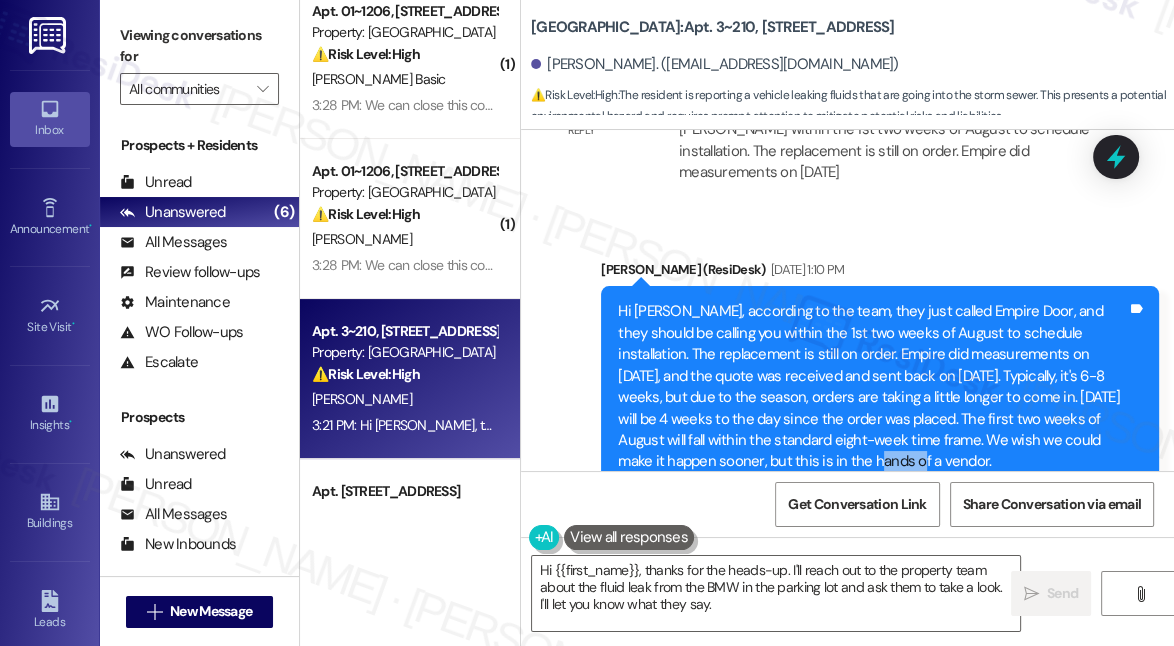 click on "Hi [PERSON_NAME], according to the team, they just called Empire Door, and they should be calling you within the 1st two weeks of August to schedule installation. The replacement is still on order. Empire did measurements on [DATE], and the quote was received and sent back on [DATE]. Typically, it's 6-8 weeks, but due to the season, orders are taking a little longer to come in. [DATE] will be 4 weeks to the day since the order was placed. The first two weeks of August will fall within the standard eight-week time frame. We wish we could make it happen sooner, but this is in the hands of a vendor.
If you need anything else, feel free to let me know." at bounding box center [872, 408] 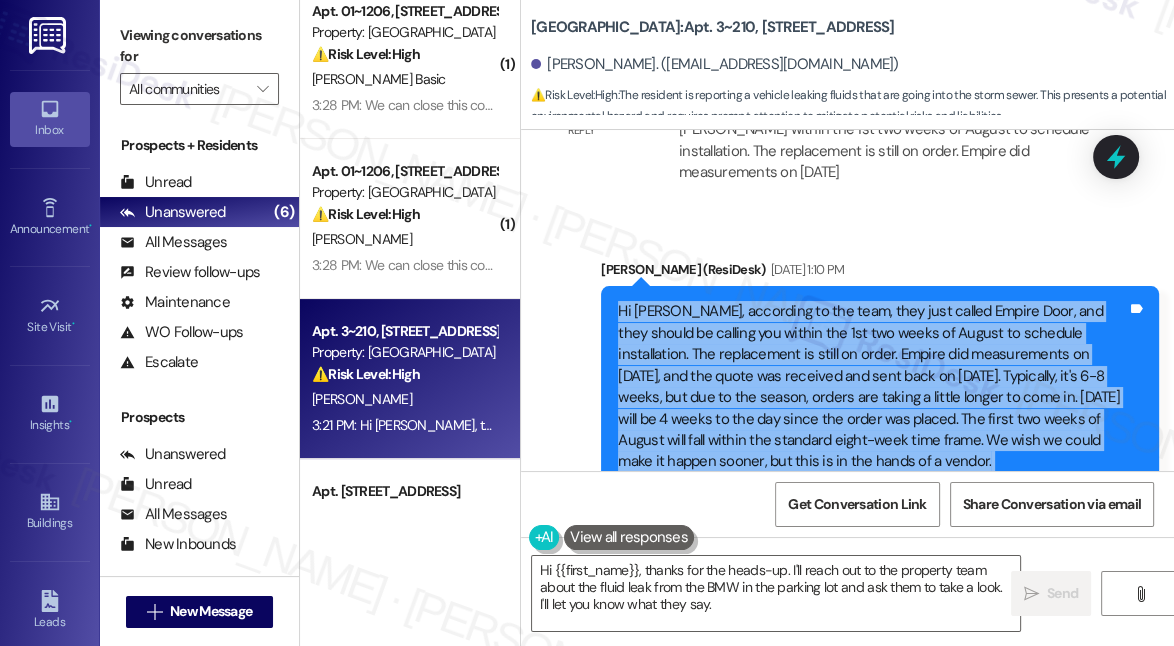 click on "Hi [PERSON_NAME], according to the team, they just called Empire Door, and they should be calling you within the 1st two weeks of August to schedule installation. The replacement is still on order. Empire did measurements on [DATE], and the quote was received and sent back on [DATE]. Typically, it's 6-8 weeks, but due to the season, orders are taking a little longer to come in. [DATE] will be 4 weeks to the day since the order was placed. The first two weeks of August will fall within the standard eight-week time frame. We wish we could make it happen sooner, but this is in the hands of a vendor.
If you need anything else, feel free to let me know." at bounding box center (872, 408) 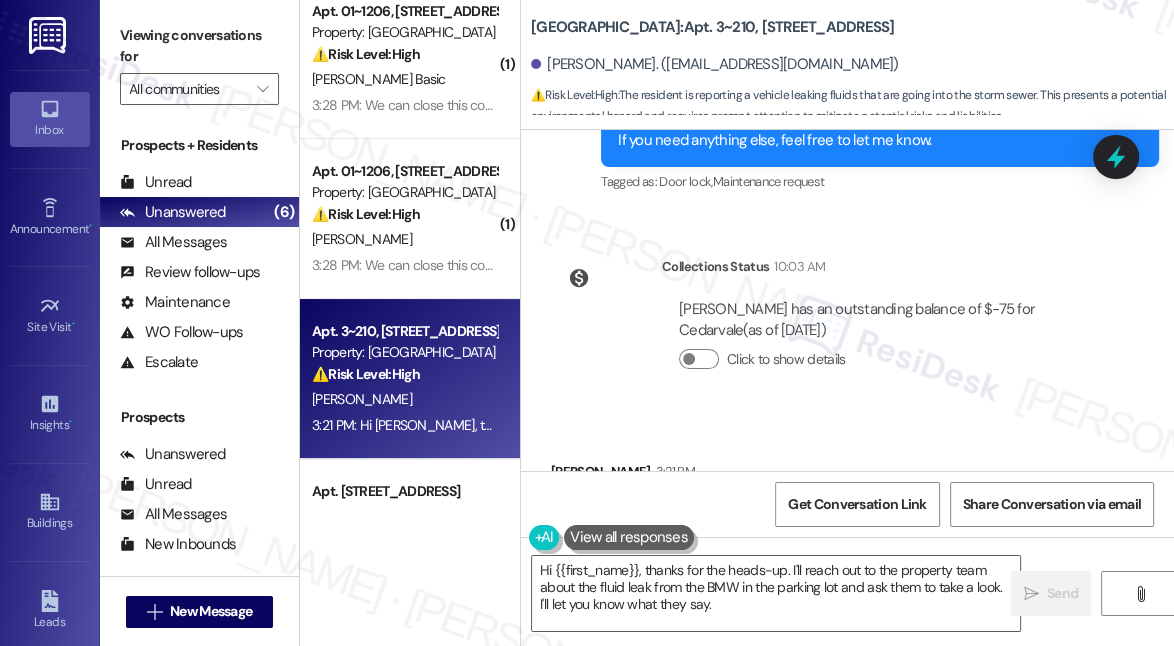 scroll, scrollTop: 15325, scrollLeft: 0, axis: vertical 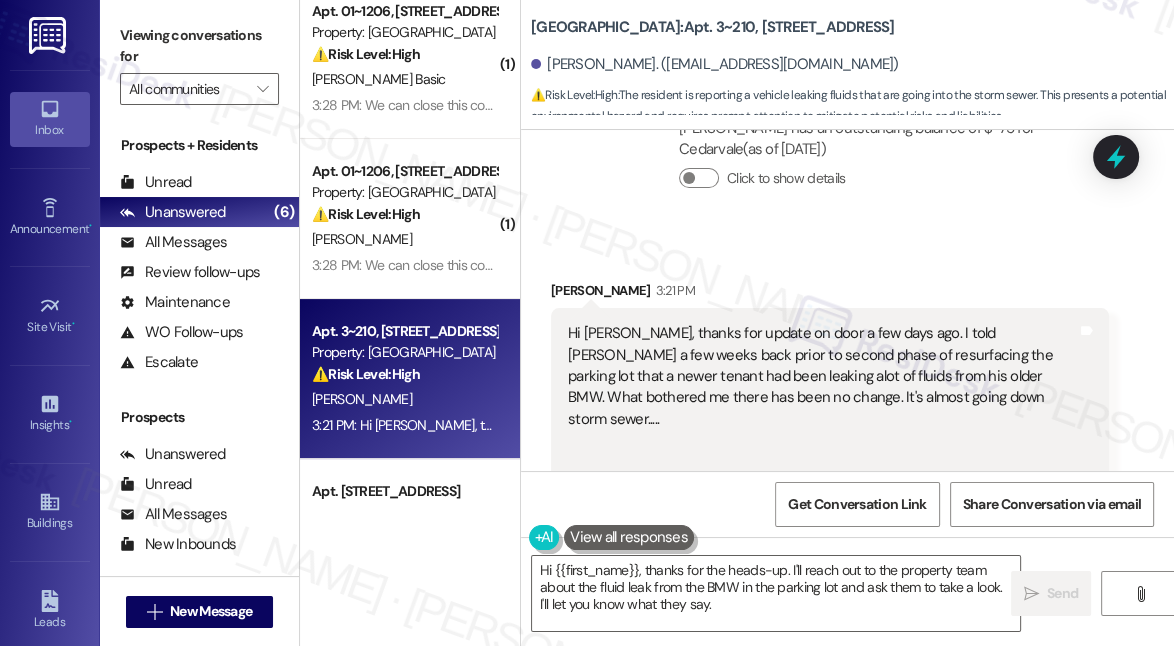 click on "Hi [PERSON_NAME],  thanks for update on door a few days ago. I told [PERSON_NAME]  a few weeks back prior to second phase of resurfacing the parking lot that a newer tenant had been leaking alot of fluids from his older BMW. What bothered me there has been no change. It's almost going down storm sewer....." at bounding box center [822, 419] 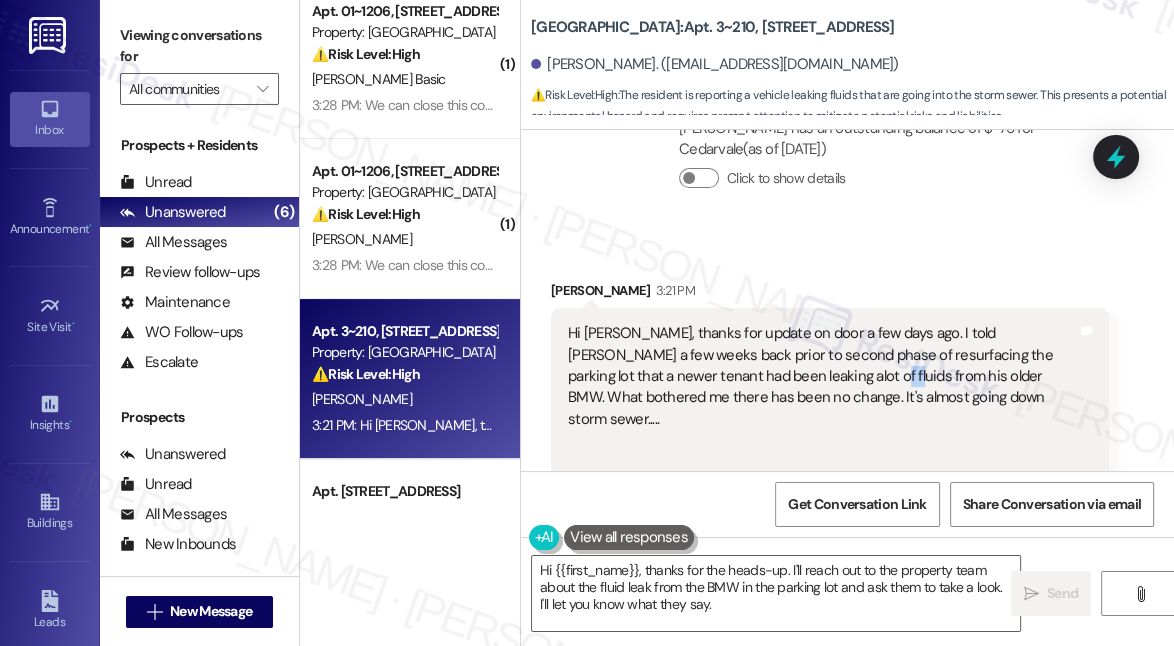 click on "Hi [PERSON_NAME],  thanks for update on door a few days ago. I told [PERSON_NAME]  a few weeks back prior to second phase of resurfacing the parking lot that a newer tenant had been leaking alot of fluids from his older BMW. What bothered me there has been no change. It's almost going down storm sewer....." at bounding box center (822, 419) 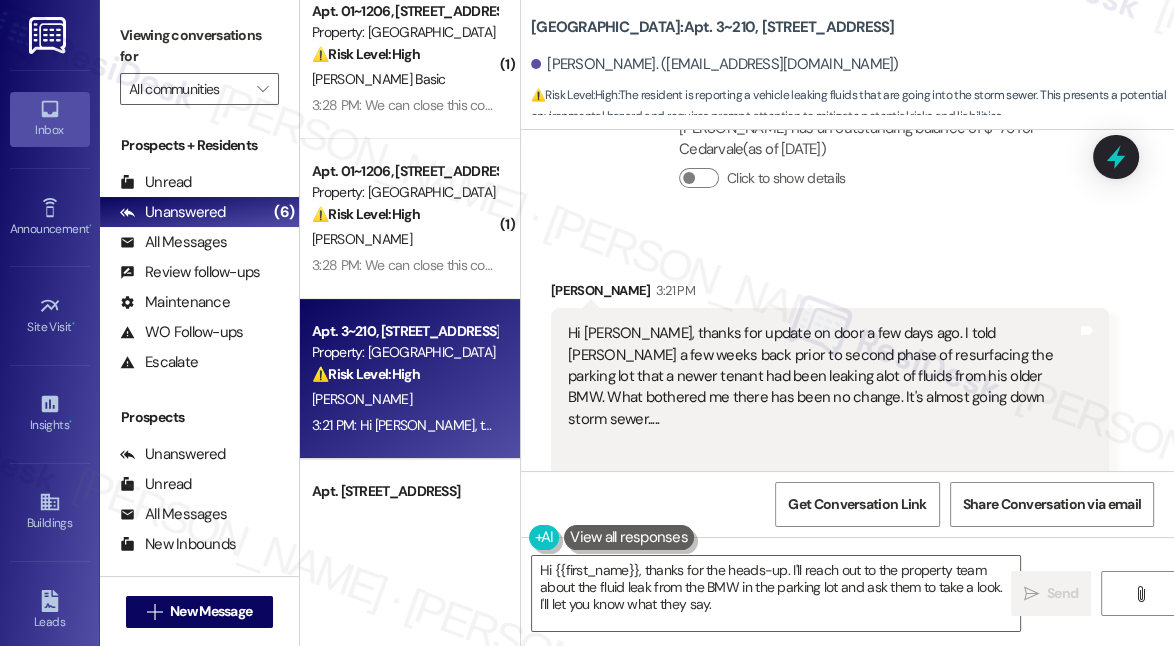 click on "Hi [PERSON_NAME],  thanks for update on door a few days ago. I told [PERSON_NAME]  a few weeks back prior to second phase of resurfacing the parking lot that a newer tenant had been leaking alot of fluids from his older BMW. What bothered me there has been no change. It's almost going down storm sewer....." at bounding box center (822, 419) 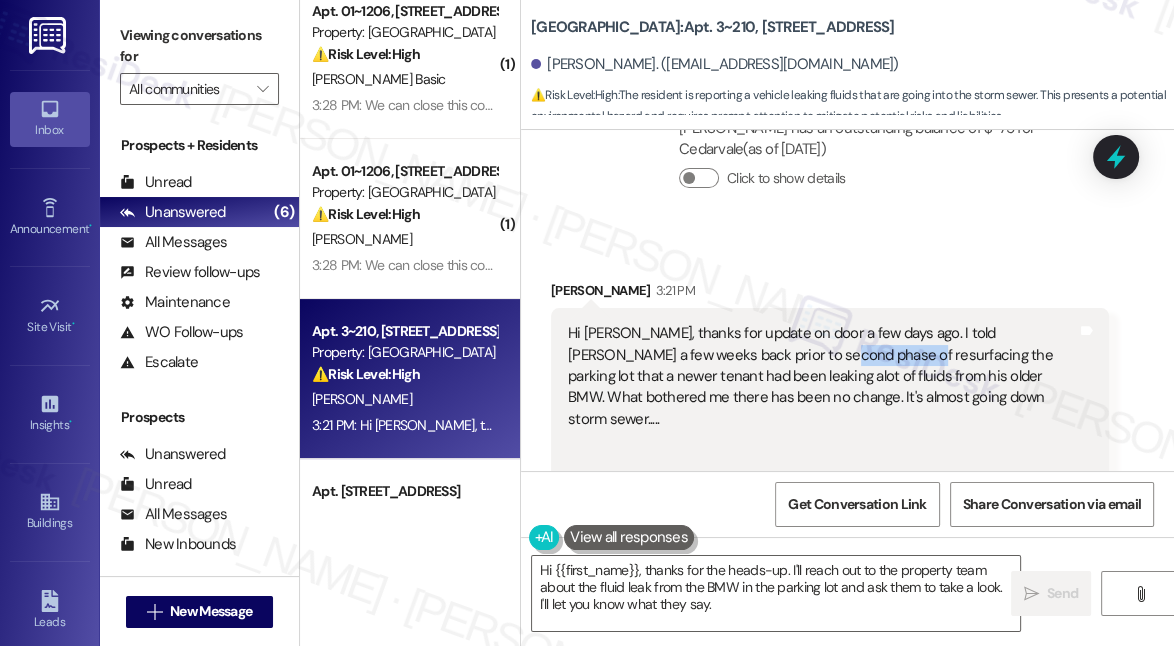 click on "Hi [PERSON_NAME],  thanks for update on door a few days ago. I told [PERSON_NAME]  a few weeks back prior to second phase of resurfacing the parking lot that a newer tenant had been leaking alot of fluids from his older BMW. What bothered me there has been no change. It's almost going down storm sewer....." at bounding box center (822, 419) 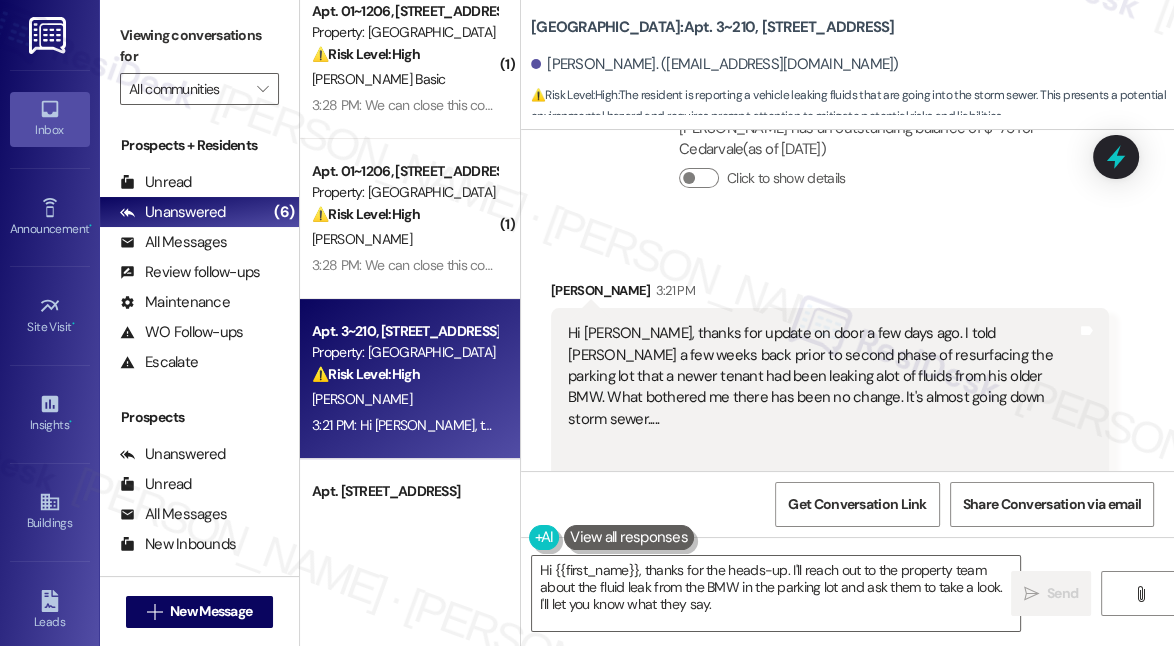click on "Hi [PERSON_NAME],  thanks for update on door a few days ago. I told [PERSON_NAME]  a few weeks back prior to second phase of resurfacing the parking lot that a newer tenant had been leaking alot of fluids from his older BMW. What bothered me there has been no change. It's almost going down storm sewer....." at bounding box center [822, 419] 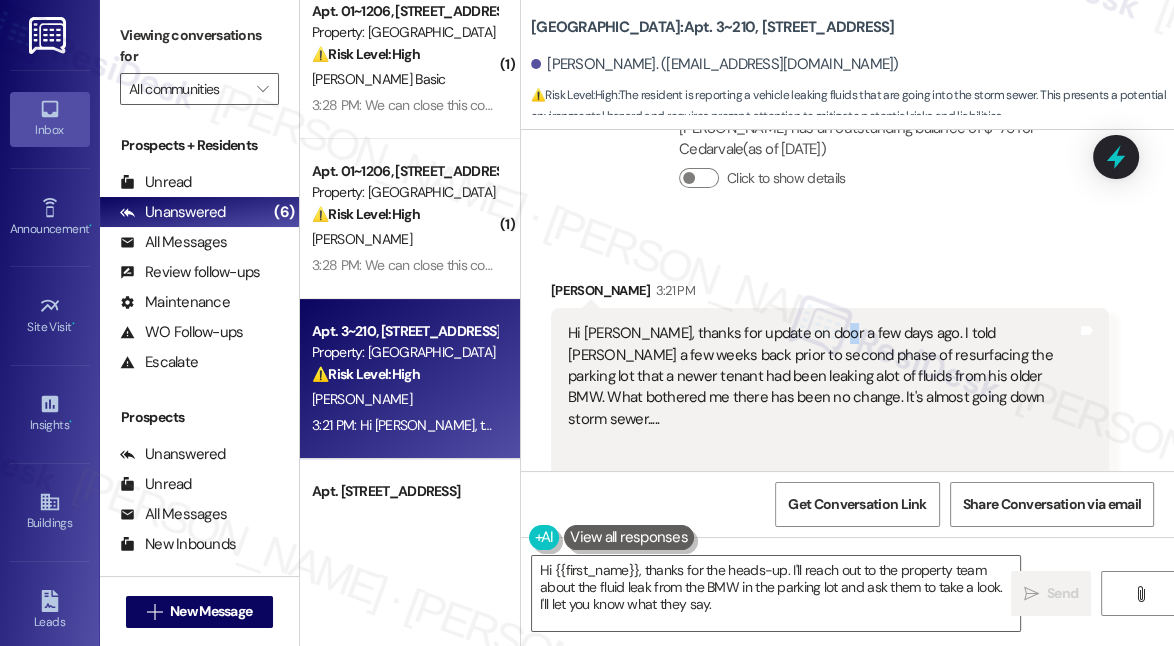 click on "Hi [PERSON_NAME],  thanks for update on door a few days ago. I told [PERSON_NAME]  a few weeks back prior to second phase of resurfacing the parking lot that a newer tenant had been leaking alot of fluids from his older BMW. What bothered me there has been no change. It's almost going down storm sewer....." at bounding box center (822, 419) 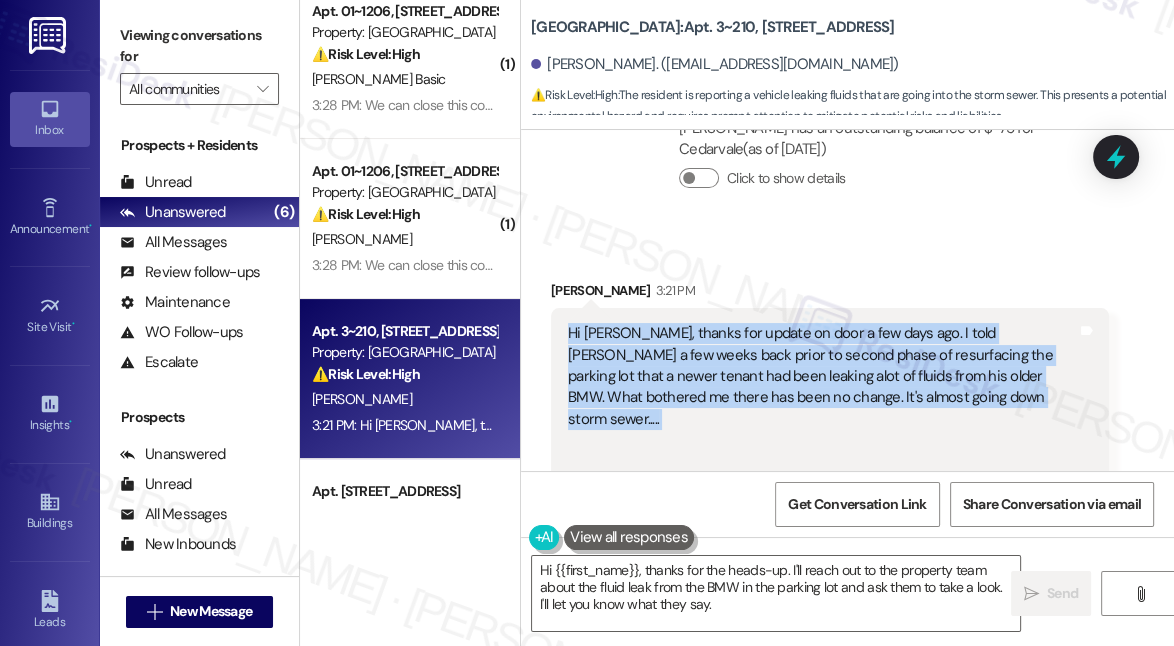 click on "Hi [PERSON_NAME],  thanks for update on door a few days ago. I told [PERSON_NAME]  a few weeks back prior to second phase of resurfacing the parking lot that a newer tenant had been leaking alot of fluids from his older BMW. What bothered me there has been no change. It's almost going down storm sewer....." at bounding box center (822, 419) 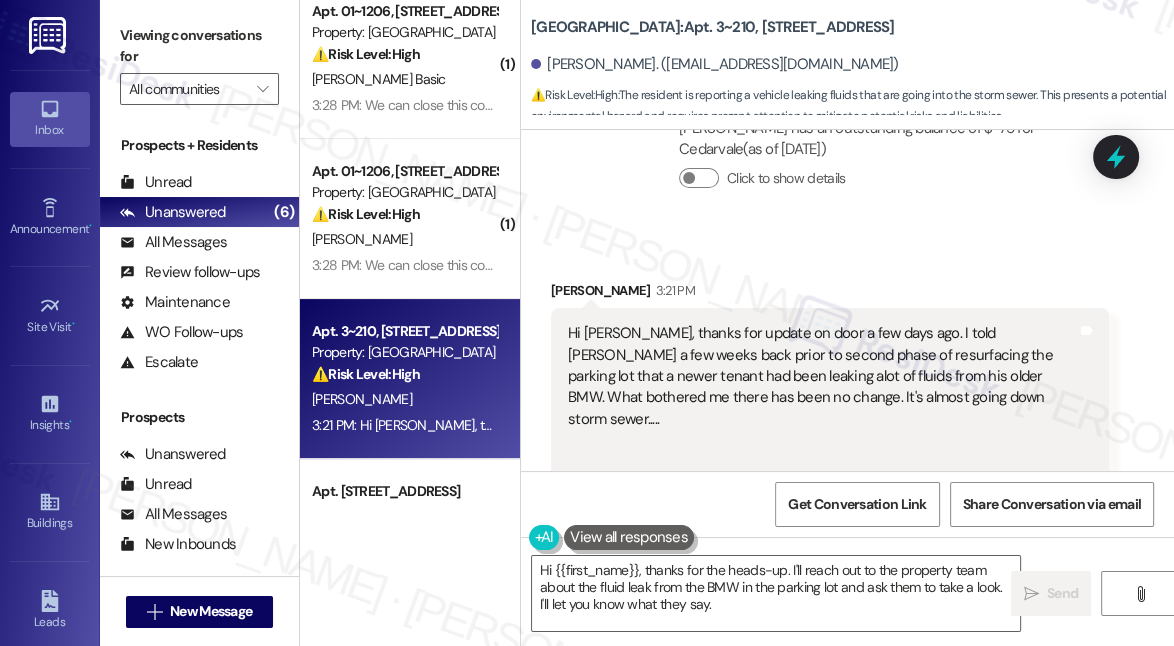 click on "Received via SMS [PERSON_NAME] 3:21 PM Hi [PERSON_NAME],  thanks for update on door a few days ago. I told [PERSON_NAME]  a few weeks back prior to second phase of resurfacing the parking lot that a newer tenant had been leaking alot of fluids from his older BMW. What bothered me there has been no change. It's almost going down storm sewer.....
Tags and notes Tagged as:   Parking ,  Click to highlight conversations about Parking Plumbing/water ,  Click to highlight conversations about Plumbing/water High risk ,  Click to highlight conversations about High risk Urgent ,  Click to highlight conversations about Urgent Parking issue Click to highlight conversations about Parking issue  Related guidelines Hide Suggestions Habitat - Habitat - All properties: Rent grace period is until the 5th of each month.
Created  [DATE] Account level guideline  ( 68 % match) FAQs generated by ResiDesk AI When is the grace period for rent payment? The grace period for rent payment is until the 5th of each month. Created   (" at bounding box center (830, 579) 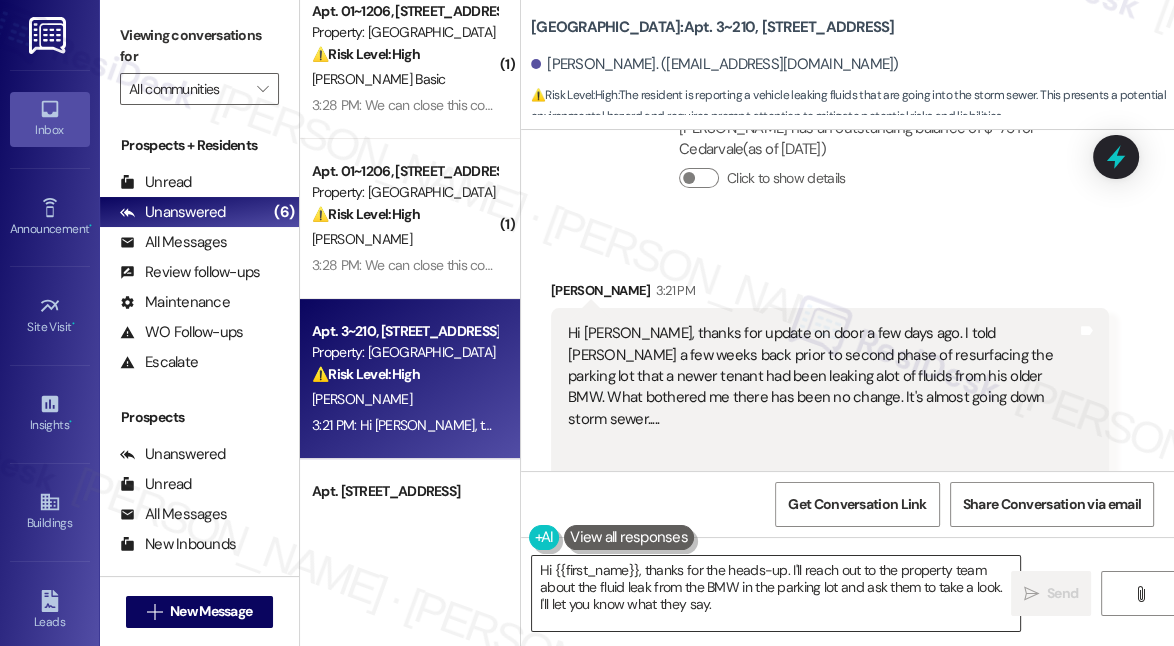 drag, startPoint x: 730, startPoint y: 639, endPoint x: 726, endPoint y: 624, distance: 15.524175 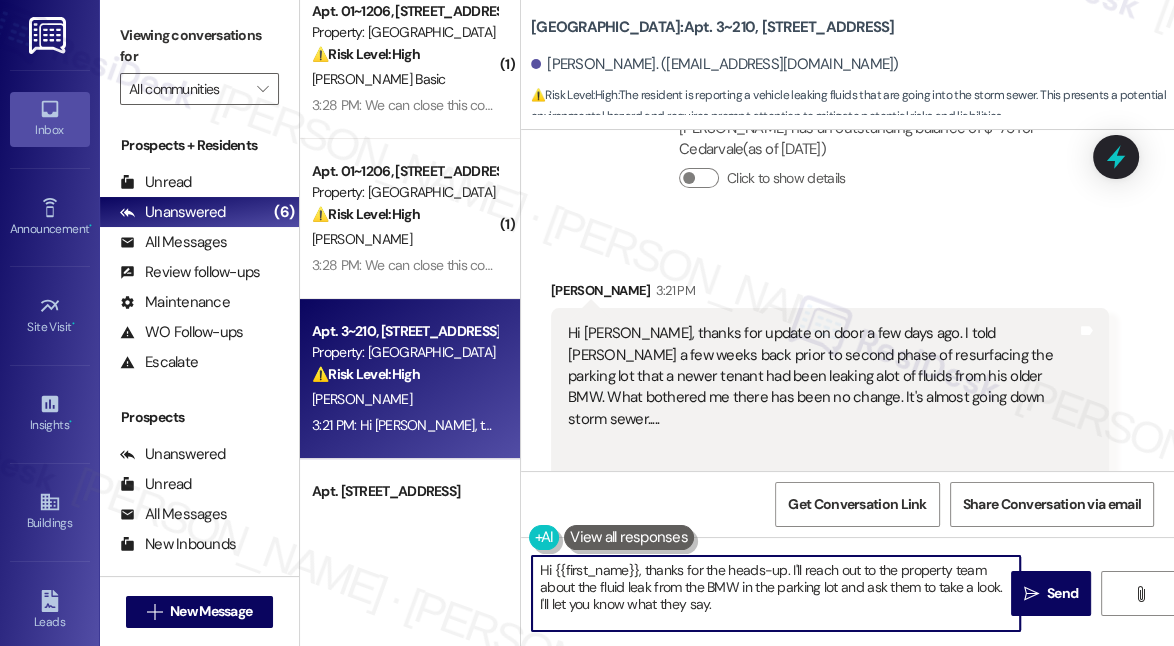 click on "Hi {{first_name}}, thanks for the heads-up. I'll reach out to the property team about the fluid leak from the BMW in the parking lot and ask them to take a look. I'll let you know what they say." at bounding box center [776, 593] 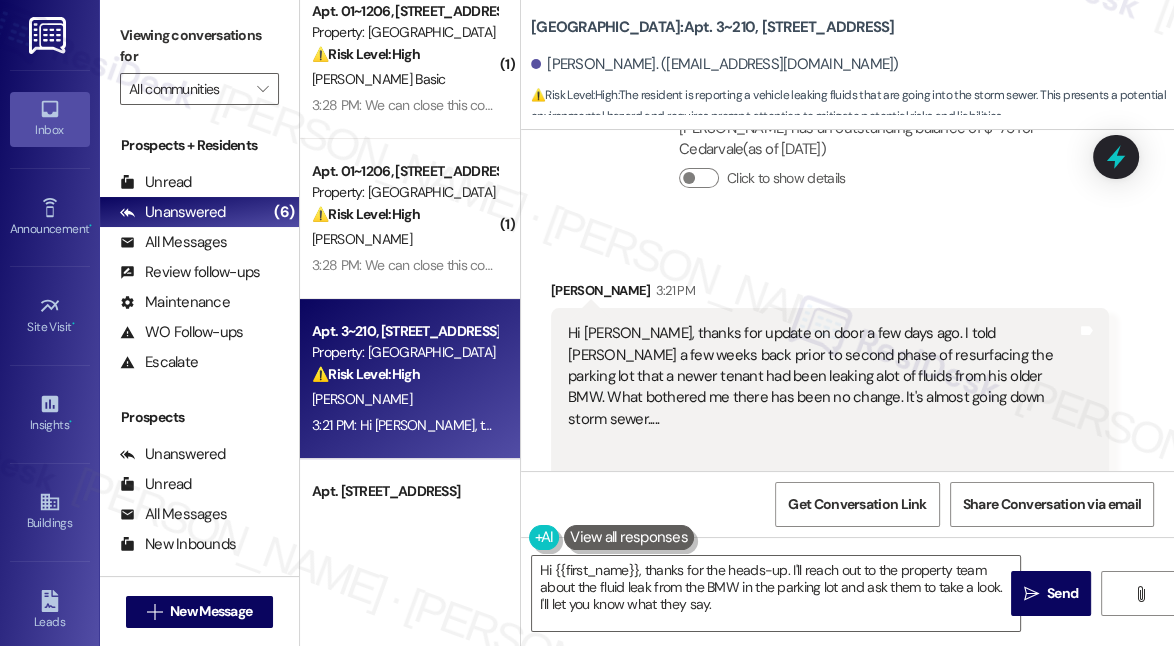 click on "Received via SMS [PERSON_NAME] 3:21 PM Hi [PERSON_NAME],  thanks for update on door a few days ago. I told [PERSON_NAME]  a few weeks back prior to second phase of resurfacing the parking lot that a newer tenant had been leaking alot of fluids from his older BMW. What bothered me there has been no change. It's almost going down storm sewer.....
Tags and notes Tagged as:   Parking ,  Click to highlight conversations about Parking Plumbing/water ,  Click to highlight conversations about Plumbing/water High risk ,  Click to highlight conversations about High risk Urgent ,  Click to highlight conversations about Urgent Parking issue Click to highlight conversations about Parking issue  Related guidelines Hide Suggestions Habitat - Habitat - All properties: Rent grace period is until the 5th of each month.
Created  [DATE] Account level guideline  ( 68 % match) FAQs generated by ResiDesk AI When is the grace period for rent payment? The grace period for rent payment is until the 5th of each month. Created   (" at bounding box center (847, 564) 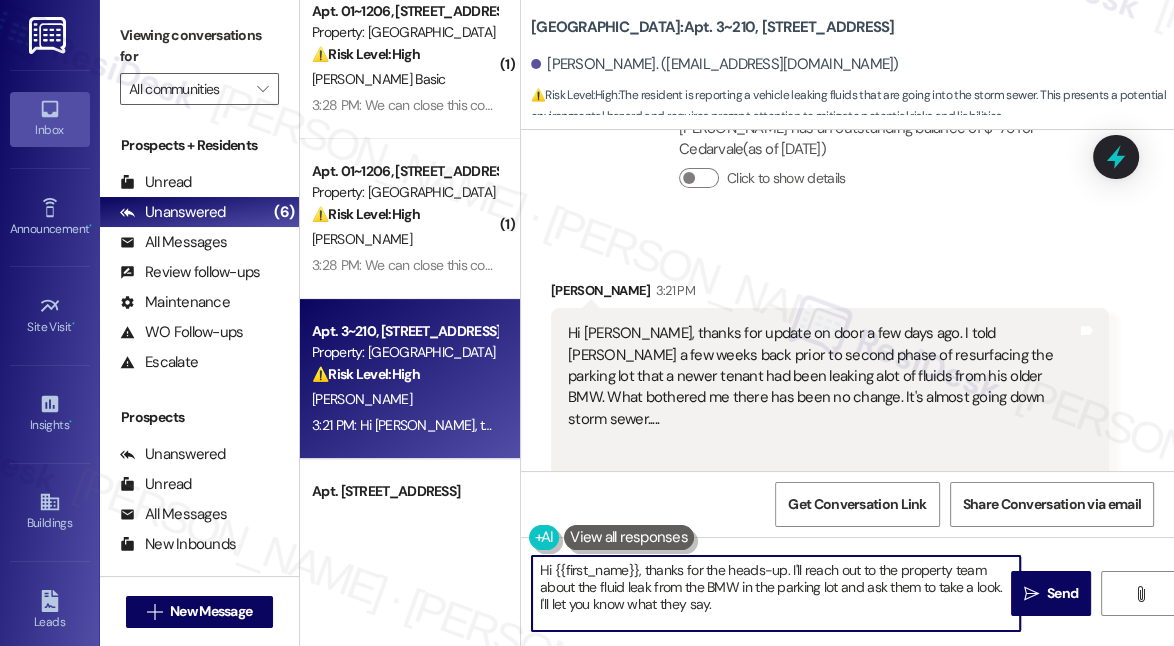 click on "Hi {{first_name}}, thanks for the heads-up. I'll reach out to the property team about the fluid leak from the BMW in the parking lot and ask them to take a look. I'll let you know what they say." at bounding box center [776, 593] 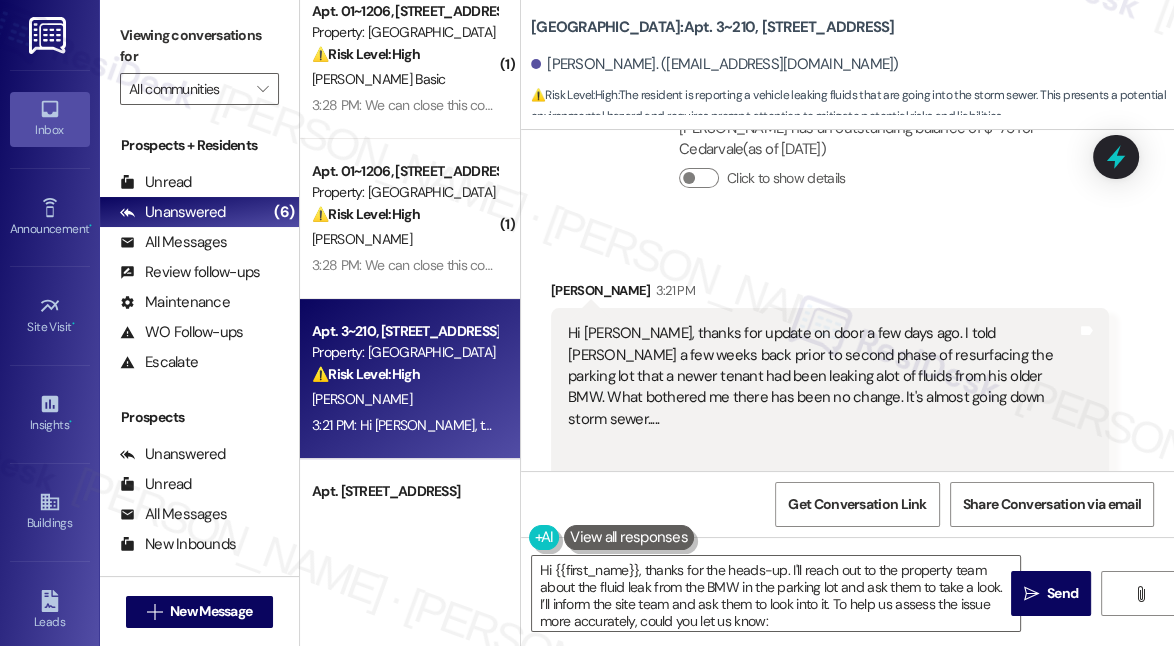 click on "[PERSON_NAME] 3:21 PM Hi [PERSON_NAME],  thanks for update on door a few days ago. I told [PERSON_NAME]  a few weeks back prior to second phase of resurfacing the parking lot that a newer tenant had been leaking alot of fluids from his older BMW. What bothered me there has been no change. It's almost going down storm sewer.....
Tags and notes Tagged as:   Parking ,  Click to highlight conversations about Parking Plumbing/water ,  Click to highlight conversations about Plumbing/water High risk ,  Click to highlight conversations about High risk Urgent ,  Click to highlight conversations about Urgent Parking issue Click to highlight conversations about Parking issue  Related guidelines Hide Suggestions Habitat - Habitat - All properties: Rent grace period is until the 5th of each month.
Created  [DATE] Account level guideline  ( 68 % match) FAQs generated by ResiDesk AI When is the grace period for rent payment? The grace period for rent payment is until the 5th of each month. Original Guideline Created   (" at bounding box center [830, 579] 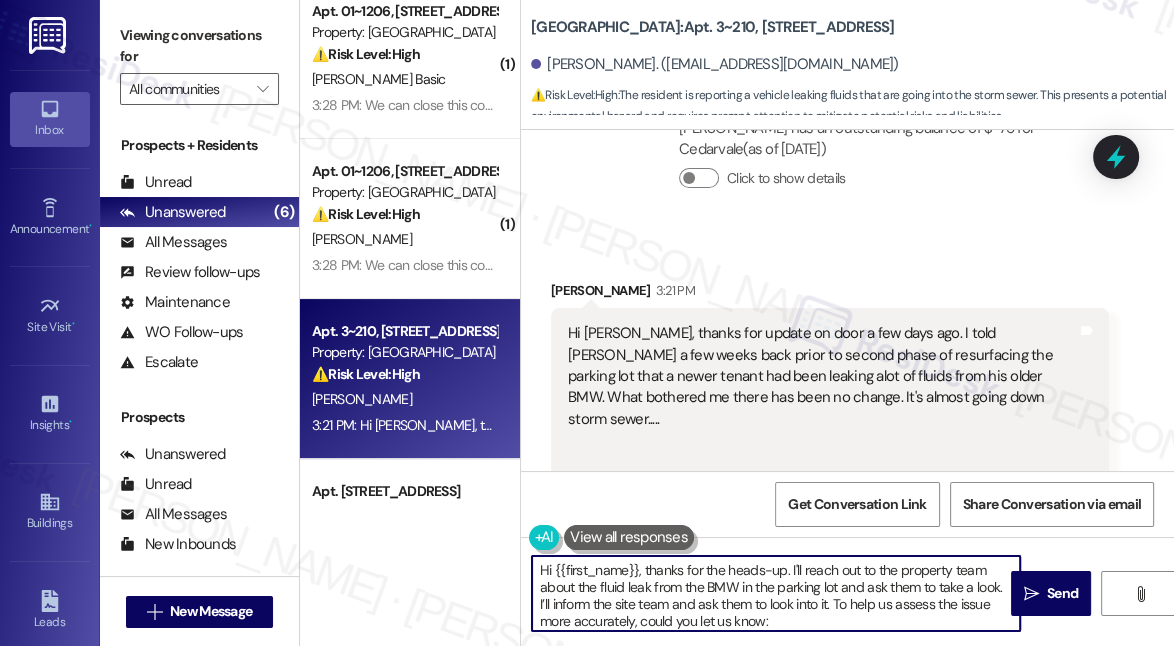 click on "Hi {{first_name}}, thanks for the heads-up. I'll reach out to the property team about the fluid leak from the BMW in the parking lot and ask them to take a look. I’ll inform the site team and ask them to look into it. To help us assess the issue more accurately, could you let us know:" at bounding box center (776, 593) 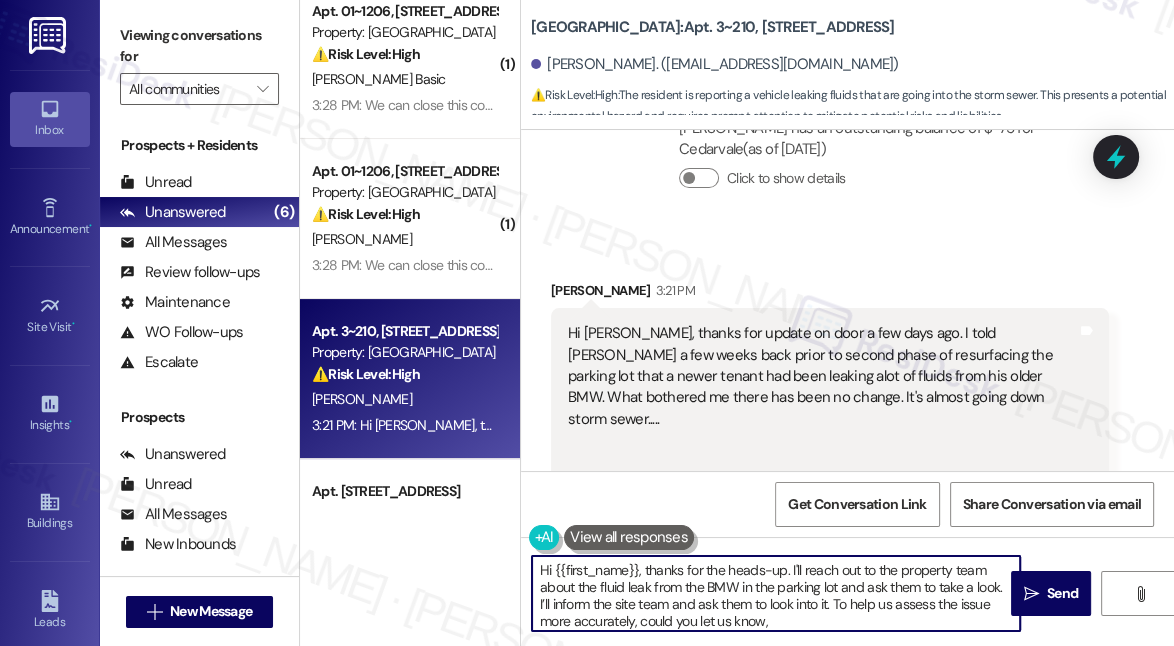 paste on "If you’ve noticed whether the leaking happens consistently or only after the car has been parked for a while?" 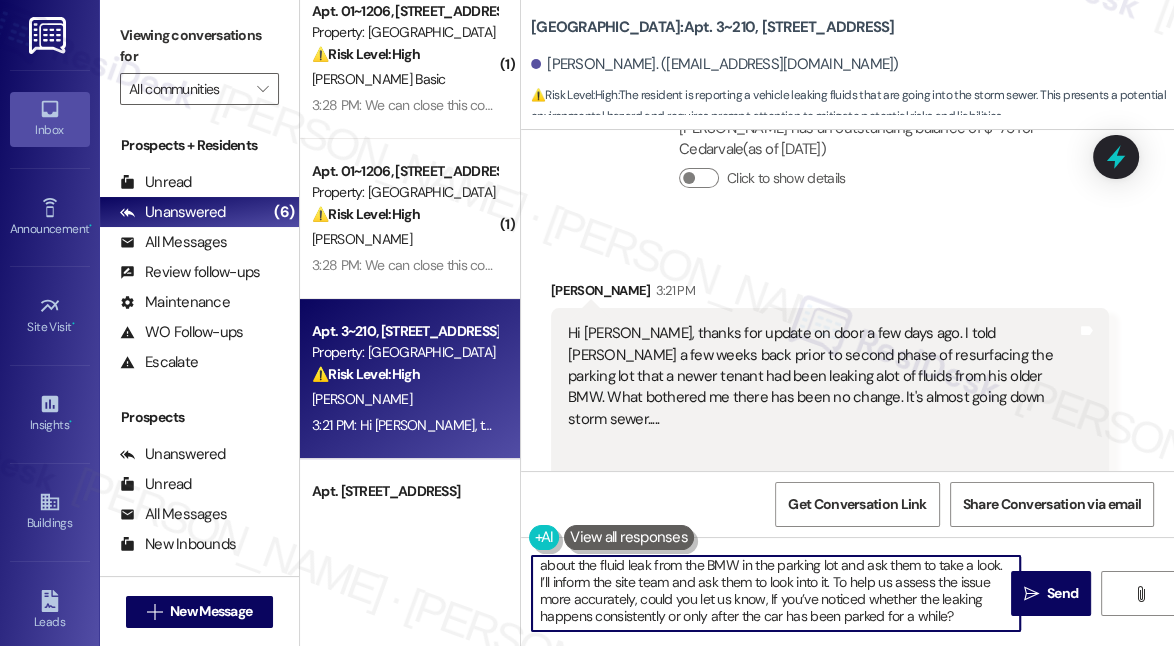 scroll, scrollTop: 21, scrollLeft: 0, axis: vertical 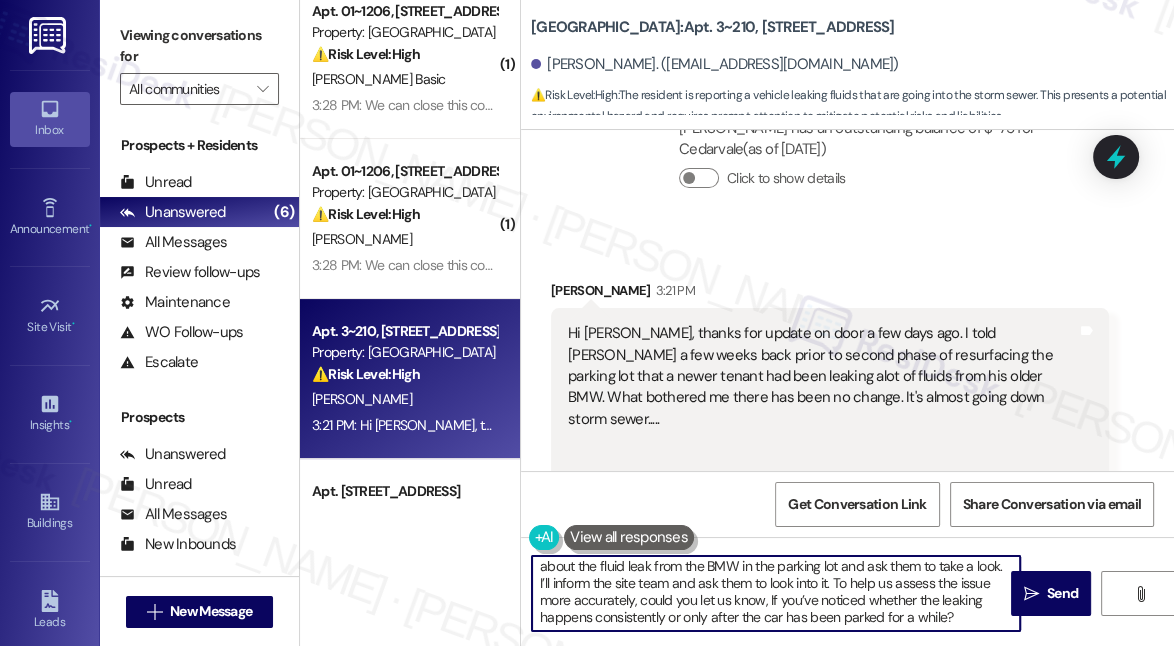 click on "Hi {{first_name}}, thanks for the heads-up. I'll reach out to the property team about the fluid leak from the BMW in the parking lot and ask them to take a look. I’ll inform the site team and ask them to look into it. To help us assess the issue more accurately, could you let us know, If you’ve noticed whether the leaking happens consistently or only after the car has been parked for a while?" at bounding box center [776, 593] 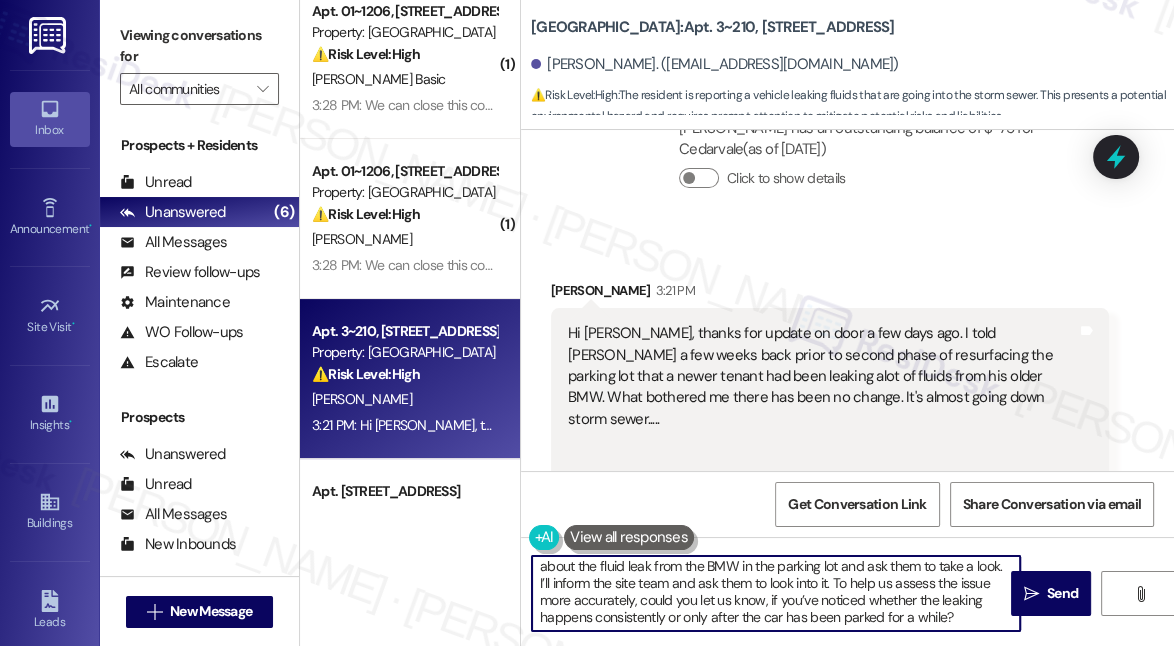 click on "Hi {{first_name}}, thanks for the heads-up. I'll reach out to the property team about the fluid leak from the BMW in the parking lot and ask them to take a look. I’ll inform the site team and ask them to look into it. To help us assess the issue more accurately, could you let us know, if you’ve noticed whether the leaking happens consistently or only after the car has been parked for a while?" at bounding box center [776, 593] 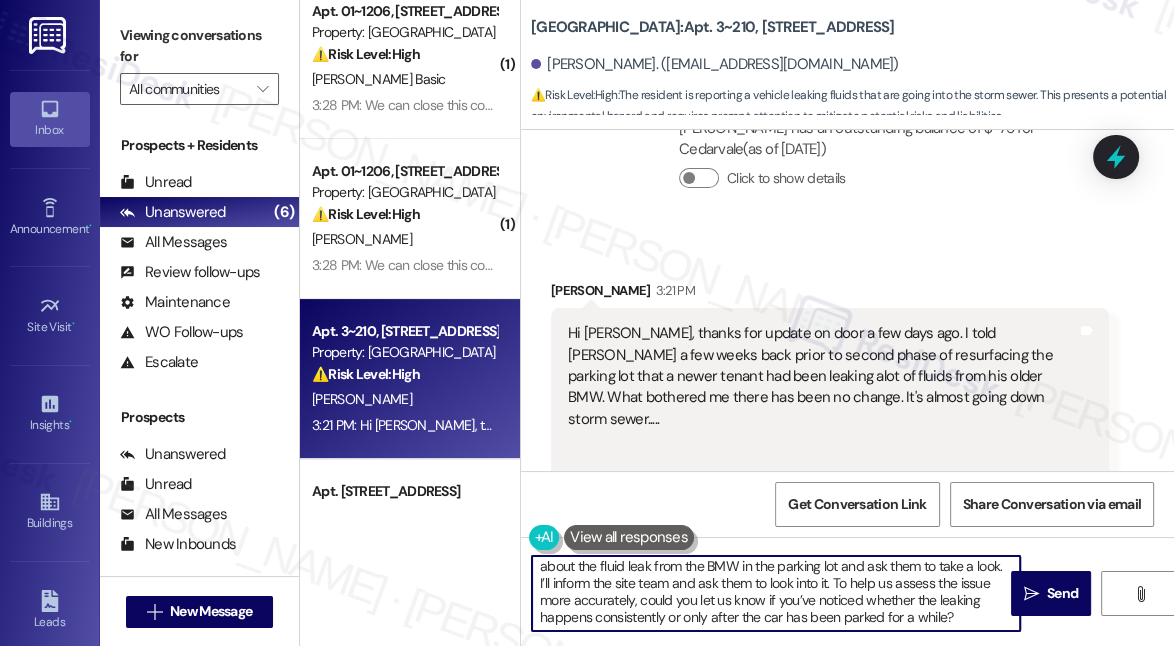 scroll, scrollTop: 0, scrollLeft: 0, axis: both 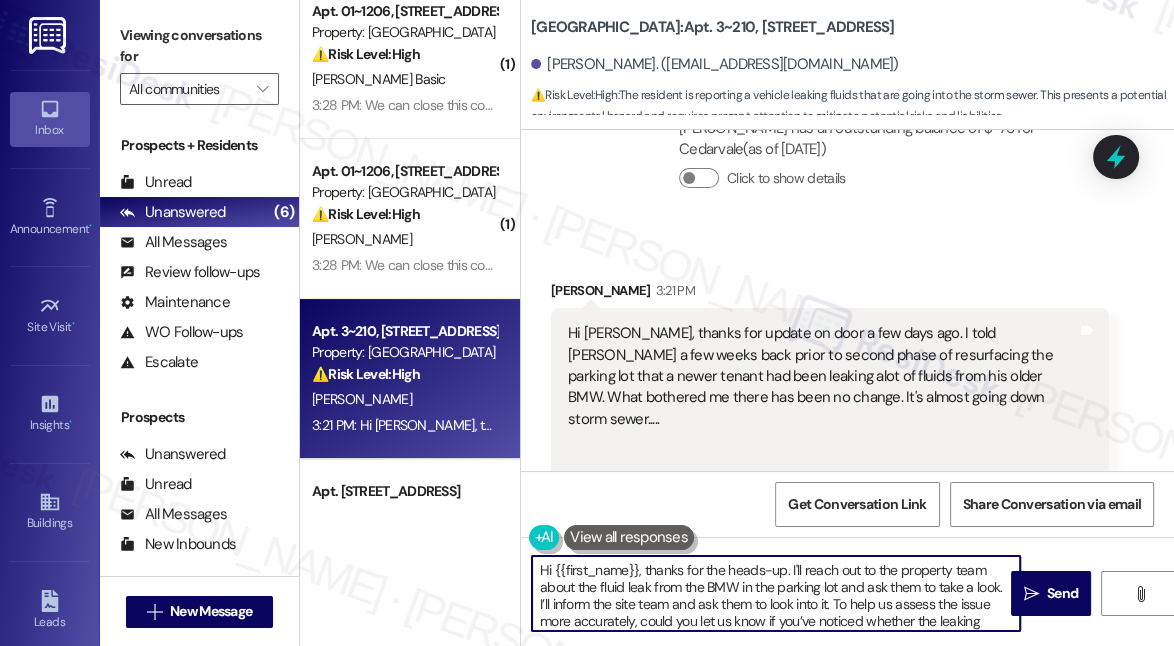 click on "[PERSON_NAME] 3:21 PM" at bounding box center [830, 294] 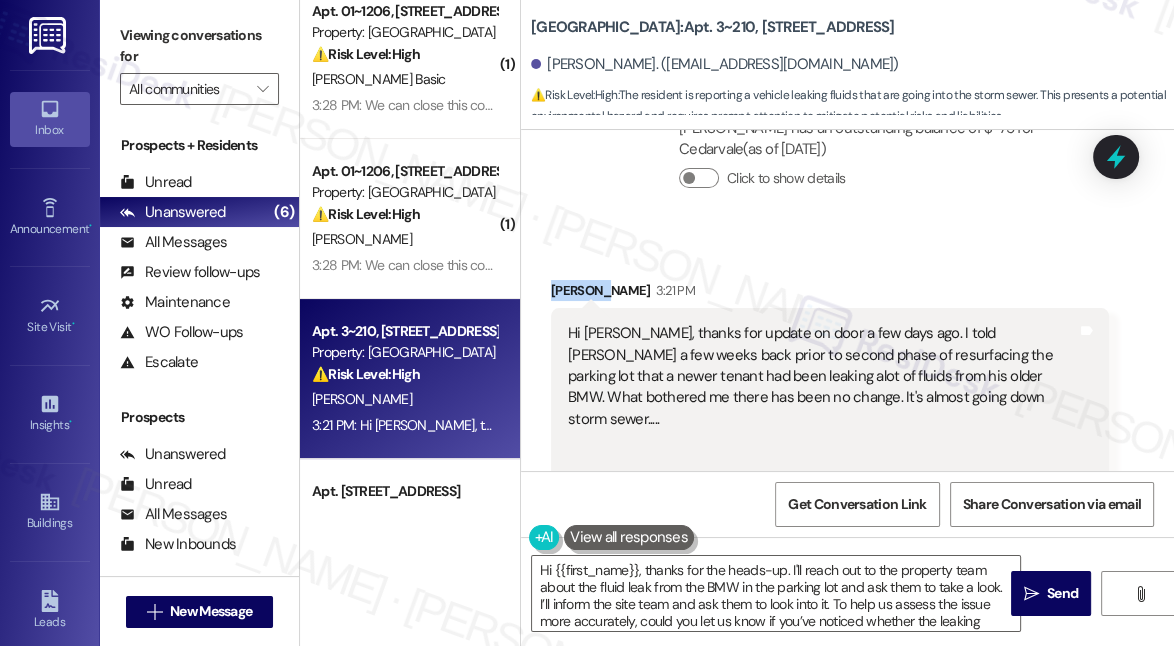 click on "[PERSON_NAME] 3:21 PM" at bounding box center (830, 294) 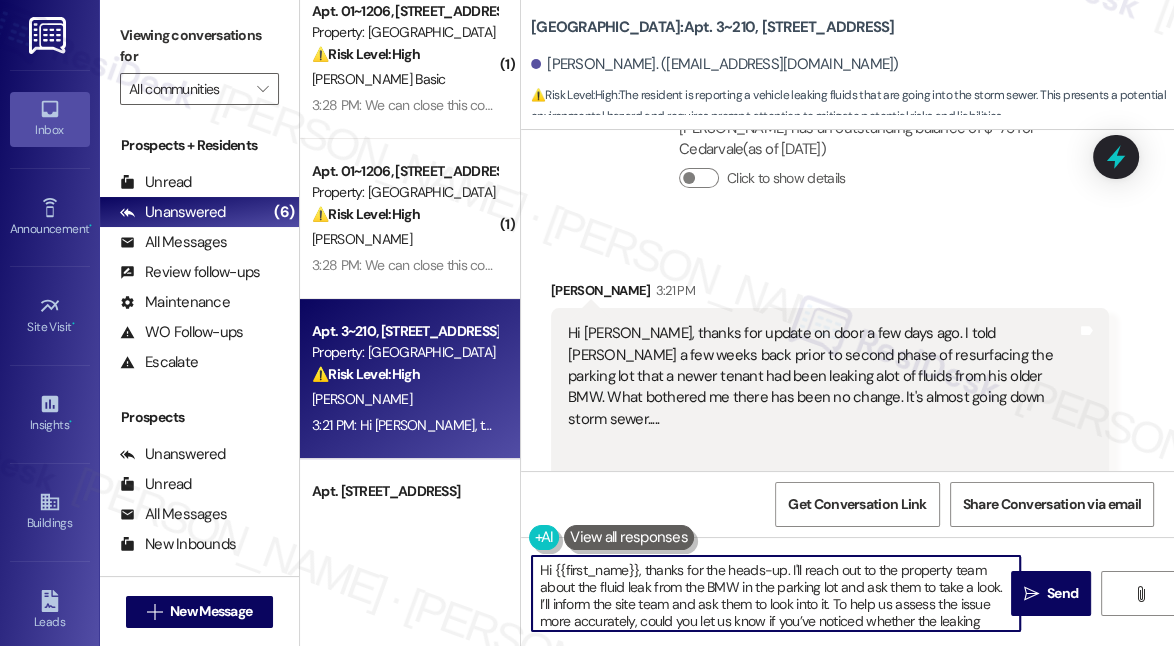 click on "Hi {{first_name}}, thanks for the heads-up. I'll reach out to the property team about the fluid leak from the BMW in the parking lot and ask them to take a look. I’ll inform the site team and ask them to look into it. To help us assess the issue more accurately, could you let us know if you’ve noticed whether the leaking happens consistently or only after the car has been parked for a while?" at bounding box center (776, 593) 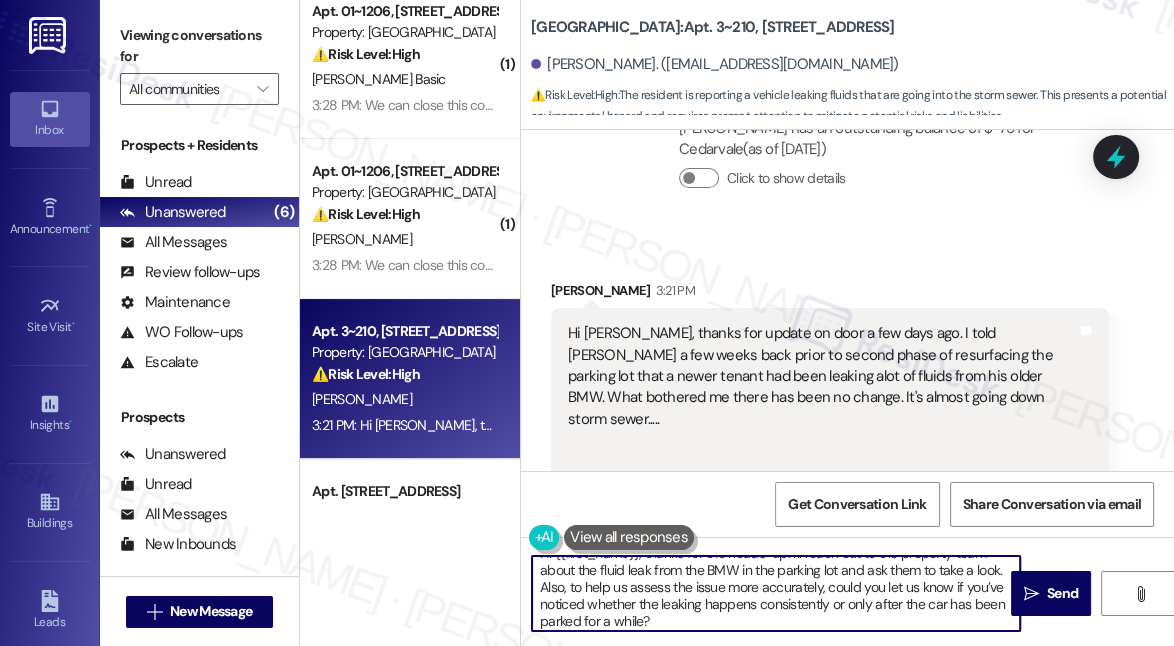 scroll, scrollTop: 21, scrollLeft: 0, axis: vertical 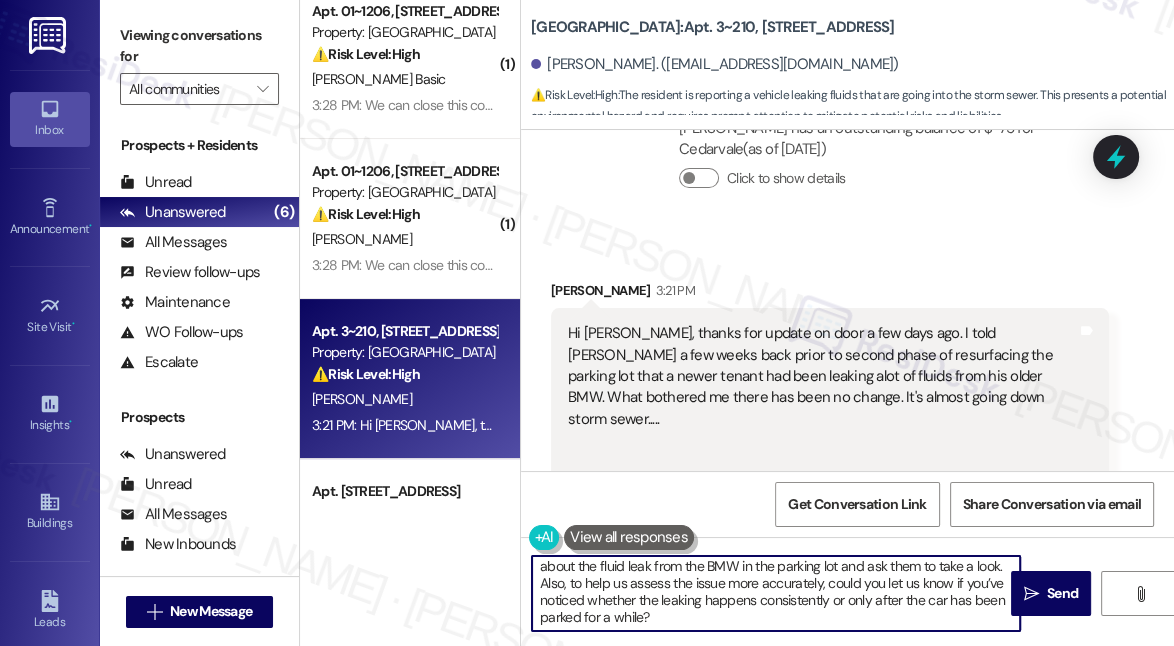 click on "Hi {{first_name}}, thanks for the heads-up. I'll reach out to the property team about the fluid leak from the BMW in the parking lot and ask them to take a look. Also, to help us assess the issue more accurately, could you let us know if you’ve noticed whether the leaking happens consistently or only after the car has been parked for a while?" at bounding box center [776, 593] 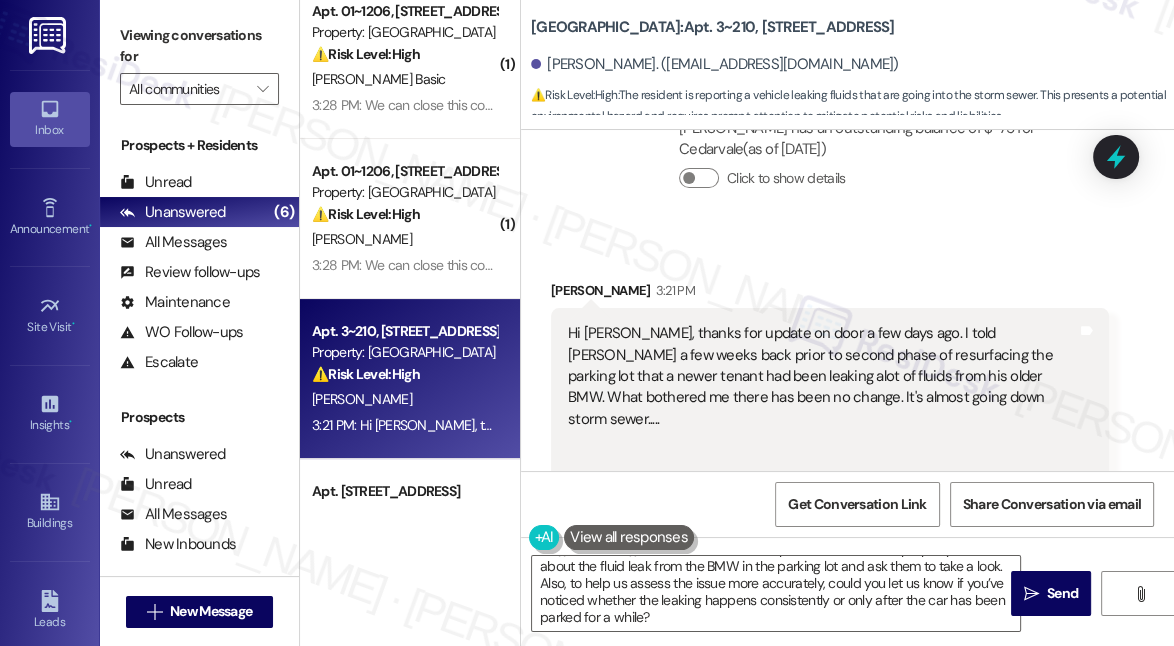 click on "Tagged as:   Parking ,  Click to highlight conversations about Parking Plumbing/water ,  Click to highlight conversations about Plumbing/water High risk ,  Click to highlight conversations about High risk Urgent ,  Click to highlight conversations about Urgent Parking issue Click to highlight conversations about Parking issue" at bounding box center (830, 545) 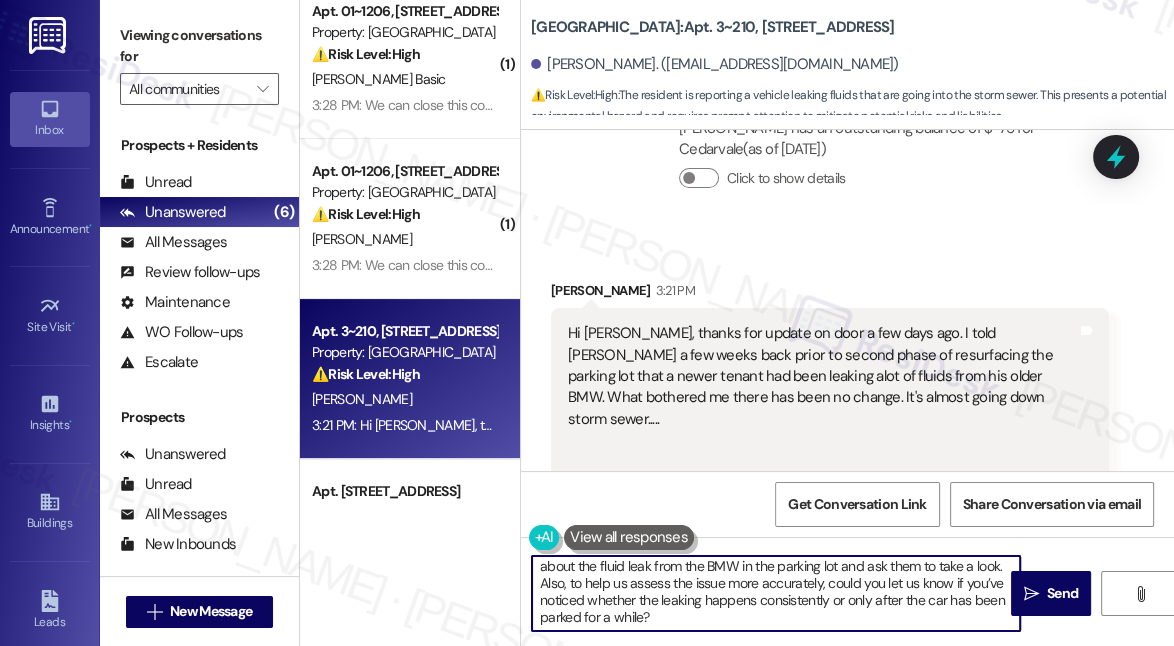 click on "Hi {{first_name}}, thanks for the heads-up. I'll reach out to the property team about the fluid leak from the BMW in the parking lot and ask them to take a look. Also, to help us assess the issue more accurately, could you let us know if you’ve noticed whether the leaking happens consistently or only after the car has been parked for a while?" at bounding box center [776, 593] 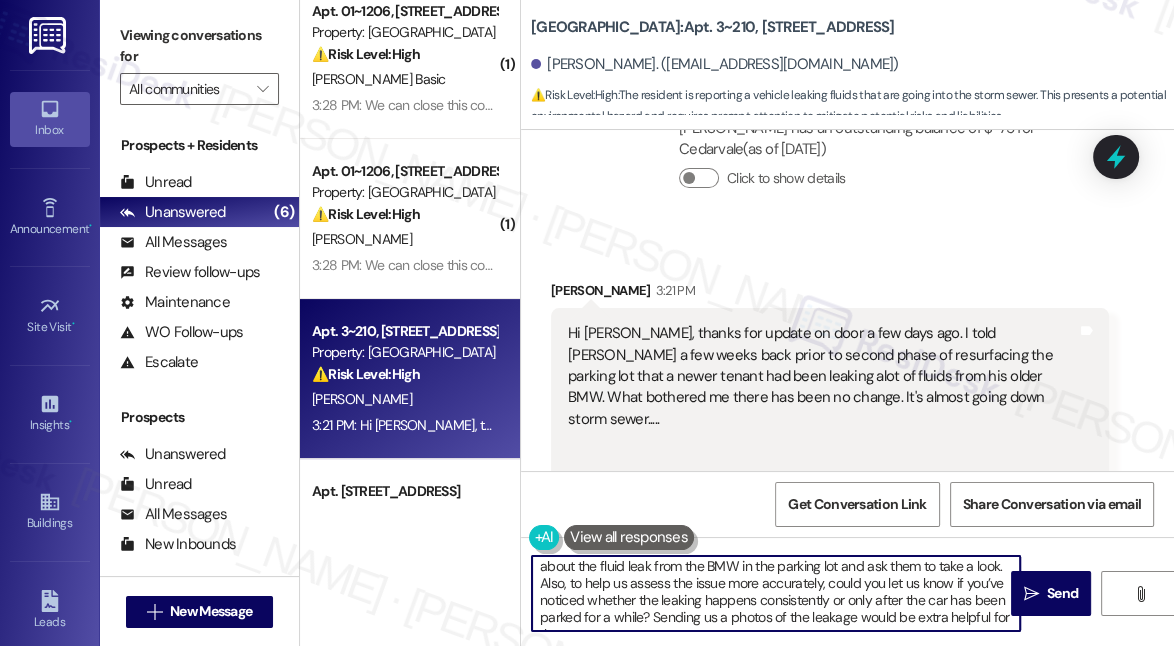 scroll, scrollTop: 34, scrollLeft: 0, axis: vertical 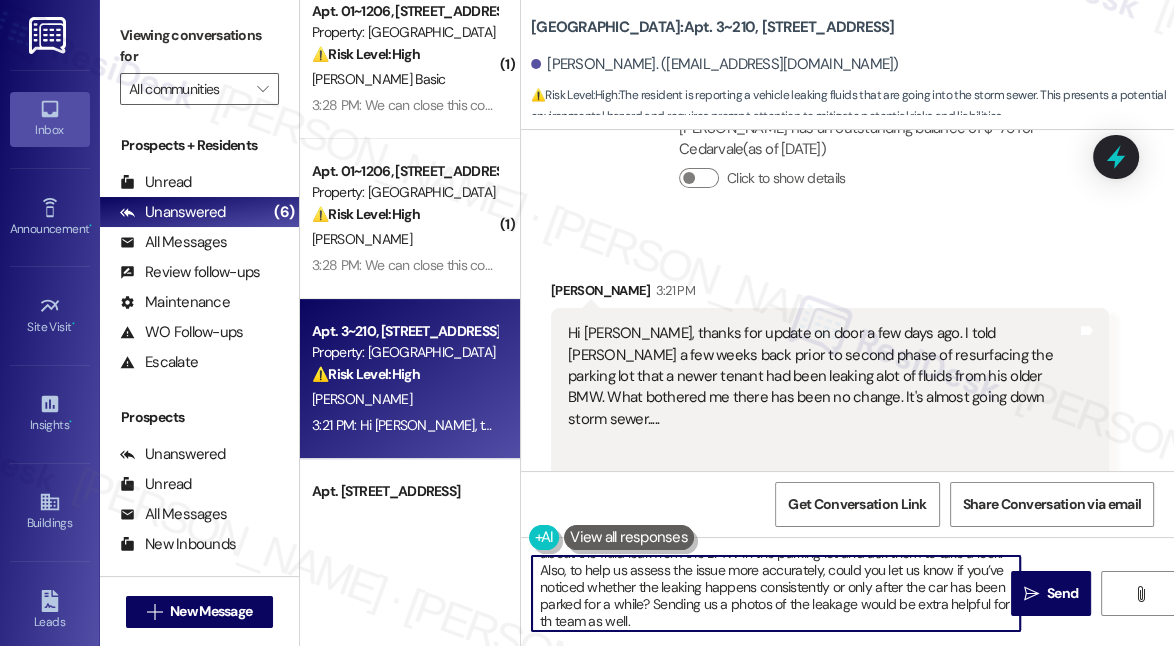 click on "Hi {{first_name}}, thanks for the heads-up. I'll reach out to the property team about the fluid leak from the BMW in the parking lot and ask them to take a look. Also, to help us assess the issue more accurately, could you let us know if you’ve noticed whether the leaking happens consistently or only after the car has been parked for a while? Sending us a photos of the leakage would be extra helpful for th team as well." at bounding box center (776, 593) 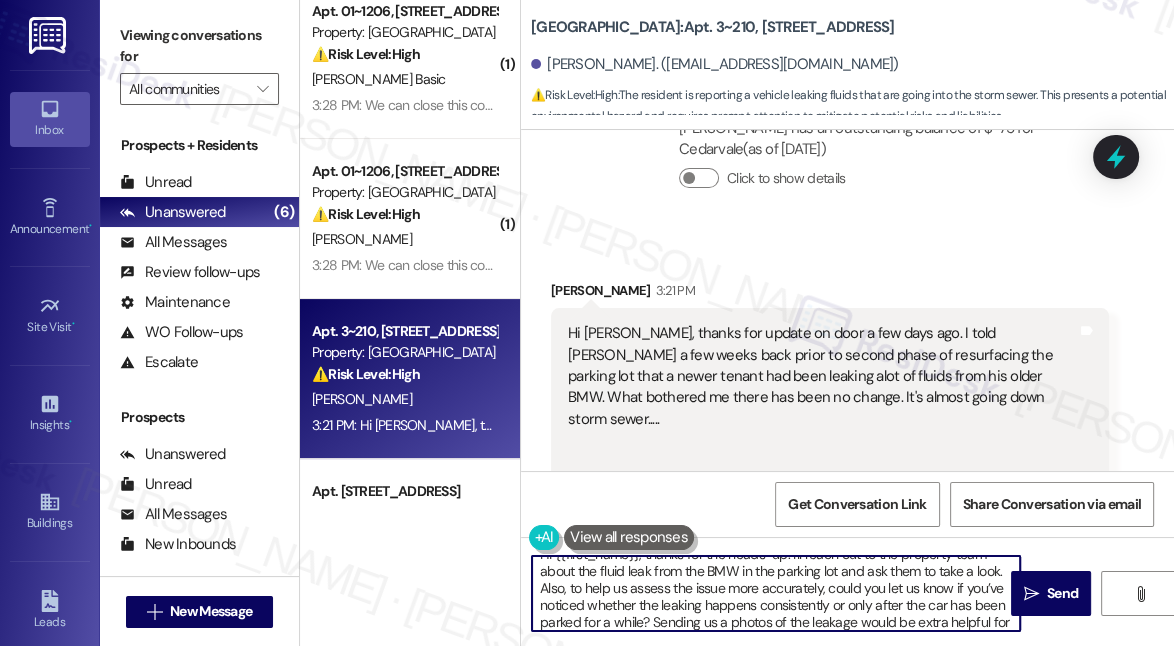 scroll, scrollTop: 0, scrollLeft: 0, axis: both 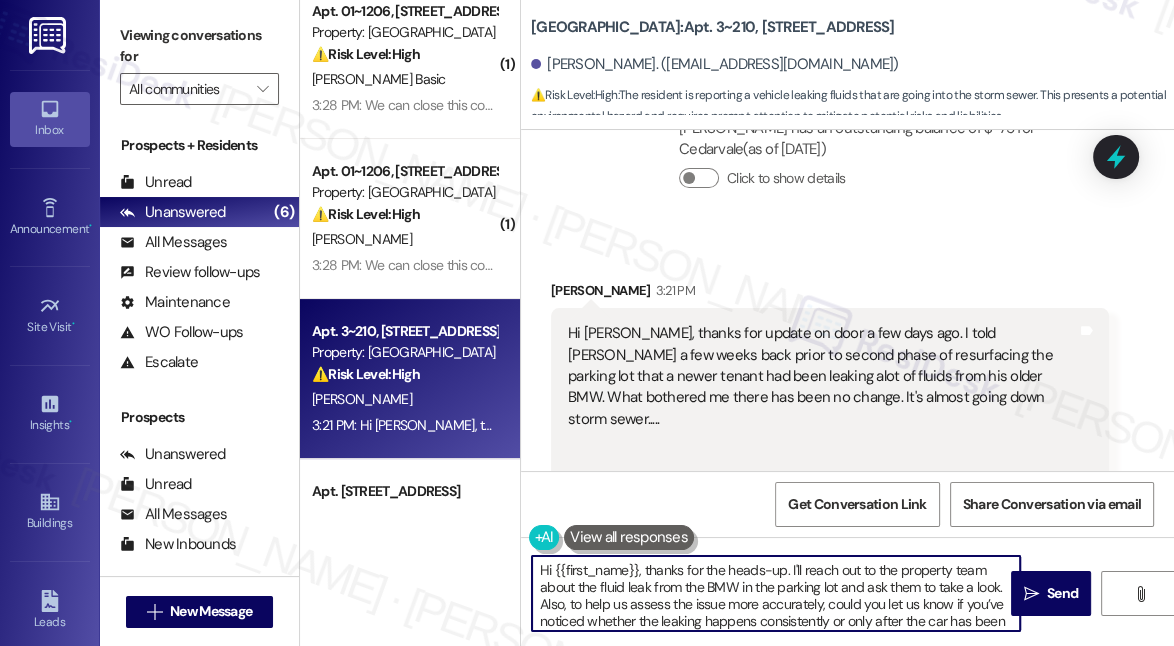 drag, startPoint x: 570, startPoint y: 603, endPoint x: 781, endPoint y: 575, distance: 212.84972 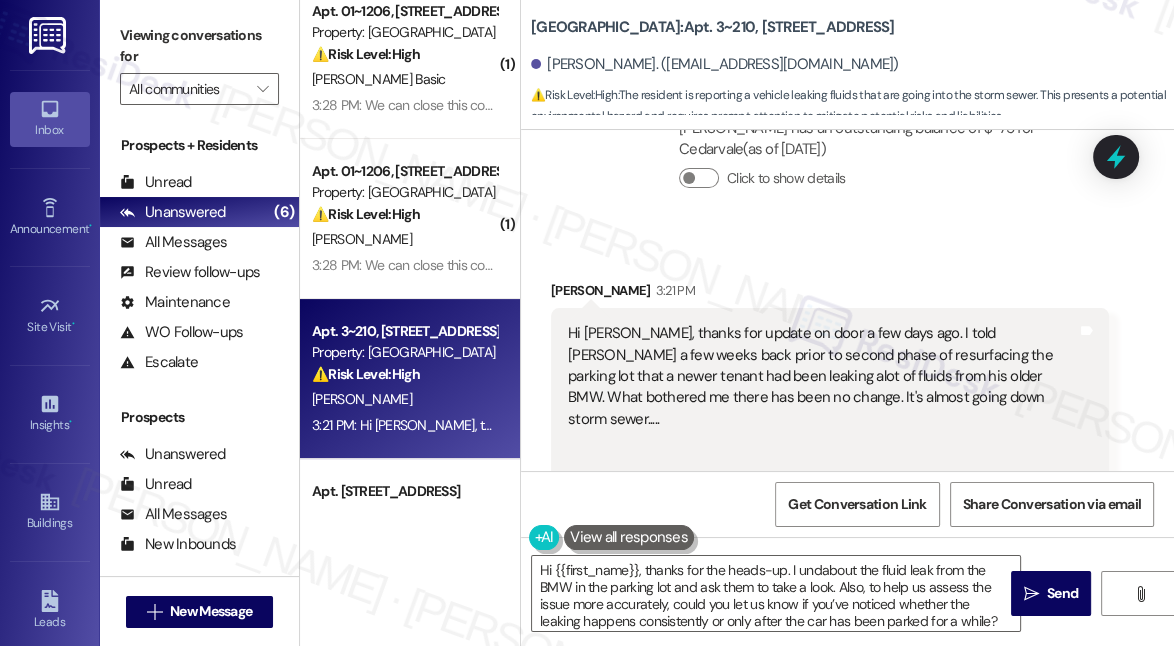 click on "Received via SMS [PERSON_NAME] 3:21 PM Hi [PERSON_NAME],  thanks for update on door a few days ago. I told [PERSON_NAME]  a few weeks back prior to second phase of resurfacing the parking lot that a newer tenant had been leaking alot of fluids from his older BMW. What bothered me there has been no change. It's almost going down storm sewer.....
Tags and notes Tagged as:   Parking ,  Click to highlight conversations about Parking Plumbing/water ,  Click to highlight conversations about Plumbing/water High risk ,  Click to highlight conversations about High risk Urgent ,  Click to highlight conversations about Urgent Parking issue Click to highlight conversations about Parking issue  Related guidelines Hide Suggestions Habitat - Habitat - All properties: Rent grace period is until the 5th of each month.
Created  [DATE] Account level guideline  ( 68 % match) FAQs generated by ResiDesk AI When is the grace period for rent payment? The grace period for rent payment is until the 5th of each month. Created   (" at bounding box center (830, 579) 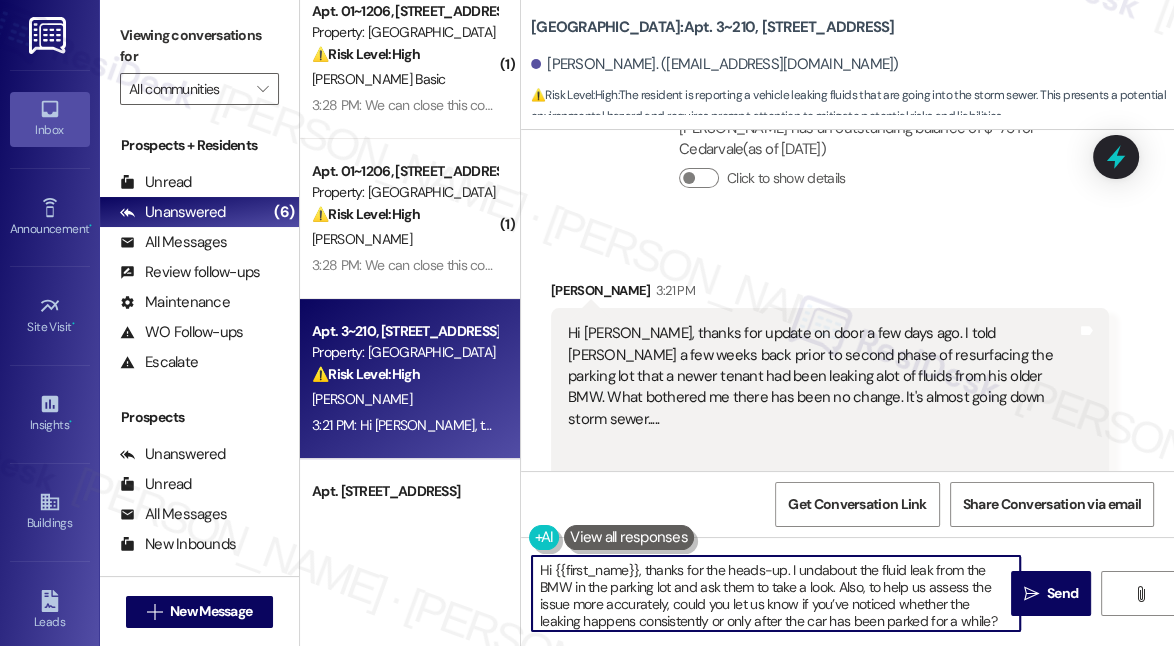 drag, startPoint x: 813, startPoint y: 567, endPoint x: 789, endPoint y: 565, distance: 24.083189 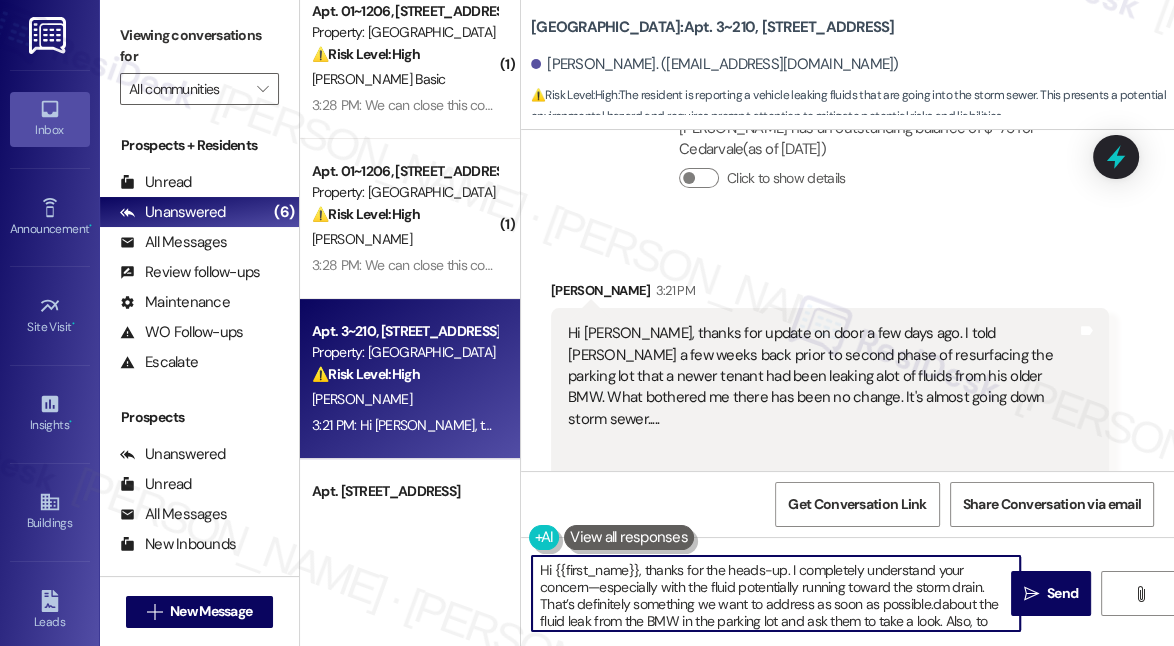 click on "Hi {{first_name}}, thanks for the heads-up. I completely understand your concern—especially with the fluid potentially running toward the storm drain. That’s definitely something we want to address as soon as possible.dabout the fluid leak from the BMW in the parking lot and ask them to take a look. Also, to help us assess the issue more accurately, could you let us know if you’ve noticed whether the leaking happens consistently or only after the car has been parked for a while? Sending us a photos of the leakage would be extra helpful for the team as well." at bounding box center (776, 593) 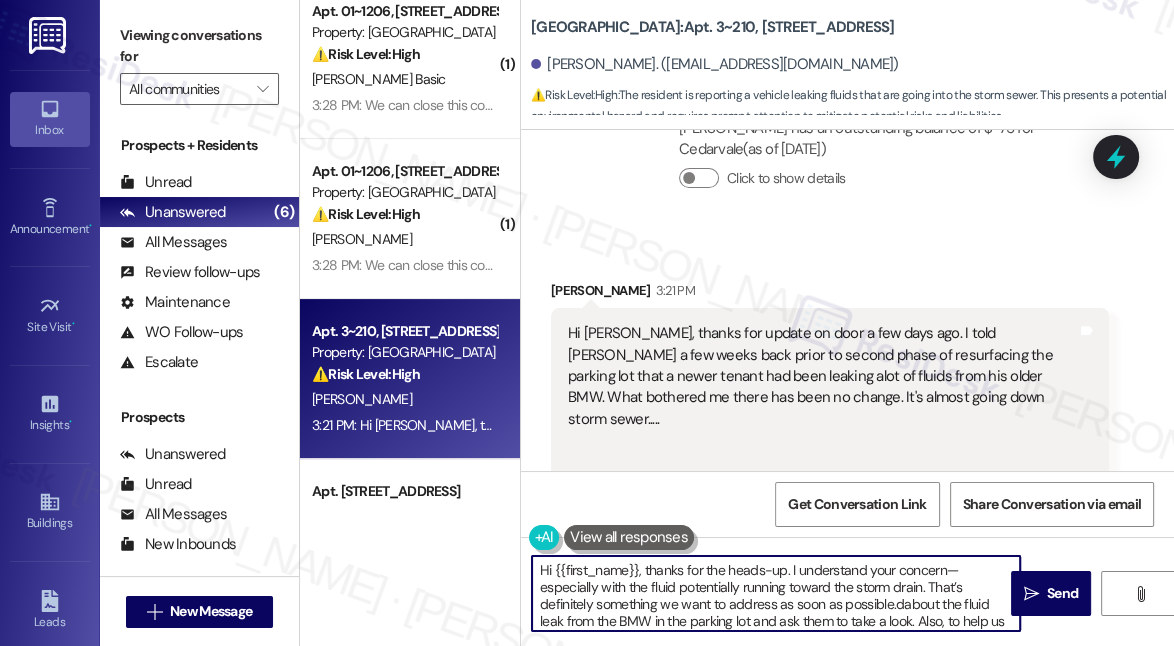 click on "Hi {{first_name}}, thanks for the heads-up. I understand your concern—especially with the fluid potentially running toward the storm drain. That’s definitely something we want to address as soon as possible.dabout the fluid leak from the BMW in the parking lot and ask them to take a look. Also, to help us assess the issue more accurately, could you let us know if you’ve noticed whether the leaking happens consistently or only after the car has been parked for a while? Sending us a photos of the leakage would be extra helpful for the team as well." at bounding box center [776, 593] 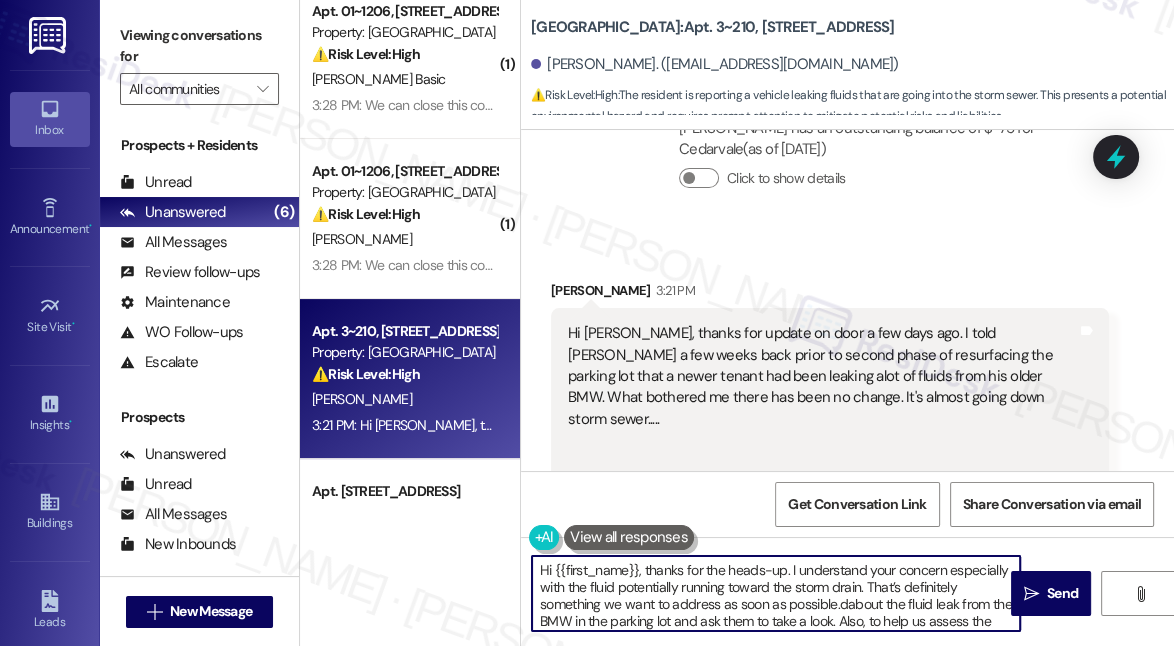 click on "Hi {{first_name}}, thanks for the heads-up. I understand your concern especially with the fluid potentially running toward the storm drain. That’s definitely something we want to address as soon as possible.dabout the fluid leak from the BMW in the parking lot and ask them to take a look. Also, to help us assess the issue more accurately, could you let us know if you’ve noticed whether the leaking happens consistently or only after the car has been parked for a while? Sending us a photos of the leakage would be extra helpful for the team as well." at bounding box center (776, 593) 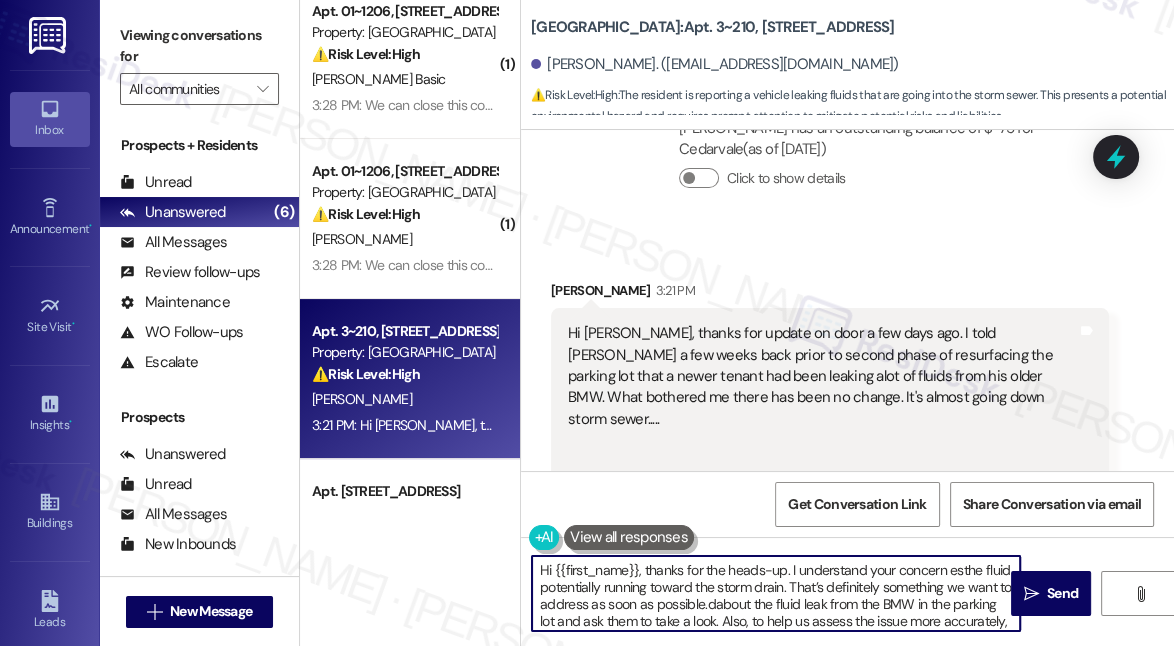 click on "Hi {{first_name}}, thanks for the heads-up. I understand your concern esthe fluid potentially running toward the storm drain. That’s definitely something we want to address as soon as possible.dabout the fluid leak from the BMW in the parking lot and ask them to take a look. Also, to help us assess the issue more accurately, could you let us know if you’ve noticed whether the leaking happens consistently or only after the car has been parked for a while? Sending us a photos of the leakage would be extra helpful for the team as well." at bounding box center [776, 593] 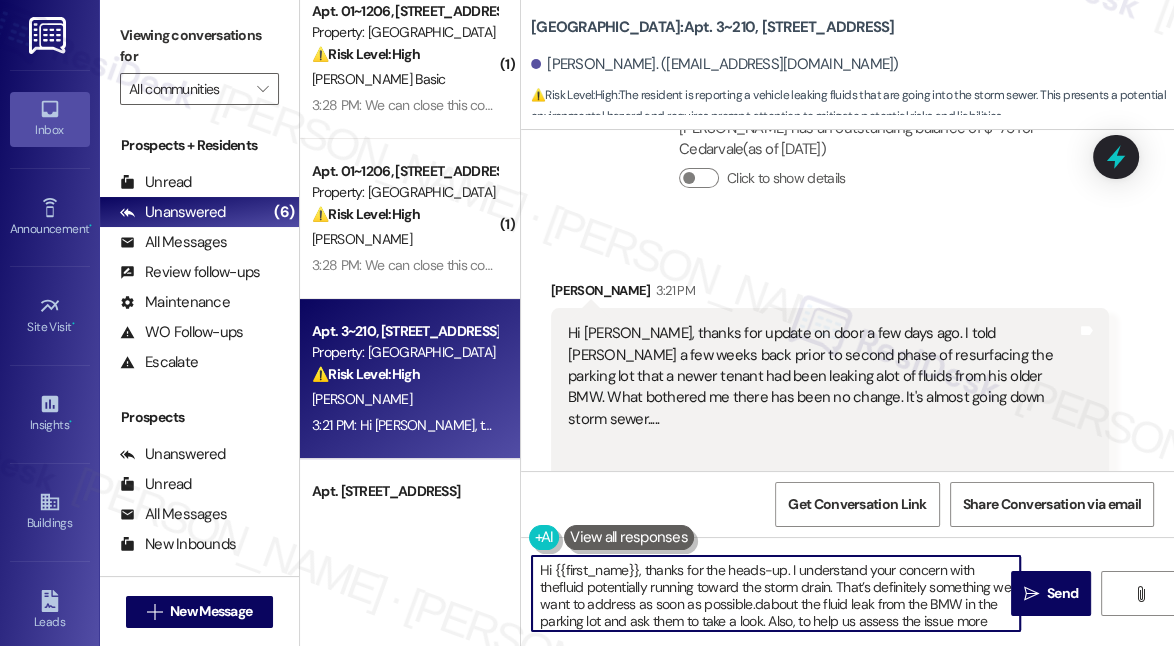 type on "Hi {{first_name}}, thanks for the heads-up. I understand your concern with the fluid potentially running toward the storm drain. That’s definitely something we want to address as soon as possible.dabout the fluid leak from the BMW in the parking lot and ask them to take a look. Also, to help us assess the issue more accurately, could you let us know if you’ve noticed whether the leaking happens consistently or only after the car has been parked for a while? Sending us a photos of the leakage would be extra helpful for the team as well." 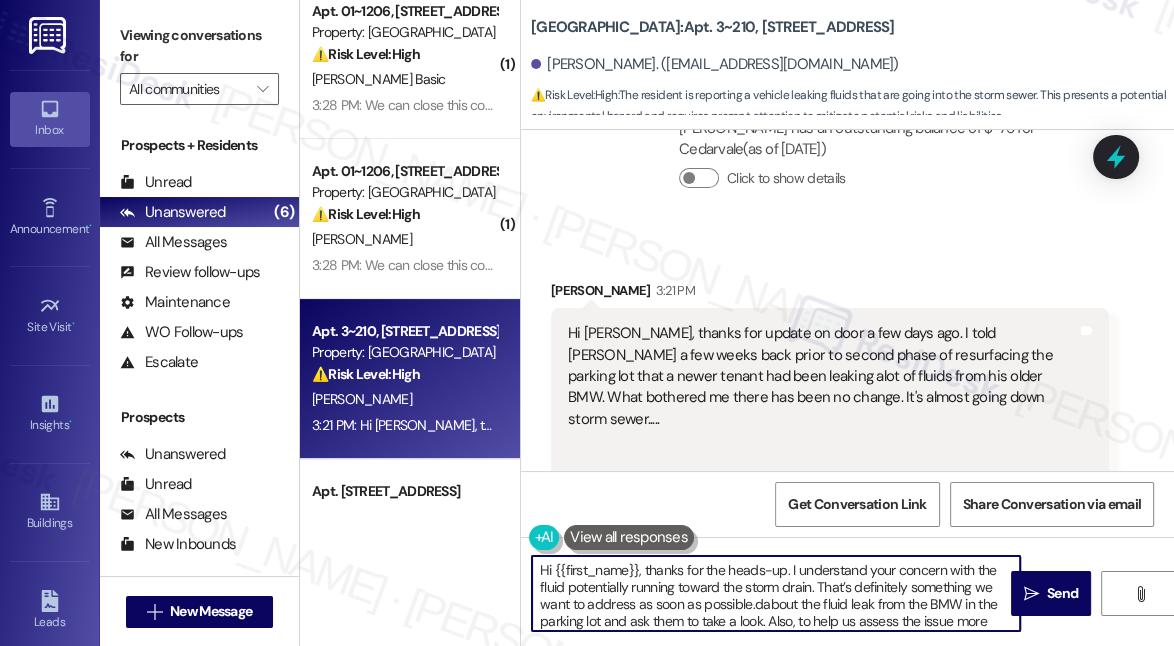 scroll, scrollTop: 0, scrollLeft: 0, axis: both 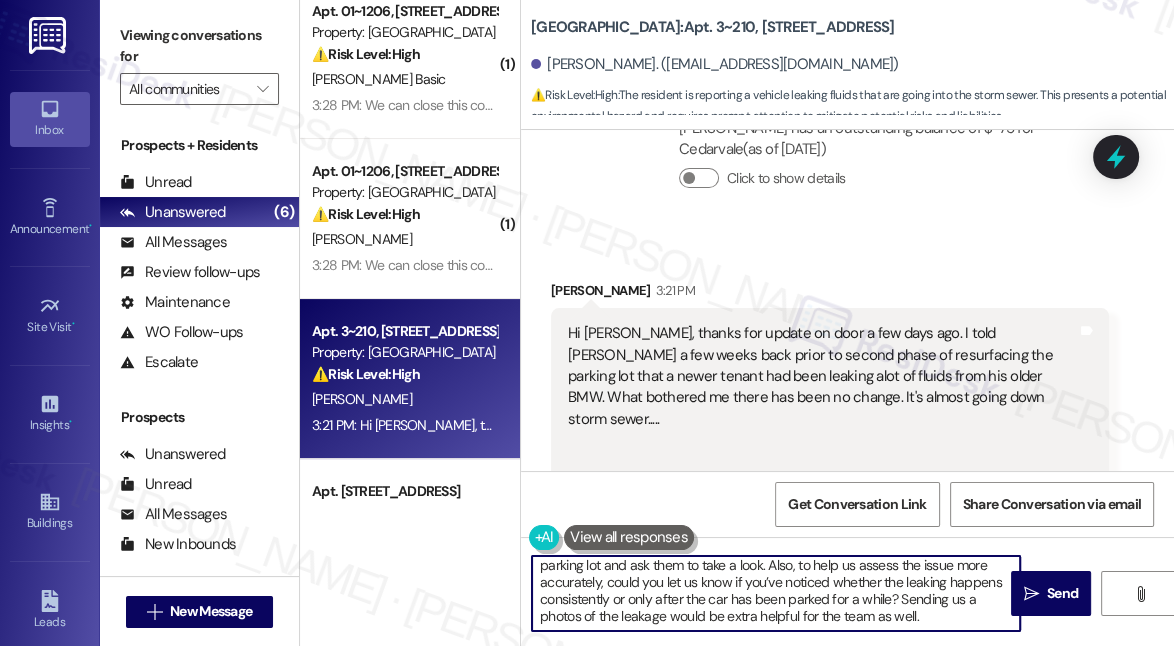 drag, startPoint x: 813, startPoint y: 584, endPoint x: 800, endPoint y: 561, distance: 26.41969 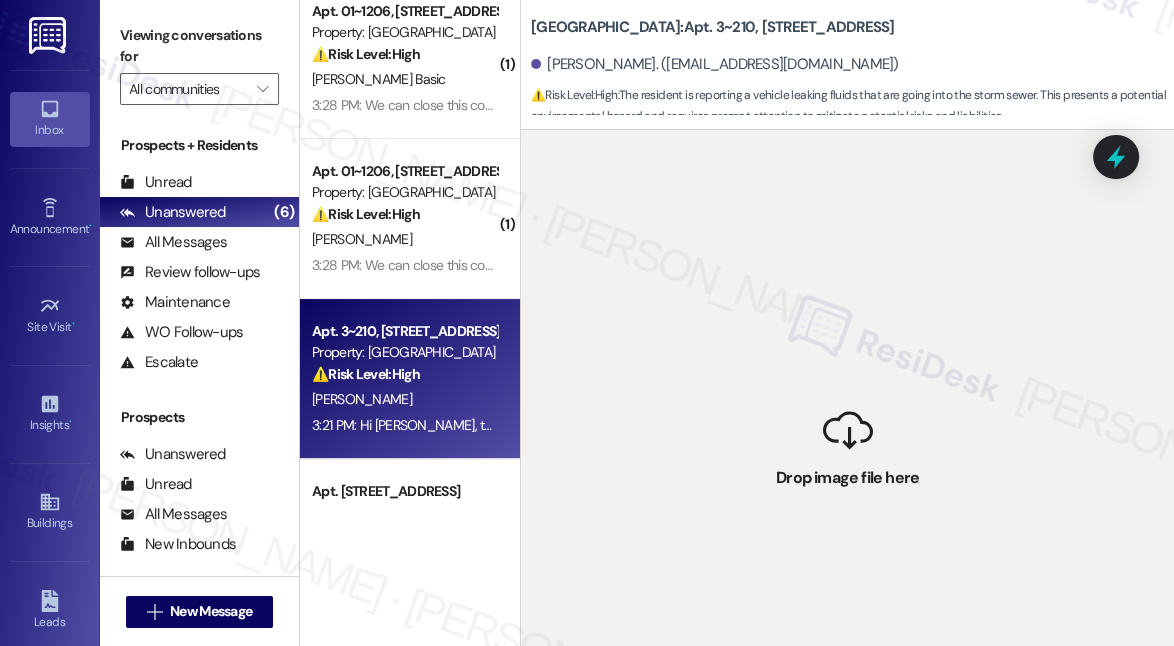 drag, startPoint x: 829, startPoint y: 450, endPoint x: 725, endPoint y: 201, distance: 269.84625 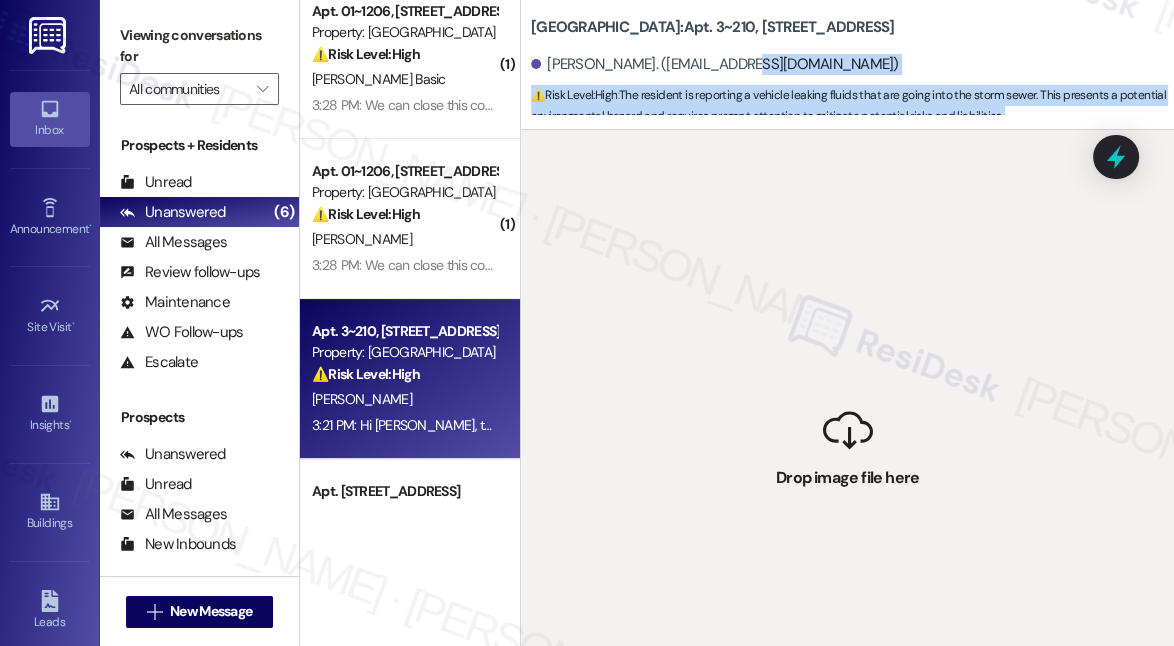 drag, startPoint x: 811, startPoint y: 398, endPoint x: 709, endPoint y: 57, distance: 355.92838 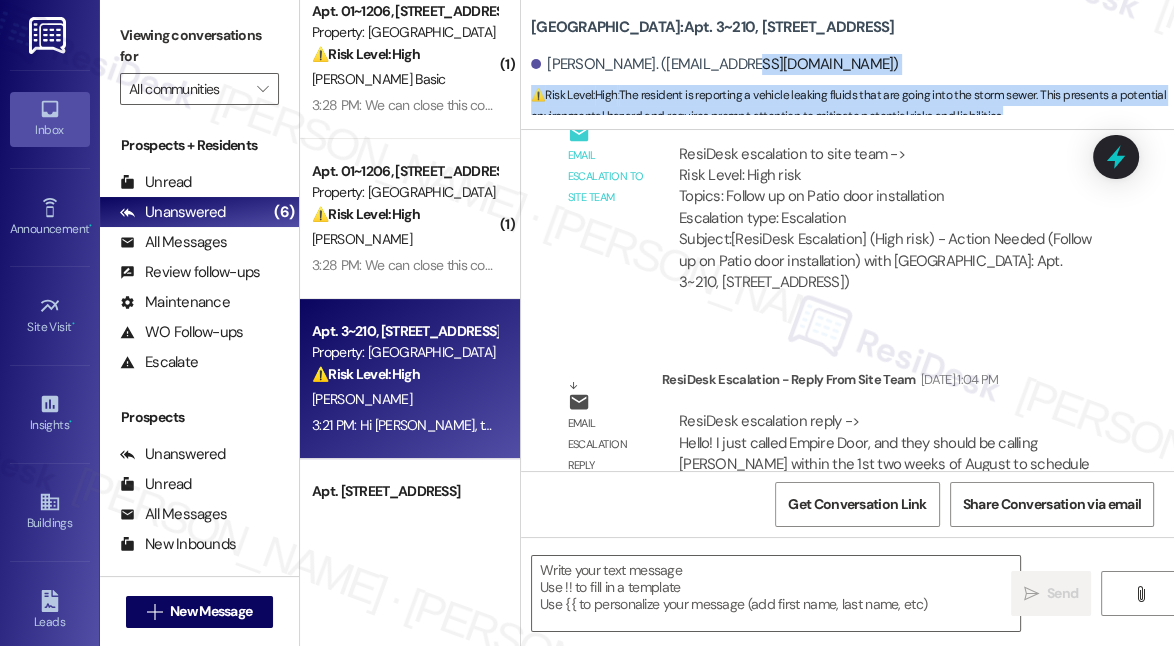 scroll, scrollTop: 15597, scrollLeft: 0, axis: vertical 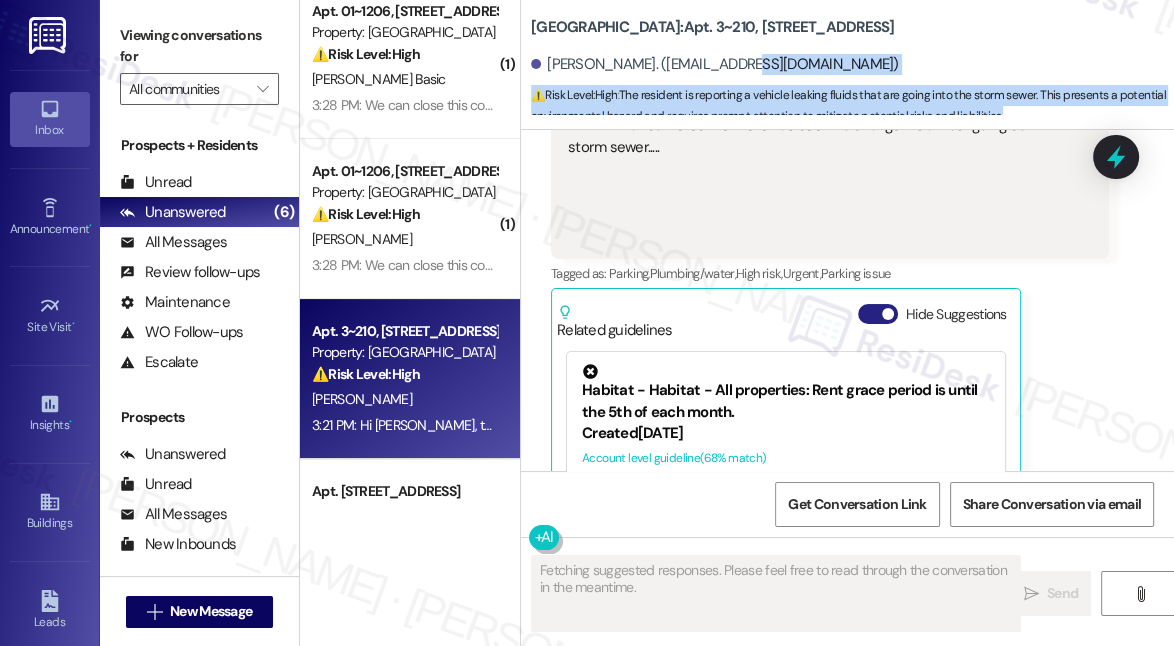 click on "Hide Suggestions" at bounding box center [878, 314] 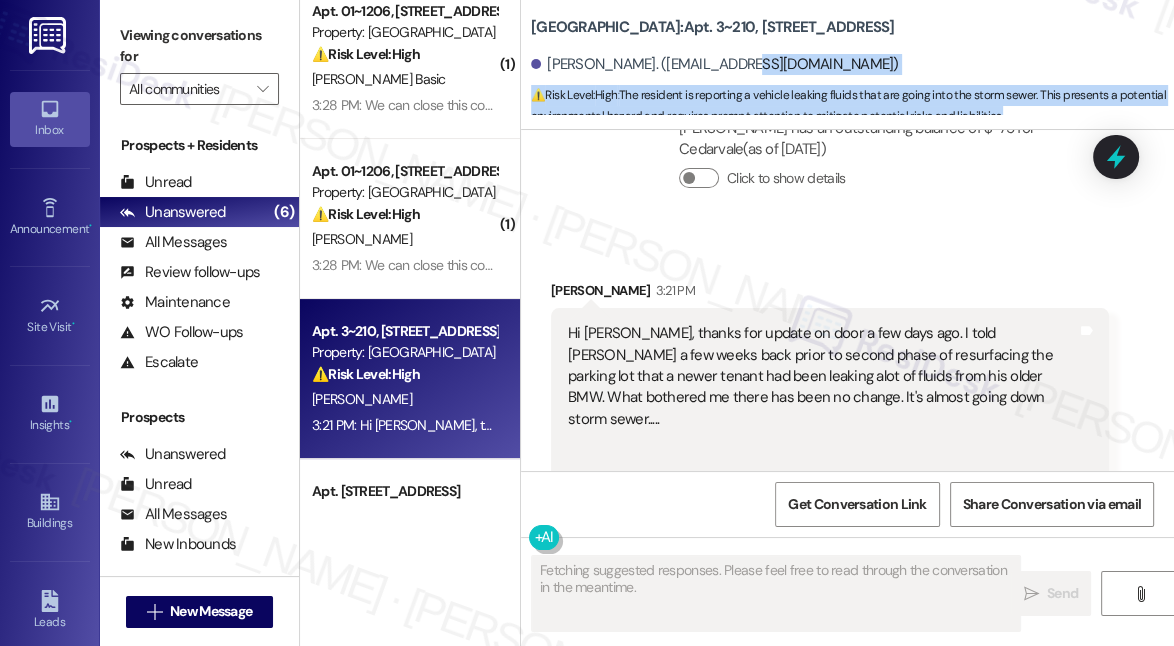 scroll, scrollTop: 15339, scrollLeft: 0, axis: vertical 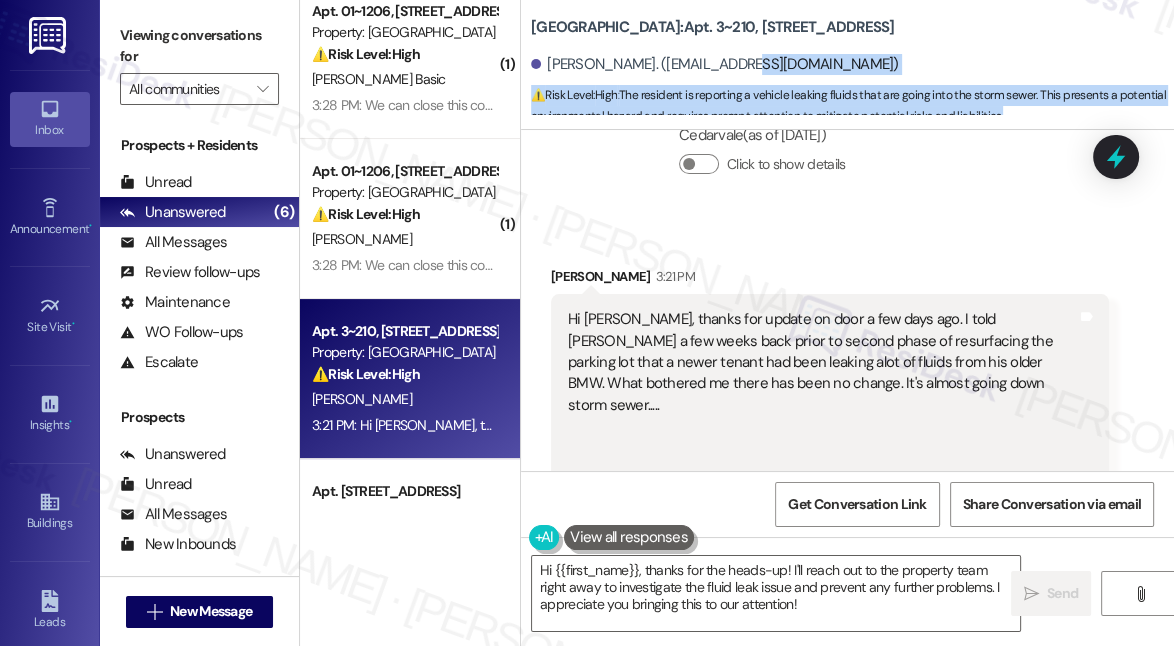 click on "Show suggestions" at bounding box center (874, 572) 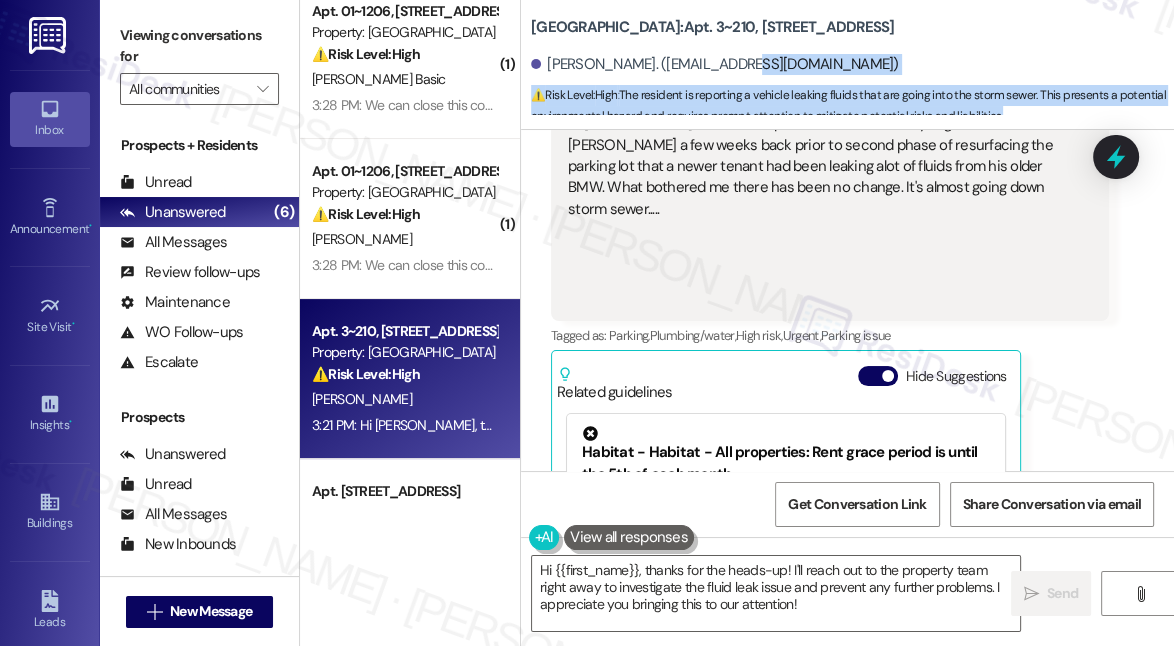 scroll, scrollTop: 15598, scrollLeft: 0, axis: vertical 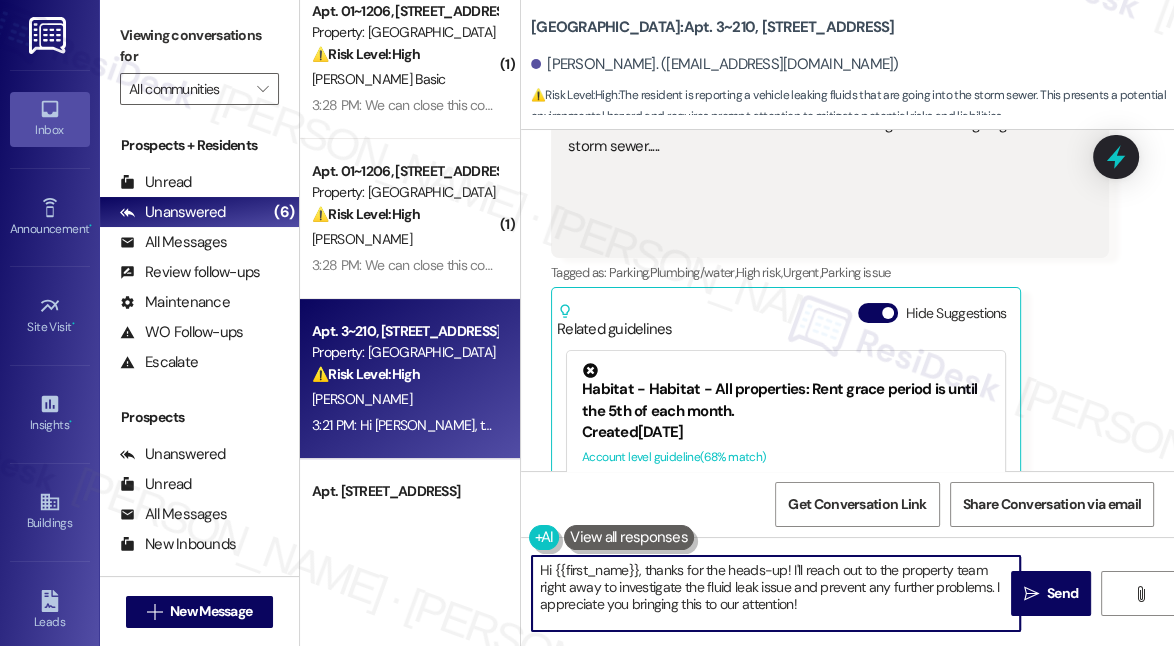 click on "Hi {{first_name}}, thanks for the heads-up! I'll reach out to the property team right away to investigate the fluid leak issue and prevent any further problems. I appreciate you bringing this to our attention!" at bounding box center (776, 593) 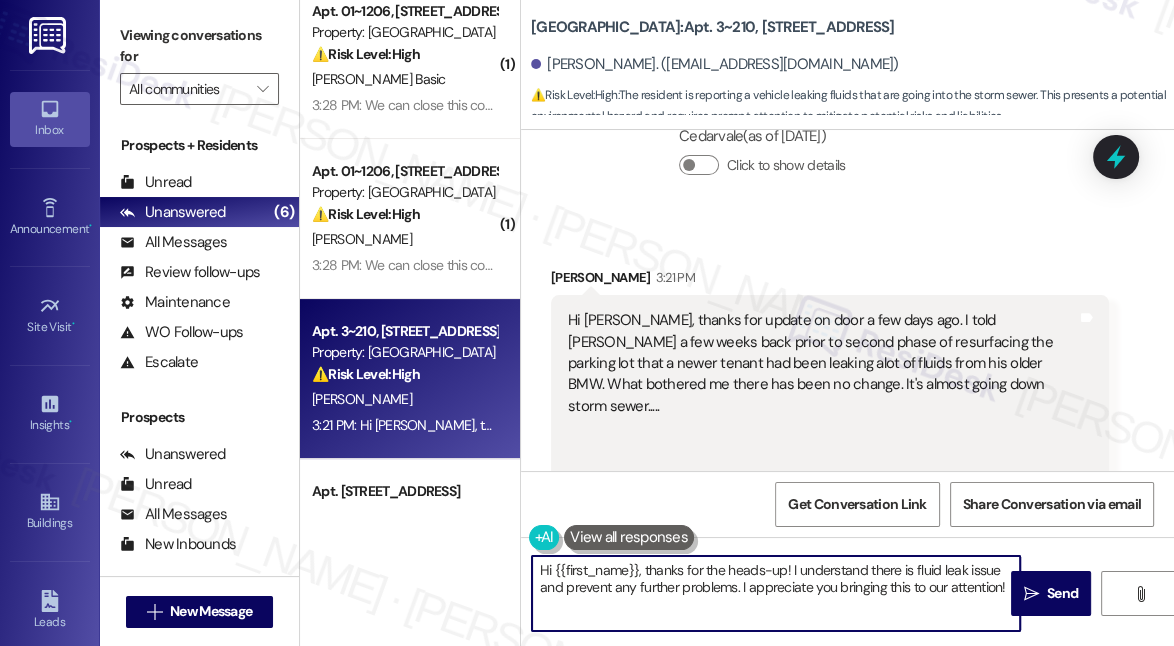 scroll, scrollTop: 15325, scrollLeft: 0, axis: vertical 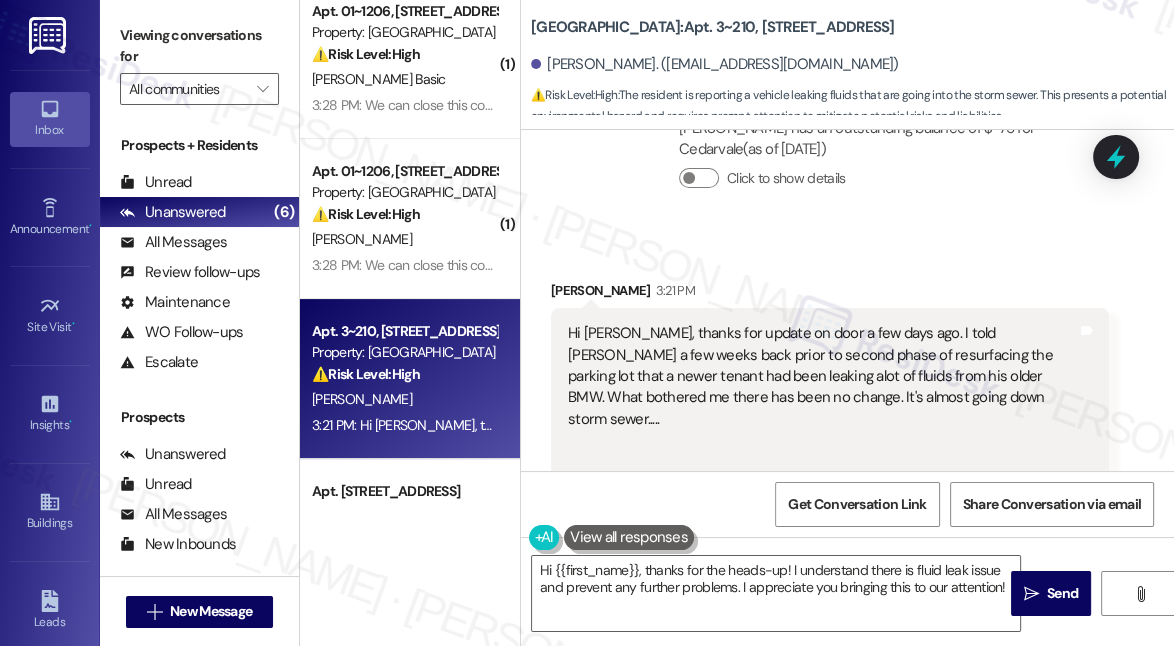 click on "Hi [PERSON_NAME],  thanks for update on door a few days ago. I told [PERSON_NAME]  a few weeks back prior to second phase of resurfacing the parking lot that a newer tenant had been leaking alot of fluids from his older BMW. What bothered me there has been no change. It's almost going down storm sewer....." at bounding box center [822, 419] 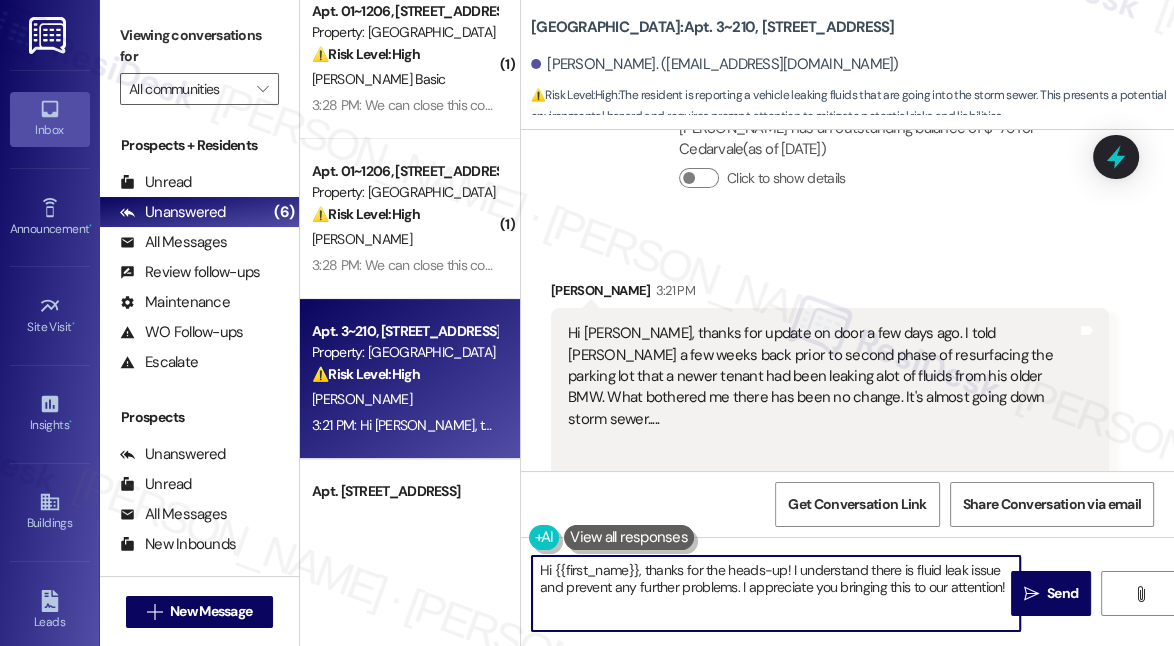drag, startPoint x: 535, startPoint y: 586, endPoint x: 732, endPoint y: 587, distance: 197.00253 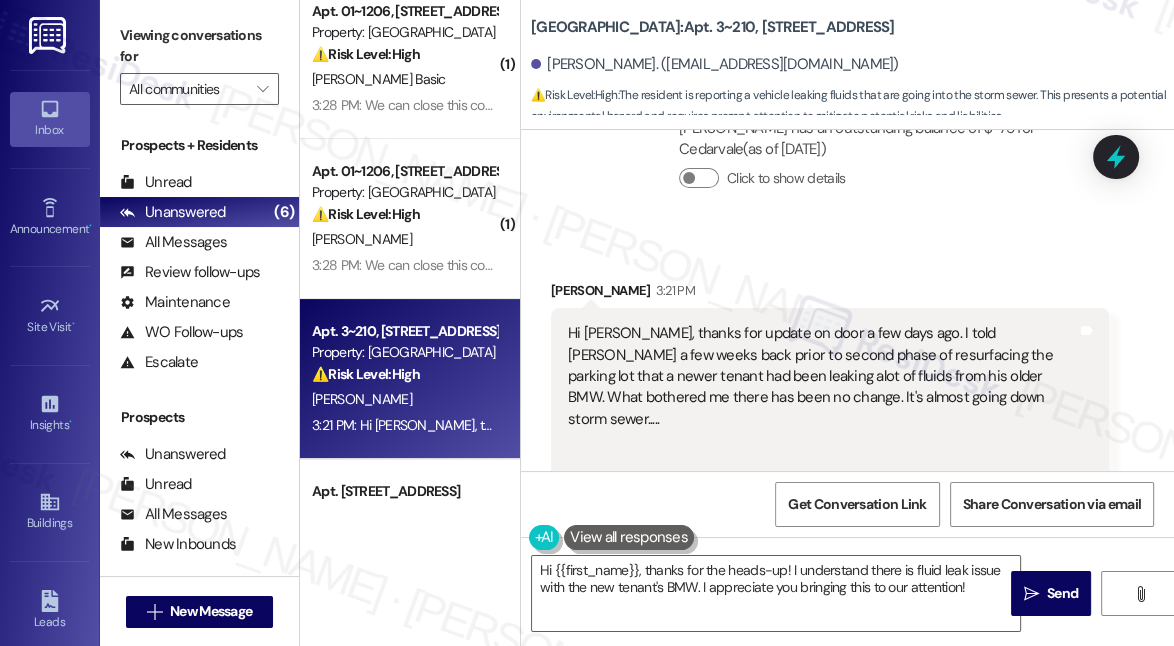 click on "Received via SMS [PERSON_NAME] 3:21 PM Hi [PERSON_NAME],  thanks for update on door a few days ago. I told [PERSON_NAME]  a few weeks back prior to second phase of resurfacing the parking lot that a newer tenant had been leaking alot of fluids from his older BMW. What bothered me there has been no change. It's almost going down storm sewer.....
Tags and notes Tagged as:   Parking ,  Click to highlight conversations about Parking Plumbing/water ,  Click to highlight conversations about Plumbing/water High risk ,  Click to highlight conversations about High risk Urgent ,  Click to highlight conversations about Urgent Parking issue Click to highlight conversations about Parking issue  Related guidelines Hide Suggestions Habitat - Habitat - All properties: Rent grace period is until the 5th of each month.
Created  [DATE] Account level guideline  ( 68 % match) FAQs generated by ResiDesk AI When is the grace period for rent payment? The grace period for rent payment is until the 5th of each month. Created   (" at bounding box center [847, 564] 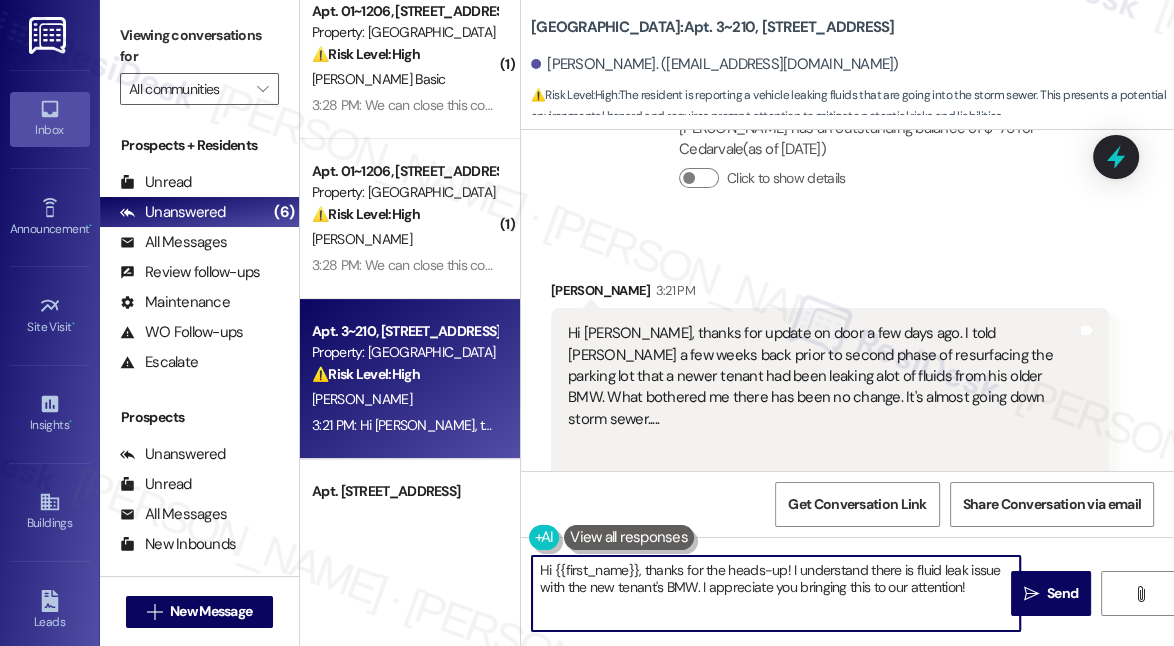 click on "Hi {{first_name}}, thanks for the heads-up! I understand there is fluid leak issue with the new tenant's BMW. I appreciate you bringing this to our attention!" at bounding box center [776, 593] 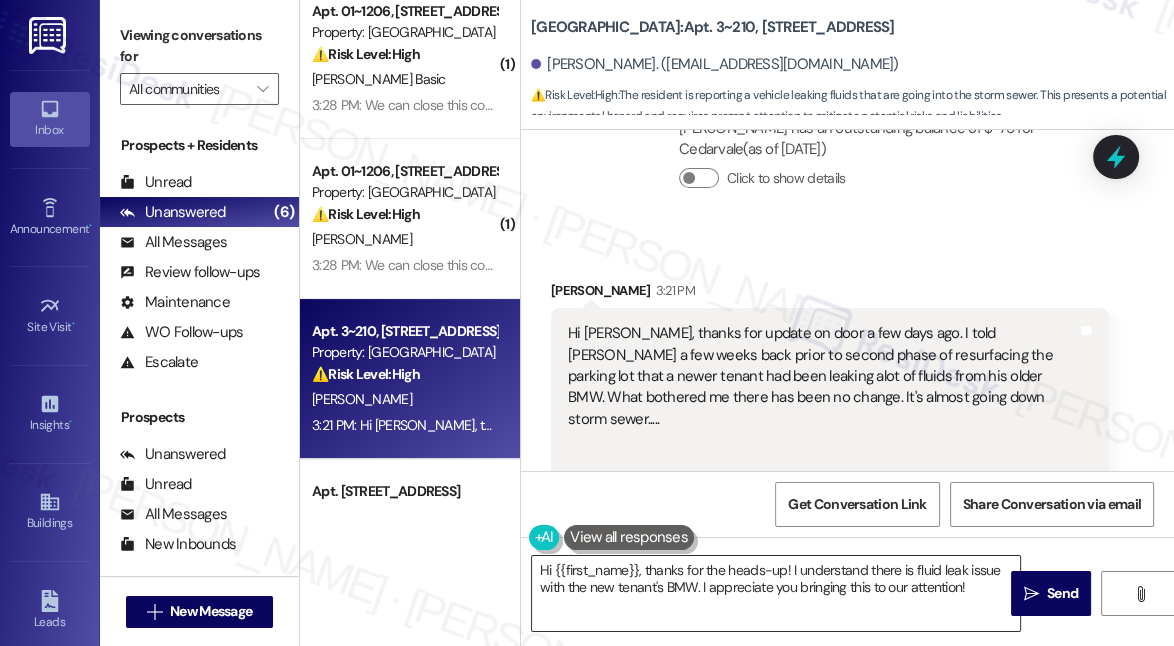 click on "Hi {{first_name}}, thanks for the heads-up! I understand there is fluid leak issue with the new tenant's BMW. I appreciate you bringing this to our attention!" at bounding box center [776, 593] 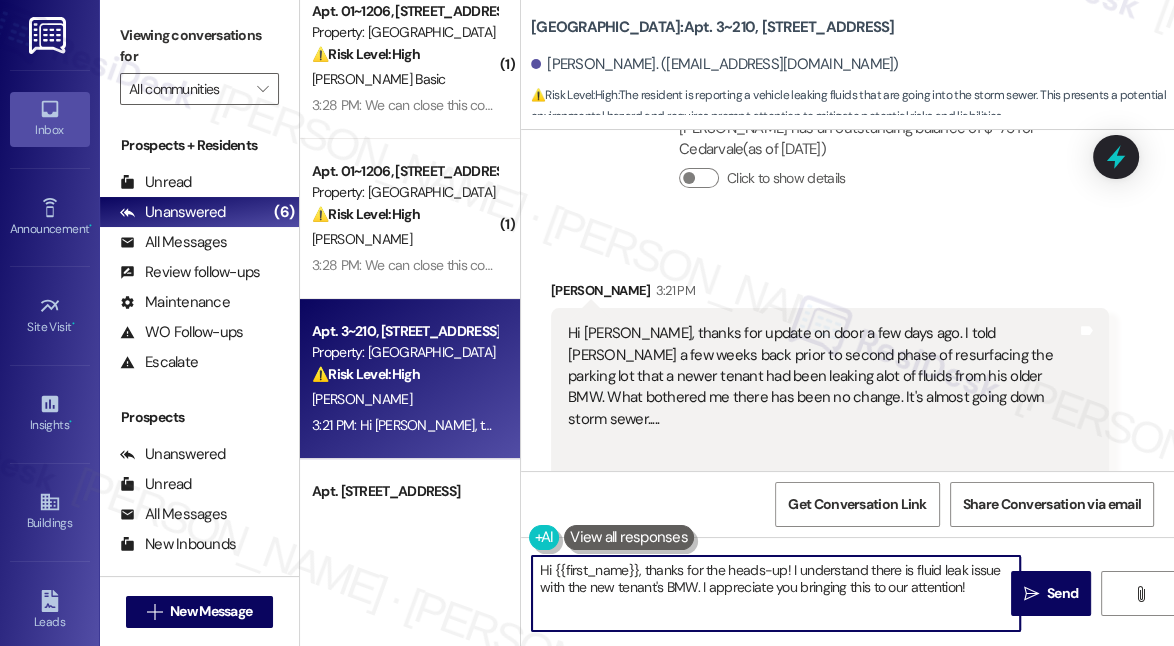 click on "Hi [PERSON_NAME],  thanks for update on door a few days ago. I told [PERSON_NAME]  a few weeks back prior to second phase of resurfacing the parking lot that a newer tenant had been leaking alot of fluids from his older BMW. What bothered me there has been no change. It's almost going down storm sewer....." at bounding box center [822, 419] 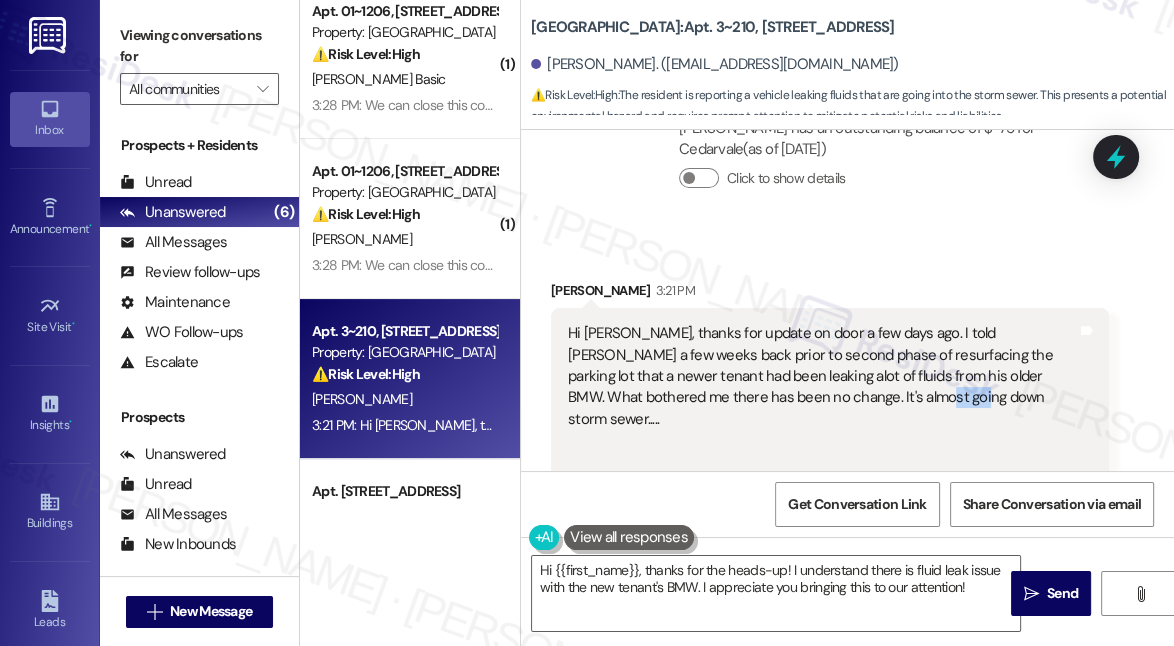 click on "Hi [PERSON_NAME],  thanks for update on door a few days ago. I told [PERSON_NAME]  a few weeks back prior to second phase of resurfacing the parking lot that a newer tenant had been leaking alot of fluids from his older BMW. What bothered me there has been no change. It's almost going down storm sewer....." at bounding box center [822, 419] 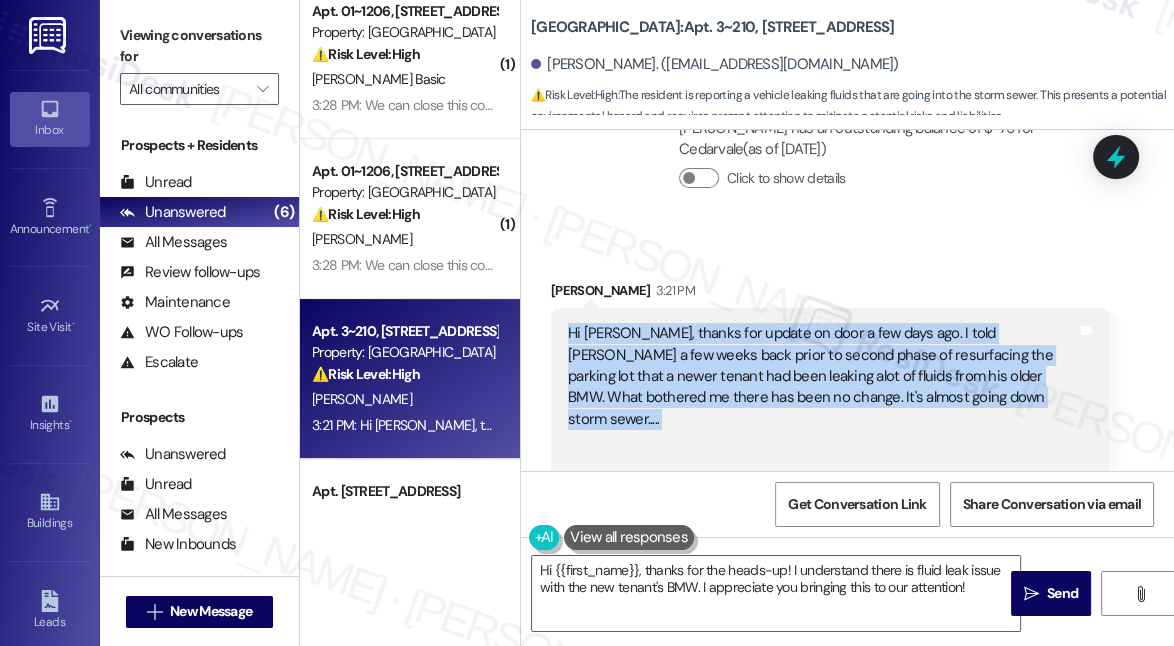 click on "Hi [PERSON_NAME],  thanks for update on door a few days ago. I told [PERSON_NAME]  a few weeks back prior to second phase of resurfacing the parking lot that a newer tenant had been leaking alot of fluids from his older BMW. What bothered me there has been no change. It's almost going down storm sewer....." at bounding box center (822, 419) 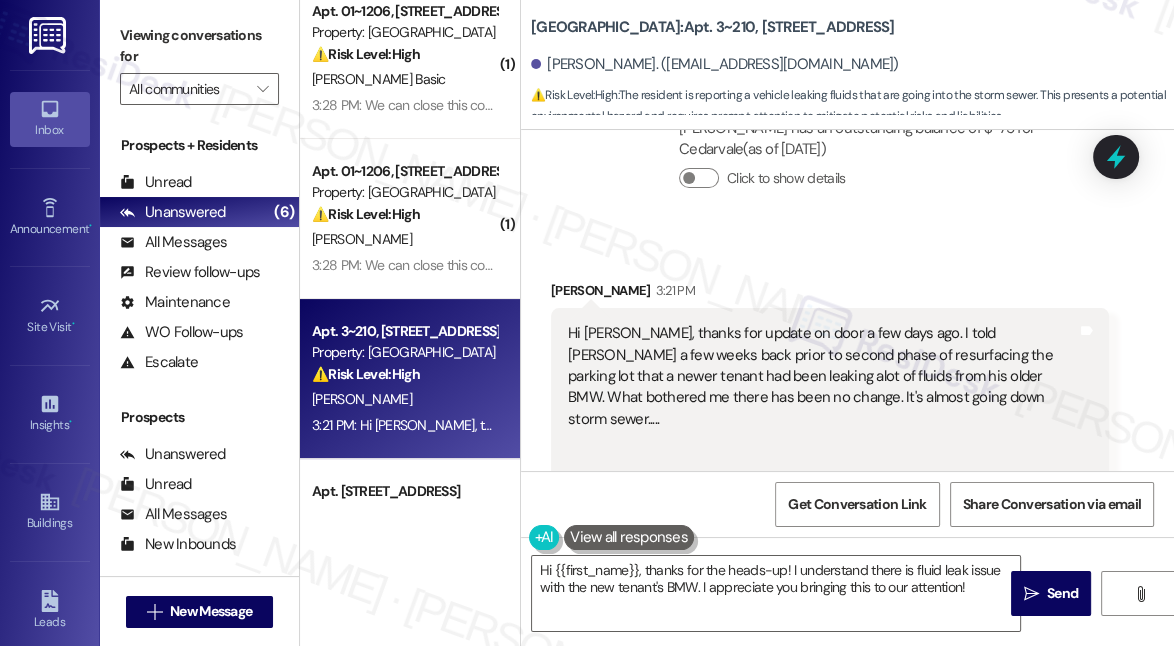 click on "[PERSON_NAME]. ([EMAIL_ADDRESS][DOMAIN_NAME])" at bounding box center (852, 65) 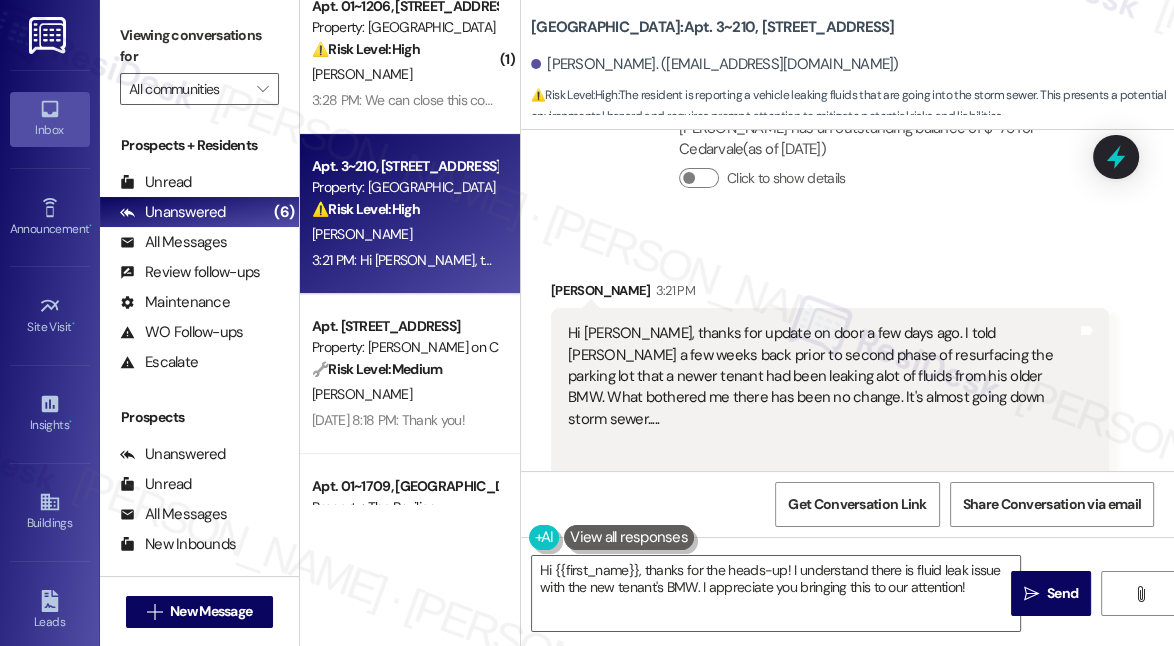 scroll, scrollTop: 616, scrollLeft: 0, axis: vertical 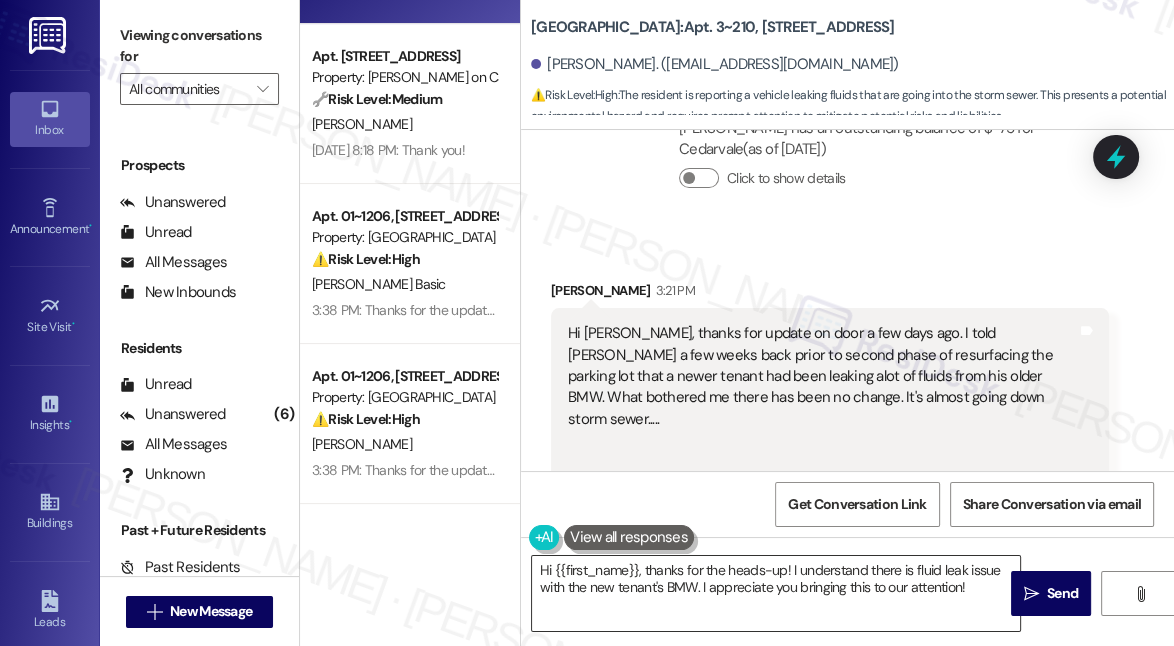 click on "Hi {{first_name}}, thanks for the heads-up! I understand there is fluid leak issue with the new tenant's BMW. I appreciate you bringing this to our attention!" at bounding box center [776, 593] 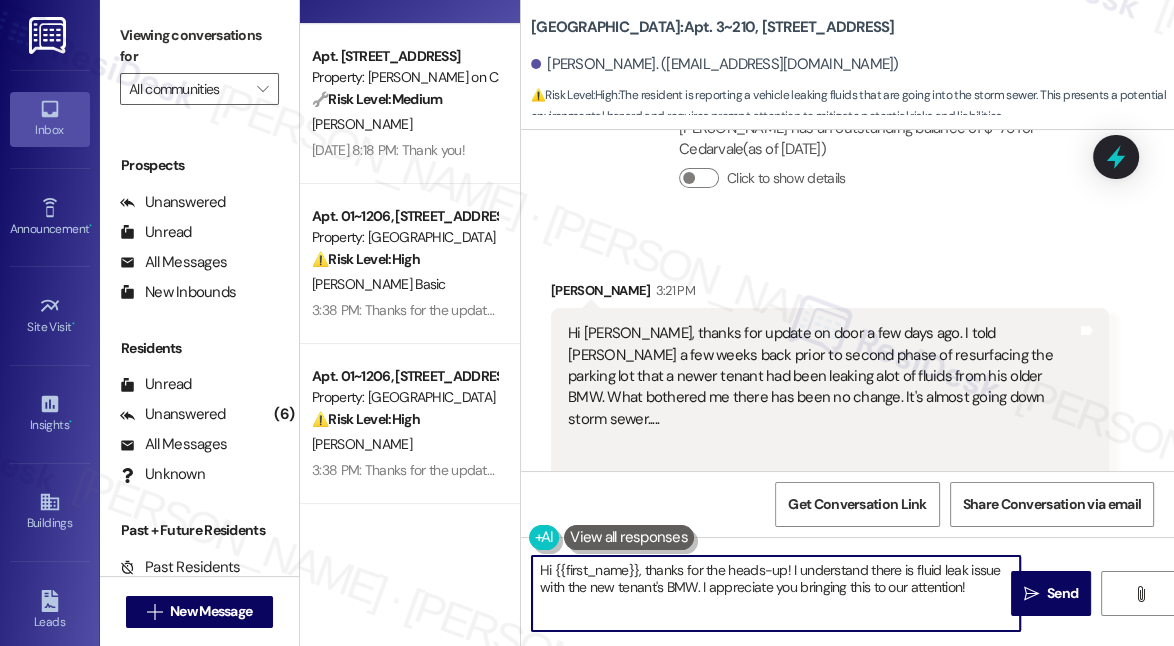 click on "Hi {{first_name}}, thanks for the heads-up! I understand there is fluid leak issue with the new tenant's BMW. I appreciate you bringing this to our attention!" at bounding box center [776, 593] 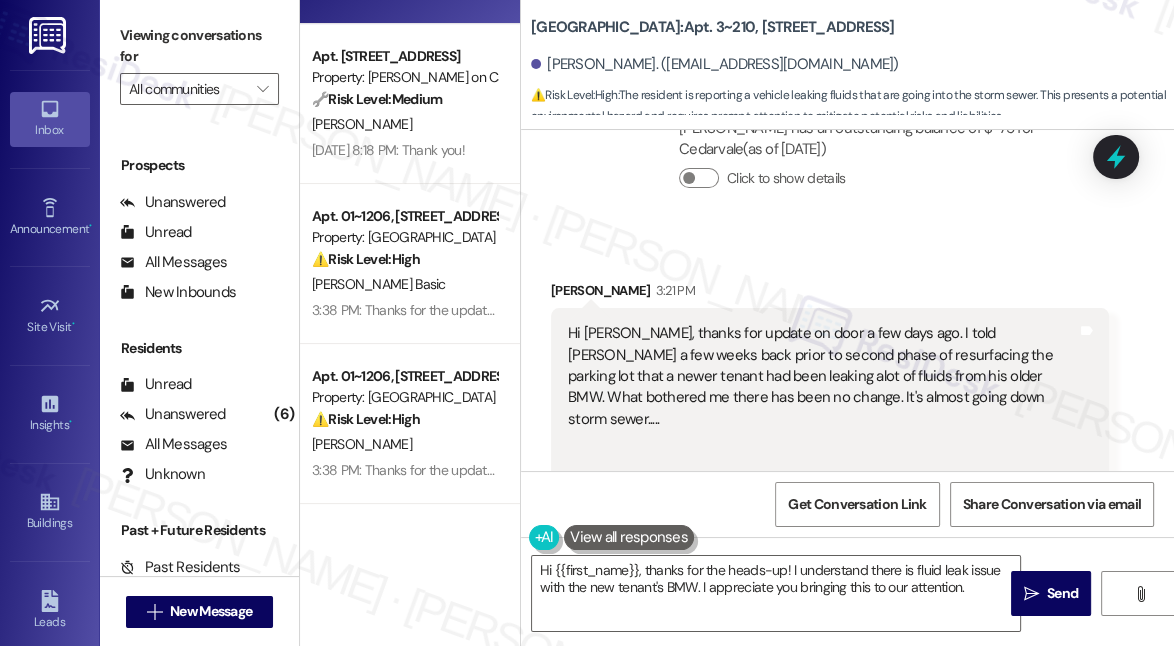 click on "Received via SMS [PERSON_NAME] 3:21 PM Hi [PERSON_NAME],  thanks for update on door a few days ago. I told [PERSON_NAME]  a few weeks back prior to second phase of resurfacing the parking lot that a newer tenant had been leaking alot of fluids from his older BMW. What bothered me there has been no change. It's almost going down storm sewer.....
Tags and notes Tagged as:   Parking ,  Click to highlight conversations about Parking Plumbing/water ,  Click to highlight conversations about Plumbing/water High risk ,  Click to highlight conversations about High risk Urgent ,  Click to highlight conversations about Urgent Parking issue Click to highlight conversations about Parking issue  Related guidelines Hide Suggestions Habitat - Habitat - All properties: Rent grace period is until the 5th of each month.
Created  [DATE] Account level guideline  ( 68 % match) FAQs generated by ResiDesk AI When is the grace period for rent payment? The grace period for rent payment is until the 5th of each month. Created   (" at bounding box center [830, 579] 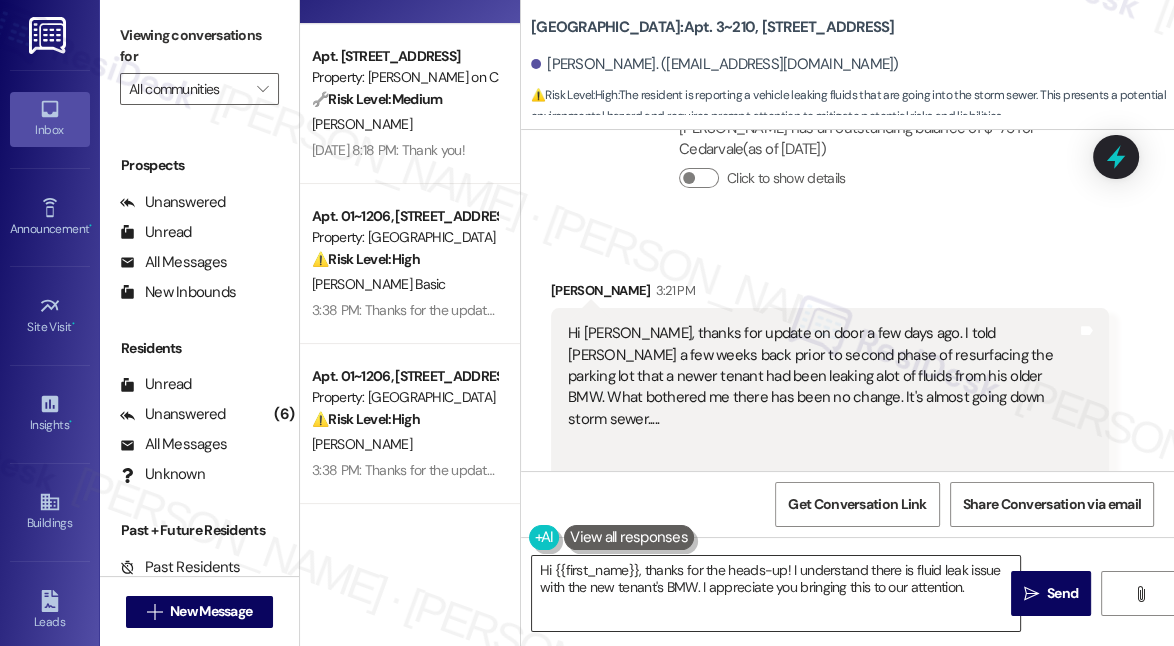 click on "Hi {{first_name}}, thanks for the heads-up! I understand there is fluid leak issue with the new tenant's BMW. I appreciate you bringing this to our attention." at bounding box center [776, 593] 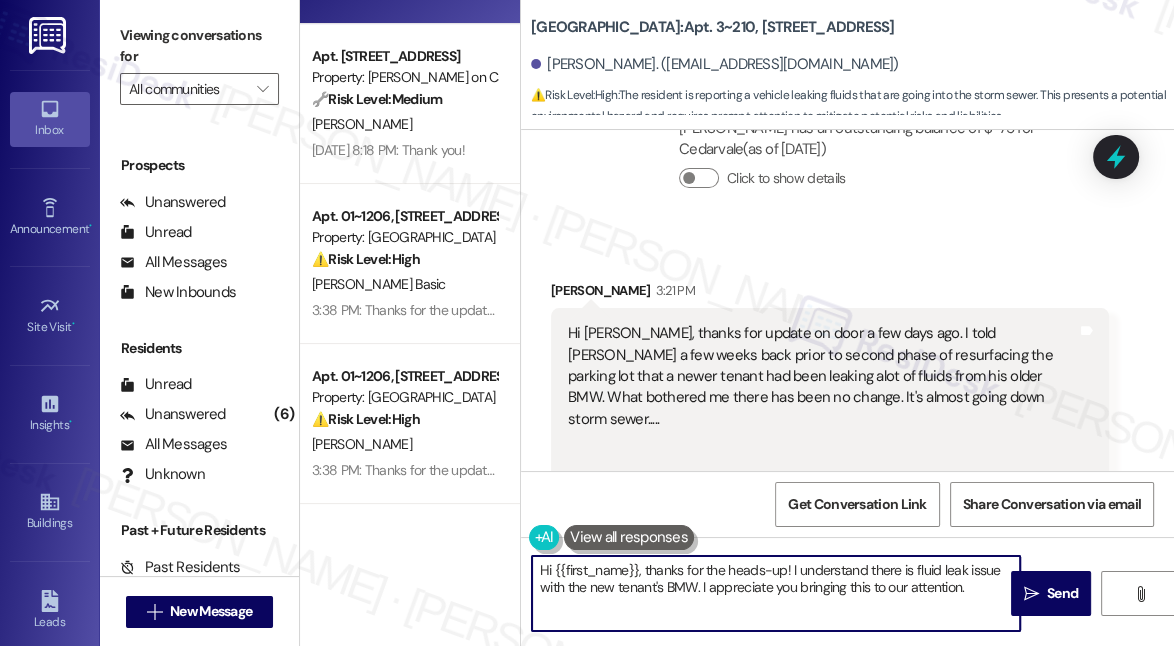 click on "Hi {{first_name}}, thanks for the heads-up! I understand there is fluid leak issue with the new tenant's BMW. I appreciate you bringing this to our attention." at bounding box center (776, 593) 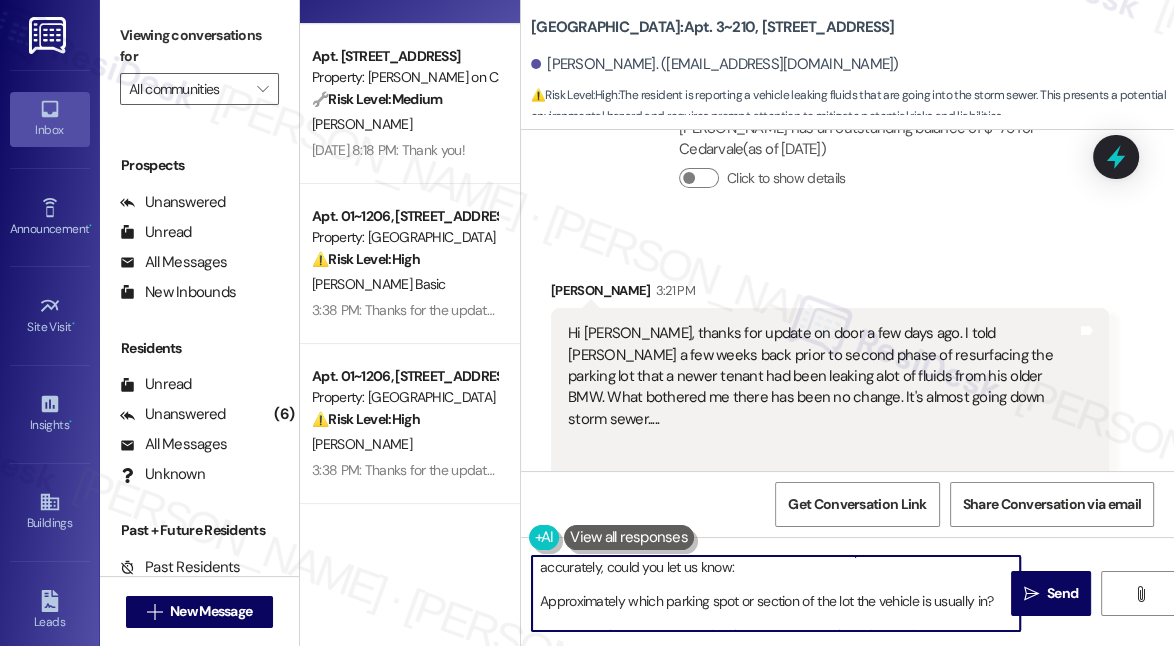 scroll, scrollTop: 0, scrollLeft: 0, axis: both 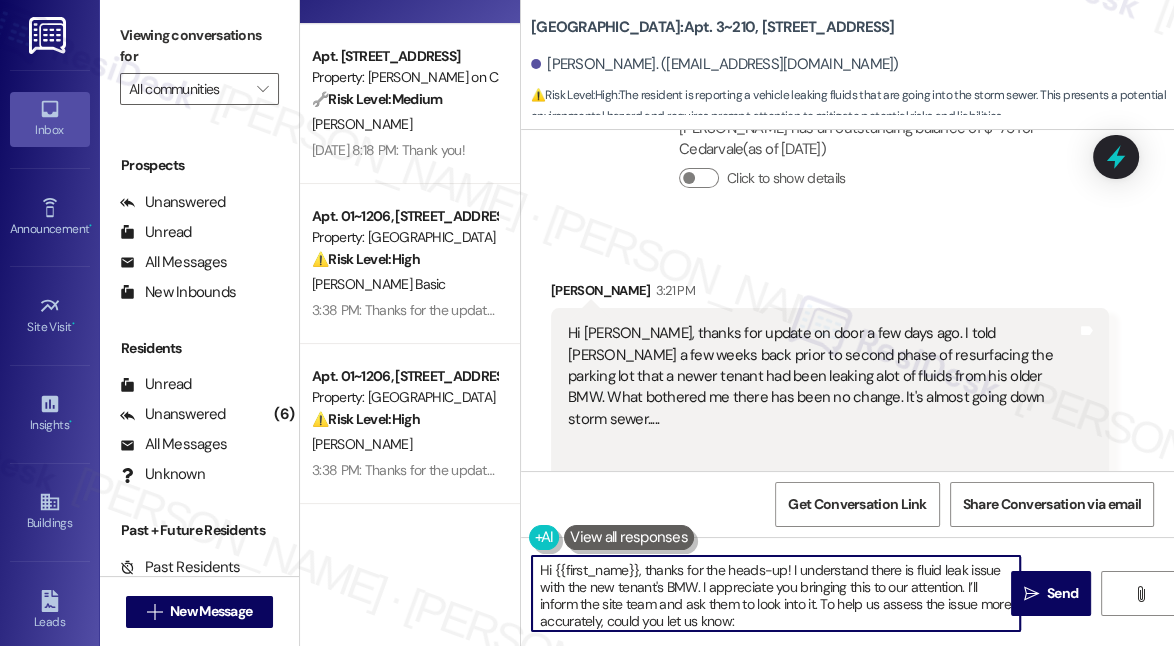 click on "Hi {{first_name}}, thanks for the heads-up! I understand there is fluid leak issue with the new tenant's BMW. I appreciate you bringing this to our attention. I’ll inform the site team and ask them to look into it. To help us assess the issue more accurately, could you let us know:
Approximately which parking spot or section of the lot the vehicle is usually in?
If you’ve noticed whether the leaking happens consistently or only after the car has been parked for a while?" at bounding box center (776, 593) 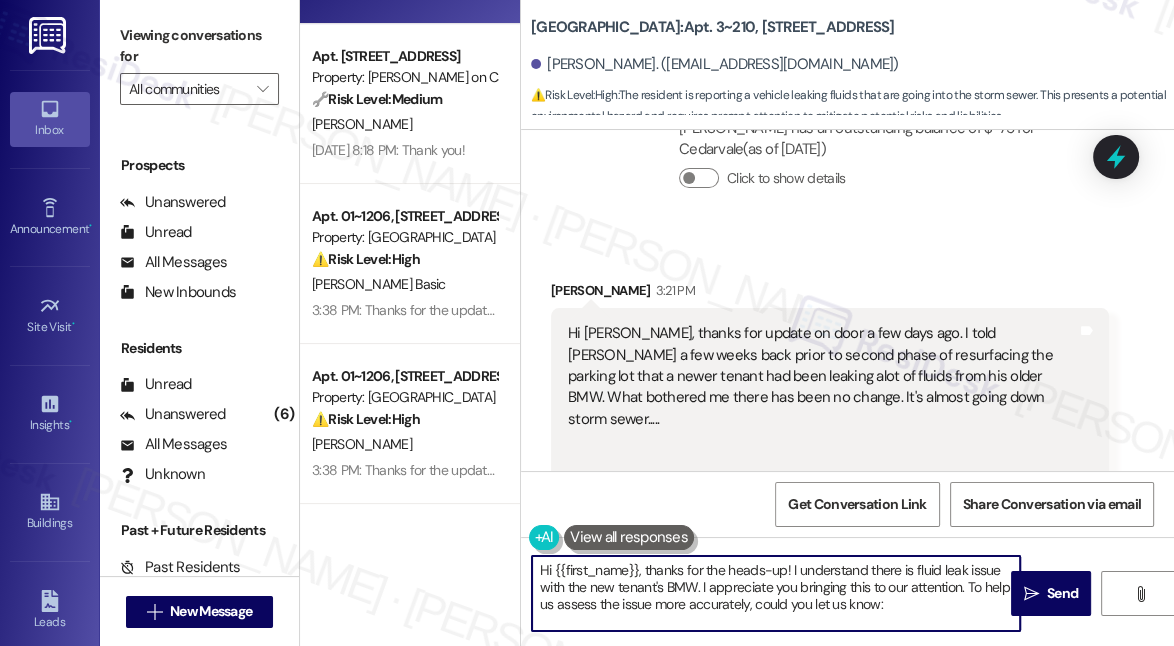 click on "Cedarvale:  Apt. 3~210, [STREET_ADDRESS]       [PERSON_NAME]. ([EMAIL_ADDRESS][DOMAIN_NAME])   ⚠️  Risk Level:  High :  The resident is reporting a vehicle leaking fluids that are going into the storm sewer. This presents a potential environmental hazard and requires prompt attention to mitigate potential risks and liabilities." at bounding box center (852, 60) 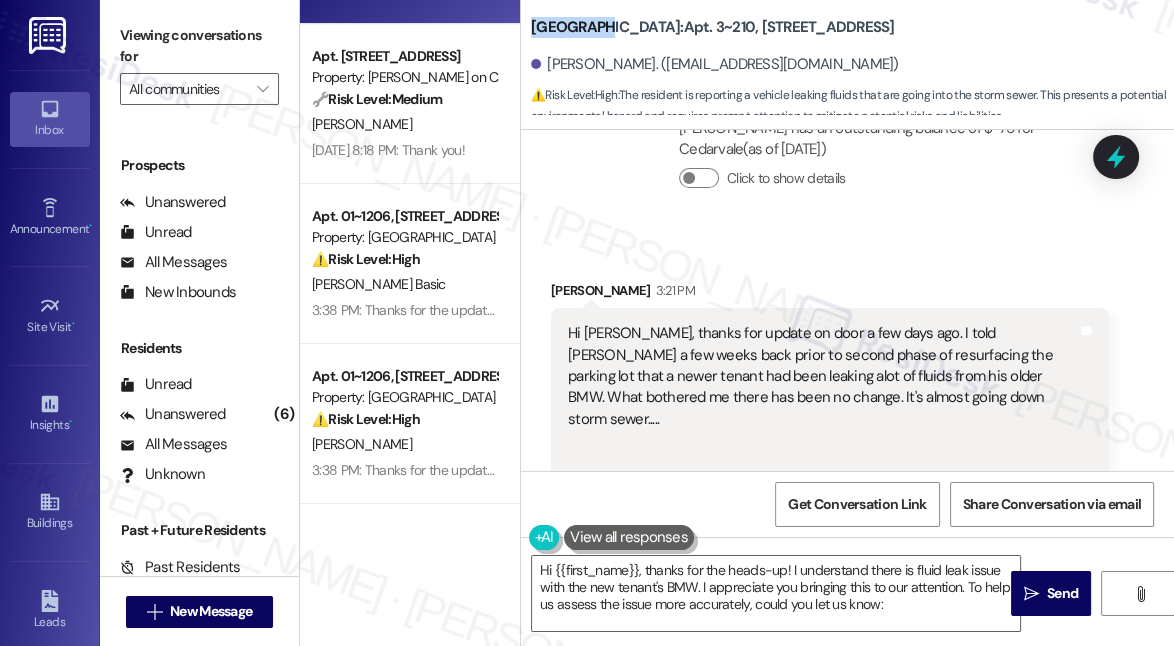 click on "Cedarvale:  Apt. 3~210, [STREET_ADDRESS]       [PERSON_NAME]. ([EMAIL_ADDRESS][DOMAIN_NAME])   ⚠️  Risk Level:  High :  The resident is reporting a vehicle leaking fluids that are going into the storm sewer. This presents a potential environmental hazard and requires prompt attention to mitigate potential risks and liabilities." at bounding box center (852, 60) 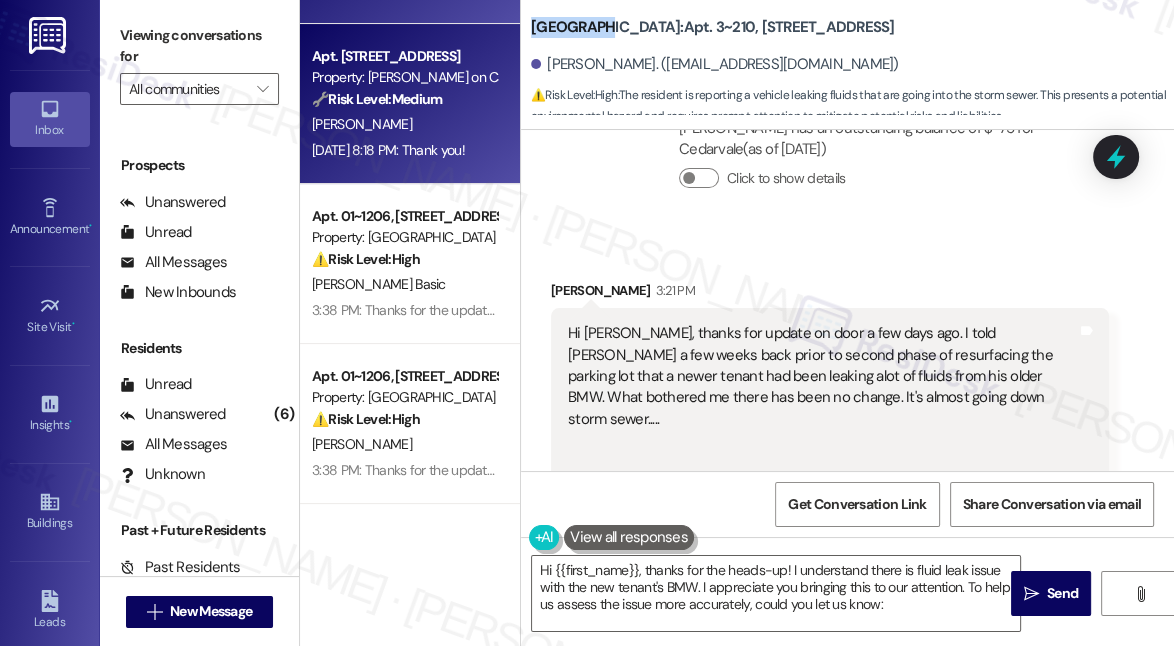 copy on "Cedarvale" 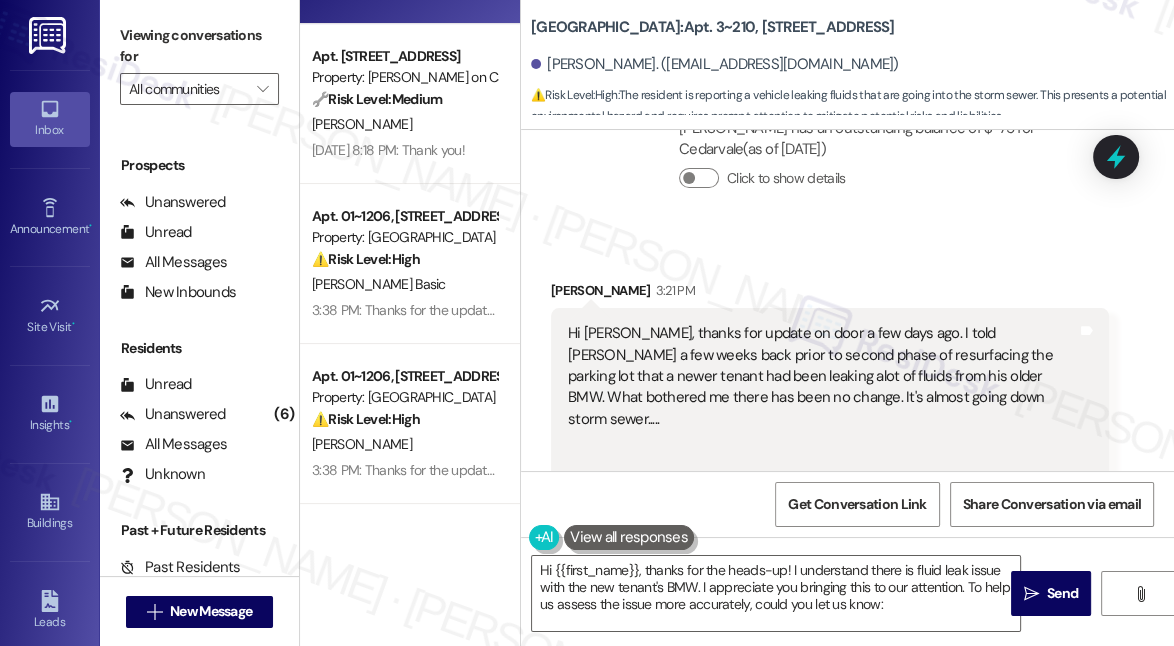 drag, startPoint x: 1093, startPoint y: 41, endPoint x: 1021, endPoint y: 24, distance: 73.97973 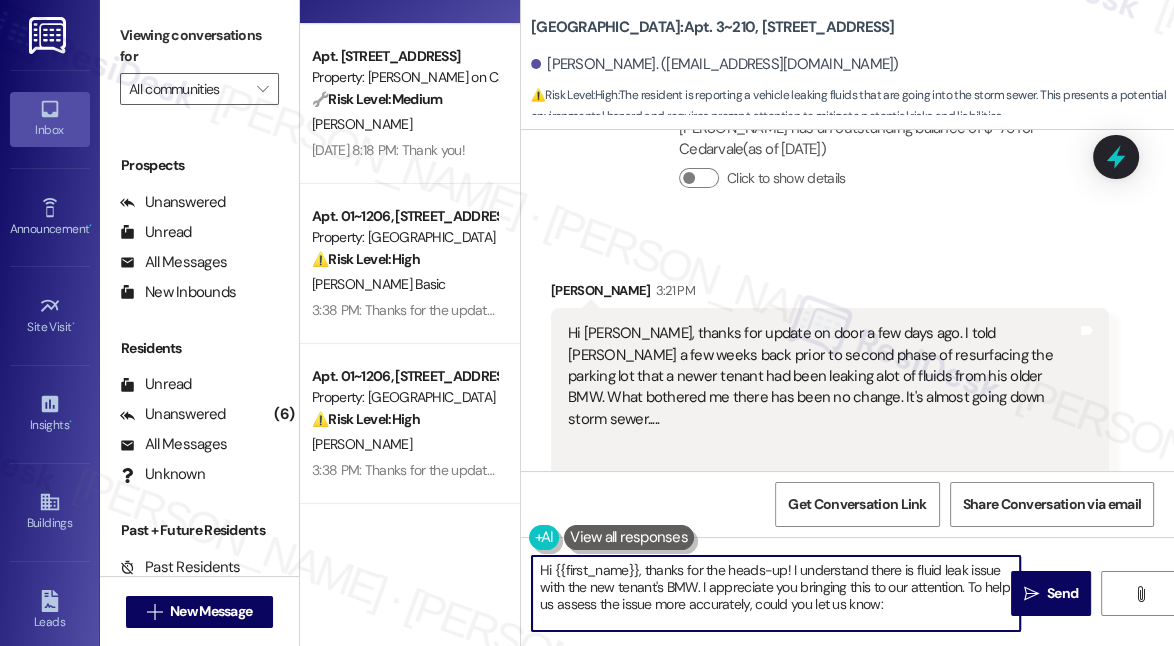 click on "Hi {{first_name}}, thanks for the heads-up! I understand there is fluid leak issue with the new tenant's BMW. I appreciate you bringing this to our attention. To help us assess the issue more accurately, could you let us know:
Approximately which parking spot or section of the lot the vehicle is usually in?
If you’ve noticed whether the leaking happens consistently or only after the car has been parked for a while?" at bounding box center (776, 593) 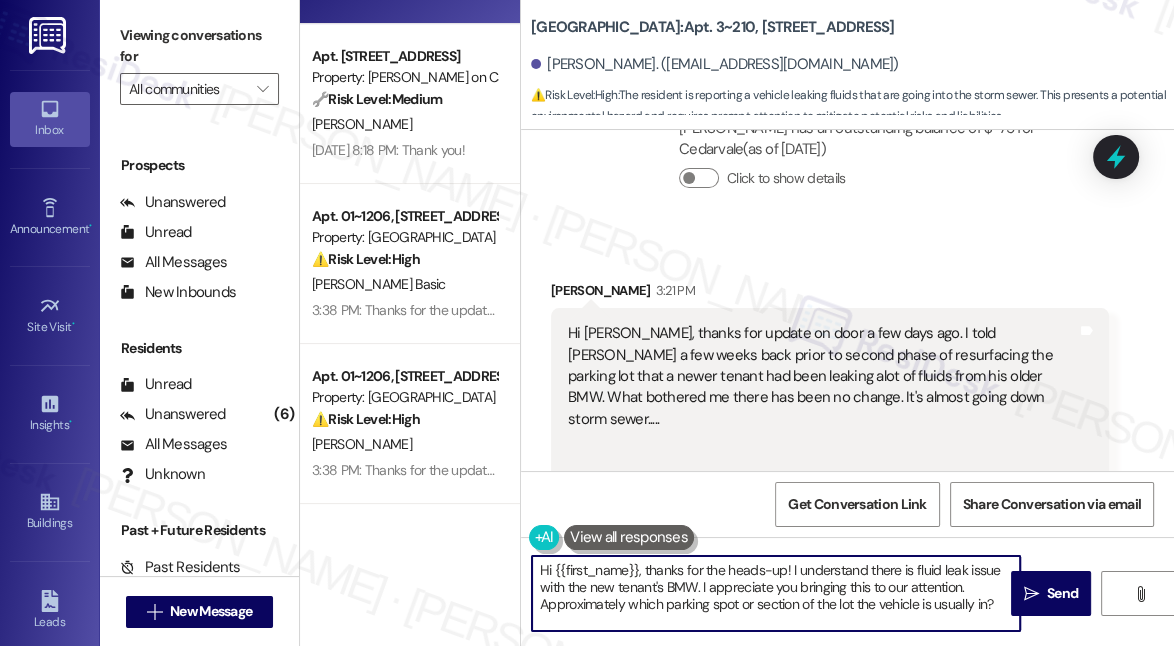 scroll, scrollTop: 39, scrollLeft: 0, axis: vertical 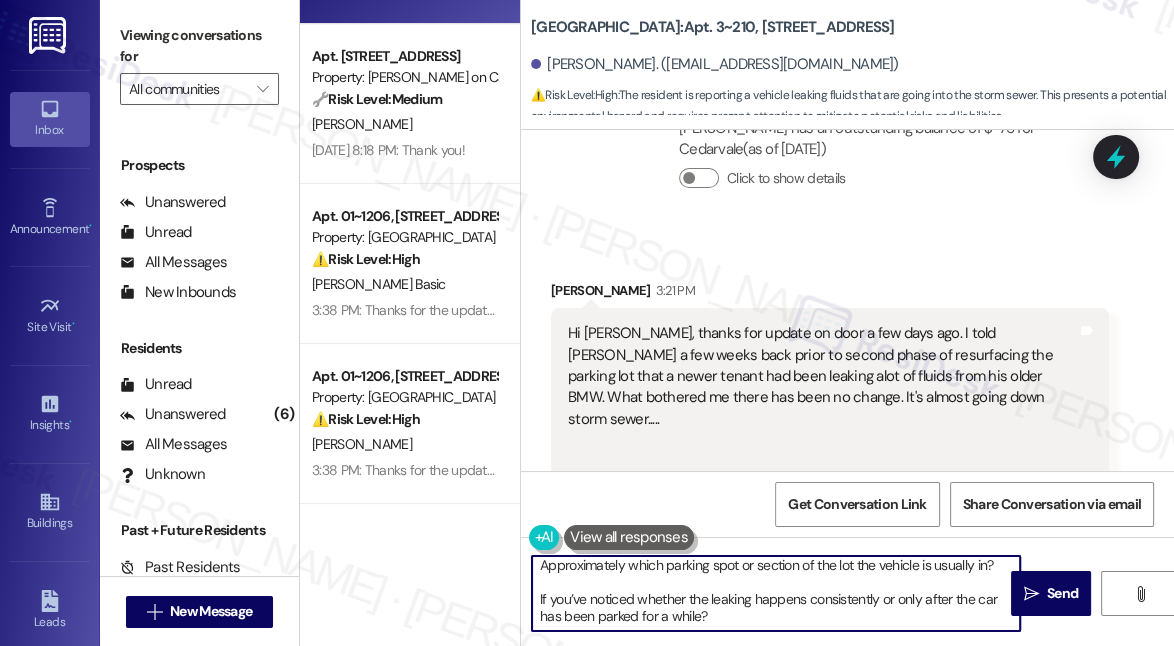 click on "Hi {{first_name}}, thanks for the heads-up! I understand there is fluid leak issue with the new tenant's BMW. I appreciate you bringing this to our attention. Approximately which parking spot or section of the lot the vehicle is usually in?
If you’ve noticed whether the leaking happens consistently or only after the car has been parked for a while?" at bounding box center (776, 593) 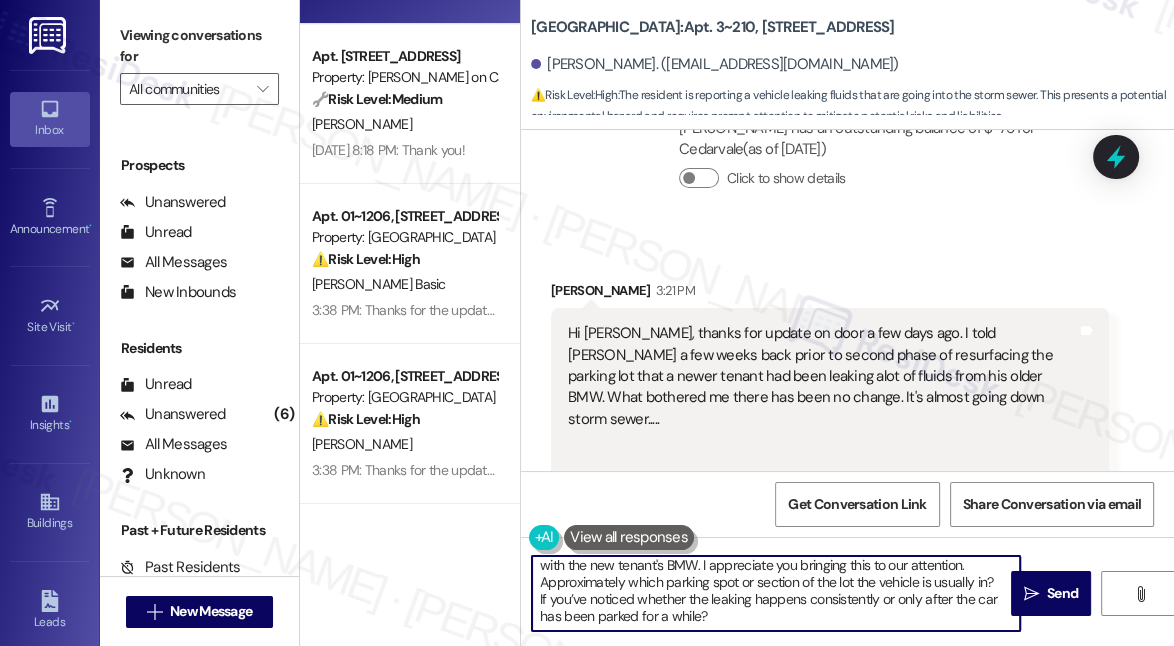 scroll, scrollTop: 21, scrollLeft: 0, axis: vertical 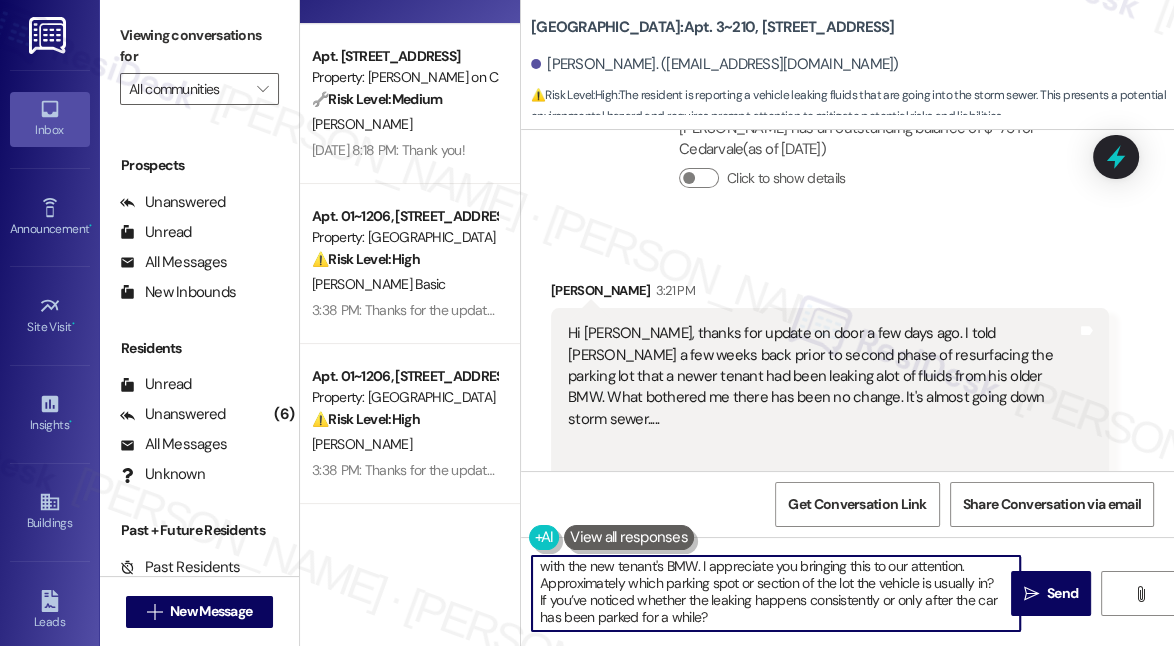 click on "Hi {{first_name}}, thanks for the heads-up! I understand there is fluid leak issue with the new tenant's BMW. I appreciate you bringing this to our attention. Approximately which parking spot or section of the lot the vehicle is usually in?
If you’ve noticed whether the leaking happens consistently or only after the car has been parked for a while?" at bounding box center (776, 593) 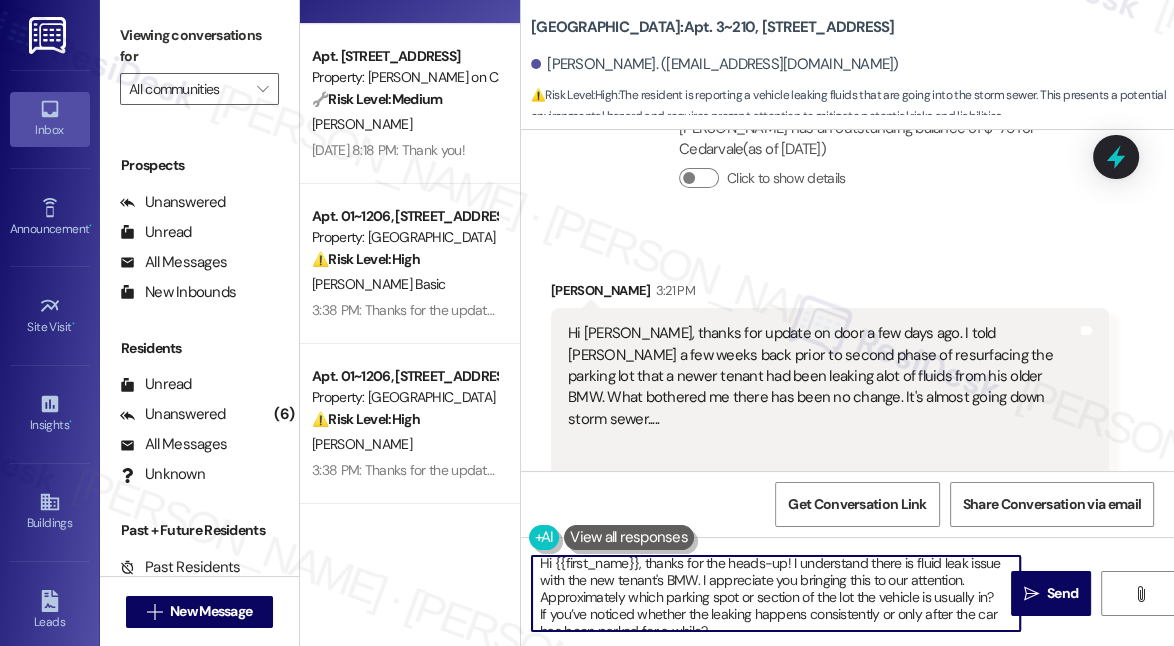 scroll, scrollTop: 0, scrollLeft: 0, axis: both 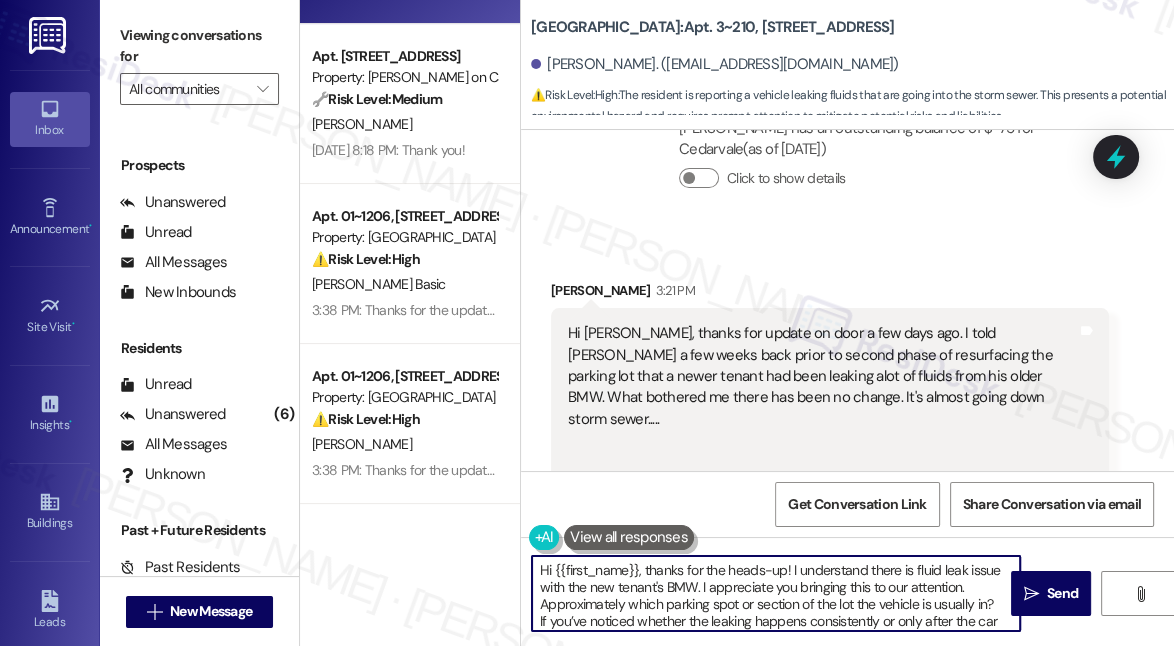 click on "Hi {{first_name}}, thanks for the heads-up! I understand there is fluid leak issue with the new tenant's BMW. I appreciate you bringing this to our attention. Approximately which parking spot or section of the lot the vehicle is usually in?
If you’ve noticed whether the leaking happens consistently or only after the car has been parked for a while?" at bounding box center (776, 593) 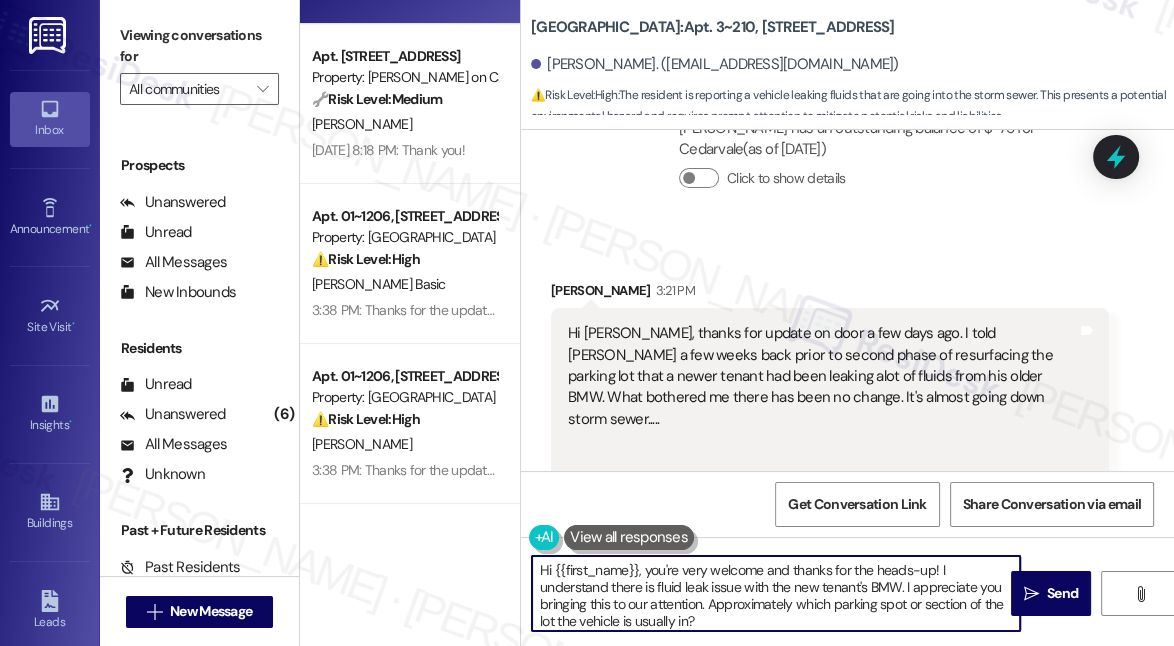 drag, startPoint x: 762, startPoint y: 565, endPoint x: 822, endPoint y: 566, distance: 60.00833 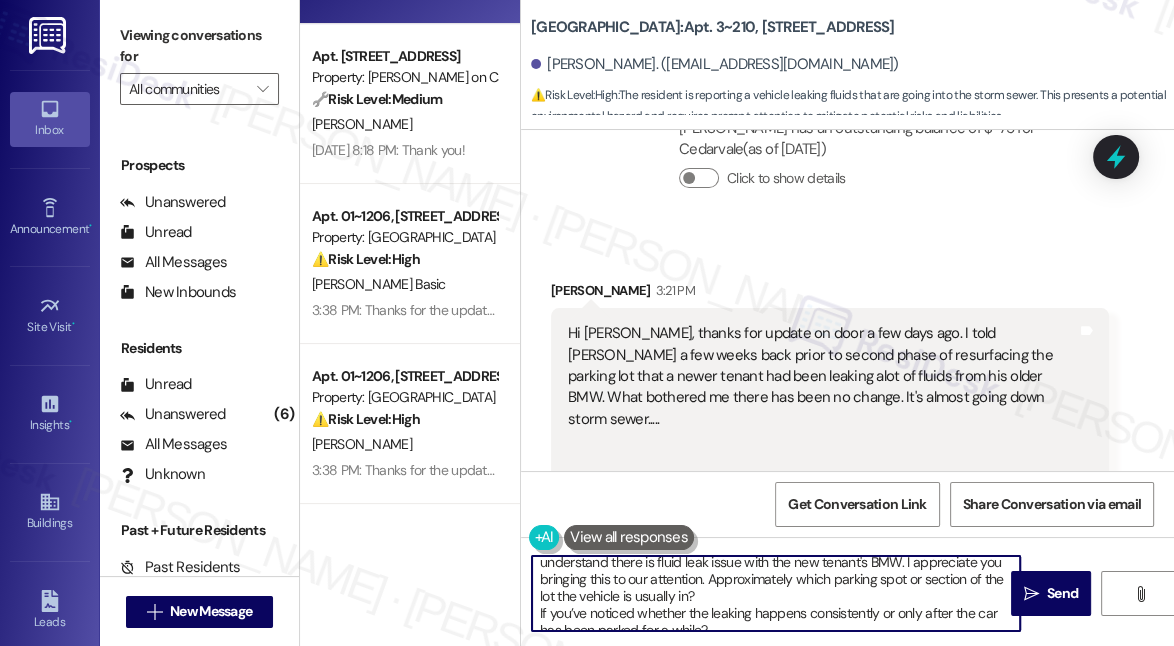 scroll, scrollTop: 39, scrollLeft: 0, axis: vertical 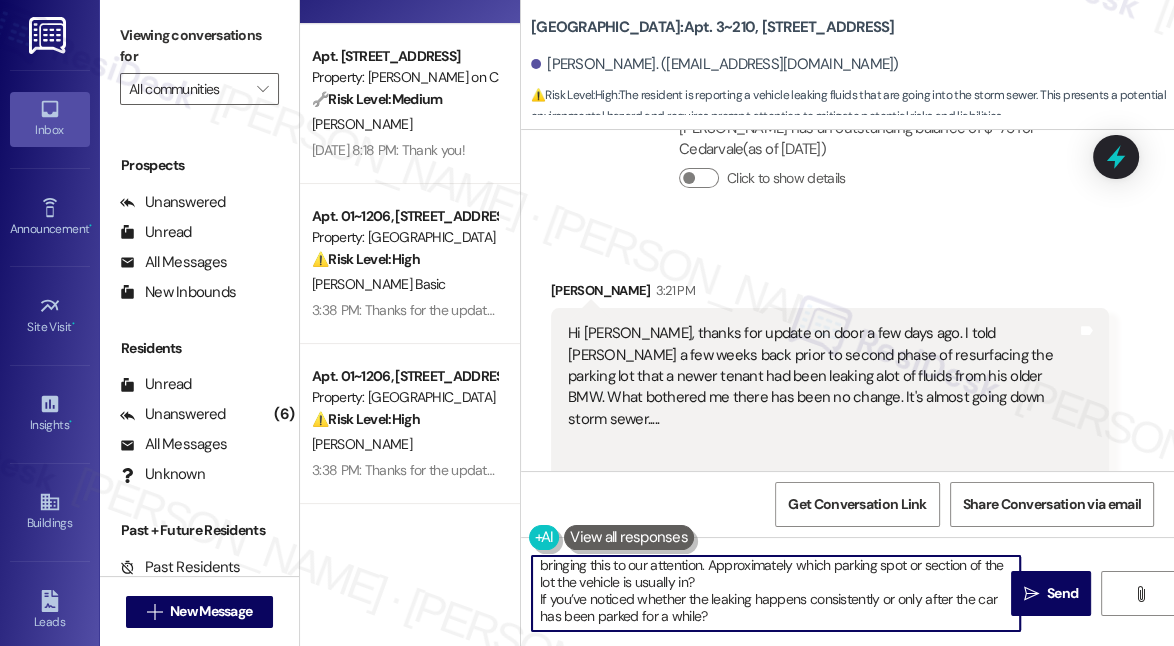 click on "Hi {{first_name}}, you're very welcome and thanks for the heads-up! I understand there is fluid leak issue with the new tenant's BMW. I appreciate you bringing this to our attention. Approximately which parking spot or section of the lot the vehicle is usually in?
If you’ve noticed whether the leaking happens consistently or only after the car has been parked for a while?" at bounding box center [776, 593] 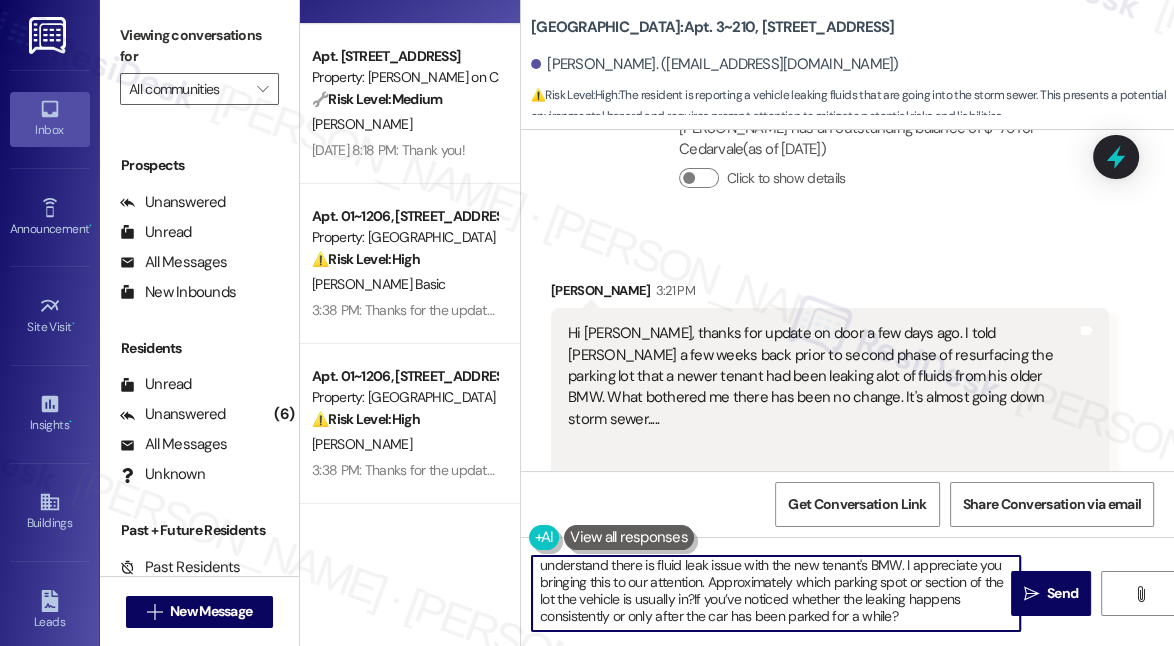 scroll, scrollTop: 21, scrollLeft: 0, axis: vertical 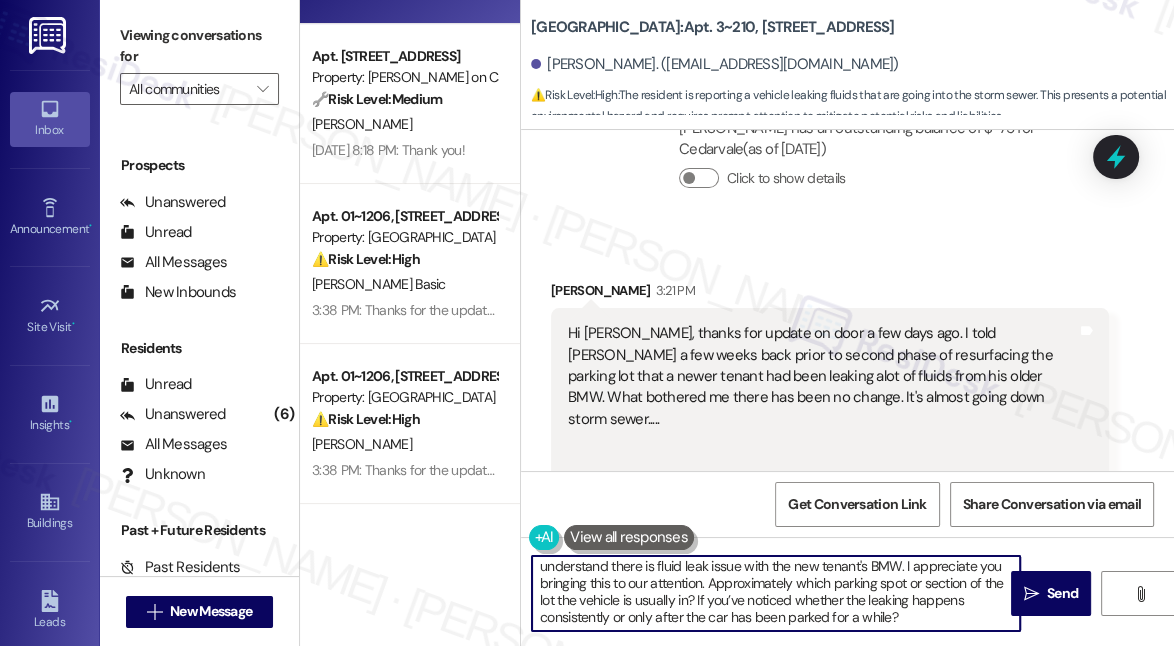 drag, startPoint x: 888, startPoint y: 596, endPoint x: 717, endPoint y: 598, distance: 171.01169 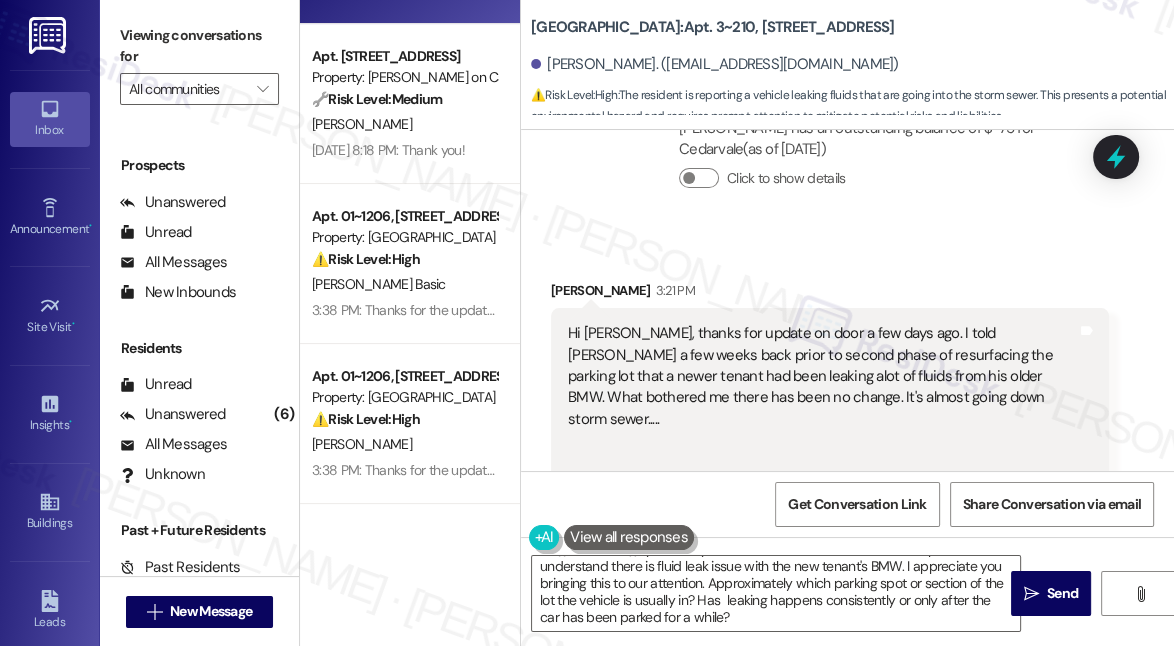 click on "Hi [PERSON_NAME],  thanks for update on door a few days ago. I told [PERSON_NAME]  a few weeks back prior to second phase of resurfacing the parking lot that a newer tenant had been leaking alot of fluids from his older BMW. What bothered me there has been no change. It's almost going down storm sewer....." at bounding box center [822, 419] 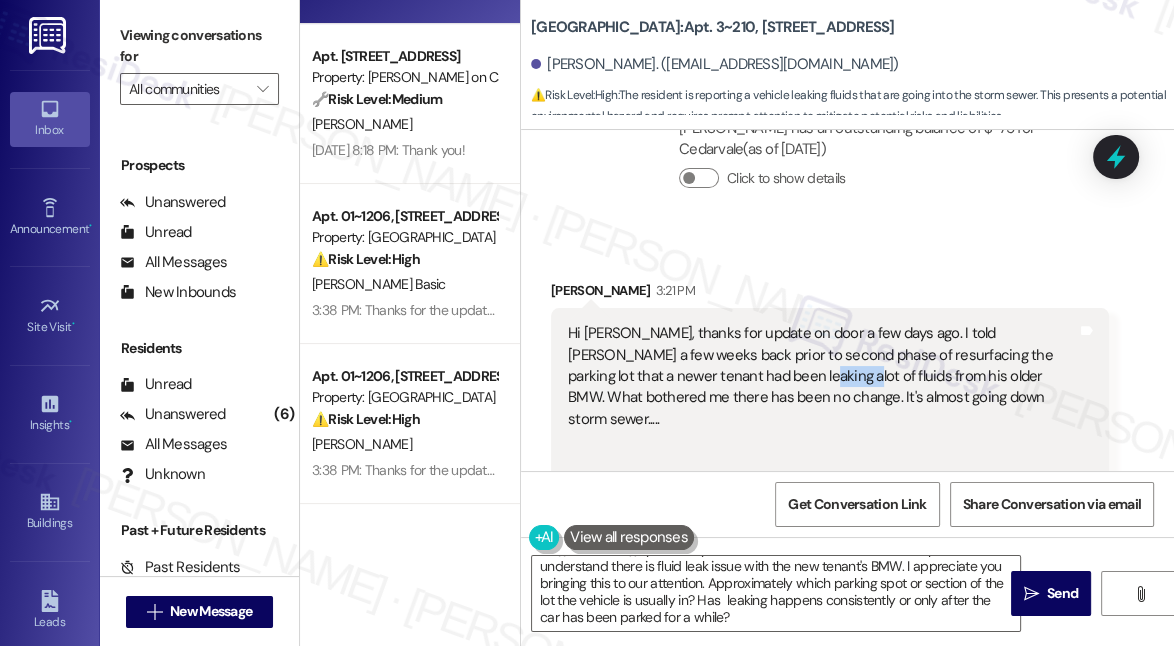 click on "Hi [PERSON_NAME],  thanks for update on door a few days ago. I told [PERSON_NAME]  a few weeks back prior to second phase of resurfacing the parking lot that a newer tenant had been leaking alot of fluids from his older BMW. What bothered me there has been no change. It's almost going down storm sewer....." at bounding box center [822, 419] 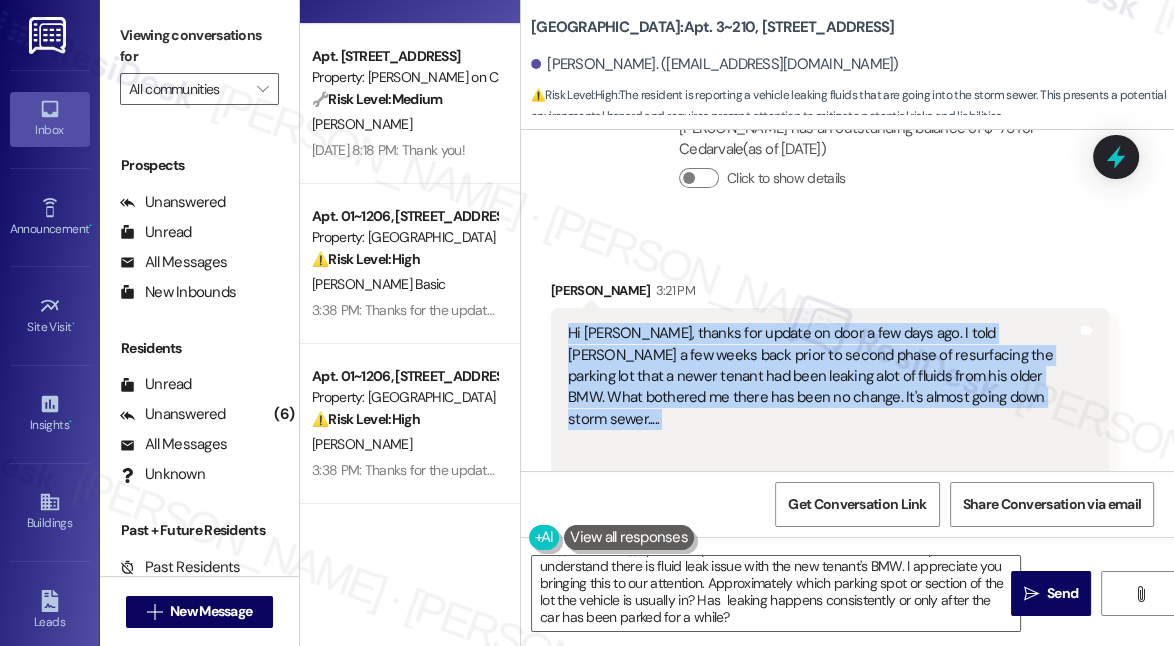 click on "Hi [PERSON_NAME],  thanks for update on door a few days ago. I told [PERSON_NAME]  a few weeks back prior to second phase of resurfacing the parking lot that a newer tenant had been leaking alot of fluids from his older BMW. What bothered me there has been no change. It's almost going down storm sewer....." at bounding box center [822, 419] 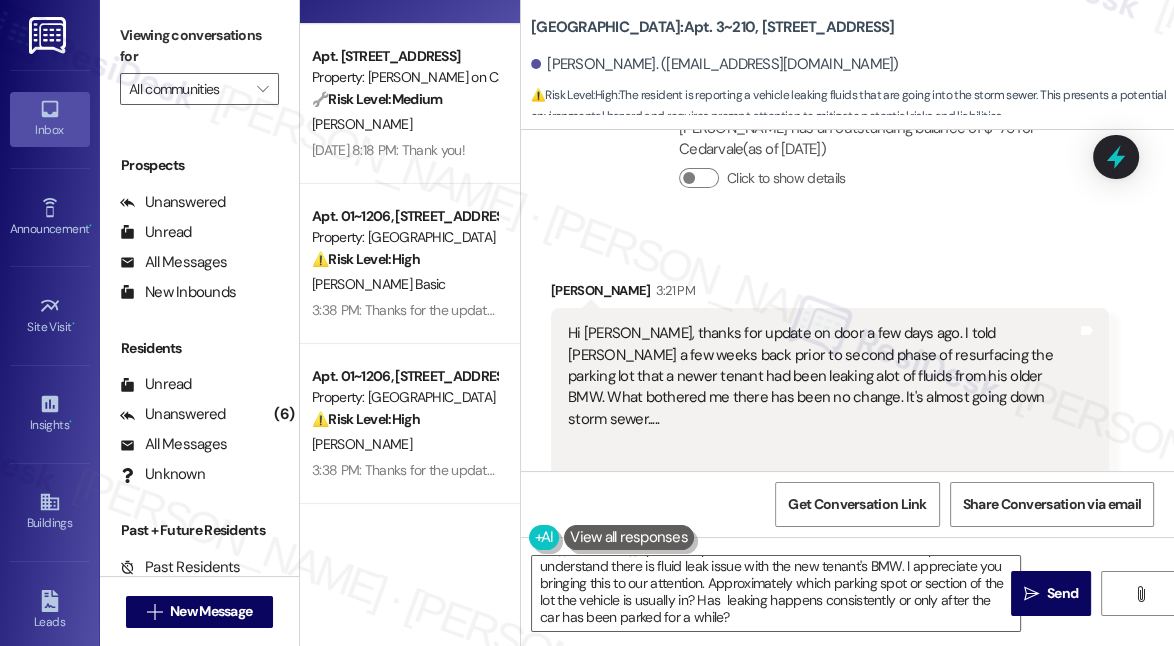 click on "Received via SMS [PERSON_NAME] 3:21 PM Hi [PERSON_NAME],  thanks for update on door a few days ago. I told [PERSON_NAME]  a few weeks back prior to second phase of resurfacing the parking lot that a newer tenant had been leaking alot of fluids from his older BMW. What bothered me there has been no change. It's almost going down storm sewer.....
Tags and notes Tagged as:   Parking ,  Click to highlight conversations about Parking Plumbing/water ,  Click to highlight conversations about Plumbing/water High risk ,  Click to highlight conversations about High risk Urgent ,  Click to highlight conversations about Urgent Parking issue Click to highlight conversations about Parking issue  Related guidelines Hide Suggestions Habitat - Habitat - All properties: Rent grace period is until the 5th of each month.
Created  [DATE] Account level guideline  ( 68 % match) FAQs generated by ResiDesk AI When is the grace period for rent payment? The grace period for rent payment is until the 5th of each month. Created   (" at bounding box center (830, 579) 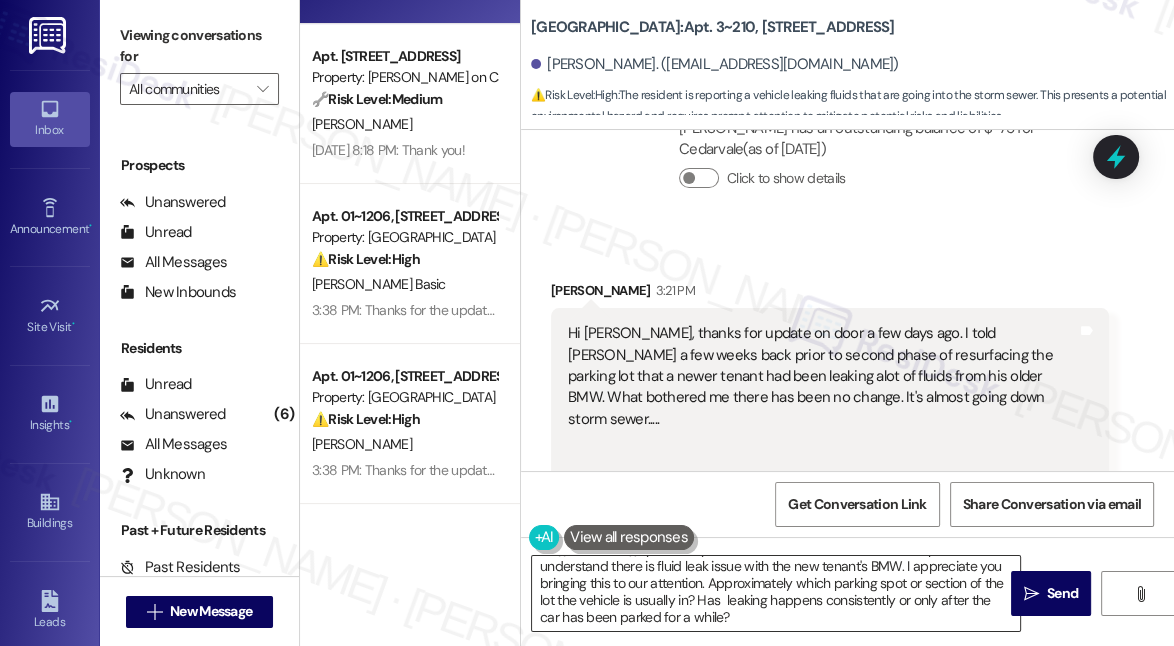 click on "Hi {{first_name}}, you're very welcome and thanks for the heads-up! I understand there is fluid leak issue with the new tenant's BMW. I appreciate you bringing this to our attention. Approximately which parking spot or section of the lot the vehicle is usually in? Has  leaking happens consistently or only after the car has been parked for a while?" at bounding box center [776, 593] 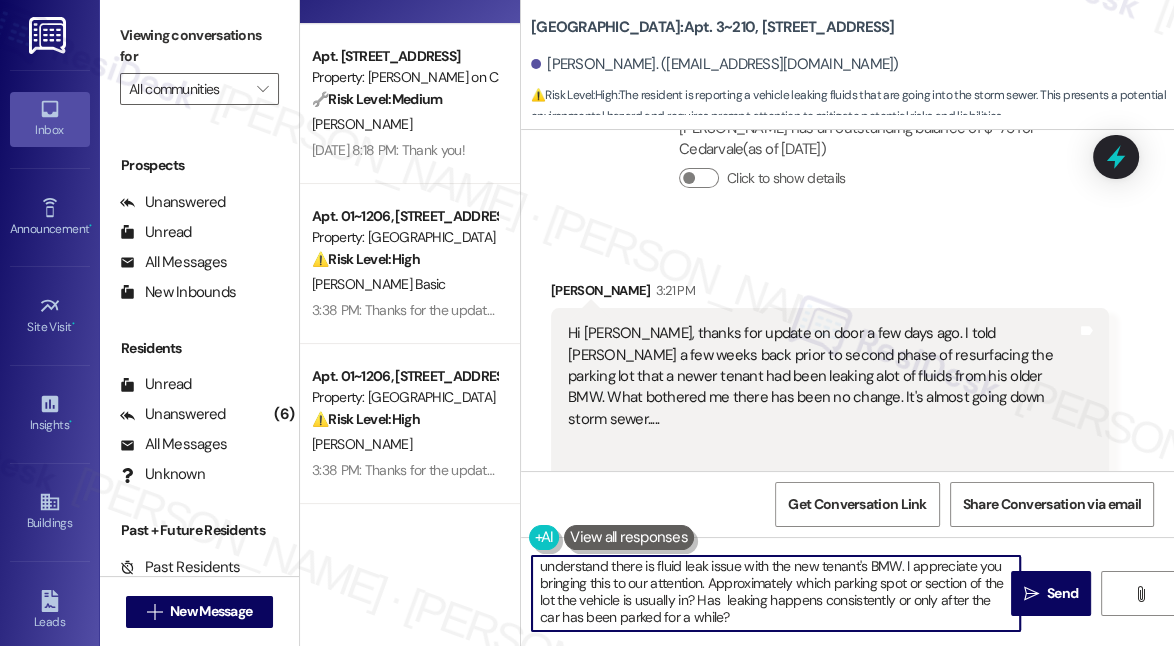 click on "Hi {{first_name}}, you're very welcome and thanks for the heads-up! I understand there is fluid leak issue with the new tenant's BMW. I appreciate you bringing this to our attention. Approximately which parking spot or section of the lot the vehicle is usually in? Has  leaking happens consistently or only after the car has been parked for a while?" at bounding box center (776, 593) 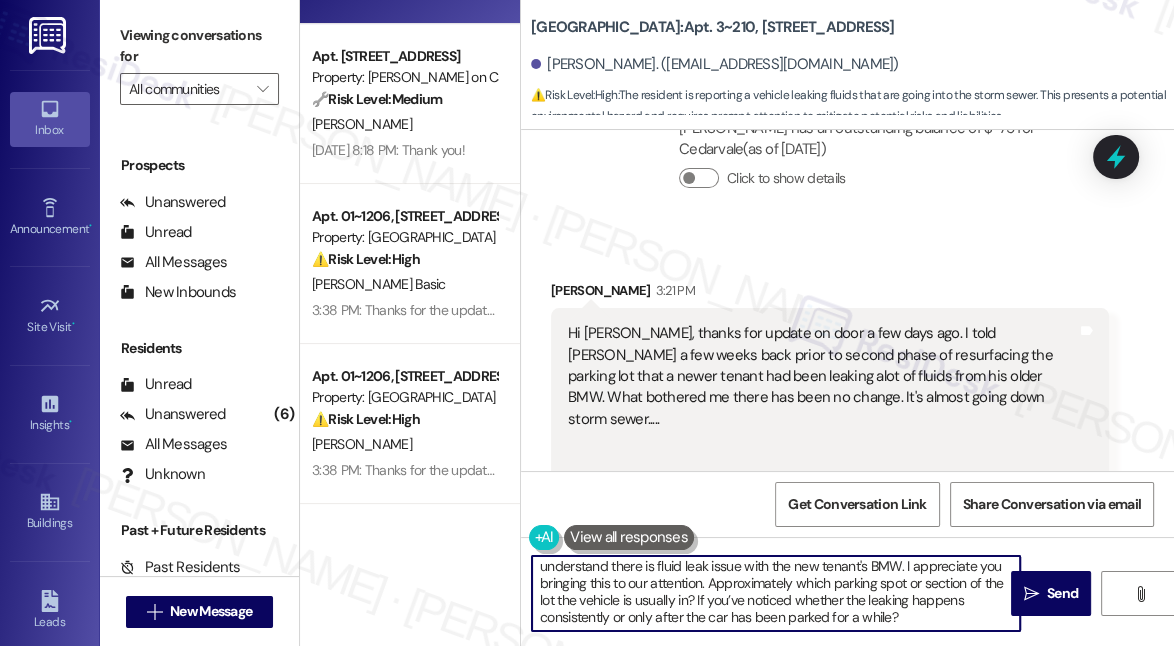 click on "Hi {{first_name}}, you're very welcome and thanks for the heads-up! I understand there is fluid leak issue with the new tenant's BMW. I appreciate you bringing this to our attention. Approximately which parking spot or section of the lot the vehicle is usually in? If you’ve noticed whether the leaking happens consistently or only after the car has been parked for a while?" at bounding box center (776, 593) 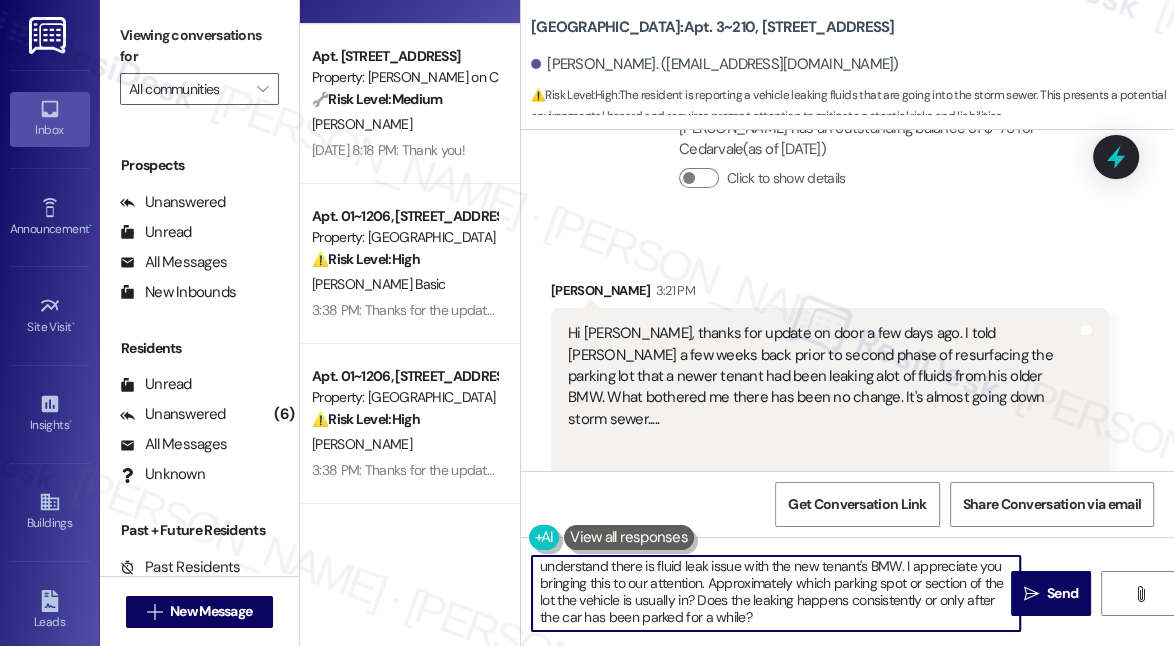 click on "Hi {{first_name}}, you're very welcome and thanks for the heads-up! I understand there is fluid leak issue with the new tenant's BMW. I appreciate you bringing this to our attention. Approximately which parking spot or section of the lot the vehicle is usually in? Does the leaking happens consistently or only after the car has been parked for a while?" at bounding box center (776, 593) 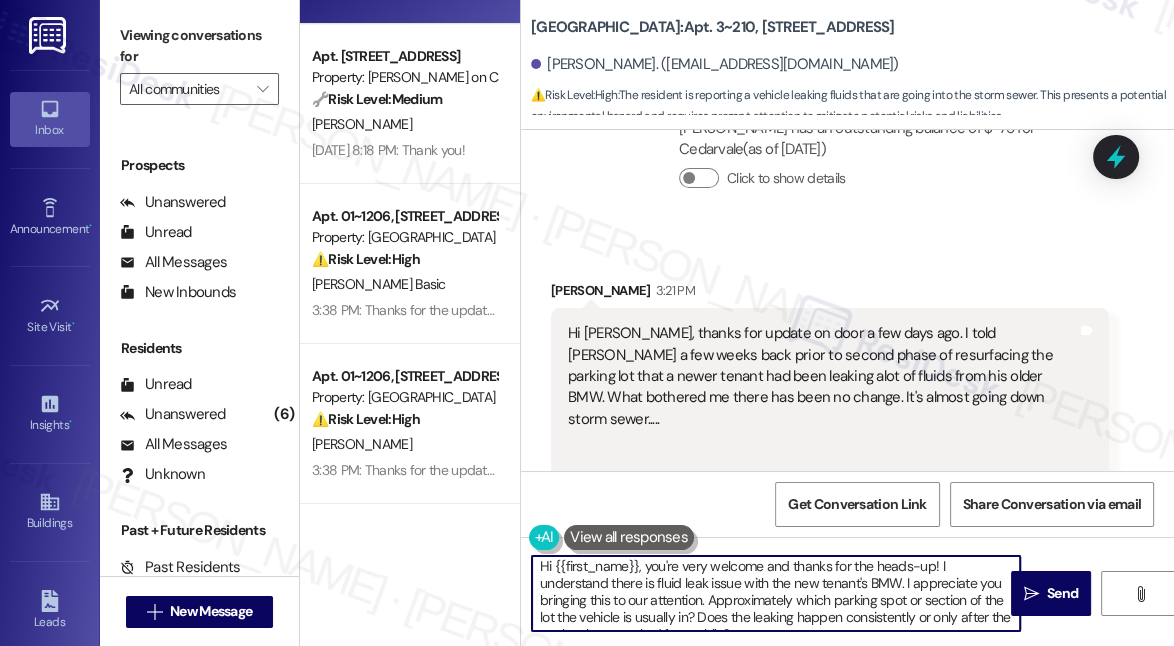 scroll, scrollTop: 0, scrollLeft: 0, axis: both 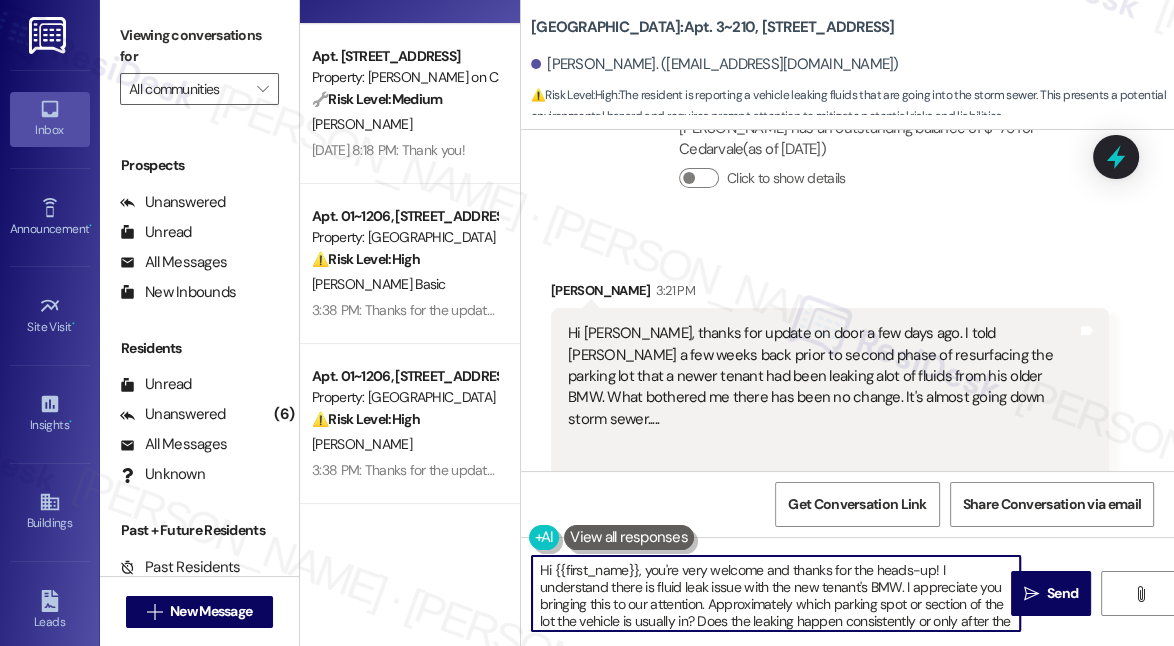 click on "Hi {{first_name}}, you're very welcome and thanks for the heads-up! I understand there is fluid leak issue with the new tenant's BMW. I appreciate you bringing this to our attention. Approximately which parking spot or section of the lot the vehicle is usually in? Does the leaking happen consistently or only after the car has been parked for a while?" at bounding box center (776, 593) 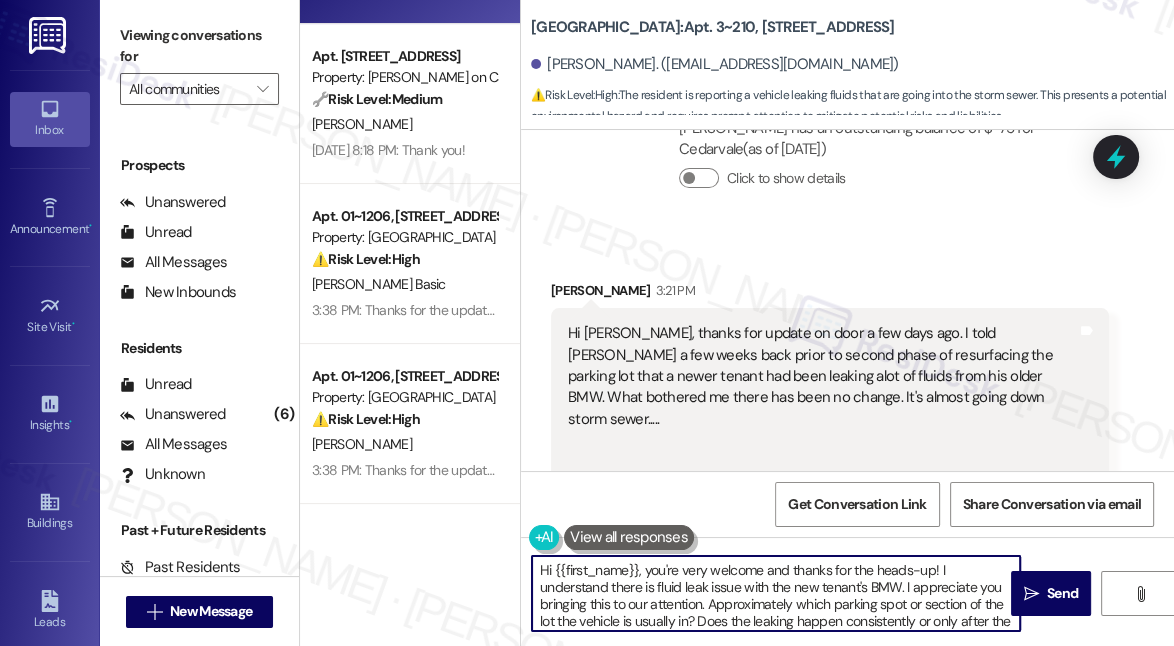 click on "Hi {{first_name}}, you're very welcome and thanks for the heads-up! I understand there is fluid leak issue with the new tenant's BMW. I appreciate you bringing this to our attention. Approximately which parking spot or section of the lot the vehicle is usually in? Does the leaking happen consistently or only after the car has been parked for a while?" at bounding box center (776, 593) 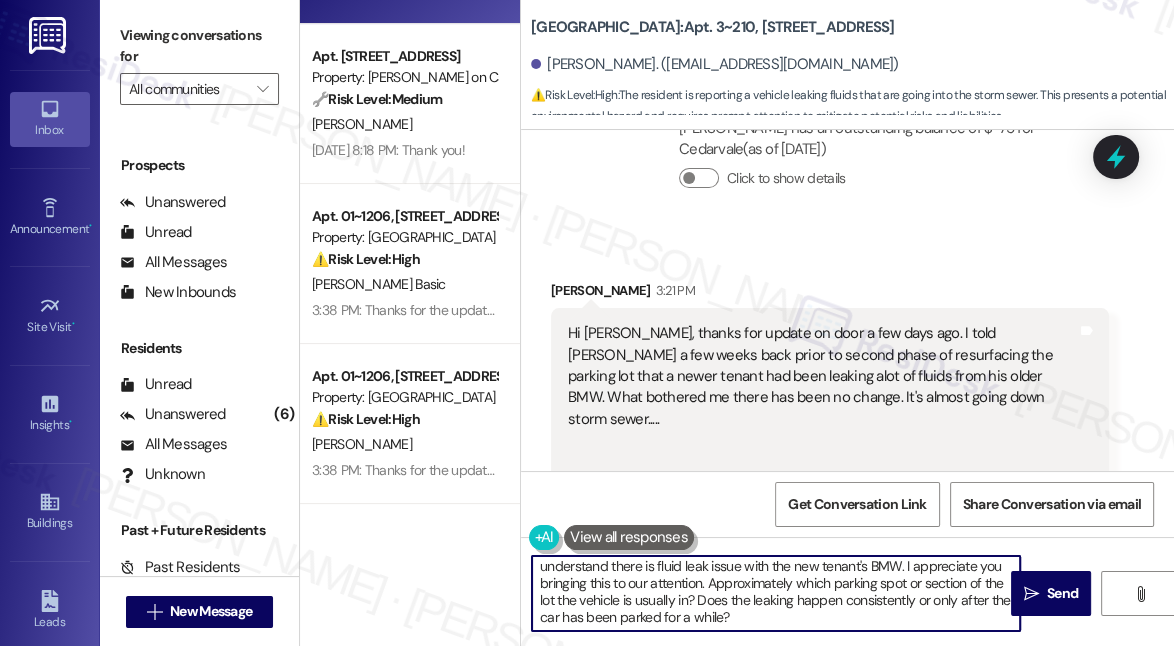 click on "Hi {{first_name}}, you're very welcome and thanks for the heads-up! I understand there is fluid leak issue with the new tenant's BMW. I appreciate you bringing this to our attention. Approximately which parking spot or section of the lot the vehicle is usually in? Does the leaking happen consistently or only after the car has been parked for a while?" at bounding box center (776, 593) 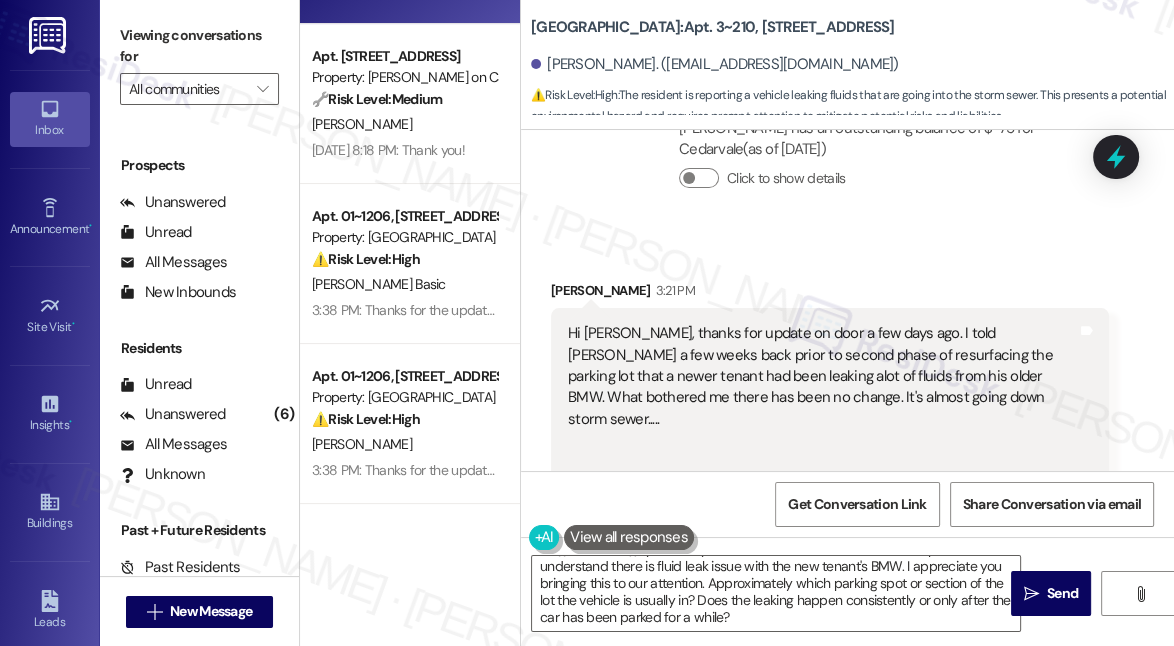 click on "Hi [PERSON_NAME],  thanks for update on door a few days ago. I told [PERSON_NAME]  a few weeks back prior to second phase of resurfacing the parking lot that a newer tenant had been leaking alot of fluids from his older BMW. What bothered me there has been no change. It's almost going down storm sewer....." at bounding box center (822, 419) 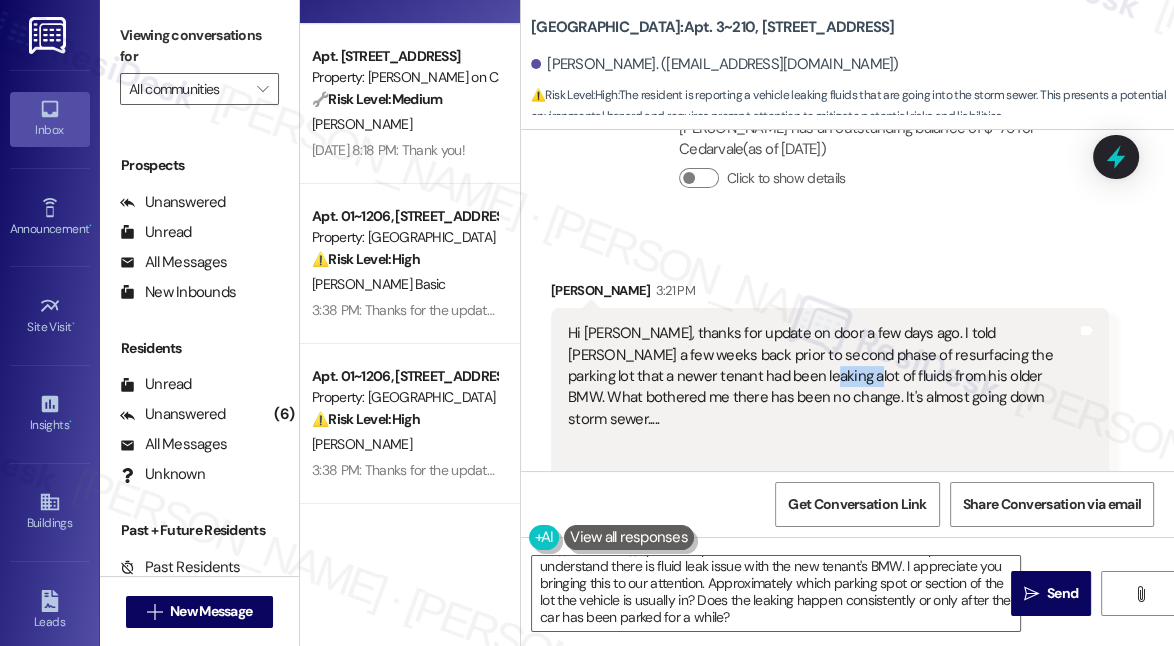 click on "Hi [PERSON_NAME],  thanks for update on door a few days ago. I told [PERSON_NAME]  a few weeks back prior to second phase of resurfacing the parking lot that a newer tenant had been leaking alot of fluids from his older BMW. What bothered me there has been no change. It's almost going down storm sewer....." at bounding box center [822, 419] 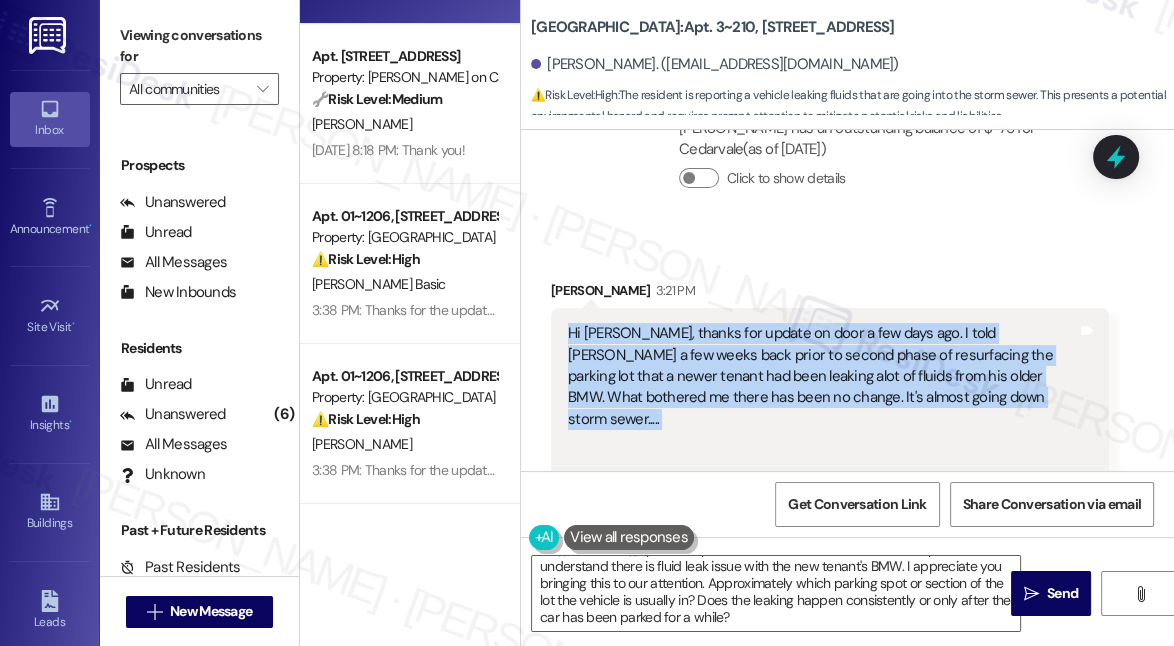 click on "Hi [PERSON_NAME],  thanks for update on door a few days ago. I told [PERSON_NAME]  a few weeks back prior to second phase of resurfacing the parking lot that a newer tenant had been leaking alot of fluids from his older BMW. What bothered me there has been no change. It's almost going down storm sewer....." at bounding box center [822, 419] 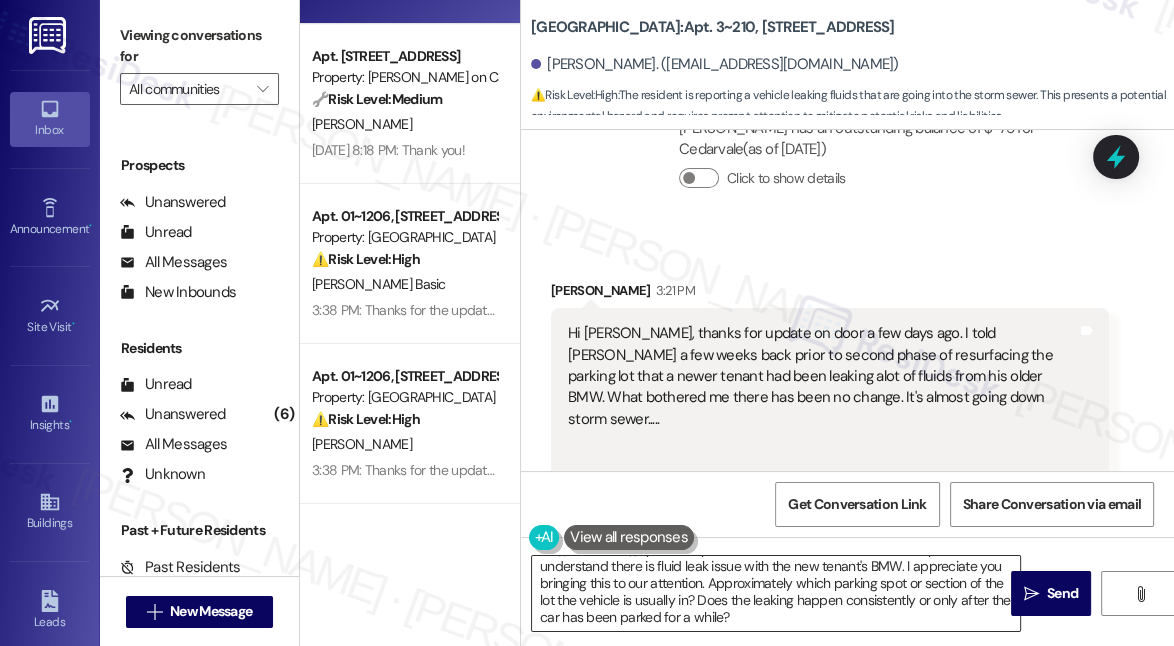 click on "Hi {{first_name}}, you're very welcome and thanks for the heads-up! I understand there is fluid leak issue with the new tenant's BMW. I appreciate you bringing this to our attention. Approximately which parking spot or section of the lot the vehicle is usually in? Does the leaking happen consistently or only after the car has been parked for a while?" at bounding box center [776, 593] 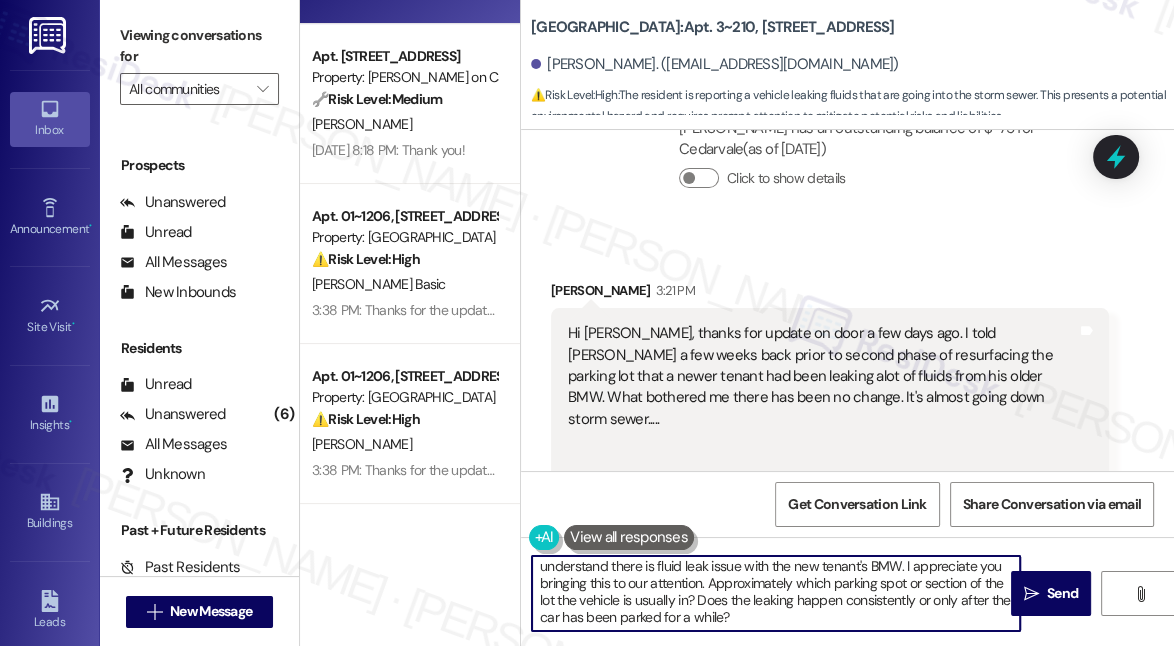 drag, startPoint x: 800, startPoint y: 621, endPoint x: 722, endPoint y: 603, distance: 80.04999 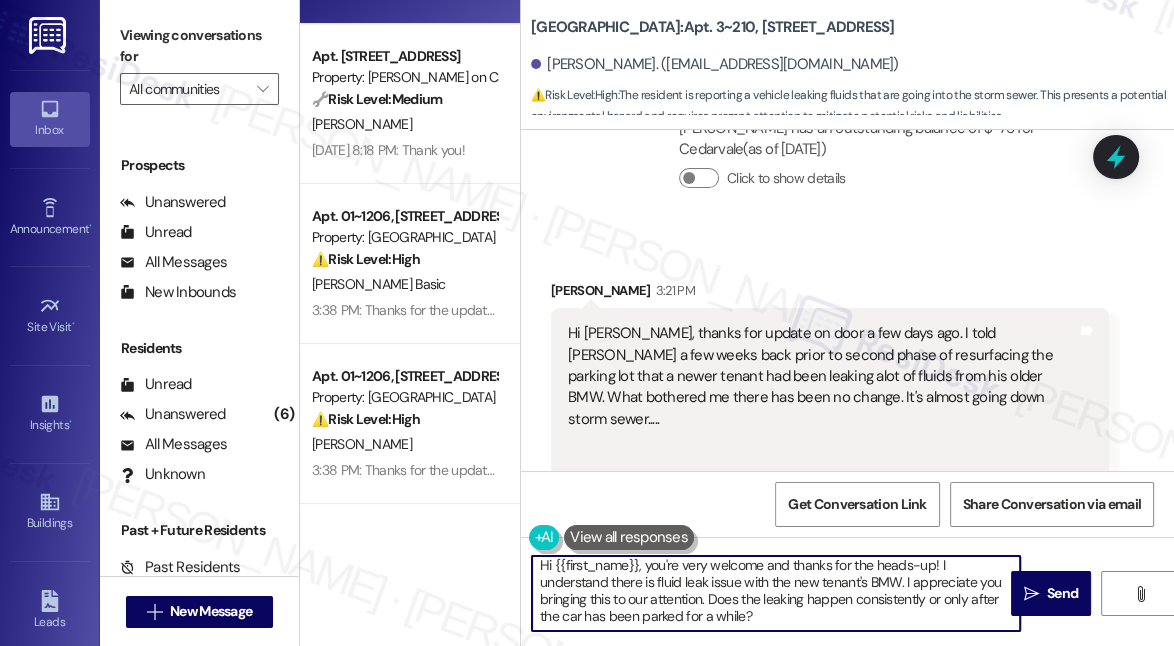 scroll, scrollTop: 5, scrollLeft: 0, axis: vertical 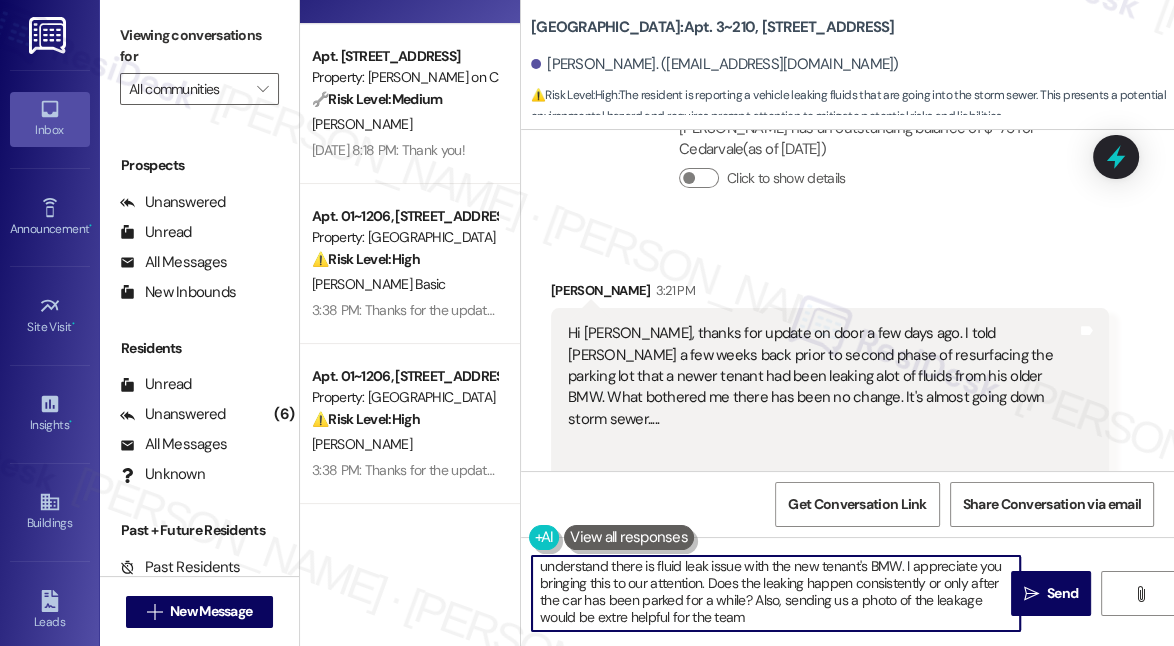 click on "Hi {{first_name}}, you're very welcome and thanks for the heads-up! I understand there is fluid leak issue with the new tenant's BMW. I appreciate you bringing this to our attention. Does the leaking happen consistently or only after the car has been parked for a while? Also, sending us a photo of the leakage would be extre helpful for the team" at bounding box center [776, 593] 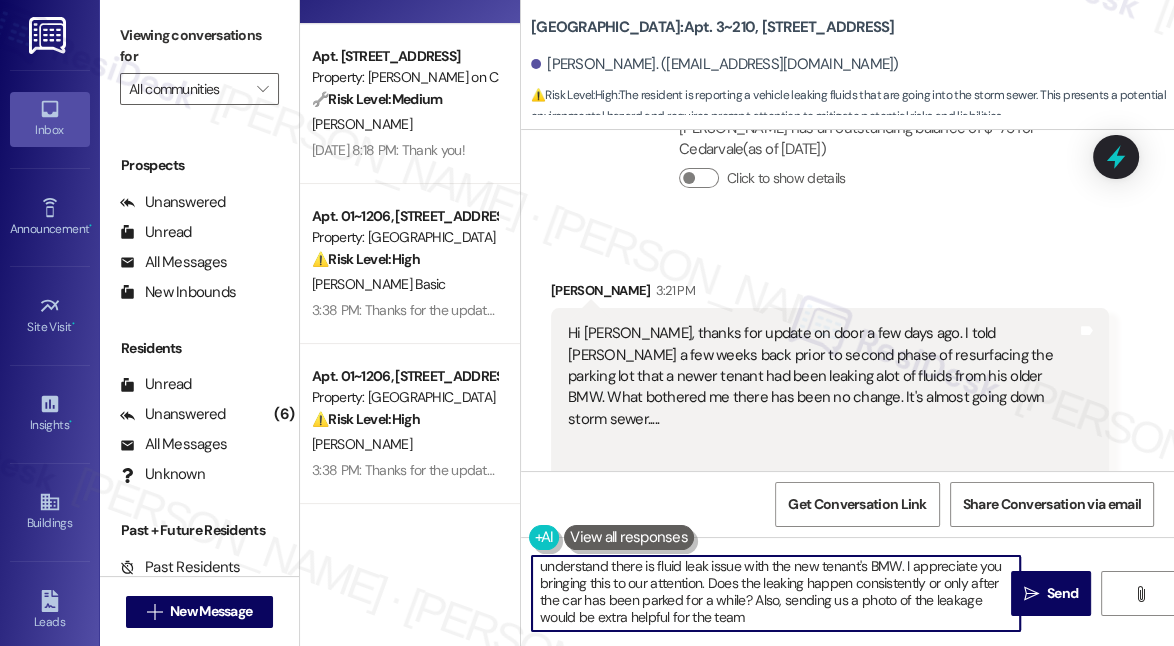 click on "Hi {{first_name}}, you're very welcome and thanks for the heads-up! I understand there is fluid leak issue with the new tenant's BMW. I appreciate you bringing this to our attention. Does the leaking happen consistently or only after the car has been parked for a while? Also, sending us a photo of the leakage would be extra helpful for the team" at bounding box center (776, 593) 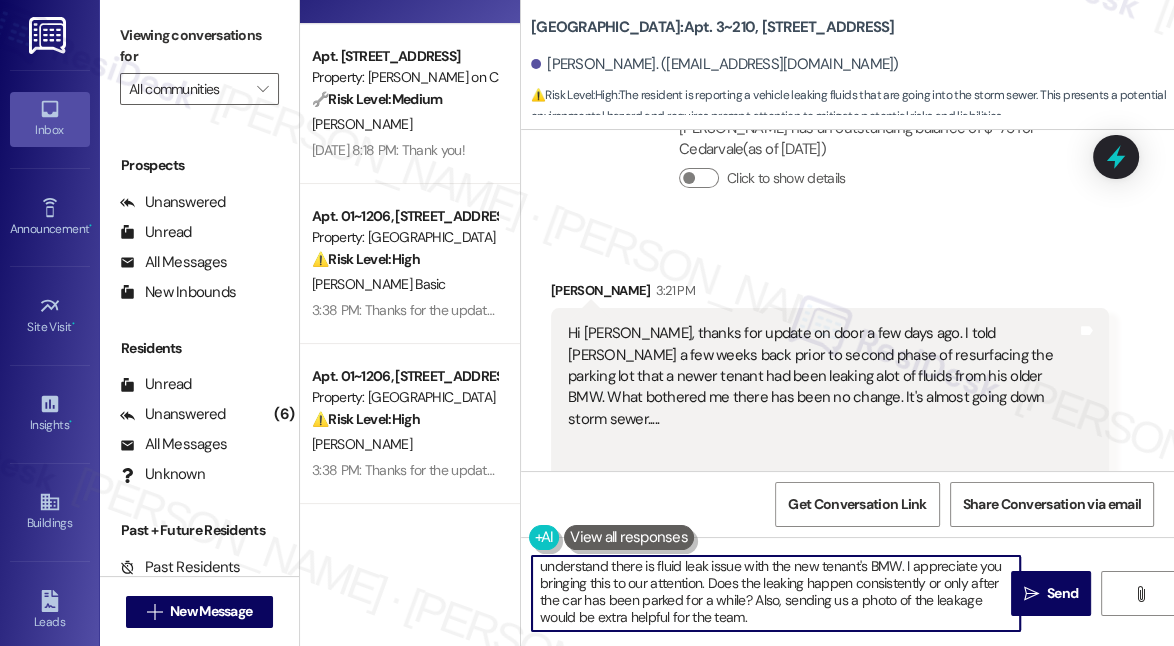 type on "Hi {{first_name}}, you're very welcome and thanks for the heads-up! I understand there is fluid leak issue with the new tenant's BMW. I appreciate you bringing this to our attention. Does the leaking happen consistently or only after the car has been parked for a while? Also, sending us a photo of the leakage would be extra helpful for the team." 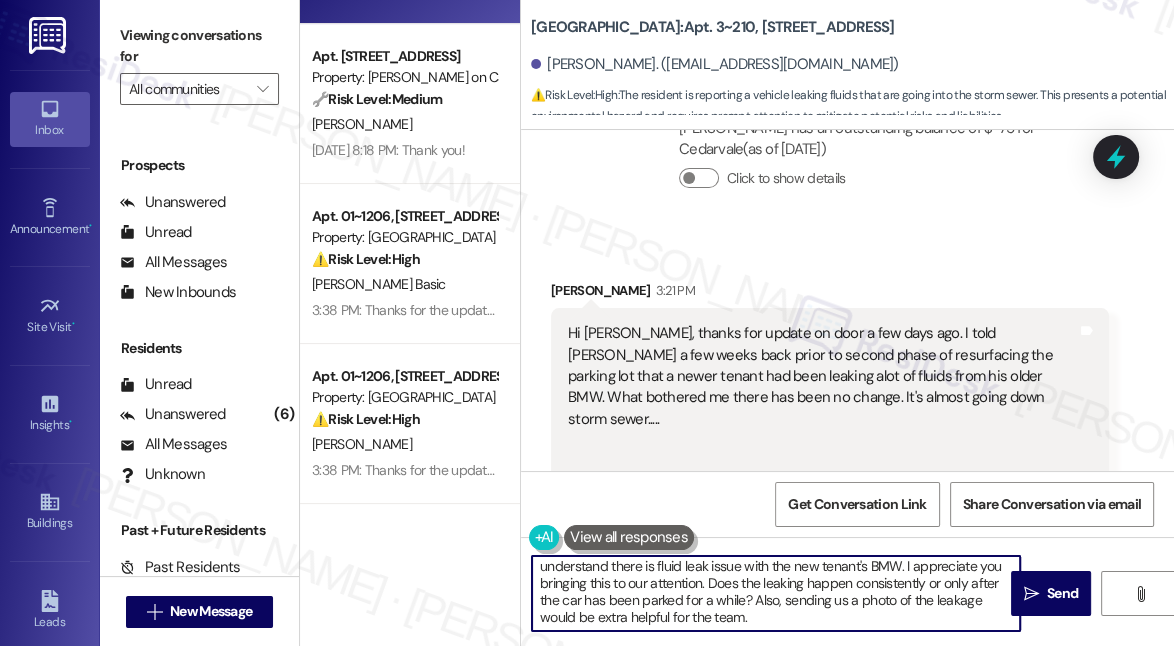 click on "Hi {{first_name}}, you're very welcome and thanks for the heads-up! I understand there is fluid leak issue with the new tenant's BMW. I appreciate you bringing this to our attention. Does the leaking happen consistently or only after the car has been parked for a while? Also, sending us a photo of the leakage would be extra helpful for the team." at bounding box center [776, 593] 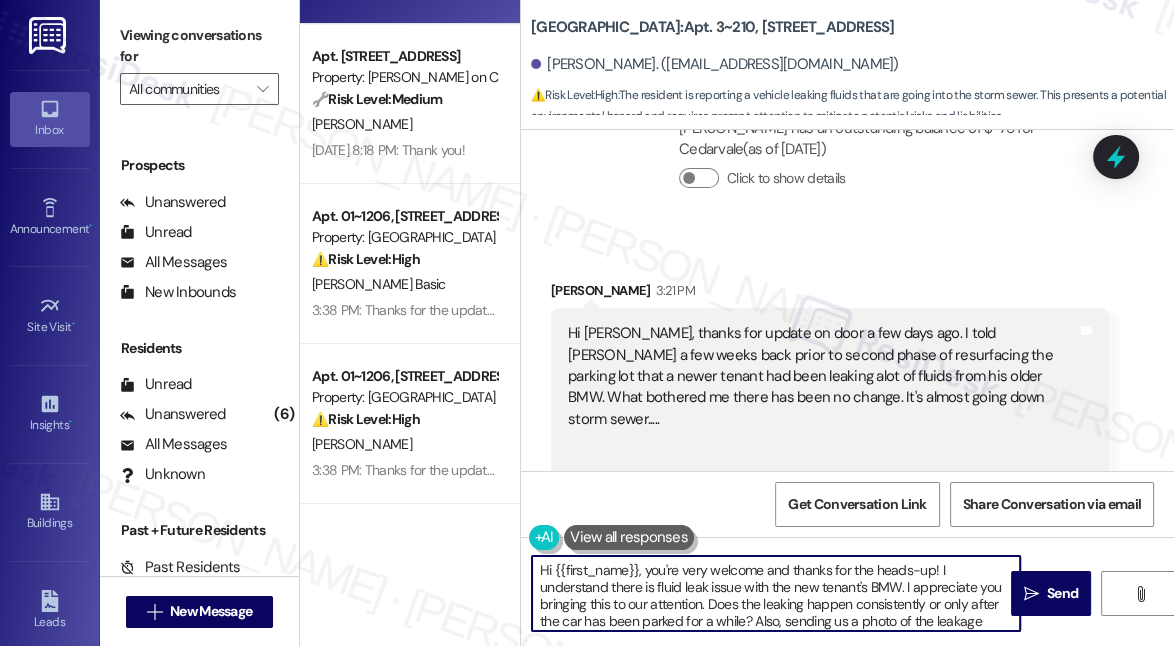 scroll, scrollTop: 21, scrollLeft: 0, axis: vertical 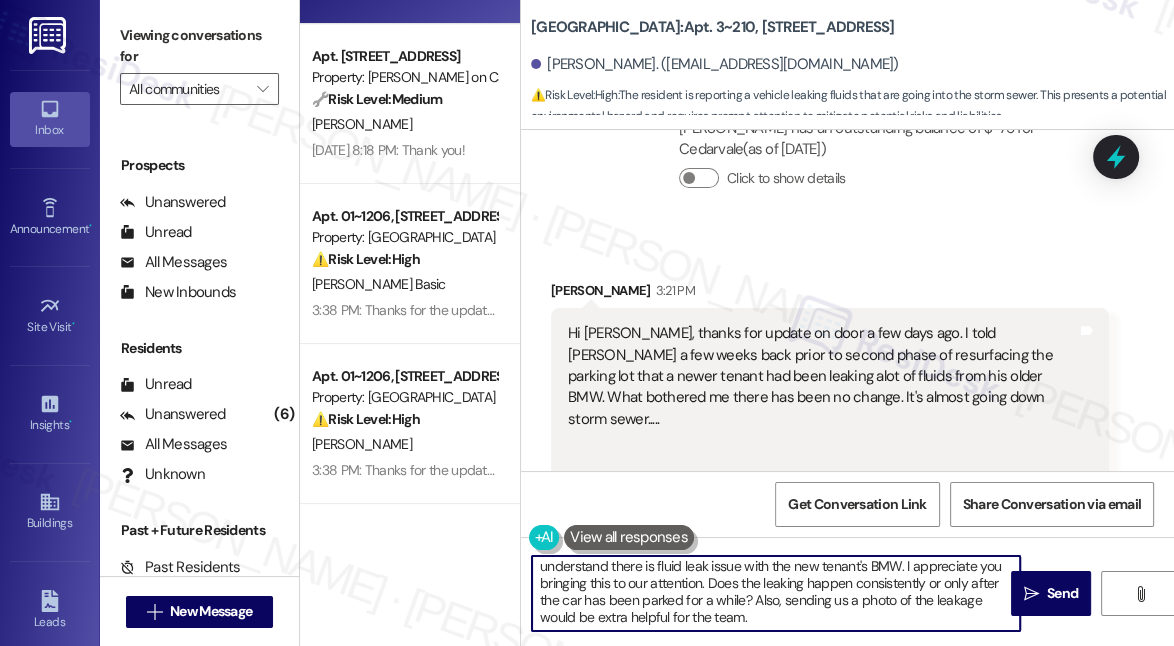 click on "Hi {{first_name}}, you're very welcome and thanks for the heads-up! I understand there is fluid leak issue with the new tenant's BMW. I appreciate you bringing this to our attention. Does the leaking happen consistently or only after the car has been parked for a while? Also, sending us a photo of the leakage would be extra helpful for the team." at bounding box center [776, 593] 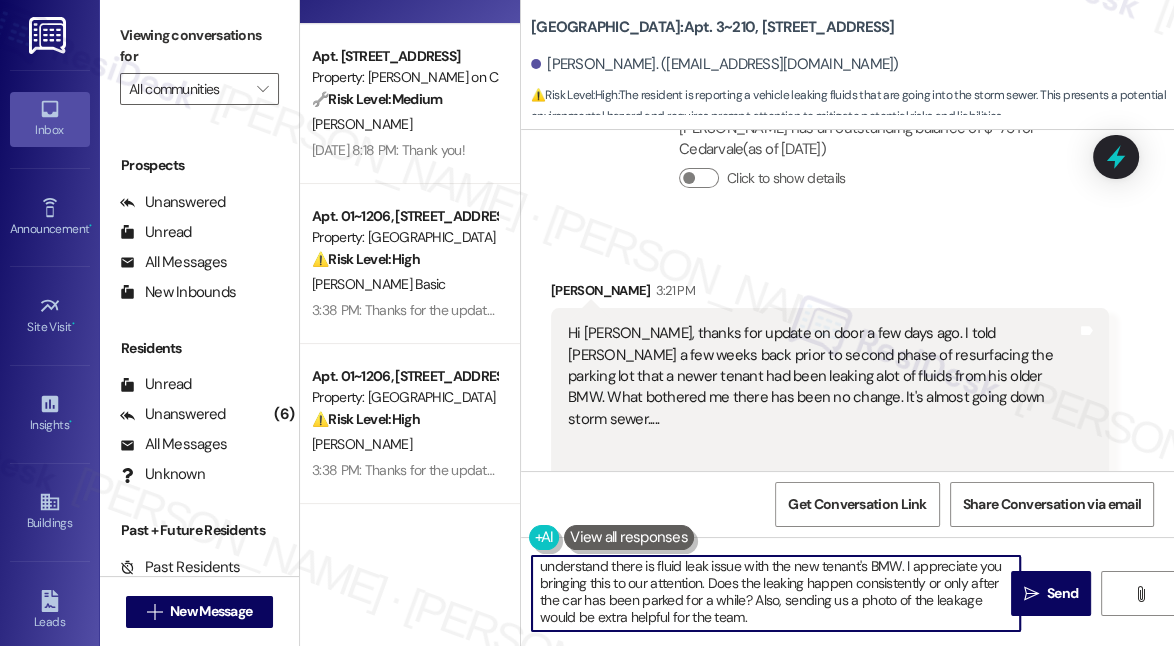 scroll, scrollTop: 0, scrollLeft: 0, axis: both 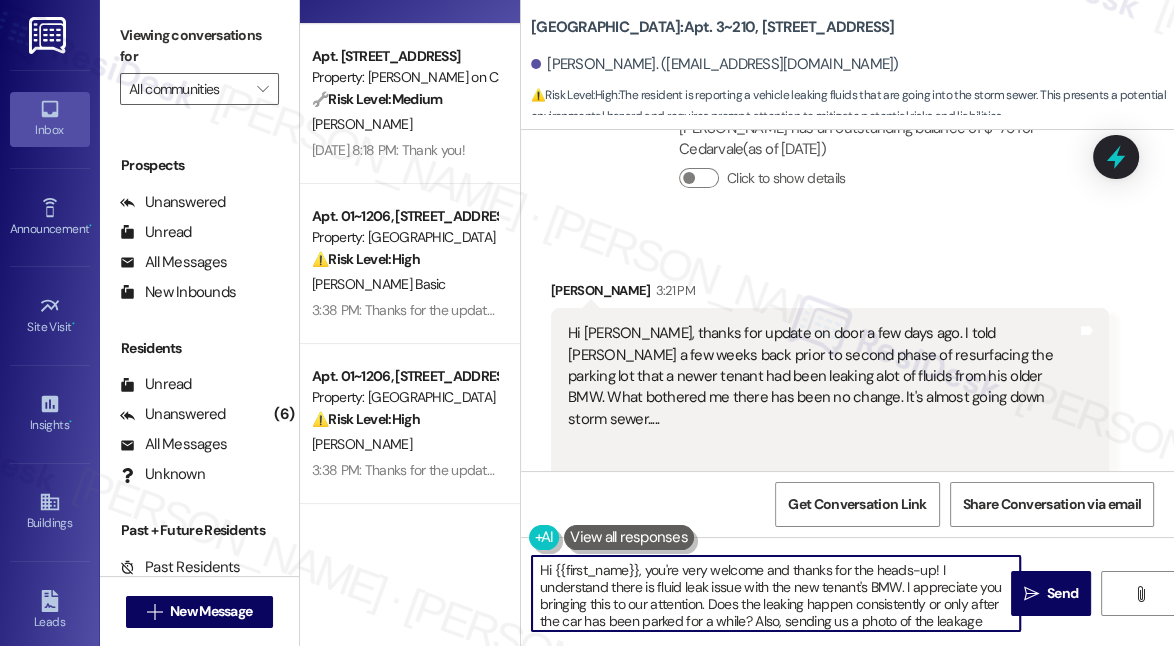 drag, startPoint x: 738, startPoint y: 589, endPoint x: 855, endPoint y: 605, distance: 118.08895 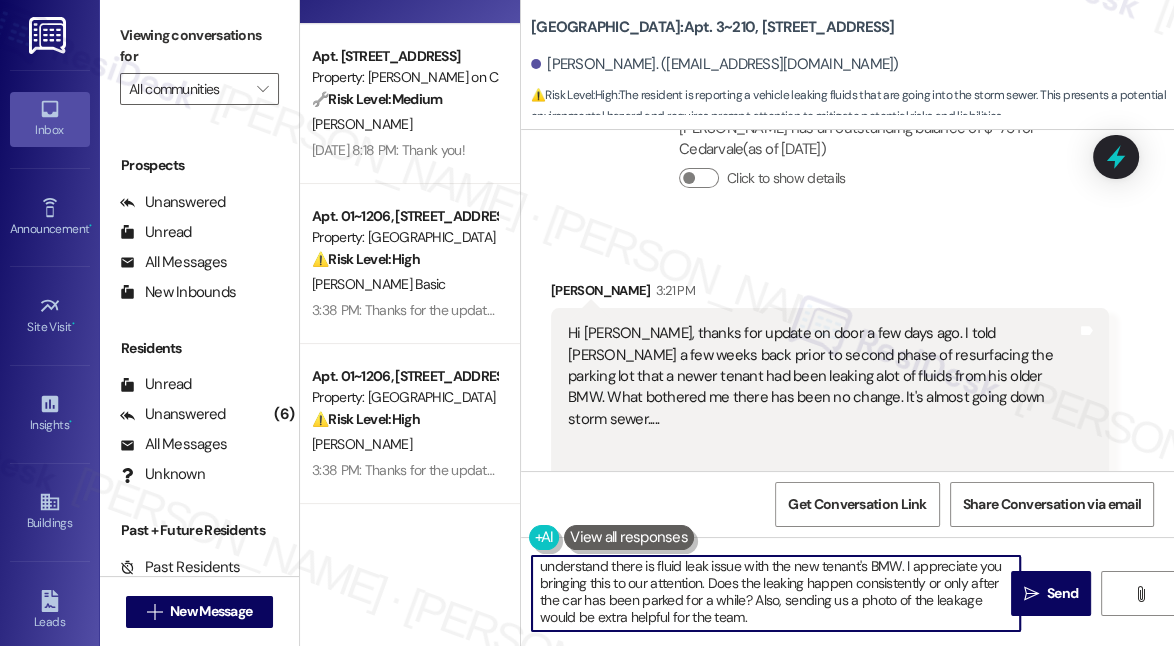 click on "Hi {{first_name}}, you're very welcome and thanks for the heads-up! I understand there is fluid leak issue with the new tenant's BMW. I appreciate you bringing this to our attention. Does the leaking happen consistently or only after the car has been parked for a while? Also, sending us a photo of the leakage would be extra helpful for the team." at bounding box center [776, 593] 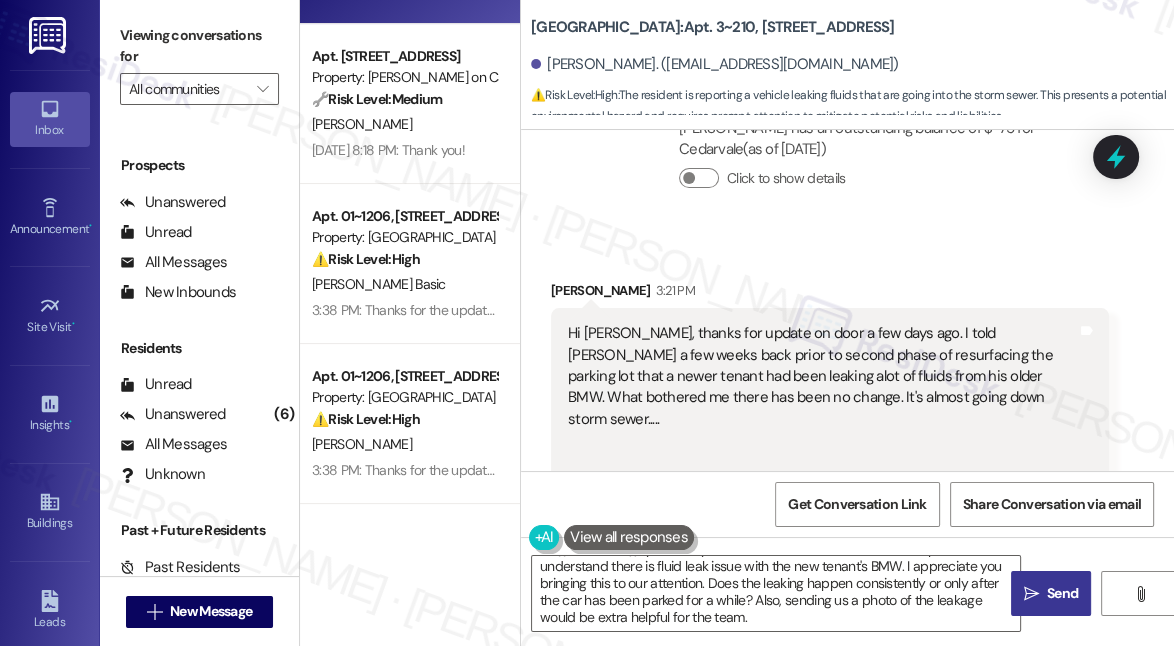 click on " Send" at bounding box center (1051, 593) 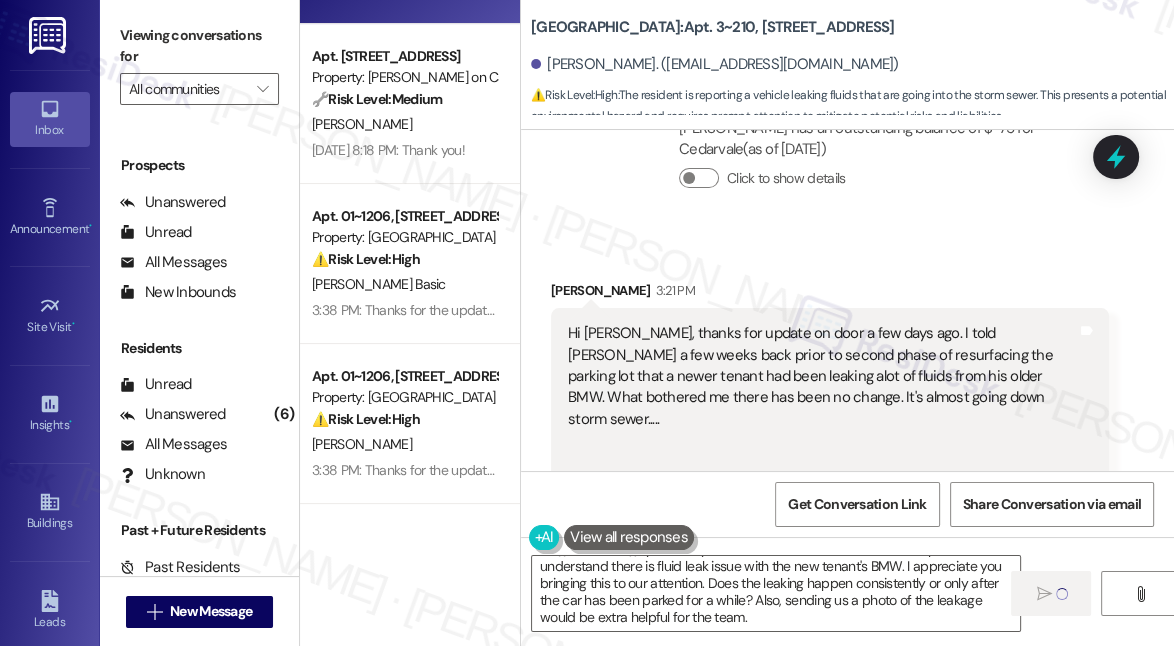 type 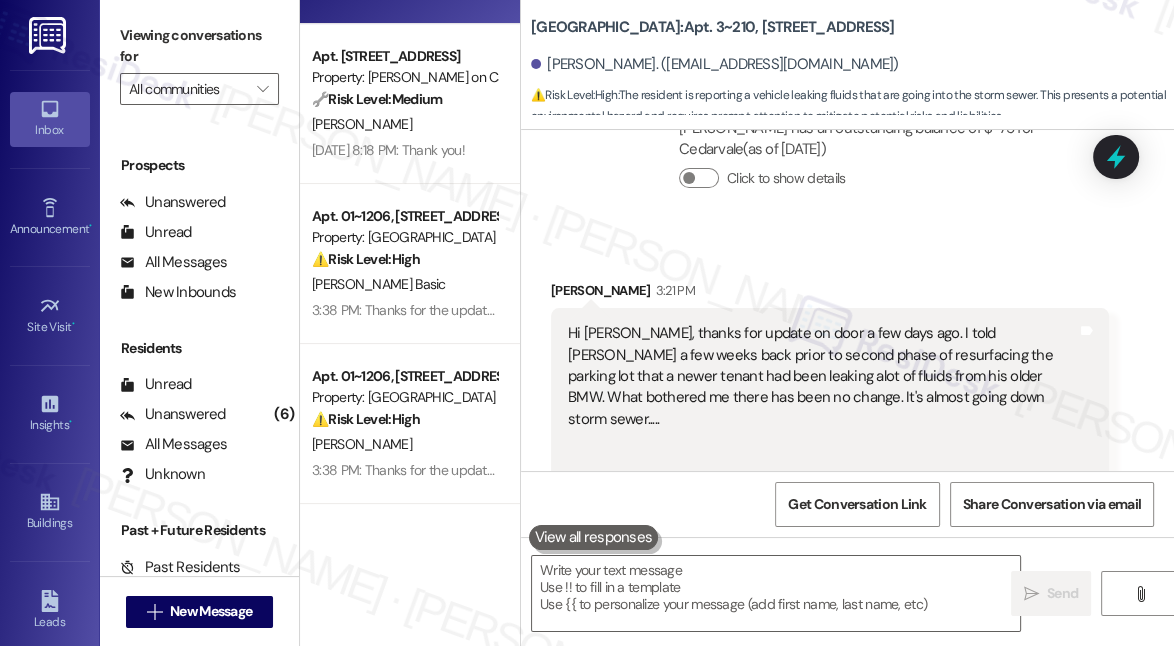 scroll, scrollTop: 0, scrollLeft: 0, axis: both 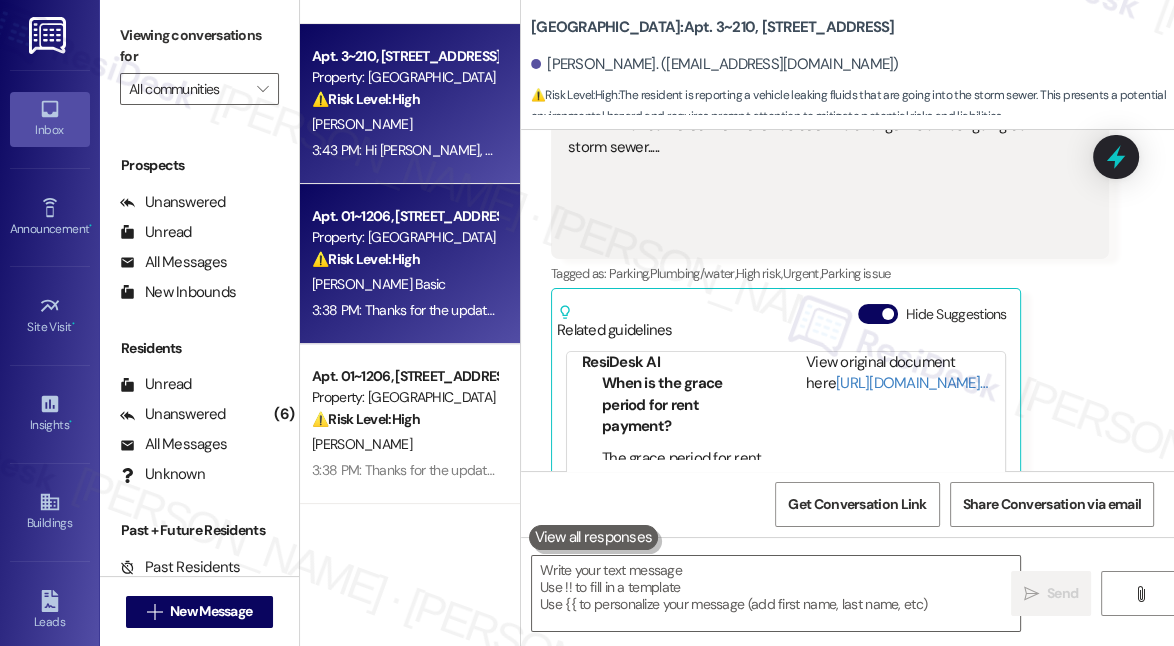 click on "⚠️  Risk Level:  High The residents have been without internet since [DATE], which is impacting their work. They were previously working with another staff member, [PERSON_NAME], and are now being told to contact customer service instead of receiving a direct update. This indicates a potential breakdown in communication and an unresolved issue that is affecting essential services." at bounding box center (404, 259) 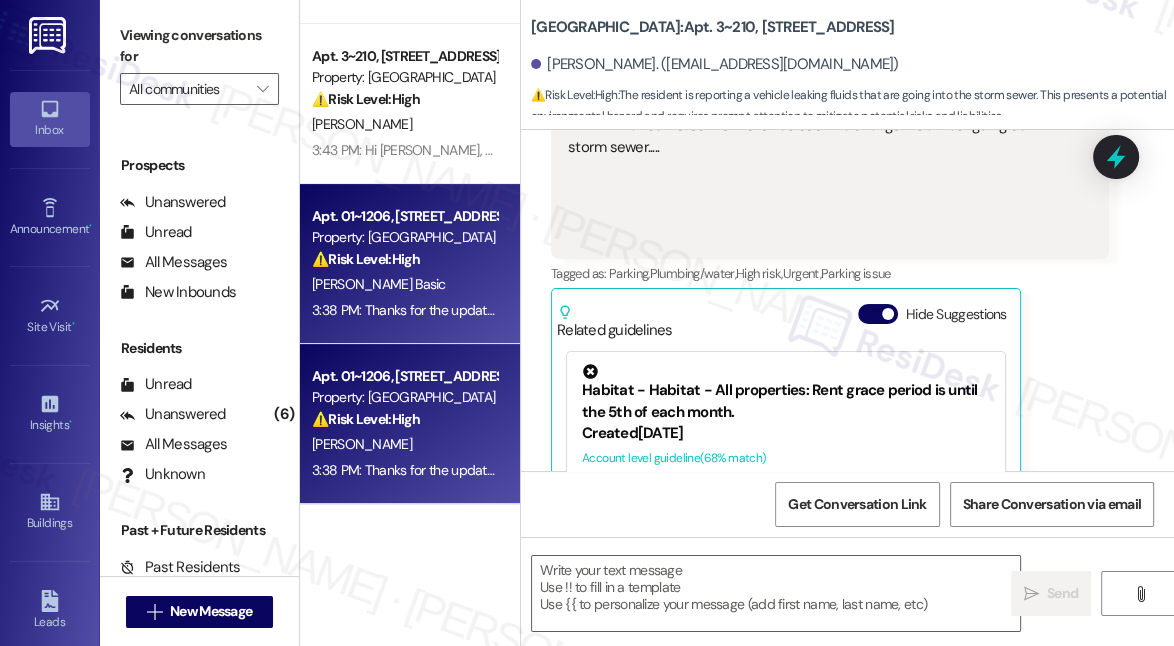 type on "Fetching suggested responses. Please feel free to read through the conversation in the meantime." 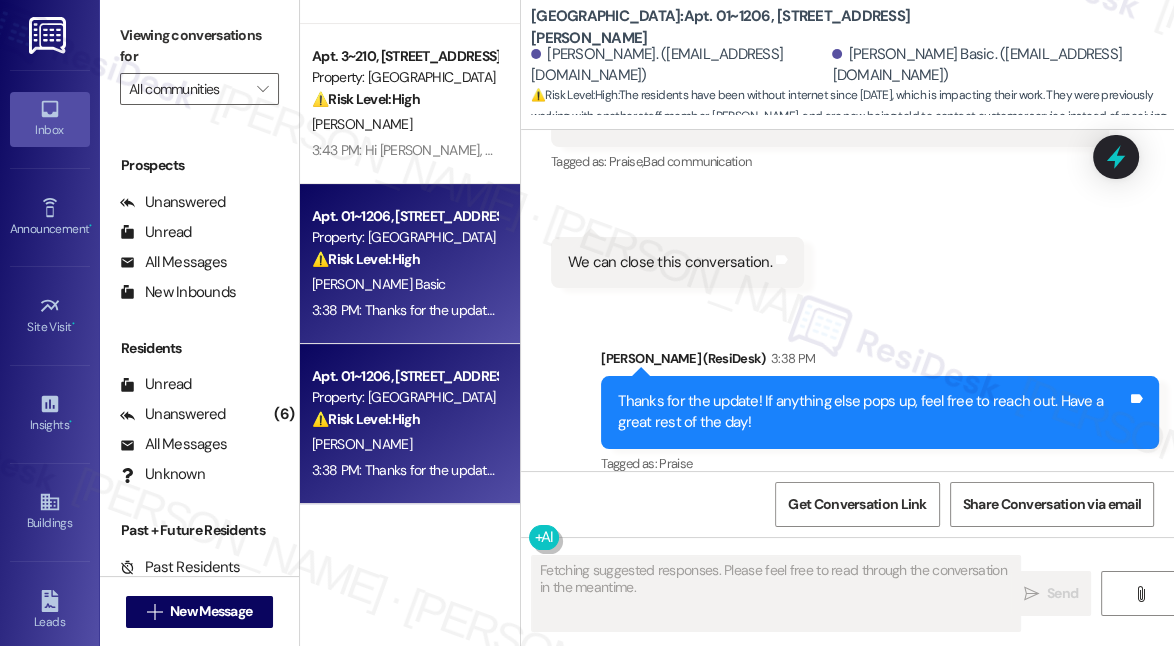 scroll, scrollTop: 2052, scrollLeft: 0, axis: vertical 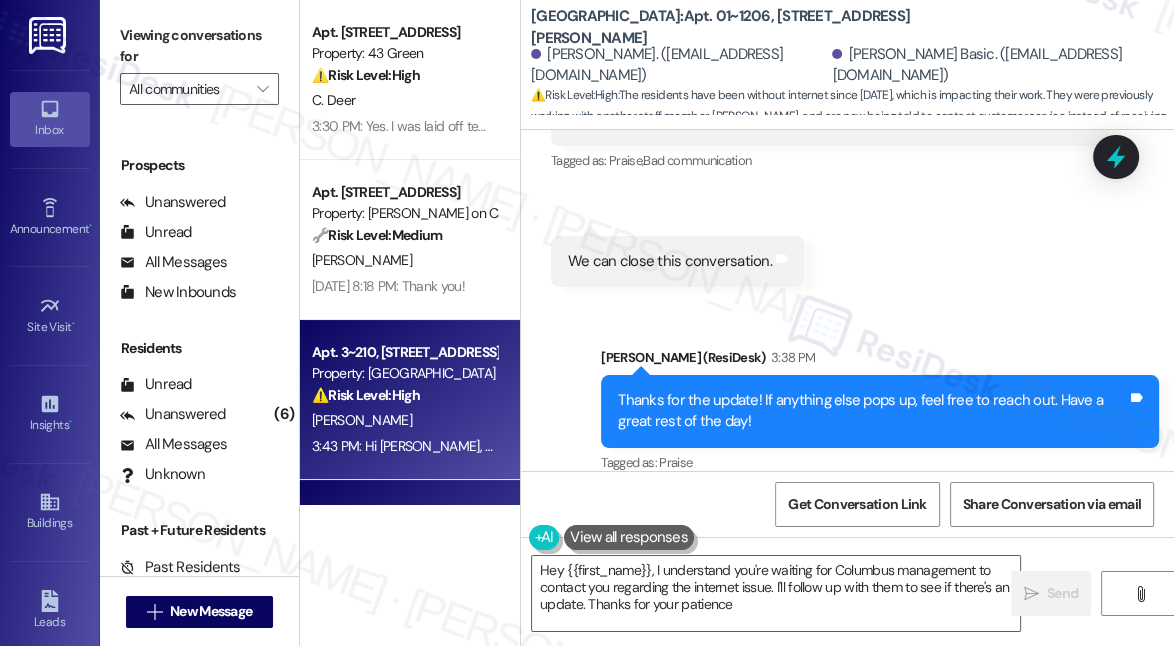 type on "Hey {{first_name}}, I understand you're waiting for Columbus management to contact you regarding the internet issue. I'll follow up with them to see if there's an update. Thanks for your patience!" 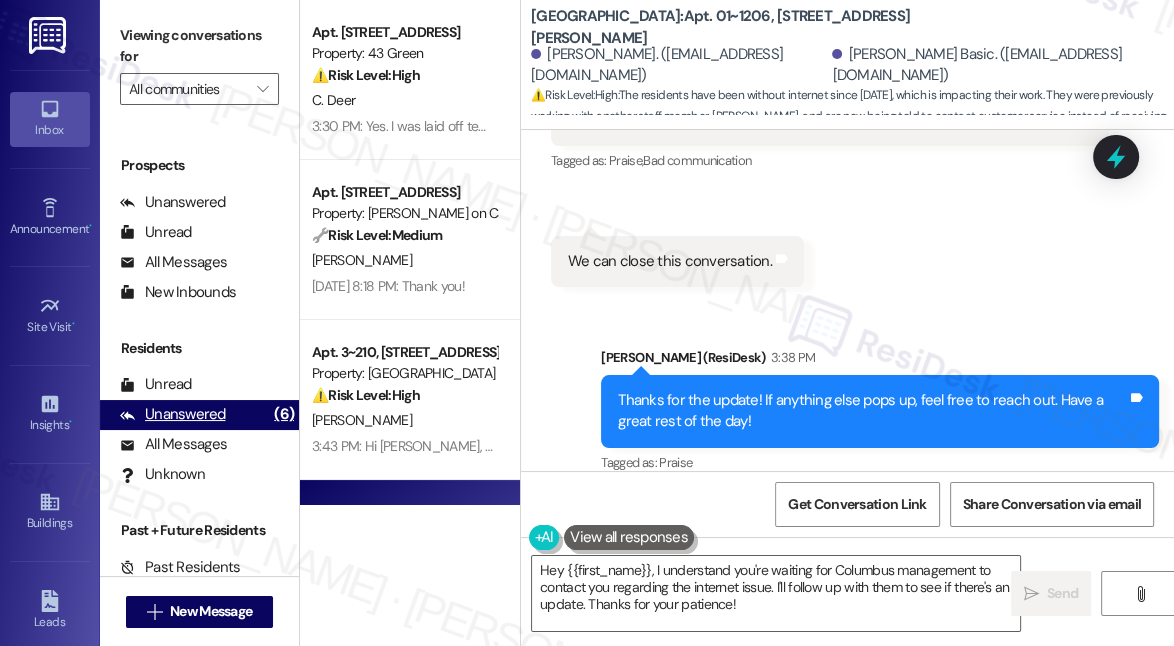 click on "Unanswered (6)" at bounding box center [199, 415] 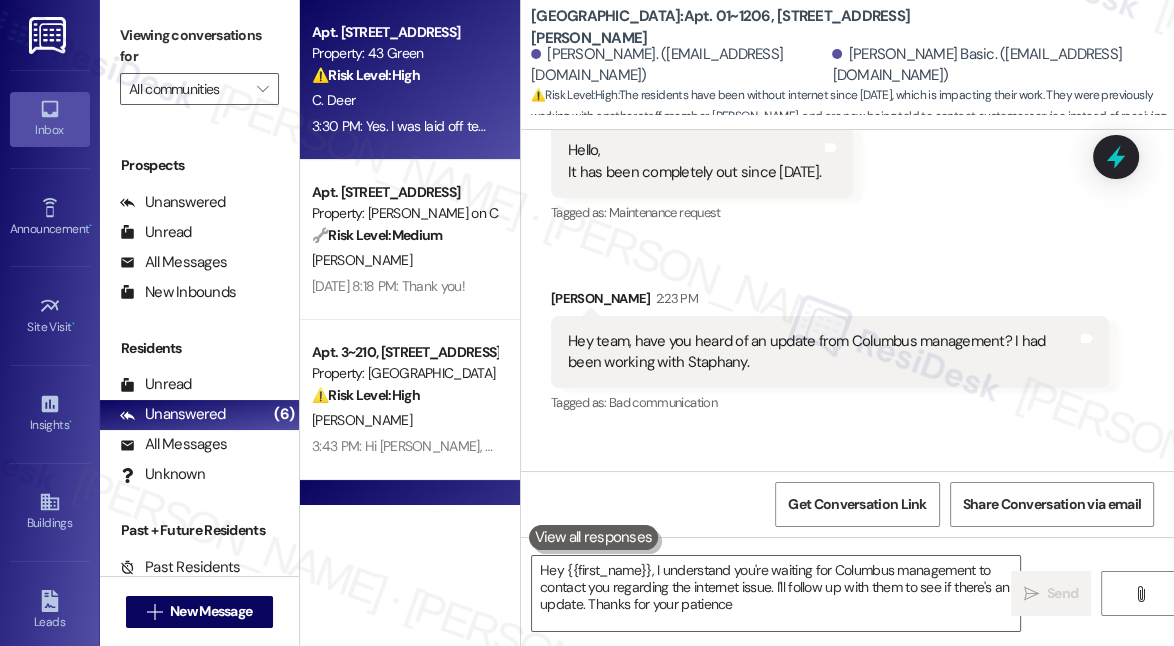 type on "Hey {{first_name}}, I understand you're waiting for Columbus management to contact you regarding the internet issue. I'll follow up with them to see if there's an update. Thanks for your patience!" 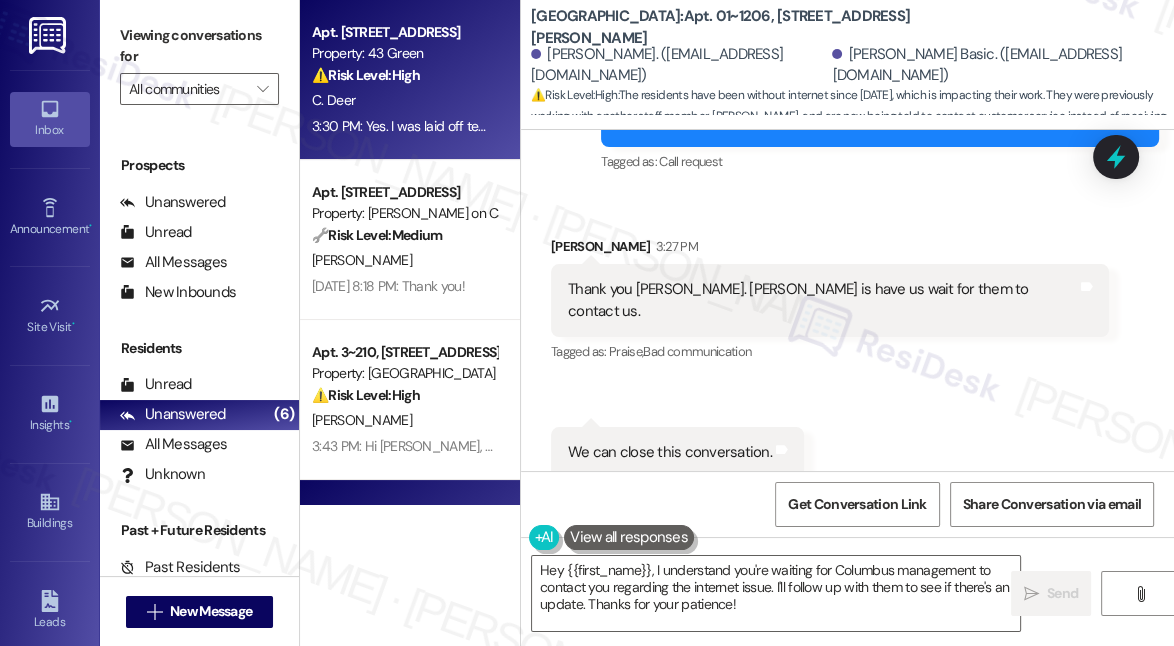 click on "⚠️  Risk Level:  High The resident is reporting a temporary layoff and potential inability to pay rent on time due to delayed CPS funds. This constitutes a financial concern and potential risk mitigation scenario." at bounding box center [404, 75] 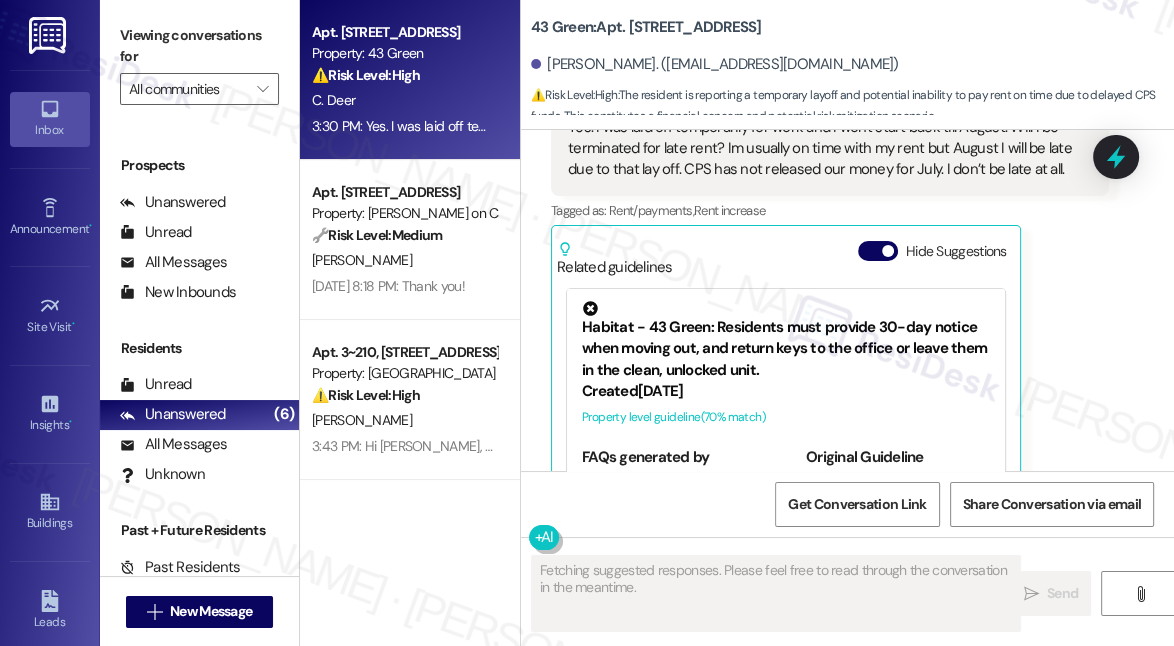scroll, scrollTop: 3298, scrollLeft: 0, axis: vertical 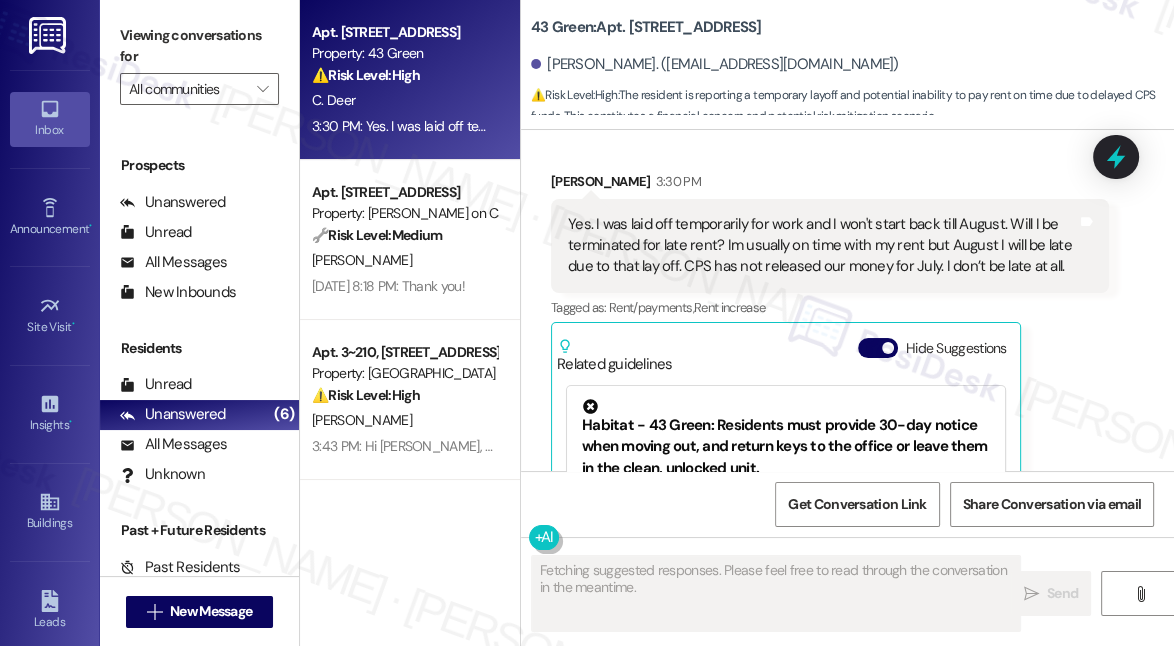 click on "Yes. I was laid off temporarily for work and I won't start back till August. Will I be terminated for late rent? Im usually on time with my rent but August I will be late due to that lay off. CPS has not released our money for July. I don’t be late at all." at bounding box center [822, 246] 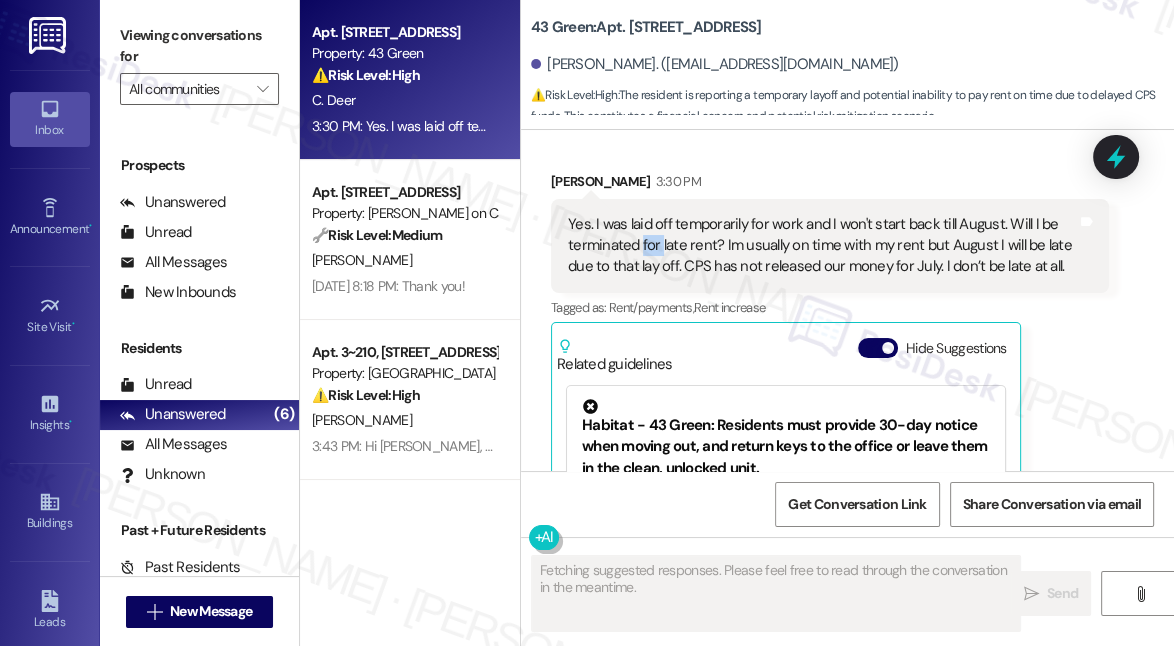 click on "Yes. I was laid off temporarily for work and I won't start back till August. Will I be terminated for late rent? Im usually on time with my rent but August I will be late due to that lay off. CPS has not released our money for July. I don’t be late at all." at bounding box center [822, 246] 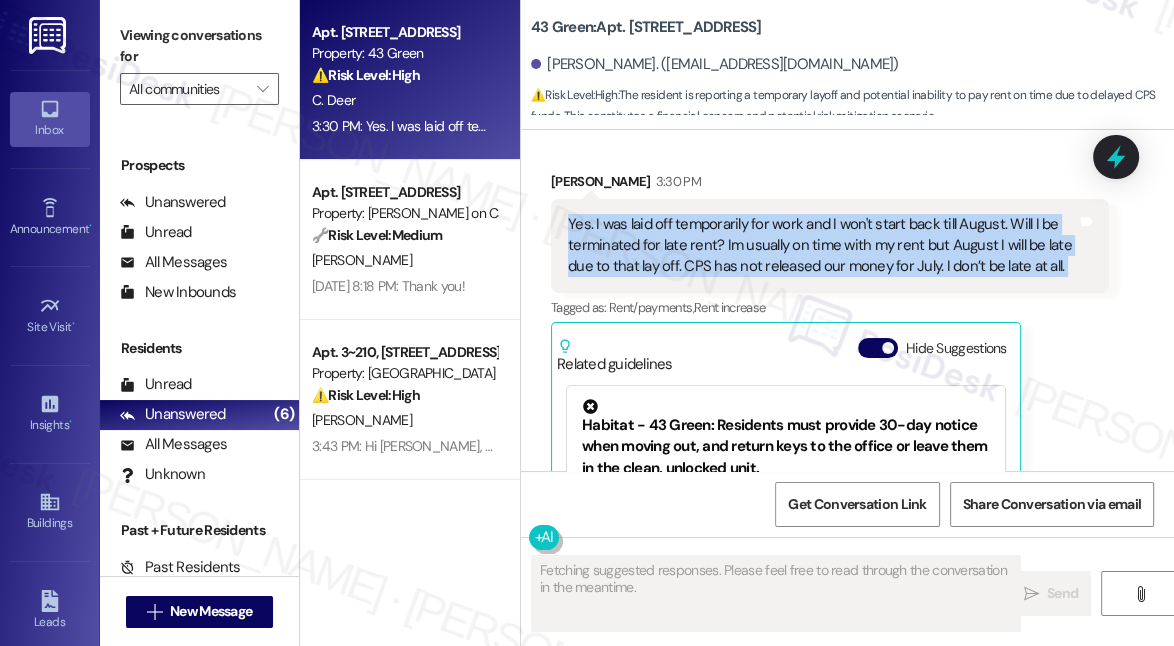 click on "Yes. I was laid off temporarily for work and I won't start back till August. Will I be terminated for late rent? Im usually on time with my rent but August I will be late due to that lay off. CPS has not released our money for July. I don’t be late at all." at bounding box center [822, 246] 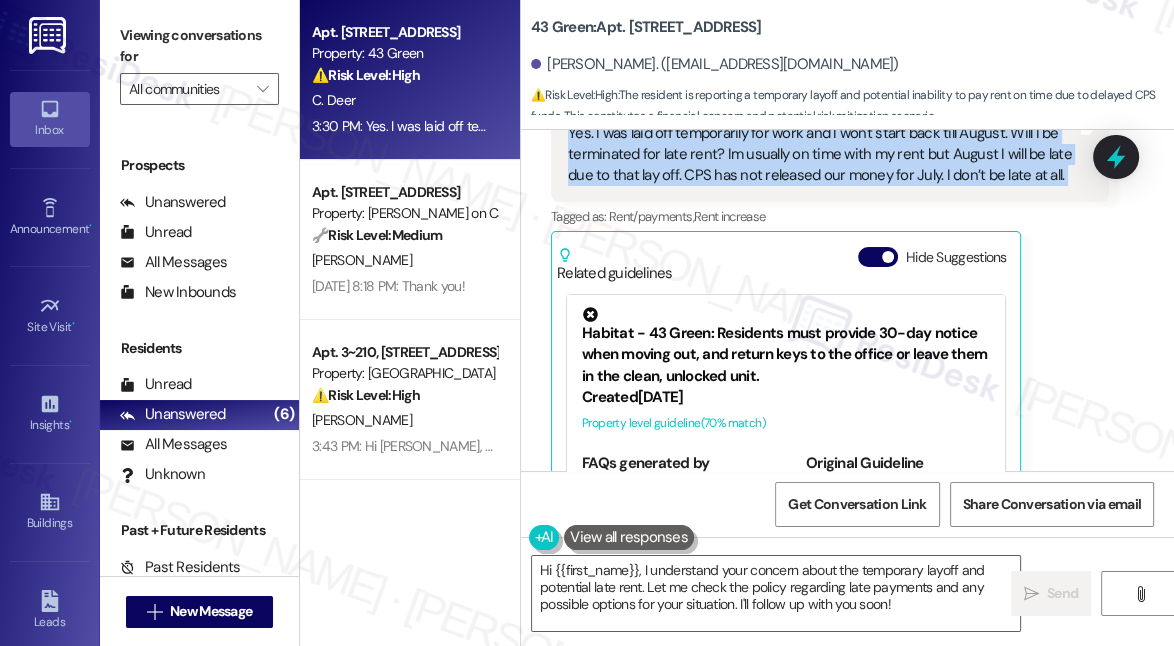 scroll, scrollTop: 3298, scrollLeft: 0, axis: vertical 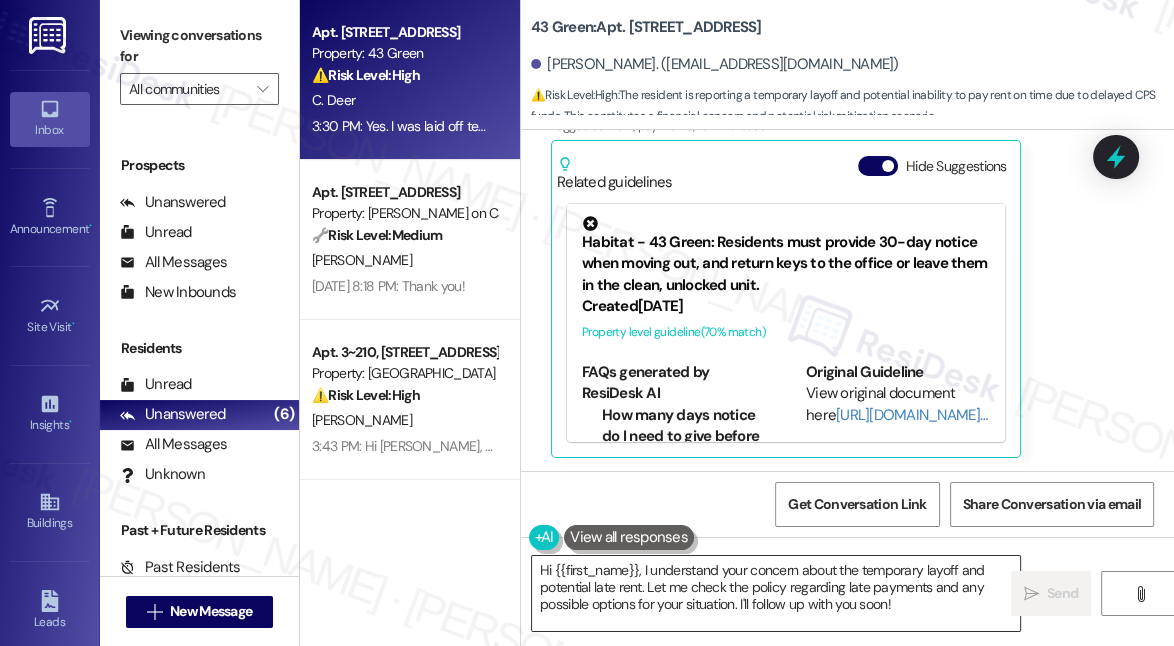 click on "Hi {{first_name}}, I understand your concern about the temporary layoff and potential late rent. Let me check the policy regarding late payments and any possible options for your situation. I'll follow up with you soon!" at bounding box center (776, 593) 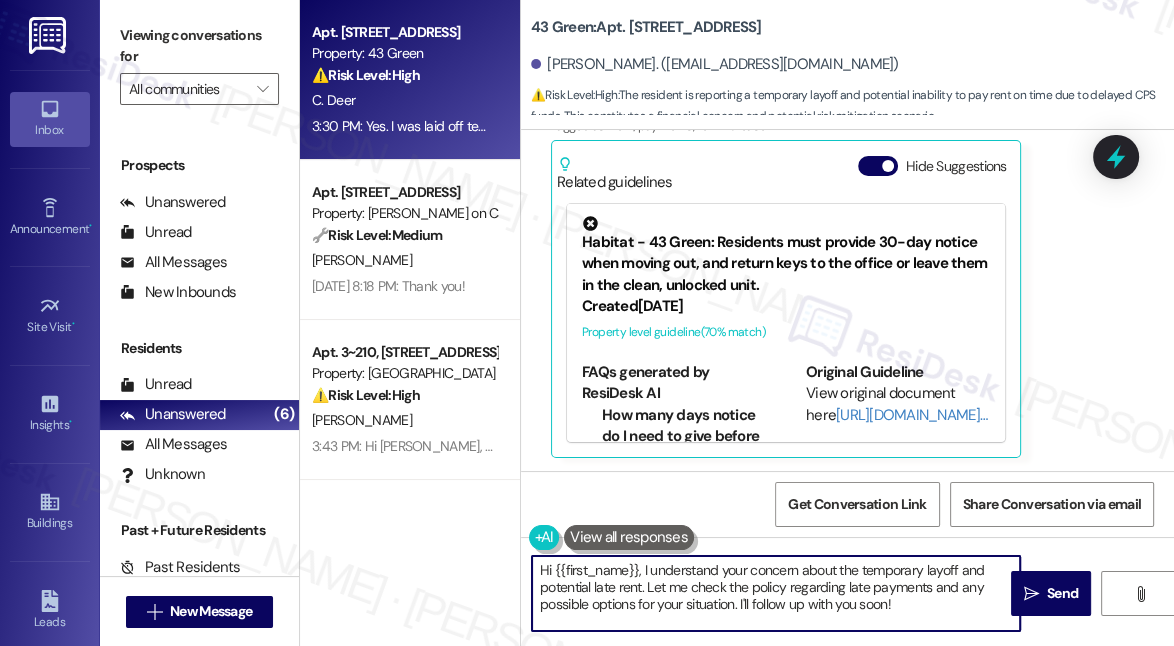 click on "Hi {{first_name}}, I understand your concern about the temporary layoff and potential late rent. Let me check the policy regarding late payments and any possible options for your situation. I'll follow up with you soon!" at bounding box center (776, 593) 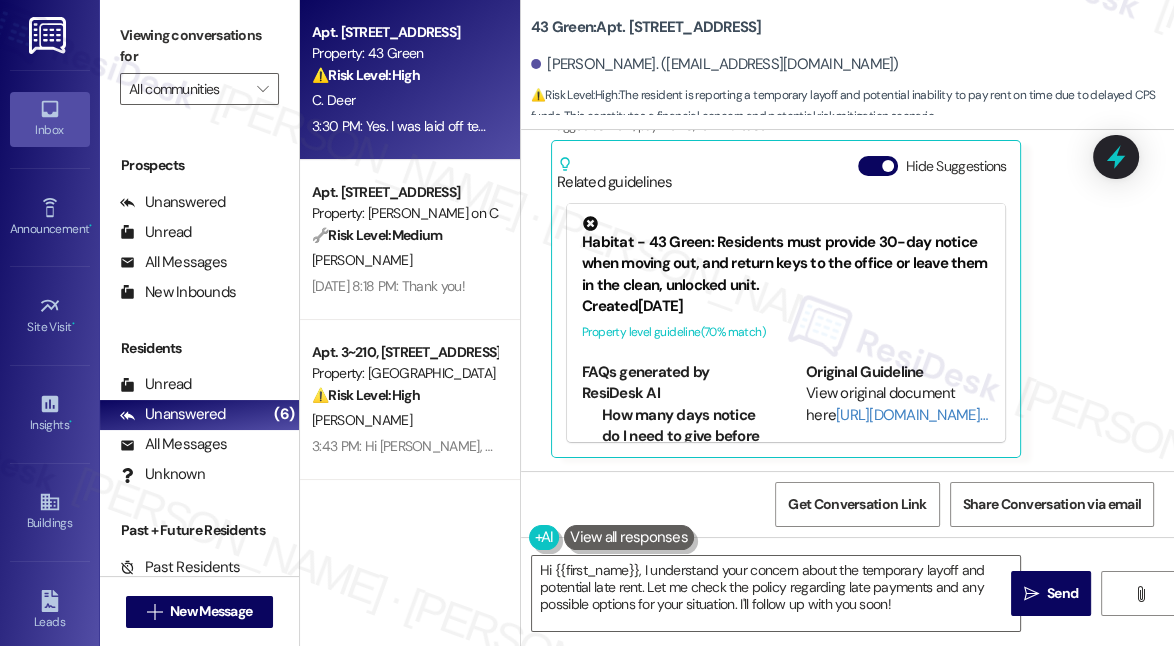 drag, startPoint x: 1112, startPoint y: 95, endPoint x: 1064, endPoint y: 107, distance: 49.47727 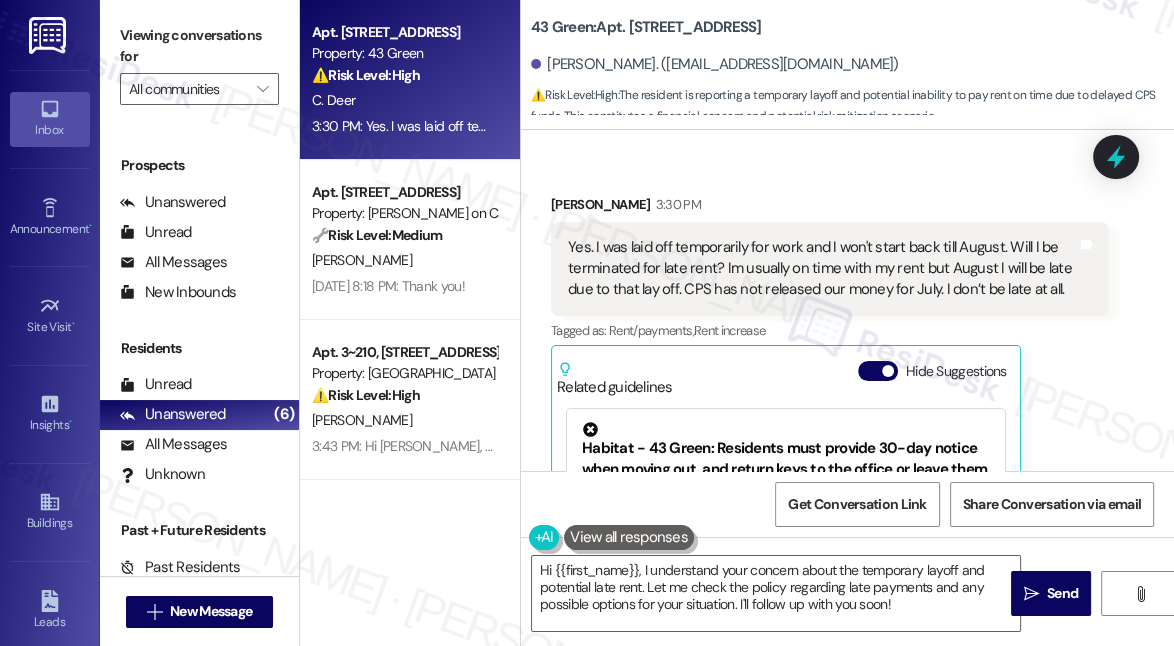 scroll, scrollTop: 3117, scrollLeft: 0, axis: vertical 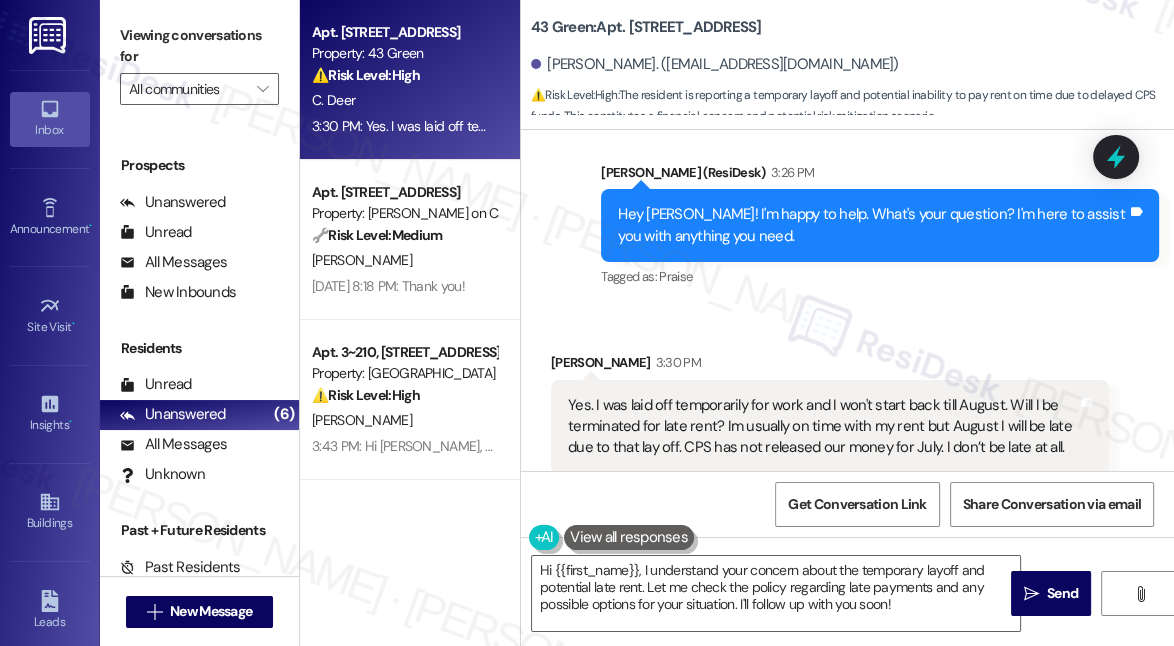 click on "Yes. I was laid off temporarily for work and I won't start back till August. Will I be terminated for late rent? Im usually on time with my rent but August I will be late due to that lay off. CPS has not released our money for July. I don’t be late at all.  Tags and notes" at bounding box center [830, 427] 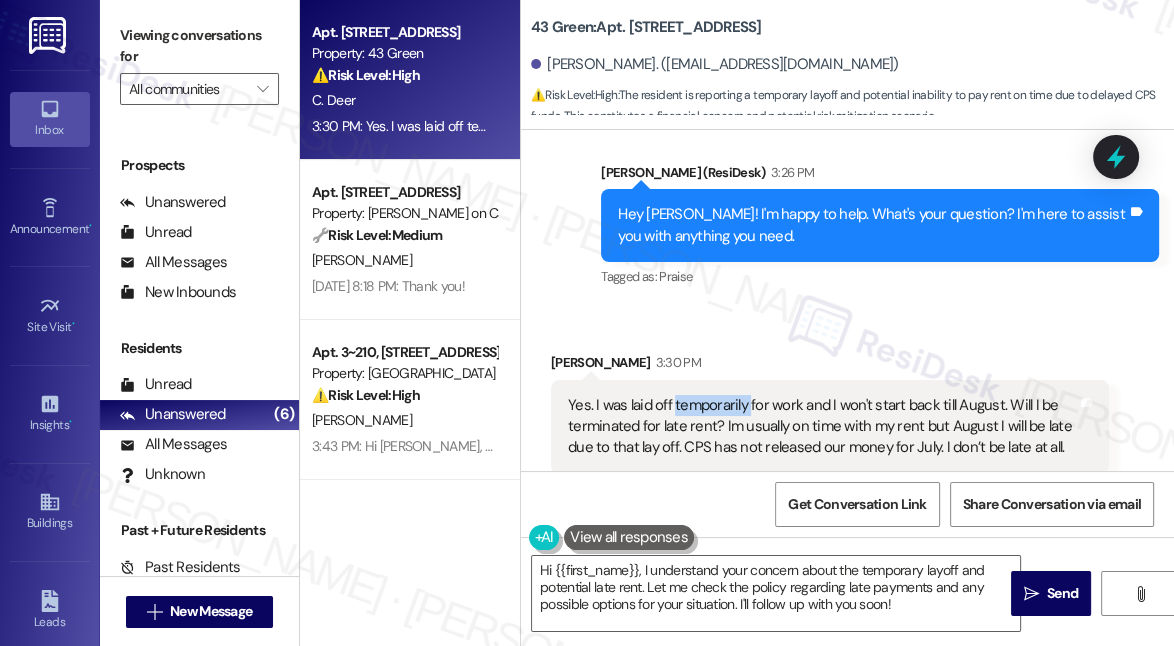 click on "Yes. I was laid off temporarily for work and I won't start back till August. Will I be terminated for late rent? Im usually on time with my rent but August I will be late due to that lay off. CPS has not released our money for July. I don’t be late at all.  Tags and notes" at bounding box center (830, 427) 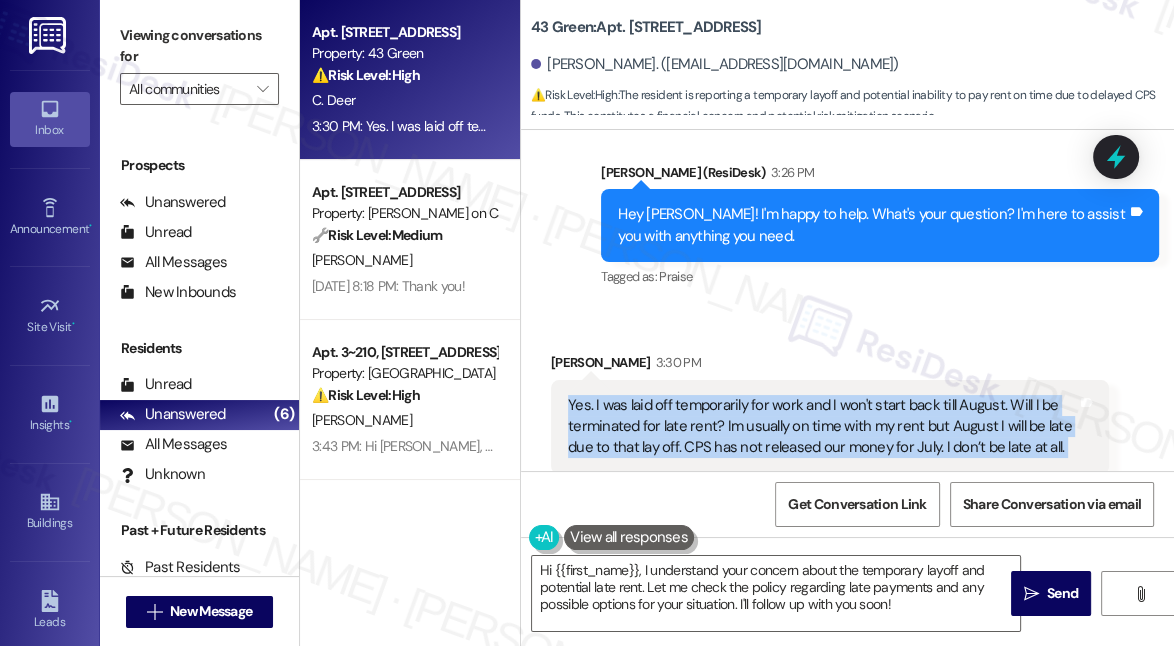 click on "Yes. I was laid off temporarily for work and I won't start back till August. Will I be terminated for late rent? Im usually on time with my rent but August I will be late due to that lay off. CPS has not released our money for July. I don’t be late at all.  Tags and notes" at bounding box center (830, 427) 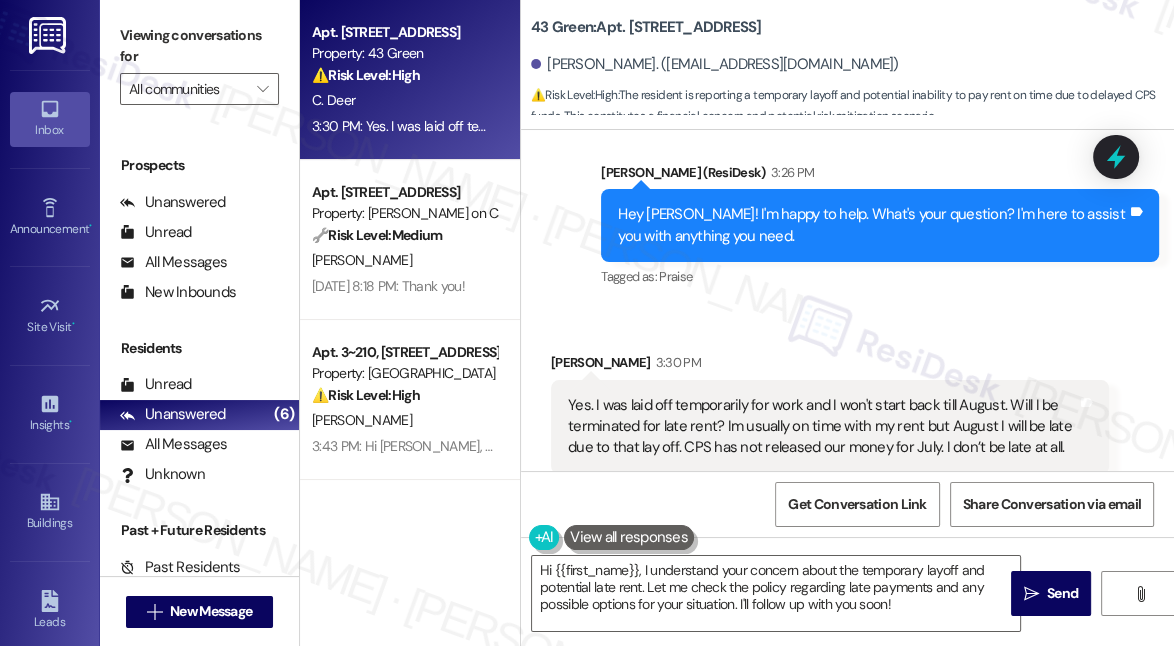 drag, startPoint x: 695, startPoint y: 388, endPoint x: 792, endPoint y: 112, distance: 292.54913 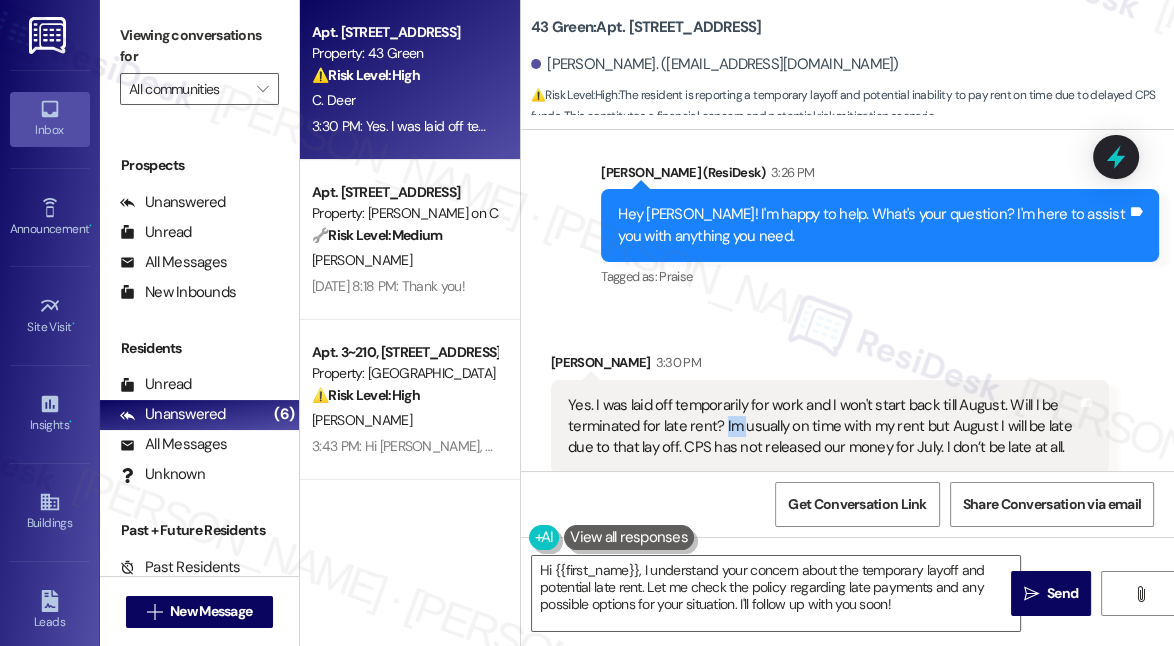 click on "Yes. I was laid off temporarily for work and I won't start back till August. Will I be terminated for late rent? Im usually on time with my rent but August I will be late due to that lay off. CPS has not released our money for July. I don’t be late at all." at bounding box center [822, 427] 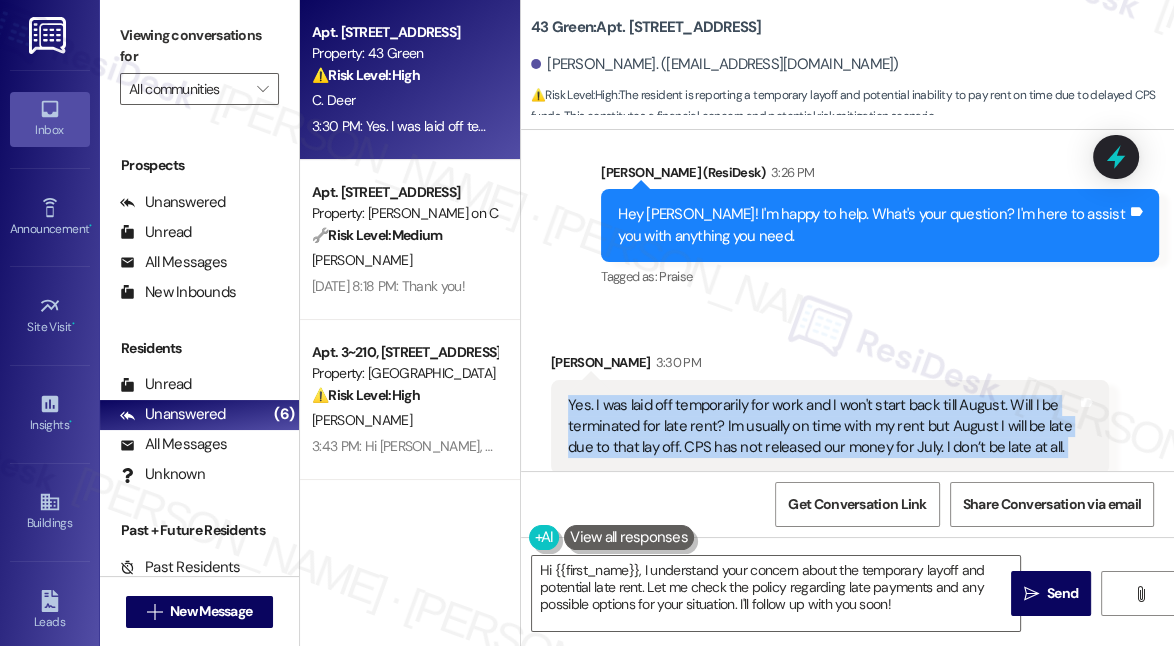click on "Yes. I was laid off temporarily for work and I won't start back till August. Will I be terminated for late rent? Im usually on time with my rent but August I will be late due to that lay off. CPS has not released our money for July. I don’t be late at all." at bounding box center (822, 427) 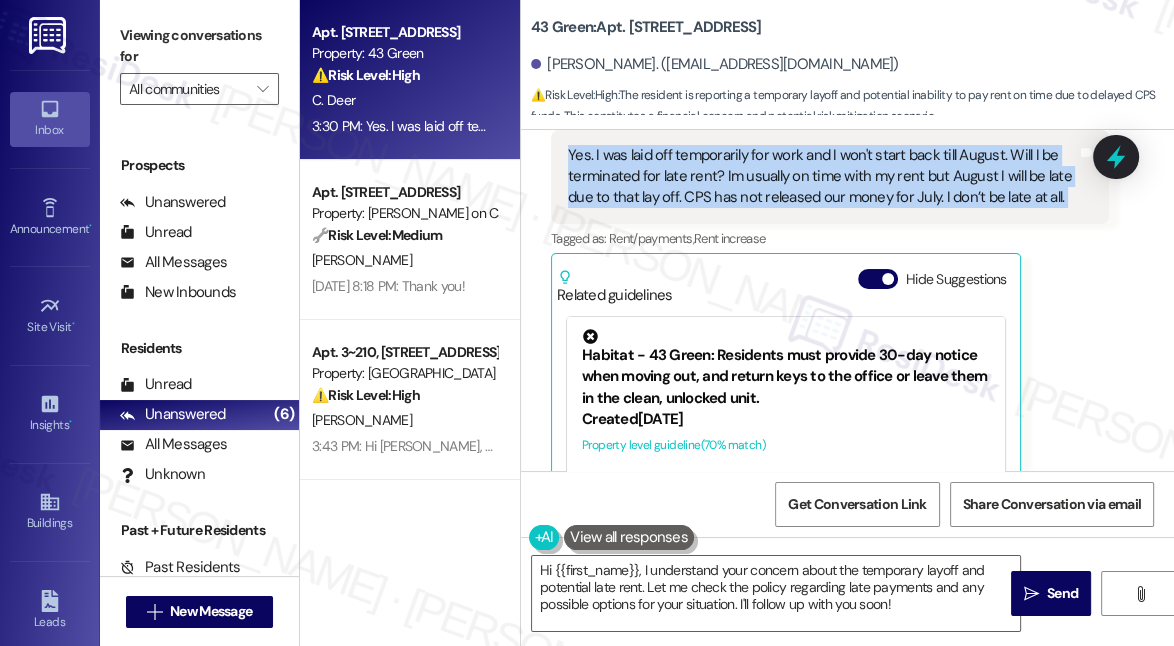 scroll, scrollTop: 3480, scrollLeft: 0, axis: vertical 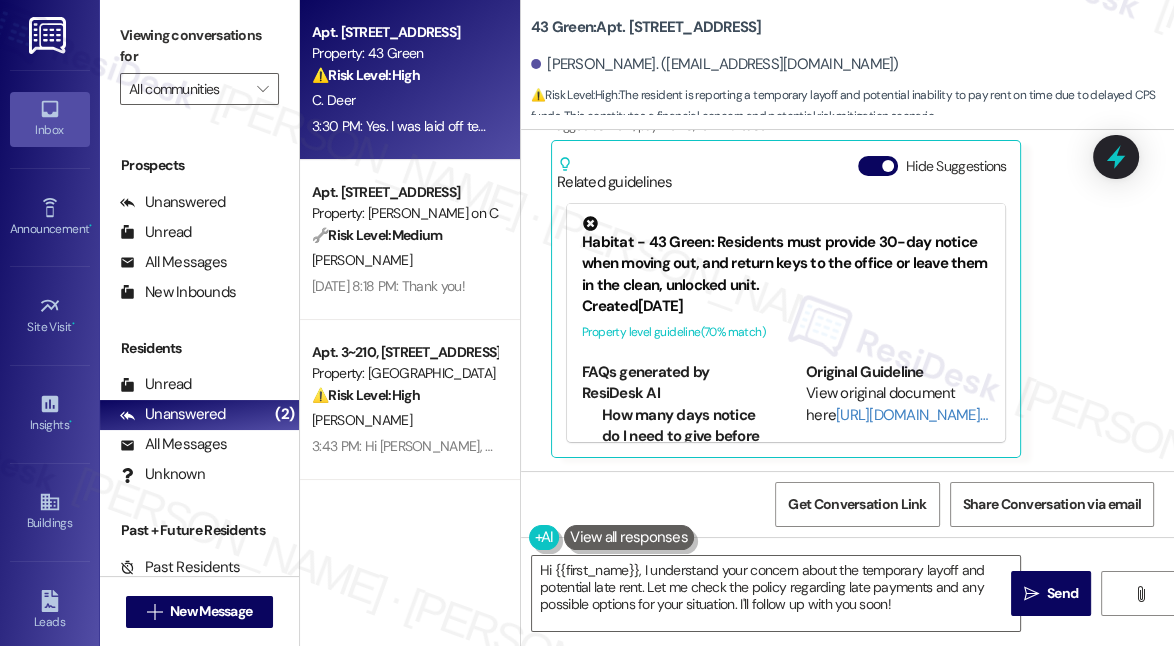click on "[PERSON_NAME] 3:30 PM Yes. I was laid off temporarily for work and I won't start back till August. Will I be terminated for late rent? Im usually on time with my rent but August I will be late due to that lay off. CPS has not released our money for July. I don’t be late at all.  Tags and notes Tagged as:   Rent/payments ,  Click to highlight conversations about Rent/payments Rent increase Click to highlight conversations about Rent increase  Related guidelines Hide Suggestions Habitat - 43 Green: Residents must provide 30-day notice when moving out, and return keys to the office or leave them in the clean, unlocked unit. Created  [DATE] Property level guideline  ( 70 % match) FAQs generated by ResiDesk AI How many days notice do I need to give before moving out? You need to give a 30-day notice before moving out. Where should I leave my keys when I move out? You can either return your keys to the office or leave them on the counter in the unlocked, clean unit. Original Guideline [URL][DOMAIN_NAME]…  (" at bounding box center (830, 223) 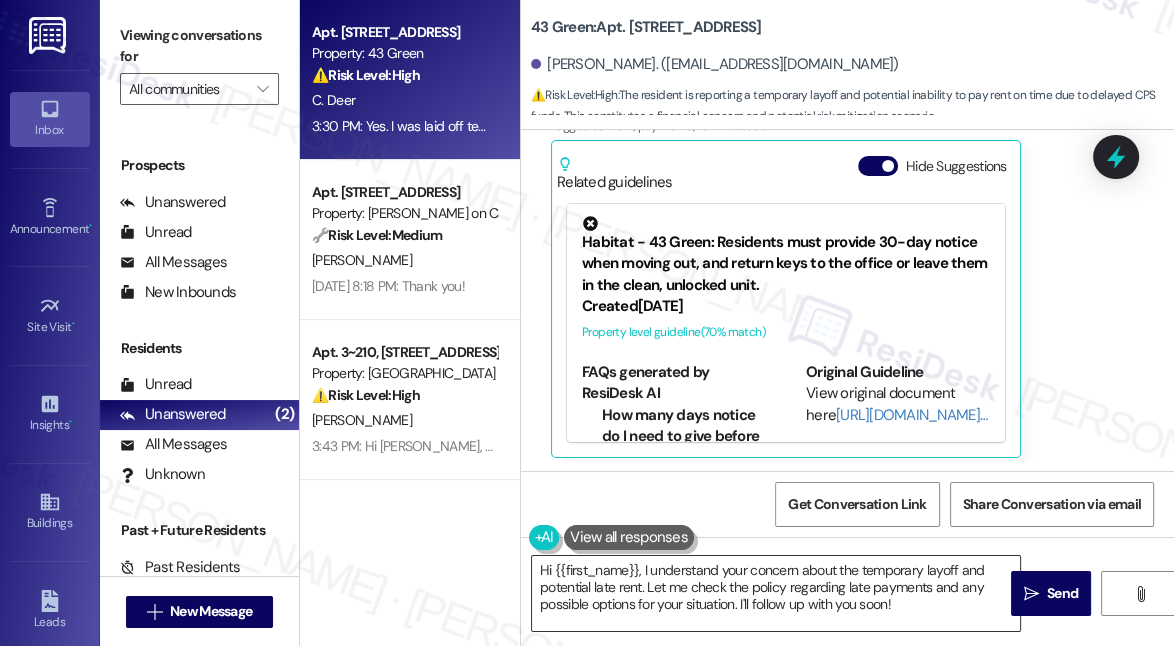 click on "Hi {{first_name}}, I understand your concern about the temporary layoff and potential late rent. Let me check the policy regarding late payments and any possible options for your situation. I'll follow up with you soon!" at bounding box center [776, 593] 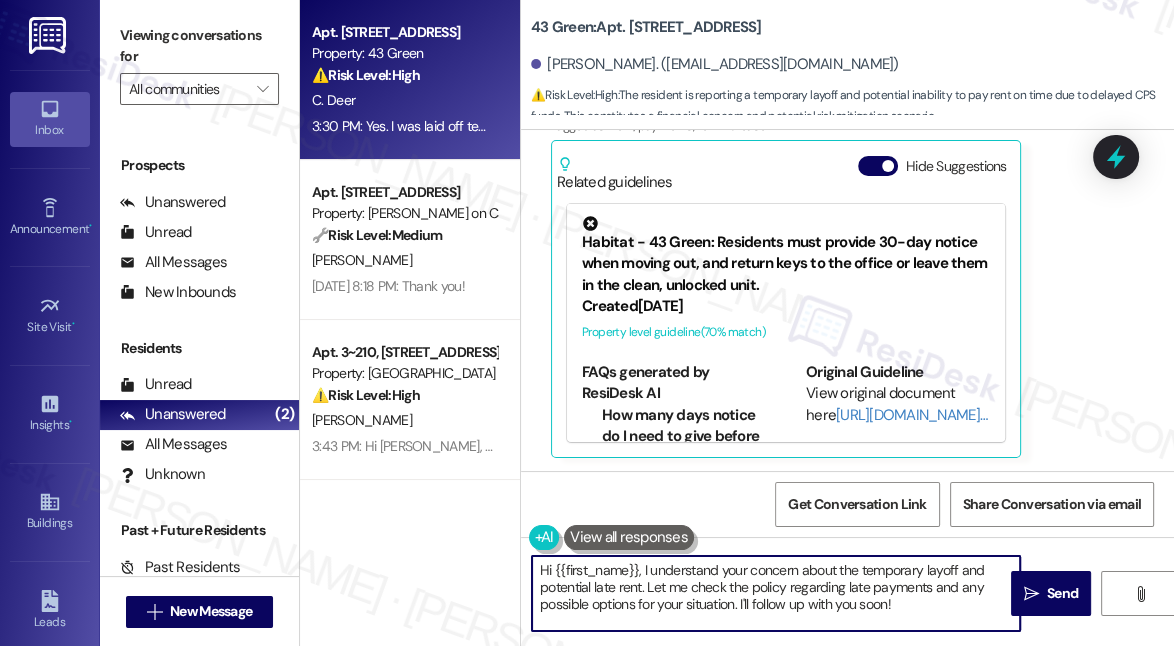 paste on "Thank you for sharing your situation. I'm really sorry to hear about your temporary layoff, and I completely understand your concern about the upcoming rent. We truly appreciate that you’re typically on time with payments, and I know this delay isn’t your usual pattern.
I’ll inform the site team about your situation and check what options might be available. In the meantime, could you let me know:" 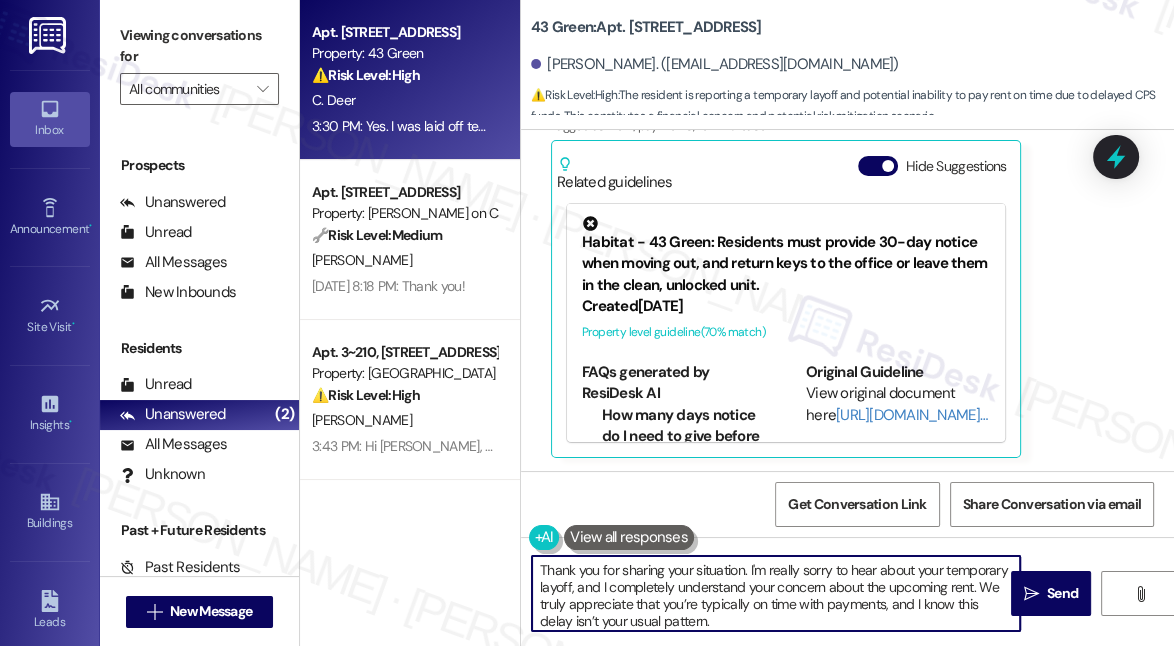 scroll, scrollTop: 85, scrollLeft: 0, axis: vertical 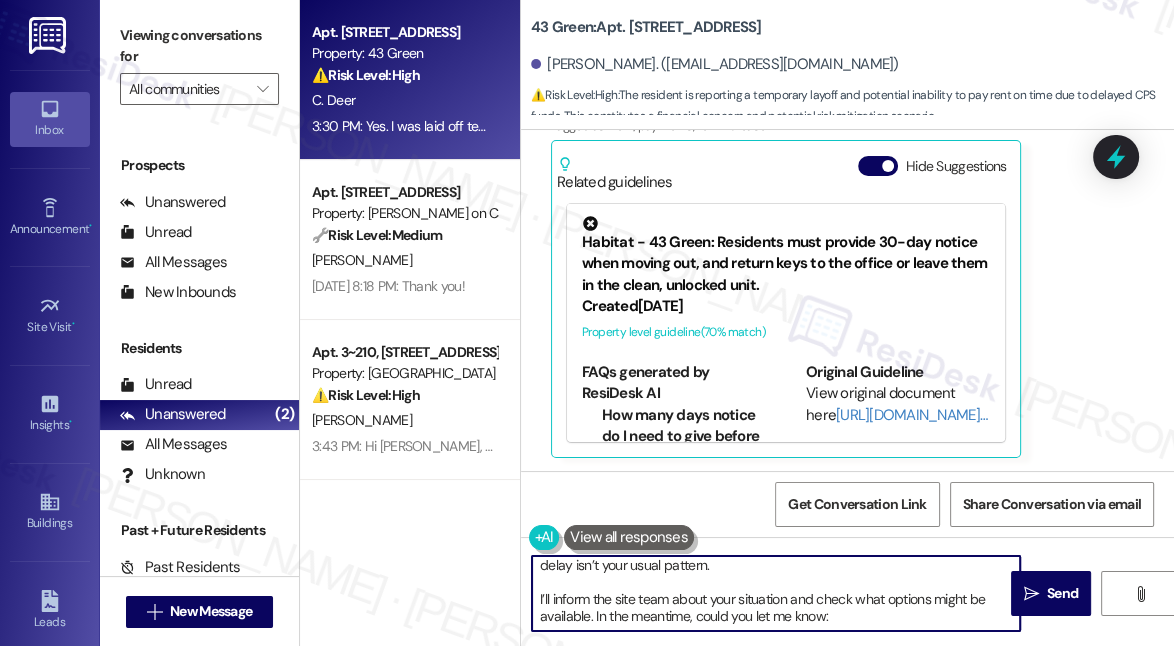 type on "Hi {{first_name}}, I understand your concern about the temporary layoff and potential late rent. Let me check the policy regarding late payments and any possible options for your situation. I'll follow up with you soon!" 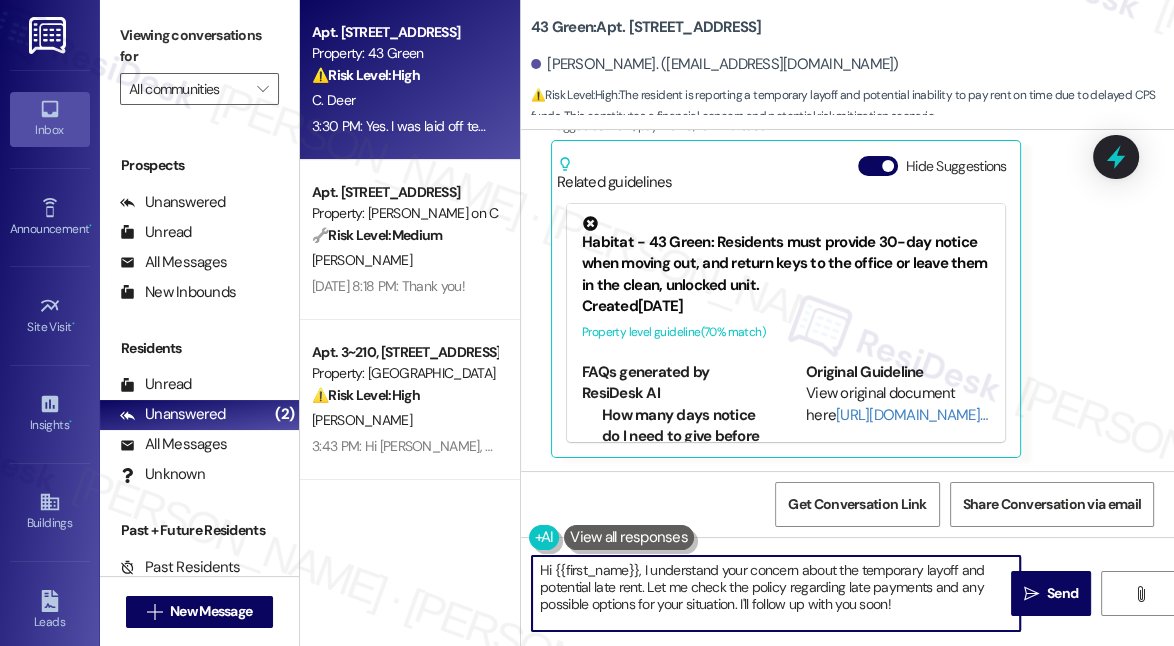 scroll, scrollTop: 0, scrollLeft: 0, axis: both 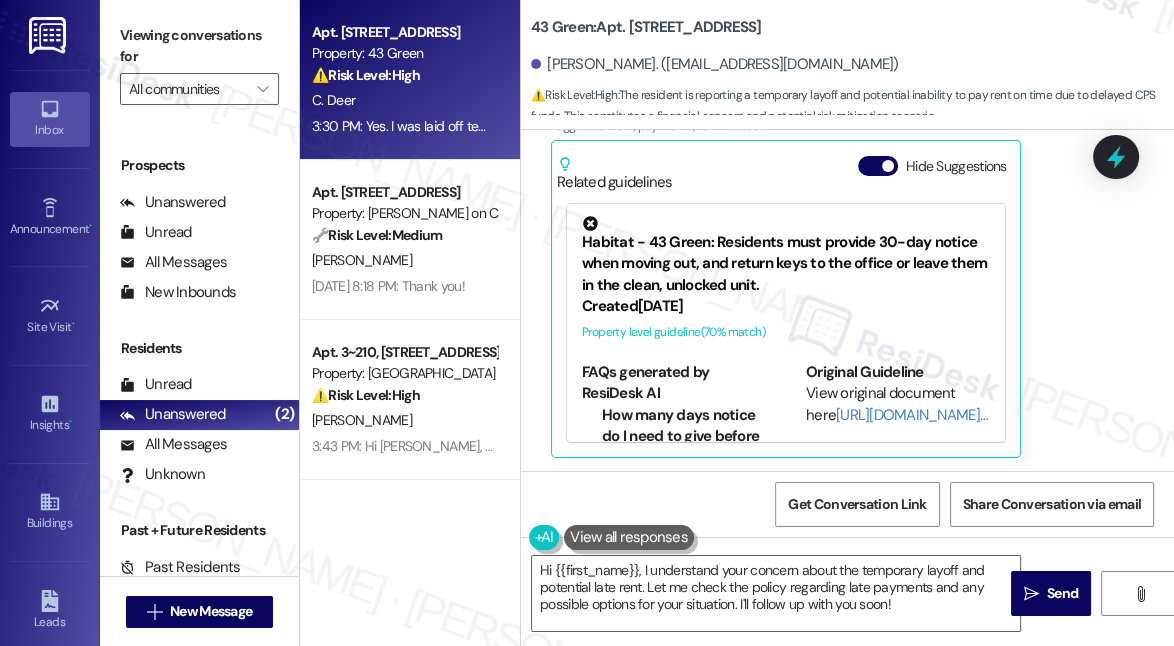 click on "[PERSON_NAME]. ([EMAIL_ADDRESS][DOMAIN_NAME])" at bounding box center [852, 65] 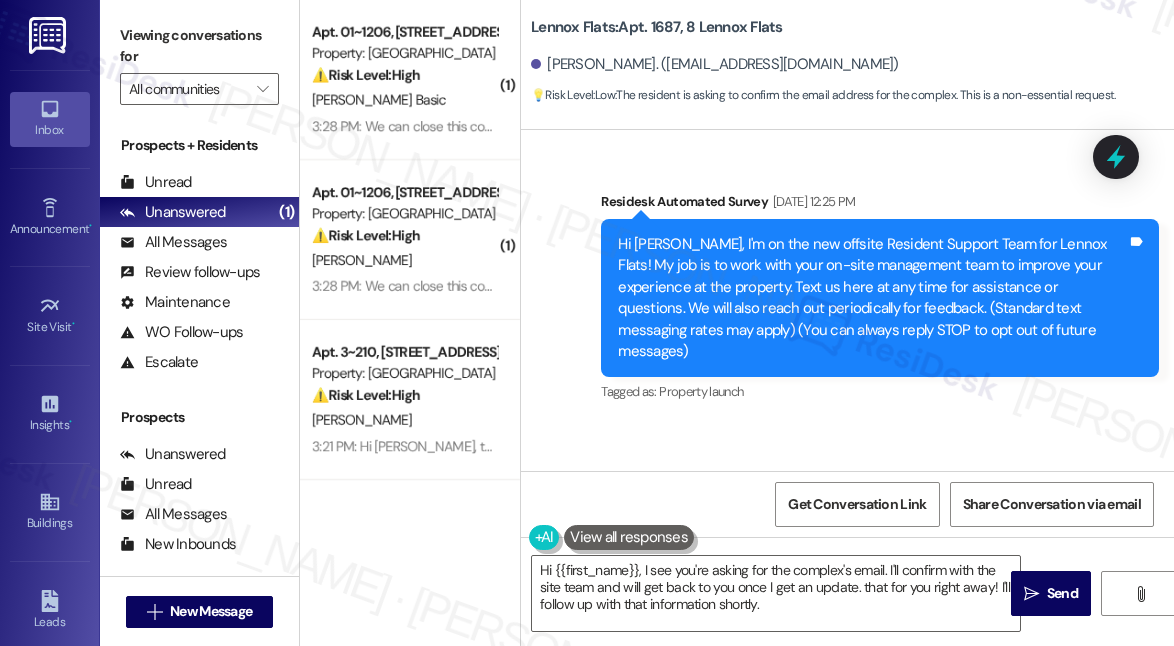 scroll, scrollTop: 0, scrollLeft: 0, axis: both 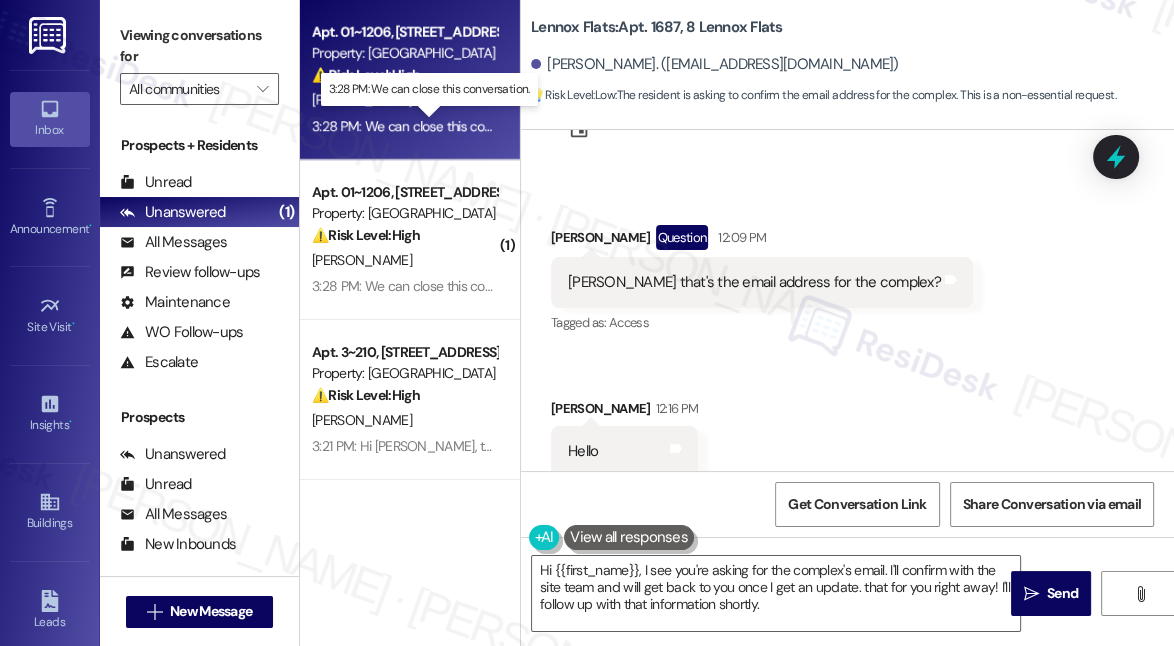 click on "3:28 PM: We can close this conversation.  3:28 PM: We can close this conversation." at bounding box center [429, 126] 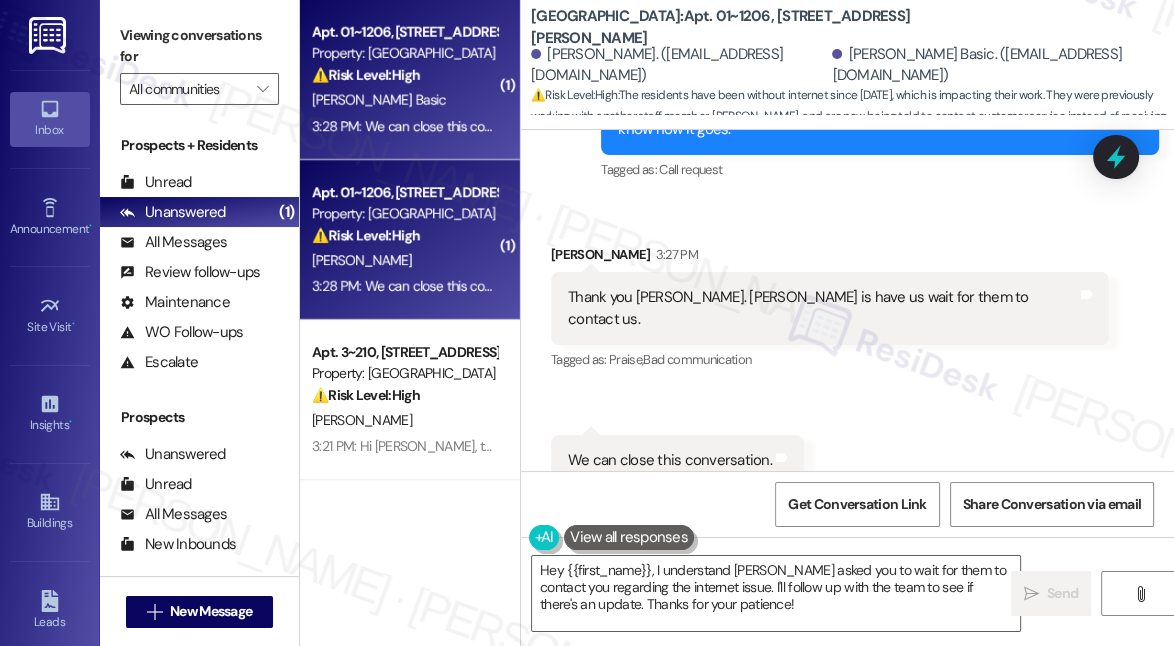 scroll, scrollTop: 1861, scrollLeft: 0, axis: vertical 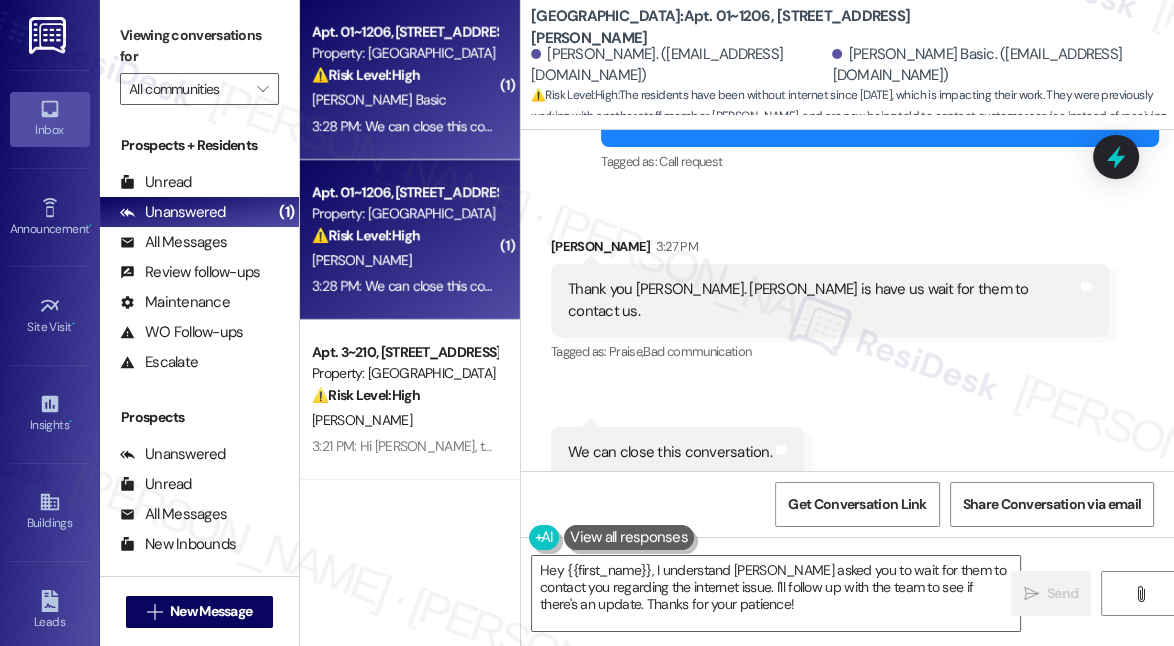 click on "Thank you [PERSON_NAME]. [PERSON_NAME] is have us wait for them to contact us." at bounding box center (822, 300) 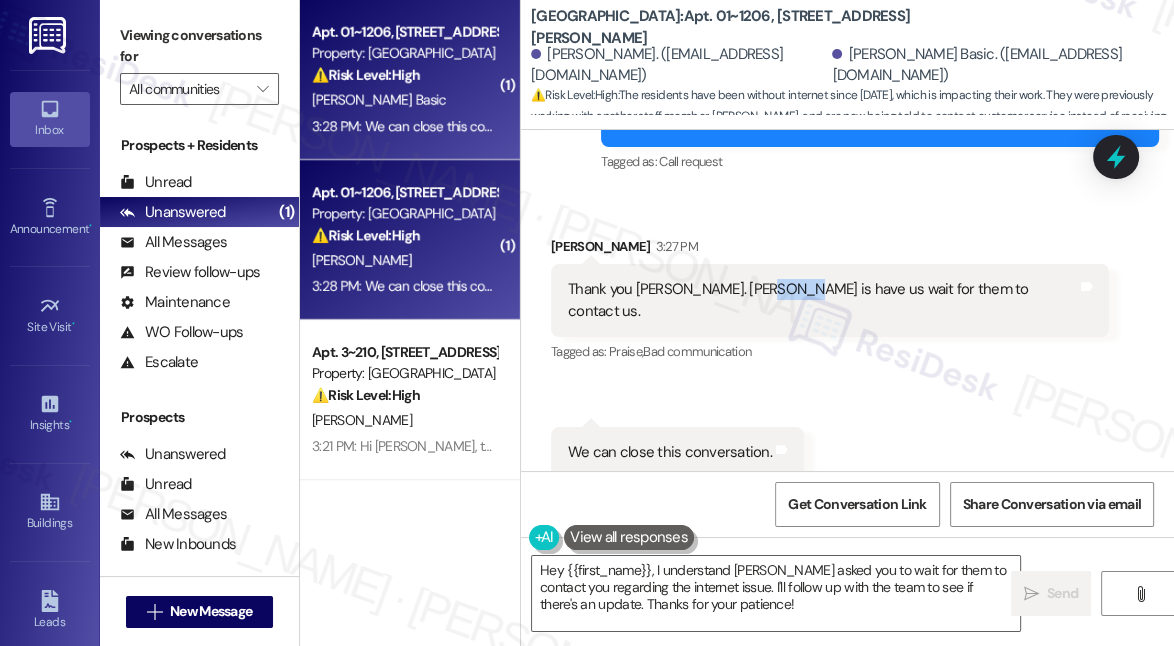click on "Thank you [PERSON_NAME]. [PERSON_NAME] is have us wait for them to contact us." at bounding box center [822, 300] 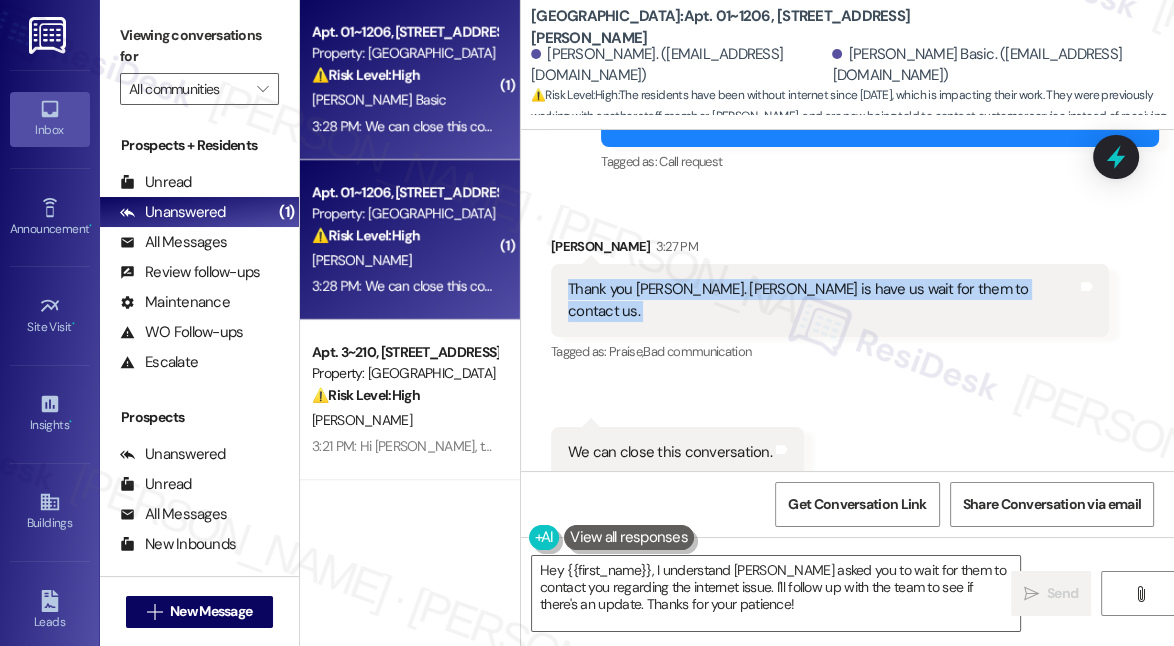 click on "Thank you [PERSON_NAME]. [PERSON_NAME] is have us wait for them to contact us." at bounding box center (822, 300) 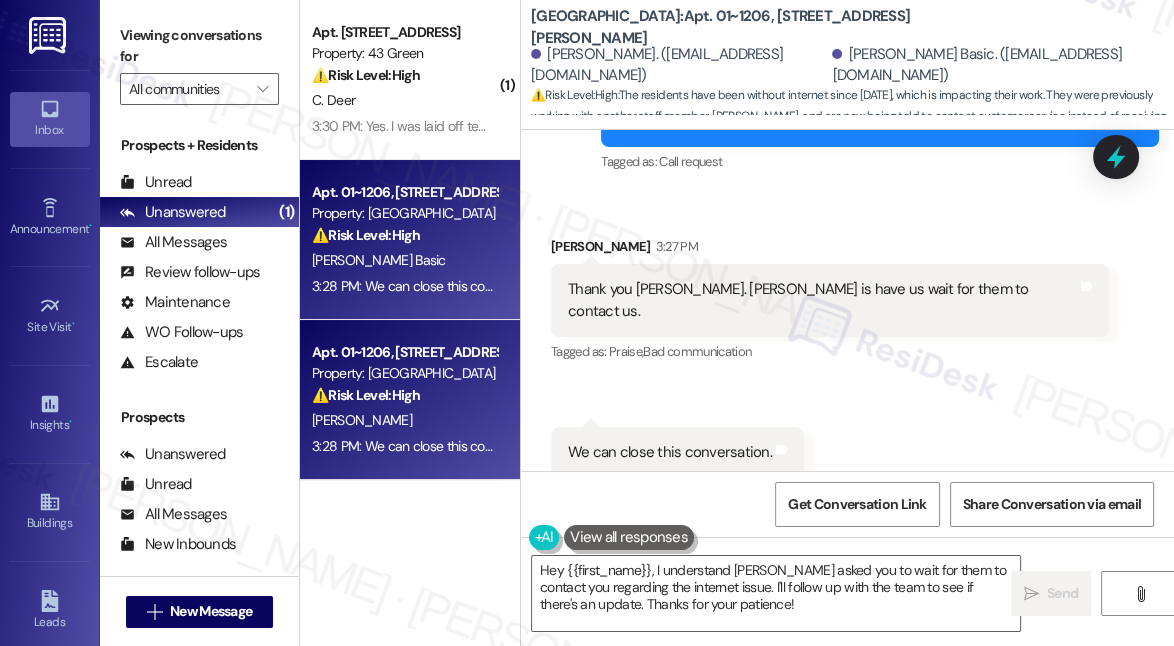 click on "We can close this conversation." at bounding box center [670, 452] 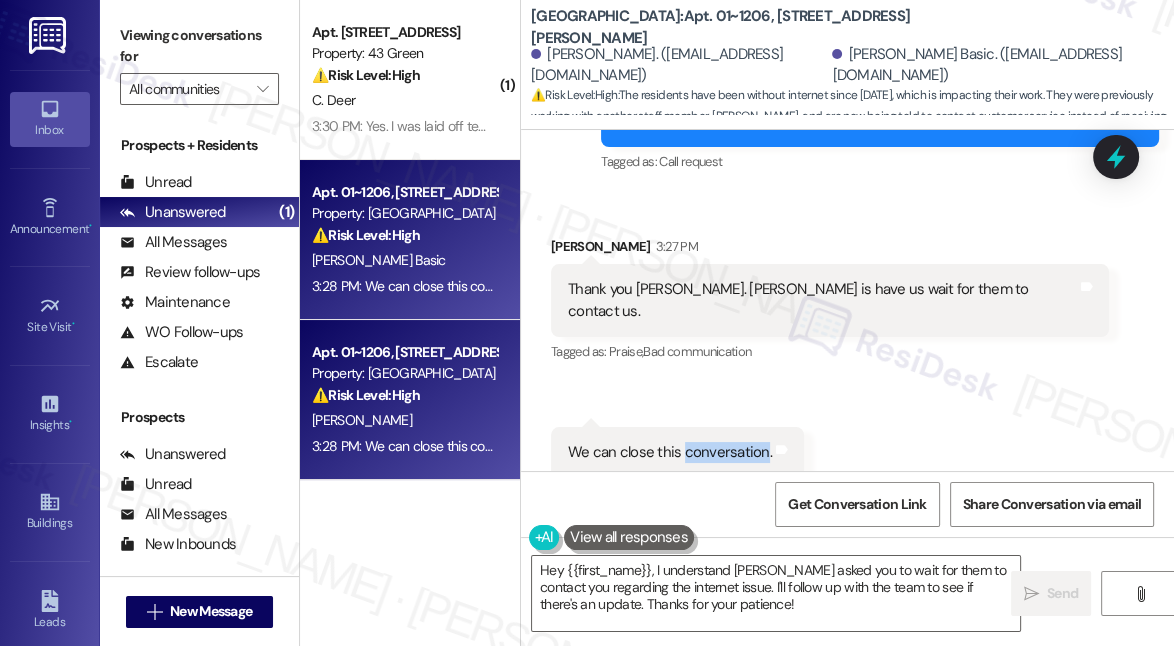 click on "We can close this conversation." at bounding box center [670, 452] 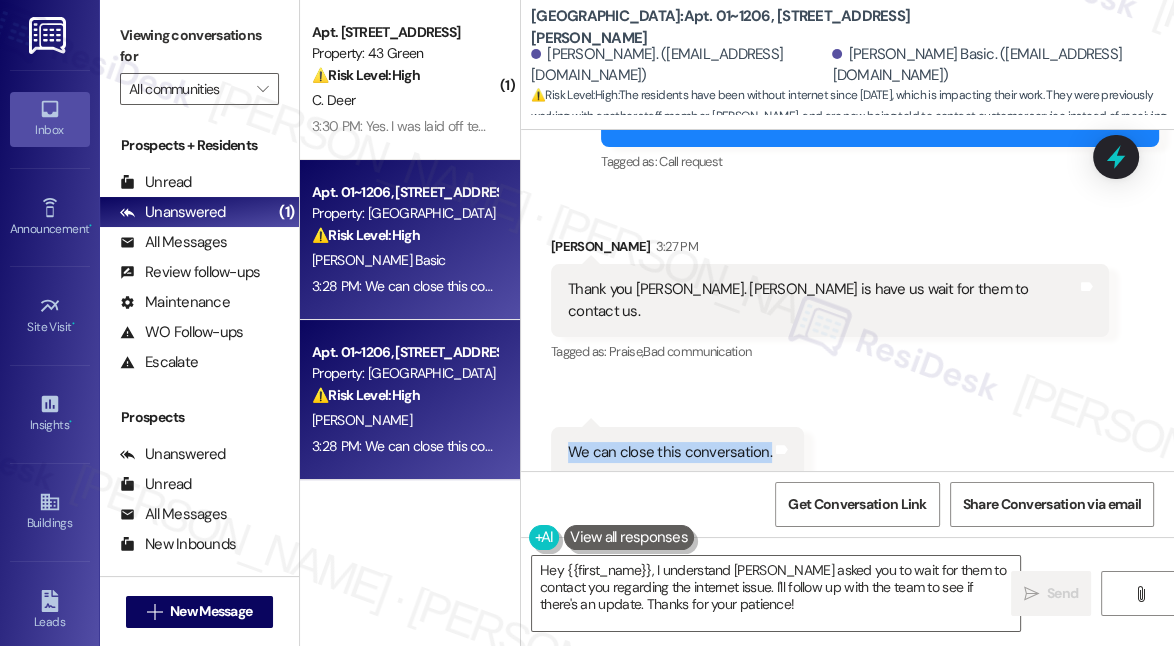 click on "We can close this conversation." at bounding box center [670, 452] 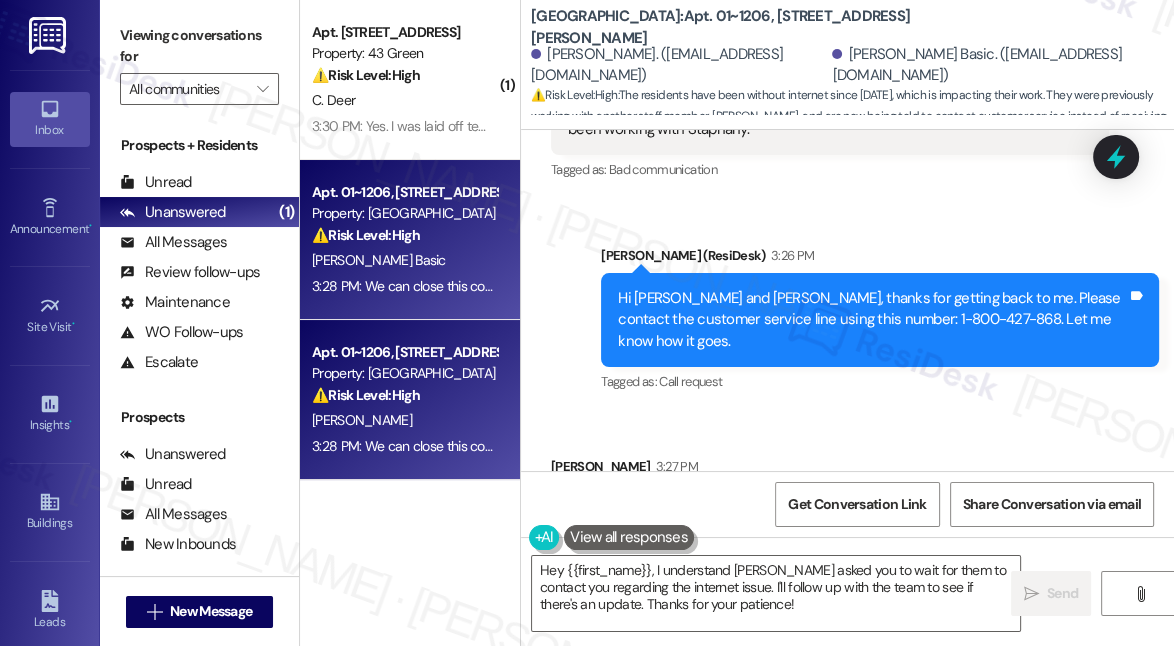scroll, scrollTop: 1589, scrollLeft: 0, axis: vertical 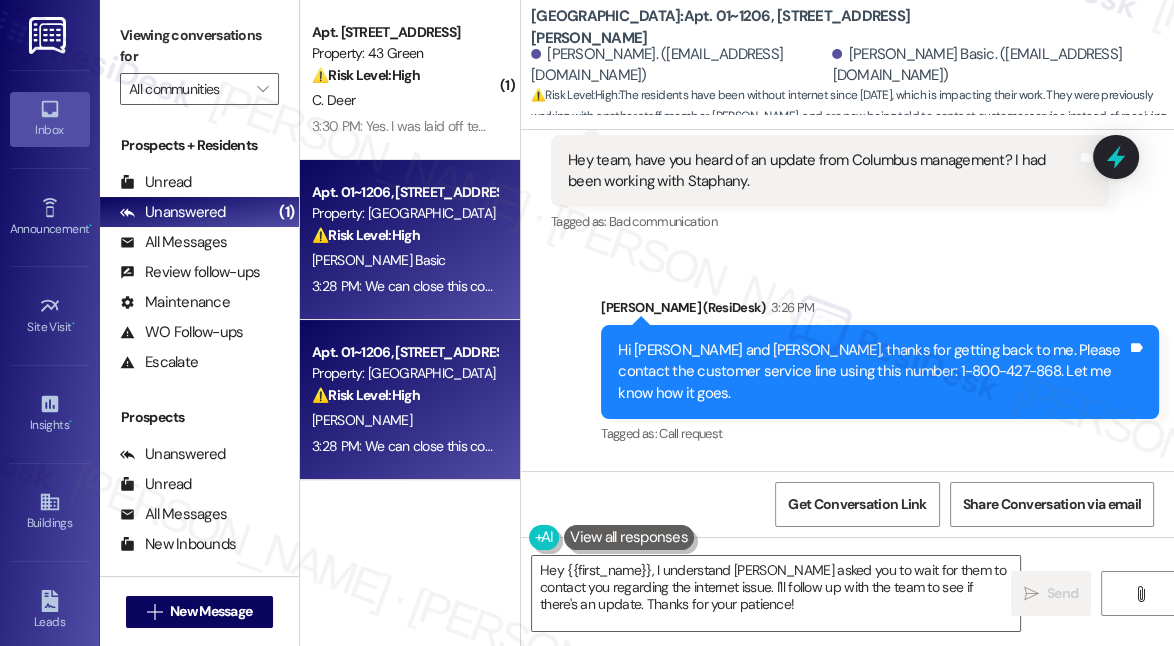 click on "Hi [PERSON_NAME] and [PERSON_NAME], thanks for getting back to me. Please contact the customer service line using this number: 1-800-427-868. Let me know how it goes." at bounding box center [872, 372] 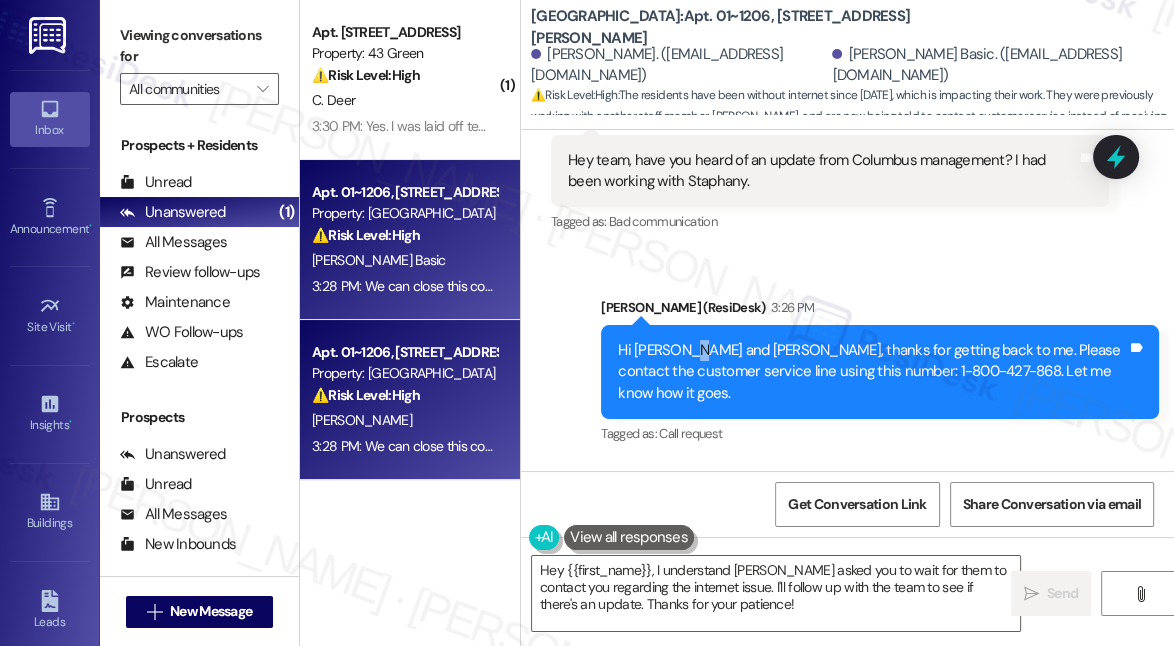 click on "Hi [PERSON_NAME] and [PERSON_NAME], thanks for getting back to me. Please contact the customer service line using this number: 1-800-427-868. Let me know how it goes." at bounding box center (872, 372) 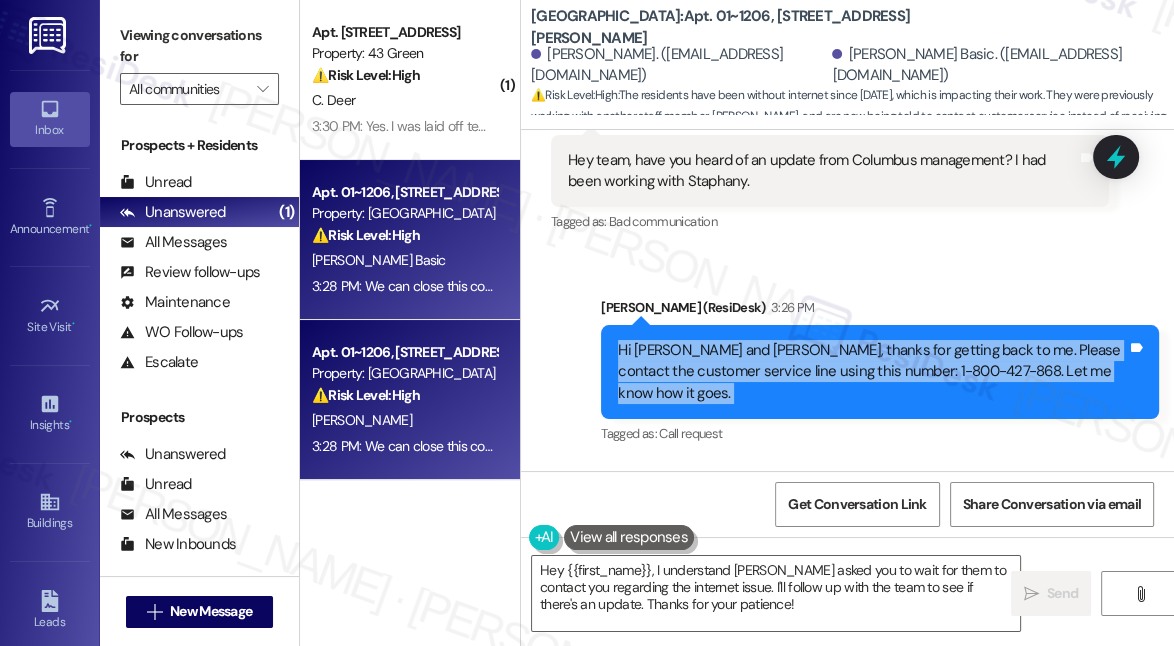 click on "Hi [PERSON_NAME] and [PERSON_NAME], thanks for getting back to me. Please contact the customer service line using this number: 1-800-427-868. Let me know how it goes." at bounding box center (872, 372) 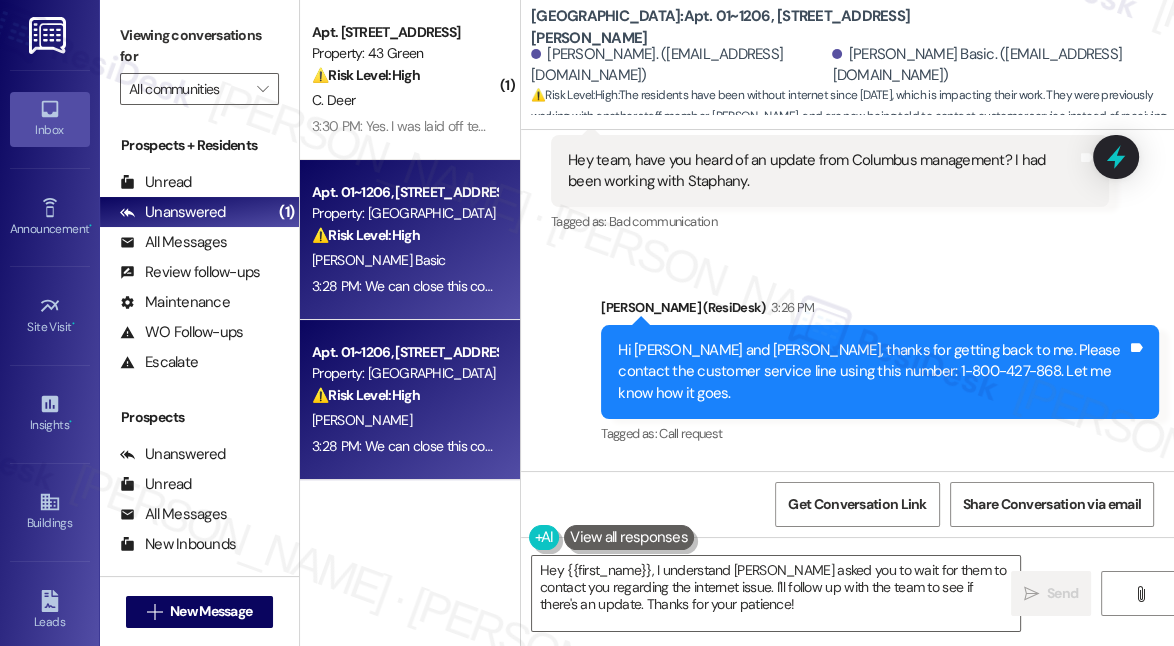 click on "Sarah   (ResiDesk) 3:26 PM" at bounding box center [880, 311] 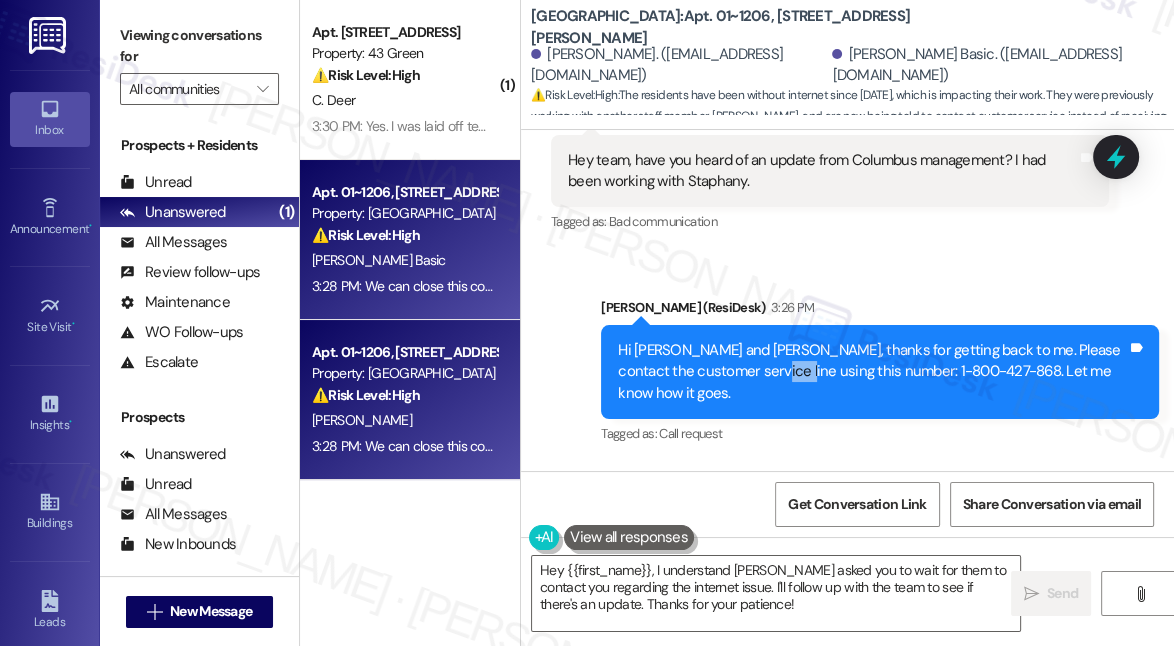 click on "Hi [PERSON_NAME] and [PERSON_NAME], thanks for getting back to me. Please contact the customer service line using this number: 1-800-427-868. Let me know how it goes." at bounding box center (872, 372) 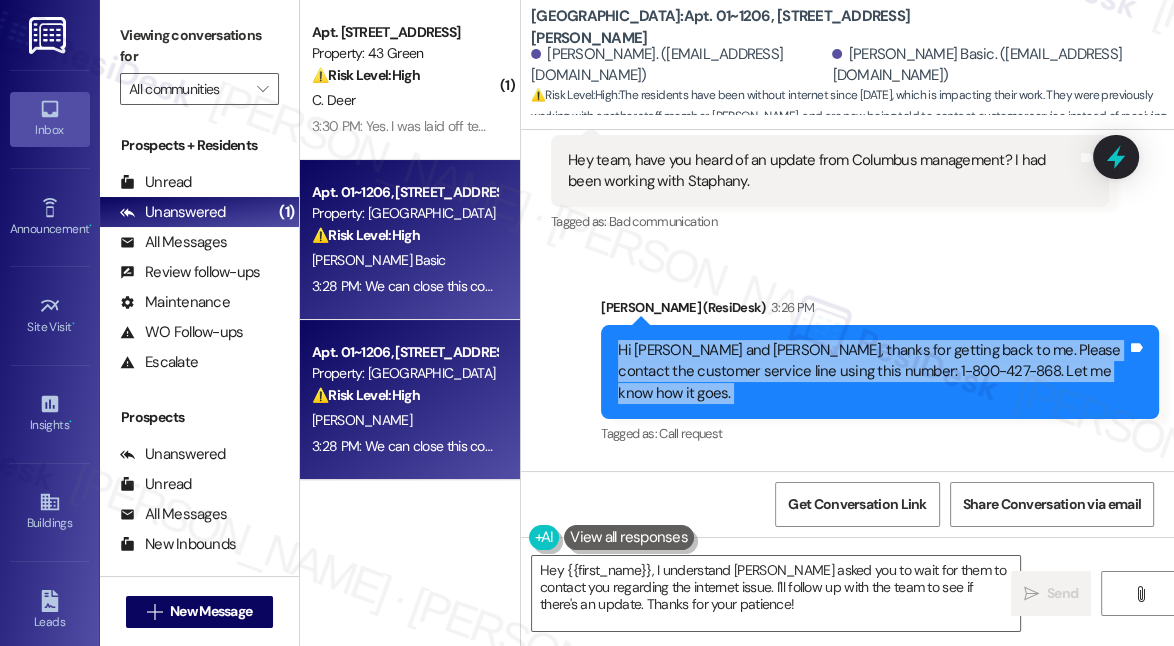 click on "Hi [PERSON_NAME] and [PERSON_NAME], thanks for getting back to me. Please contact the customer service line using this number: 1-800-427-868. Let me know how it goes." at bounding box center [872, 372] 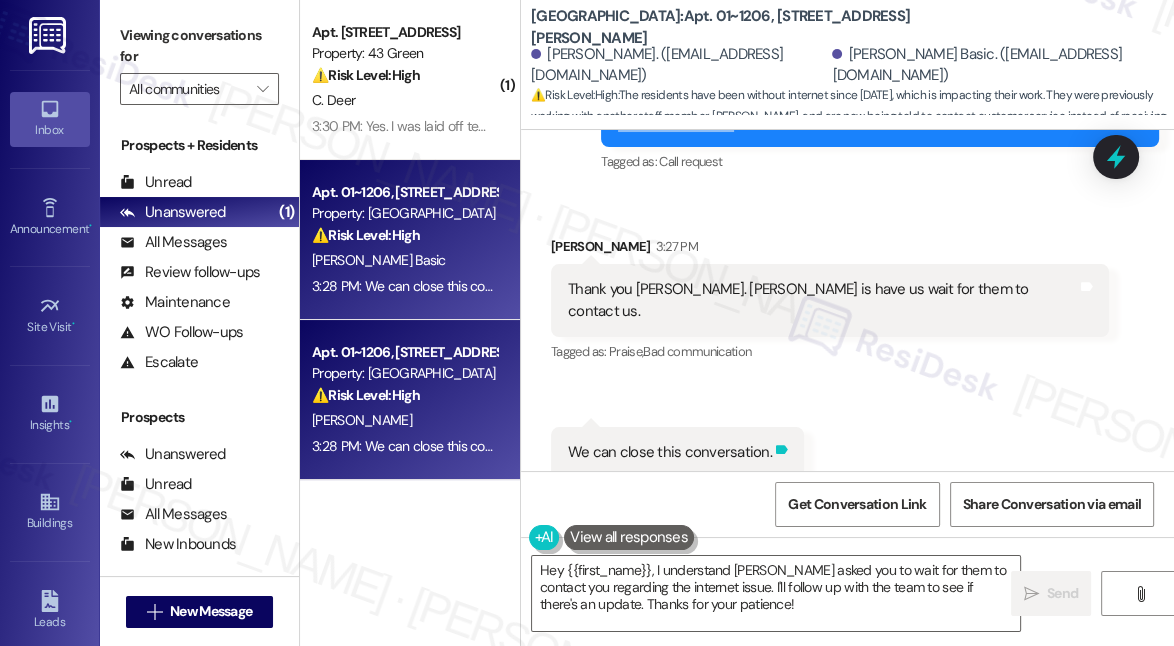 scroll, scrollTop: 1862, scrollLeft: 0, axis: vertical 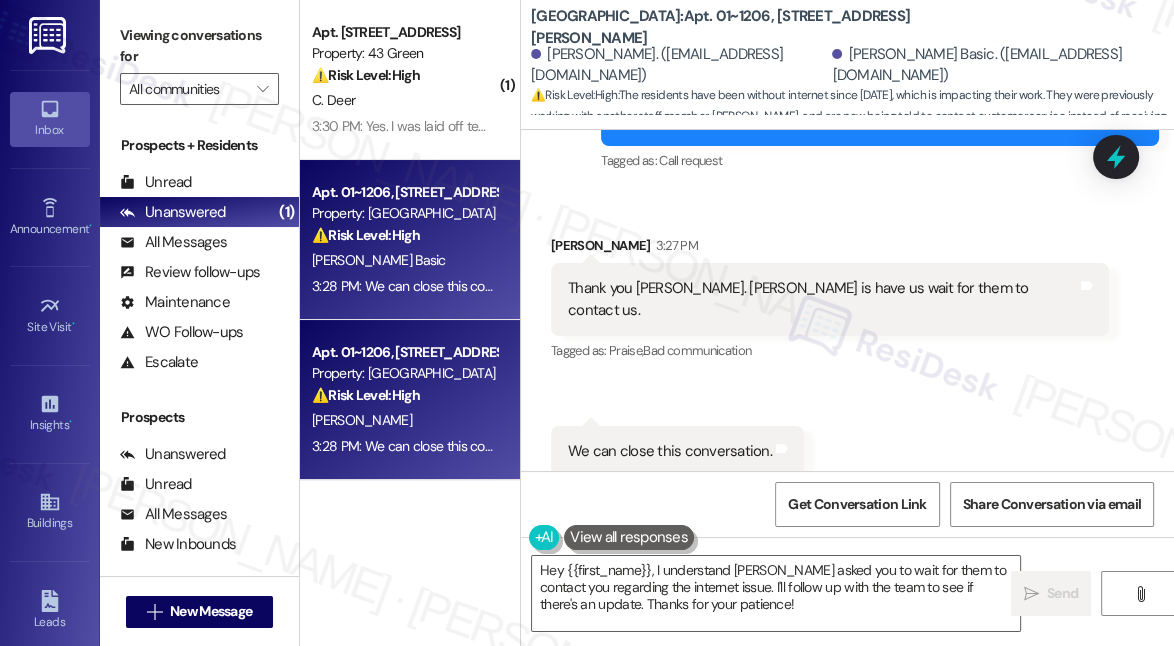 click on "We can close this conversation." at bounding box center (670, 451) 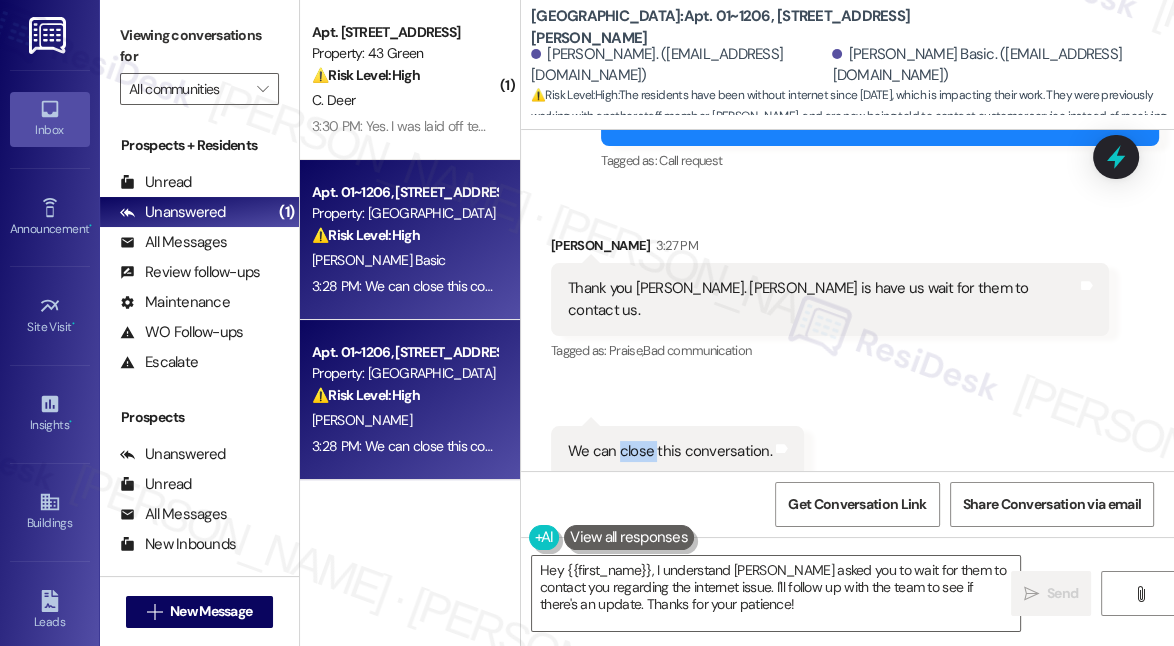 click on "We can close this conversation." at bounding box center (670, 451) 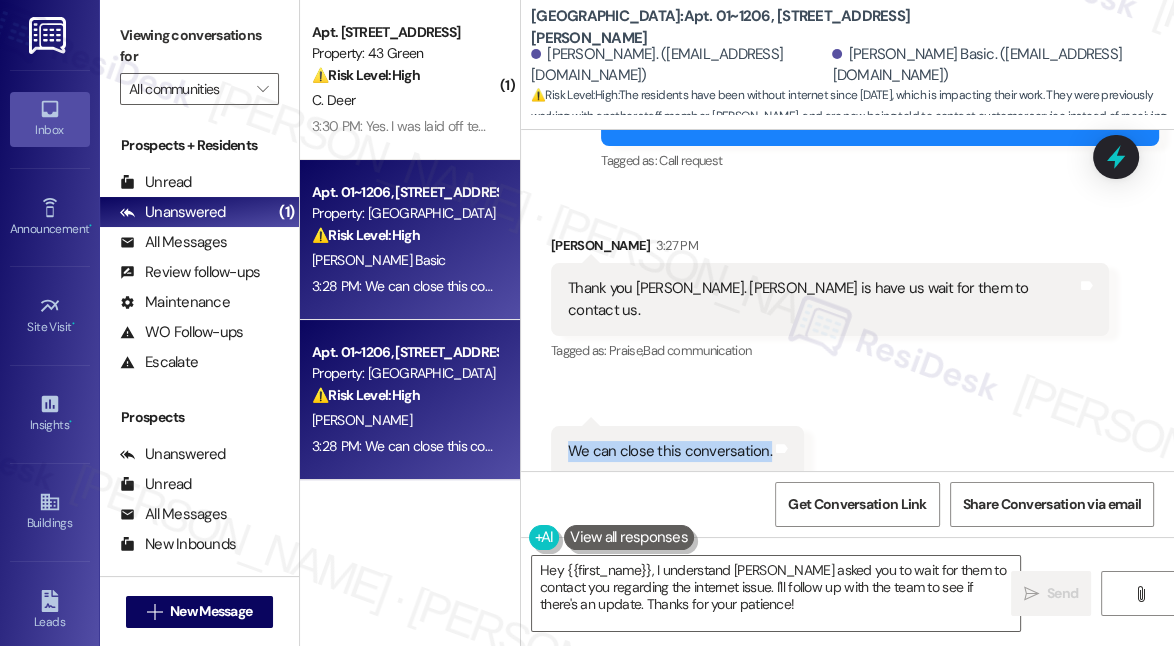 click on "We can close this conversation." at bounding box center [670, 451] 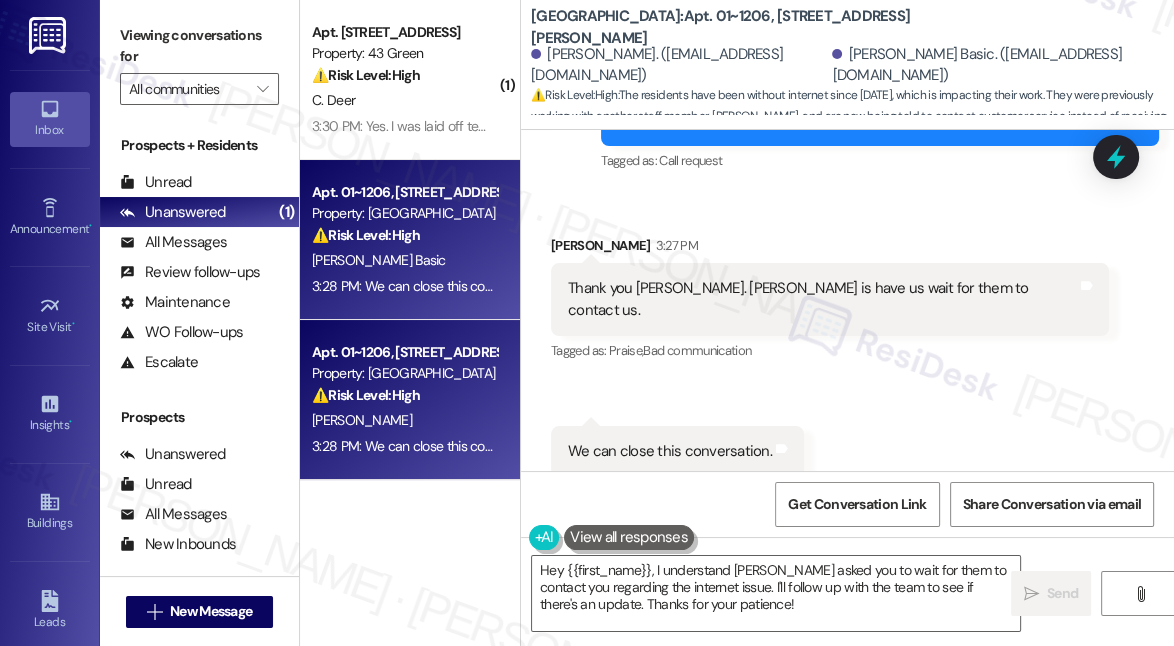 click on "Thank you [PERSON_NAME]. [PERSON_NAME] is have us wait for them to contact us." at bounding box center (822, 299) 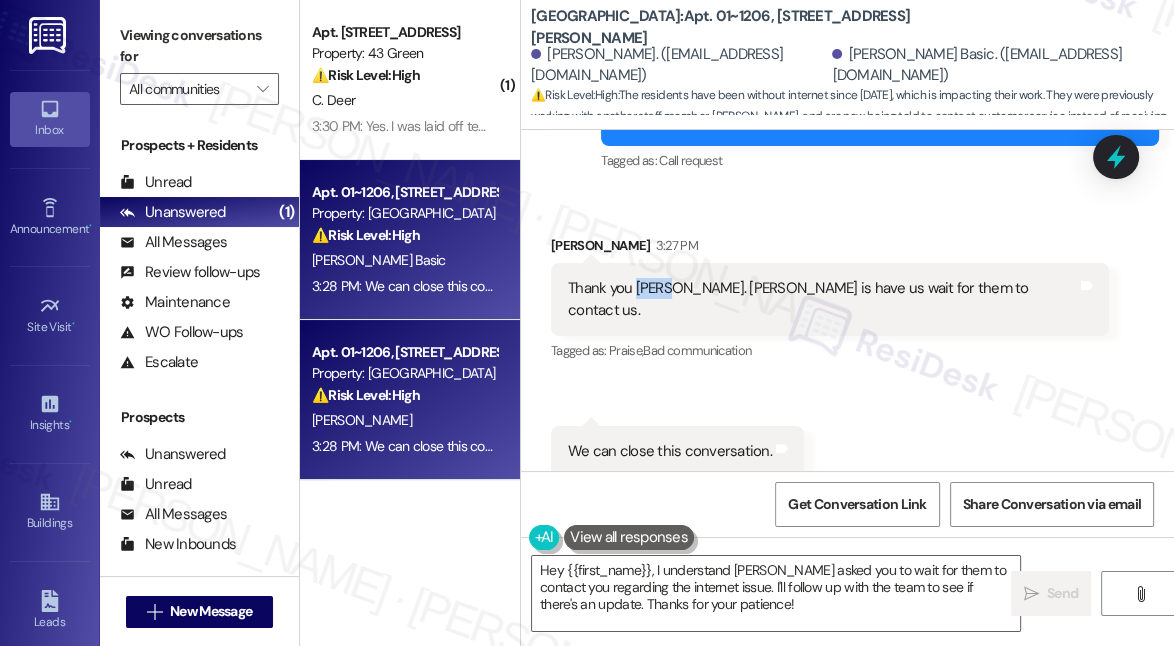 click on "Thank you [PERSON_NAME]. [PERSON_NAME] is have us wait for them to contact us." at bounding box center [822, 299] 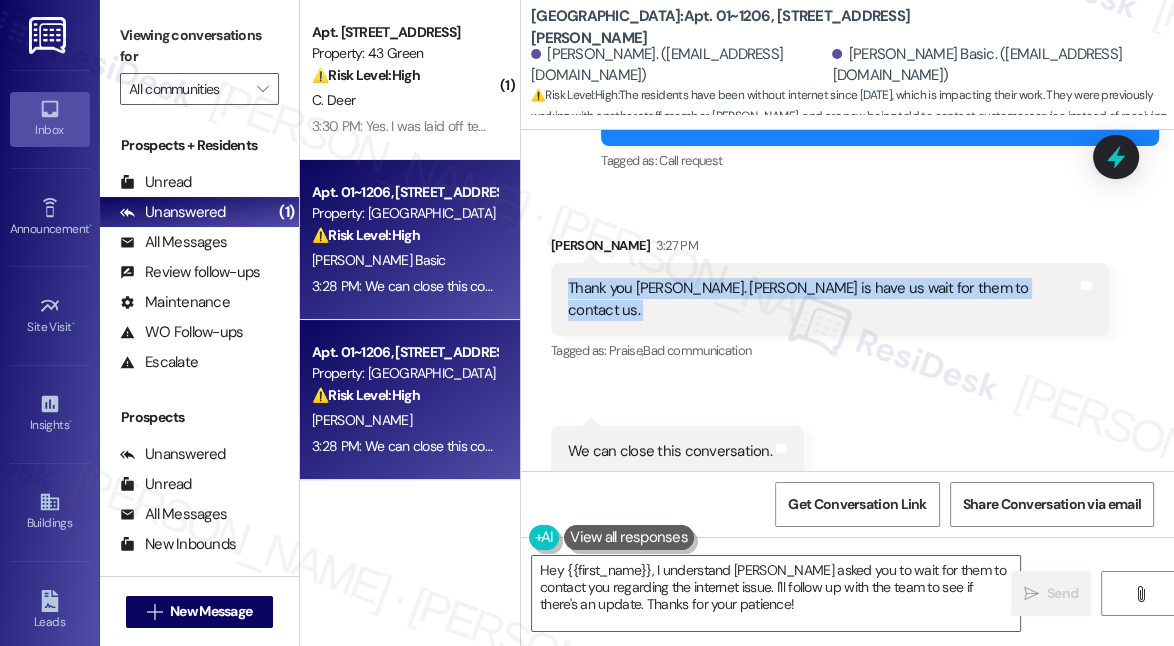 click on "Thank you [PERSON_NAME]. [PERSON_NAME] is have us wait for them to contact us." at bounding box center [822, 299] 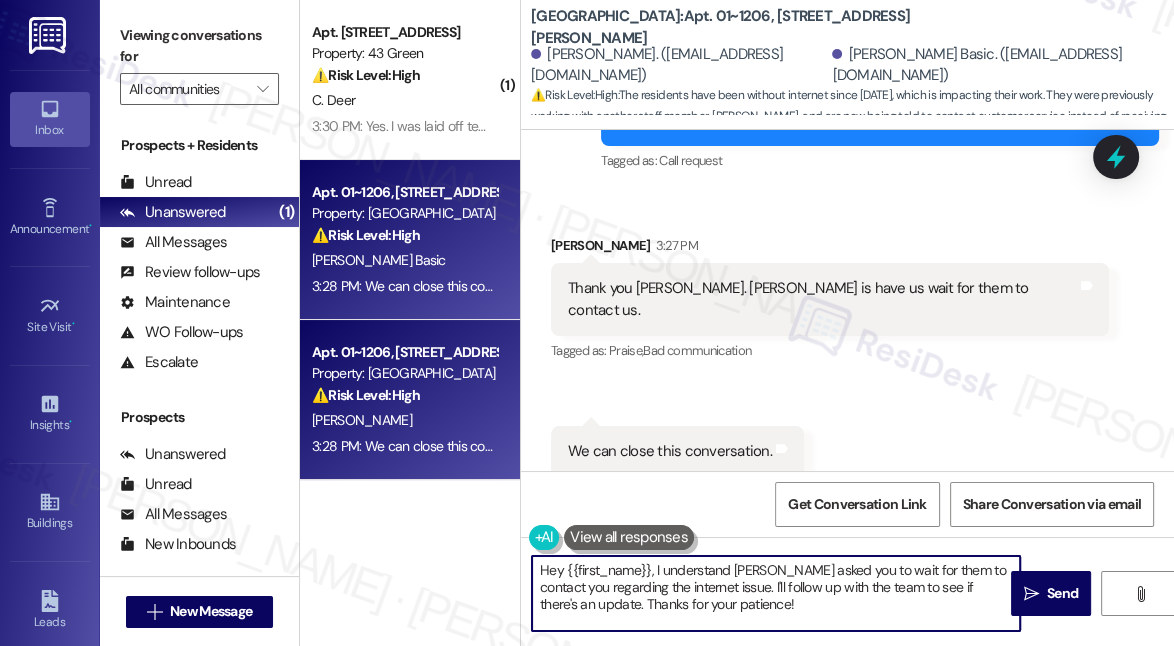 click on "Hey {{first_name}}, I understand Staphany asked you to wait for them to contact you regarding the internet issue. I'll follow up with the team to see if there's an update. Thanks for your patience!" at bounding box center (776, 593) 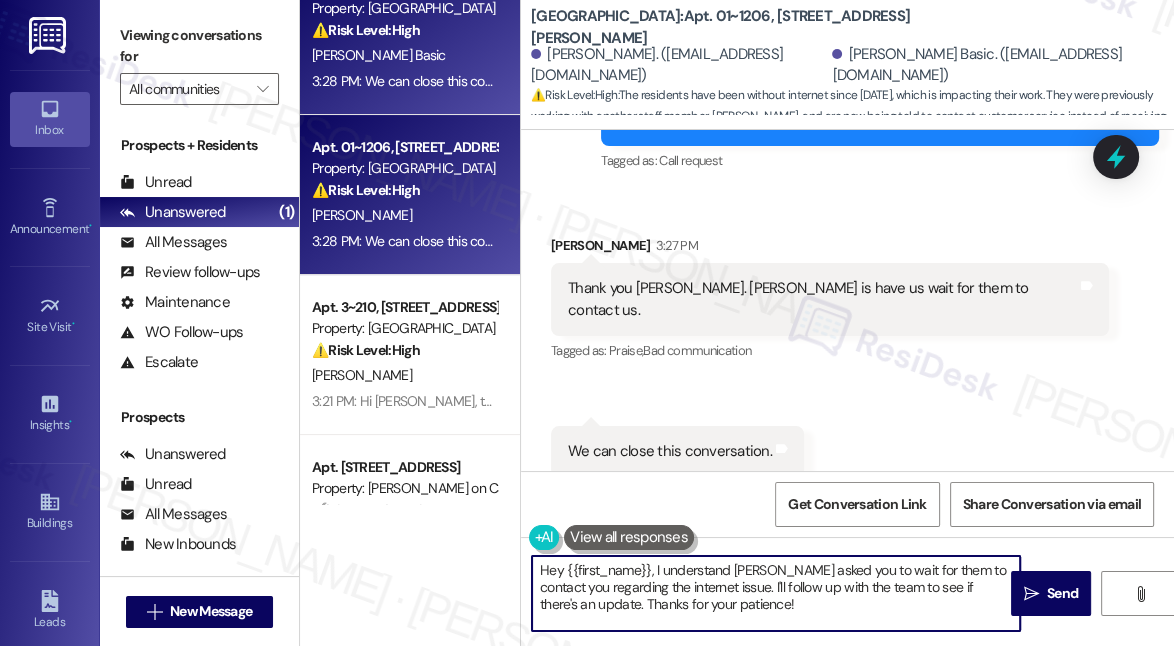 scroll, scrollTop: 296, scrollLeft: 0, axis: vertical 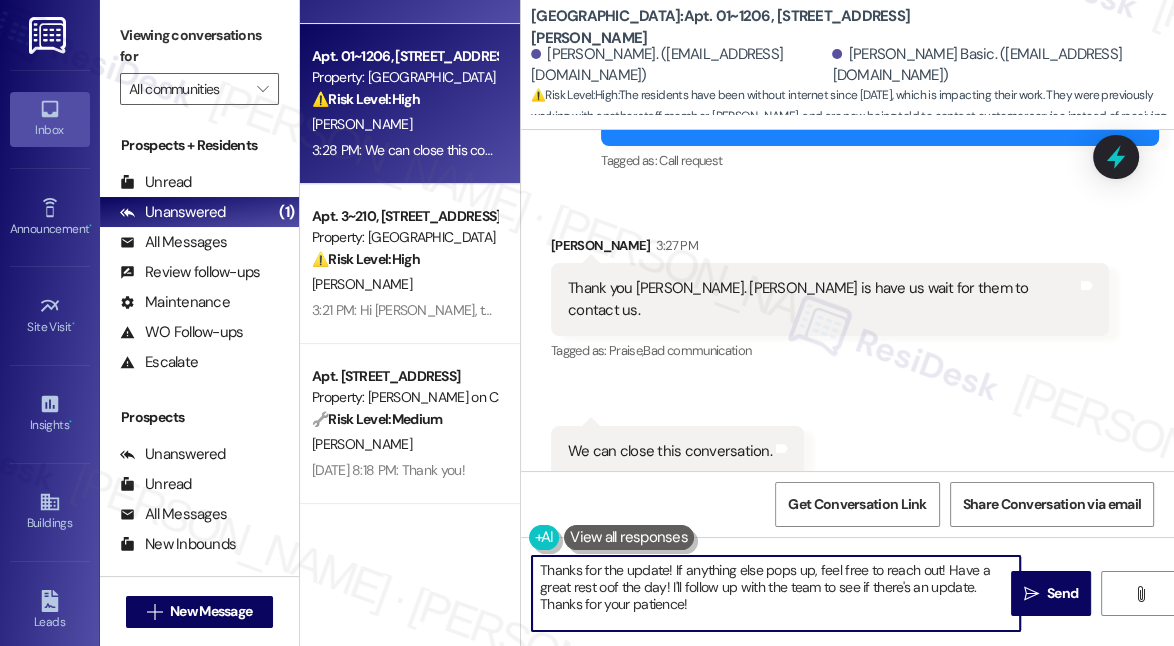 click on "Thanks for the update! If anything else pops up, feel free to reach out! Have a great rest oof the day! I'll follow up with the team to see if there's an update. Thanks for your patience!" at bounding box center [776, 593] 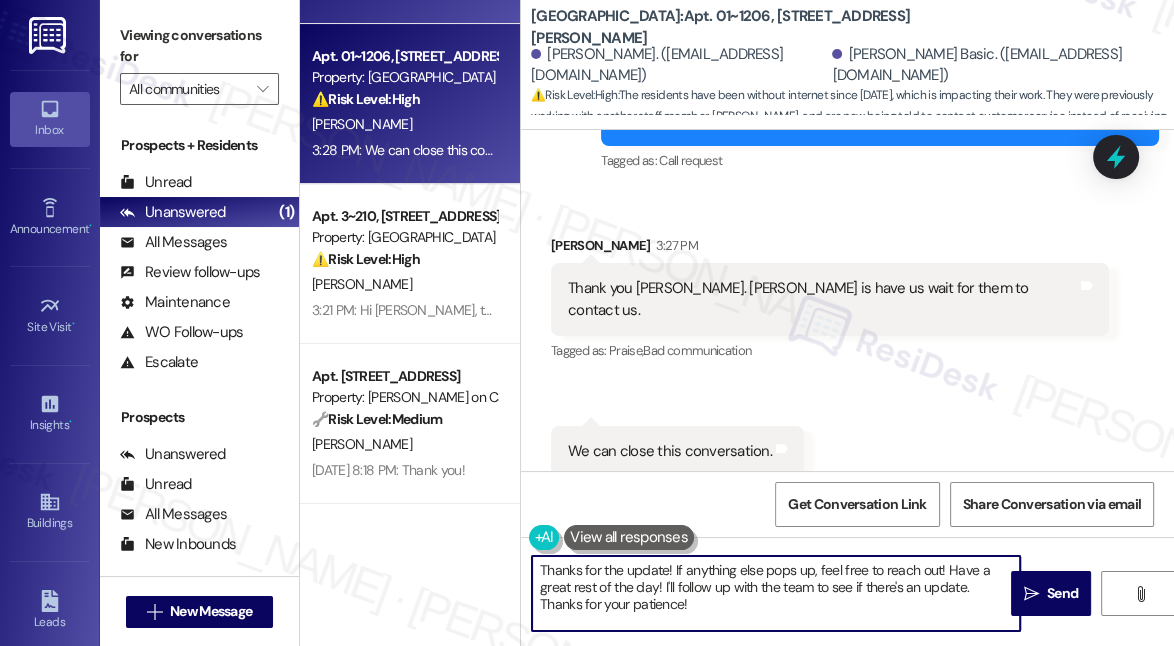 drag, startPoint x: 751, startPoint y: 606, endPoint x: 662, endPoint y: 586, distance: 91.21951 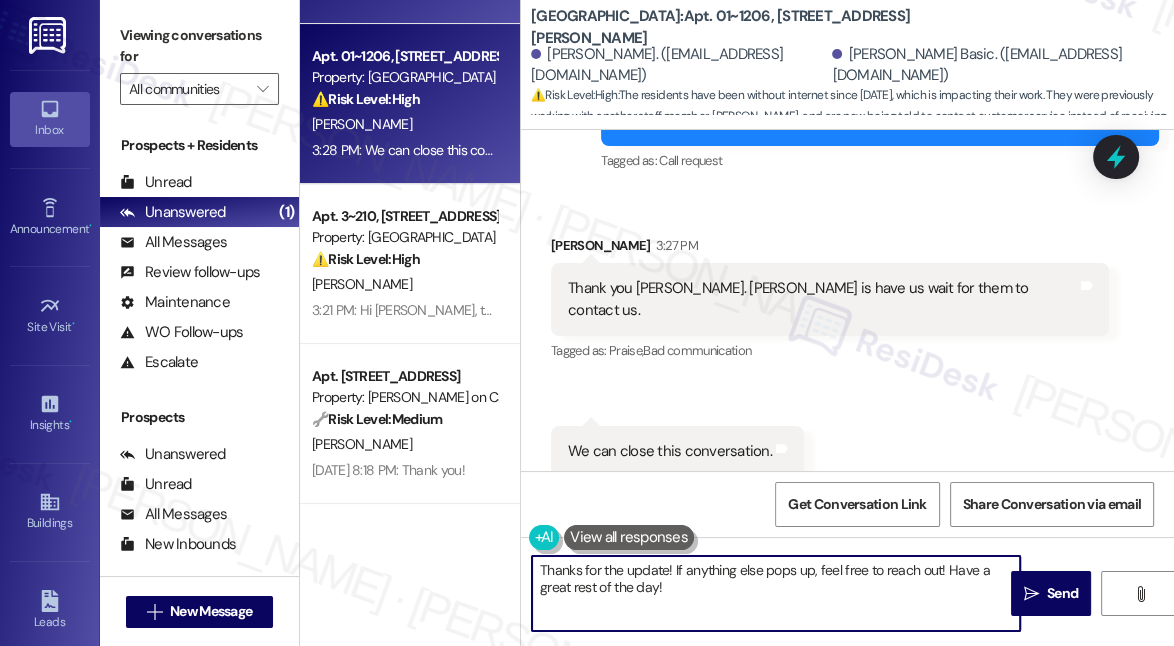 click on "Received via SMS Adem Arifi 3:27 PM Thank you Sarah. Staphany is have us wait for them to contact us.  Tags and notes Tagged as:   Praise ,  Click to highlight conversations about Praise Bad communication Click to highlight conversations about Bad communication Received via SMS 3:28 PM Adem Arifi 3:28 PM We can close this conversation.  Tags and notes" at bounding box center (847, 341) 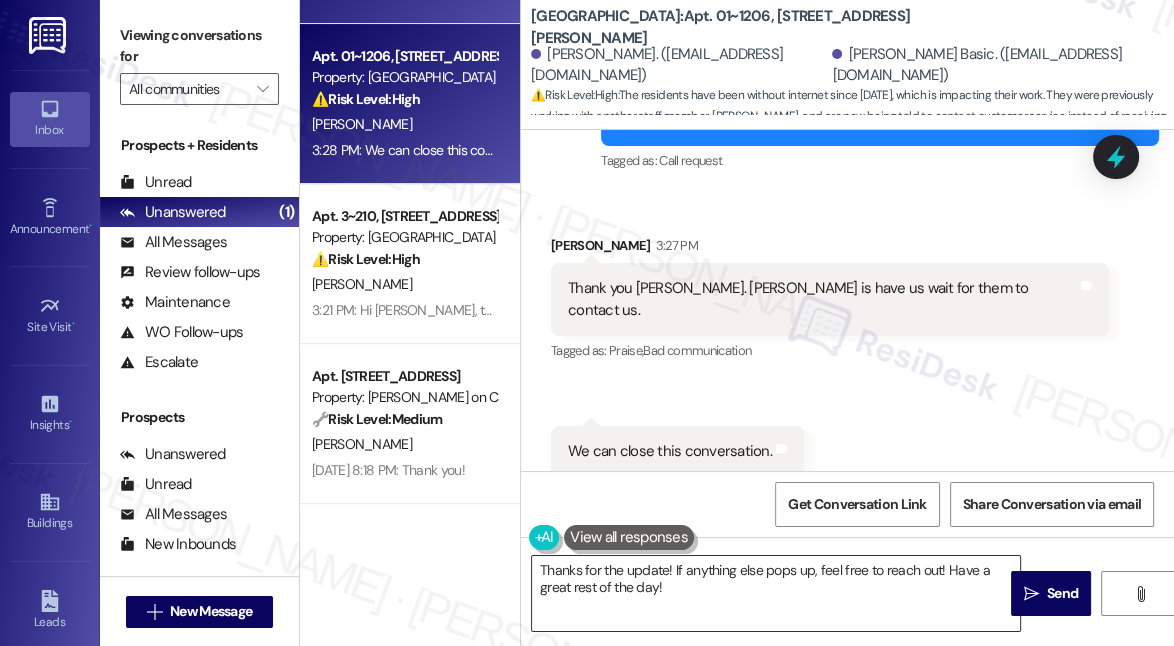 click on "Thanks for the update! If anything else pops up, feel free to reach out! Have a great rest of the day!" at bounding box center (776, 593) 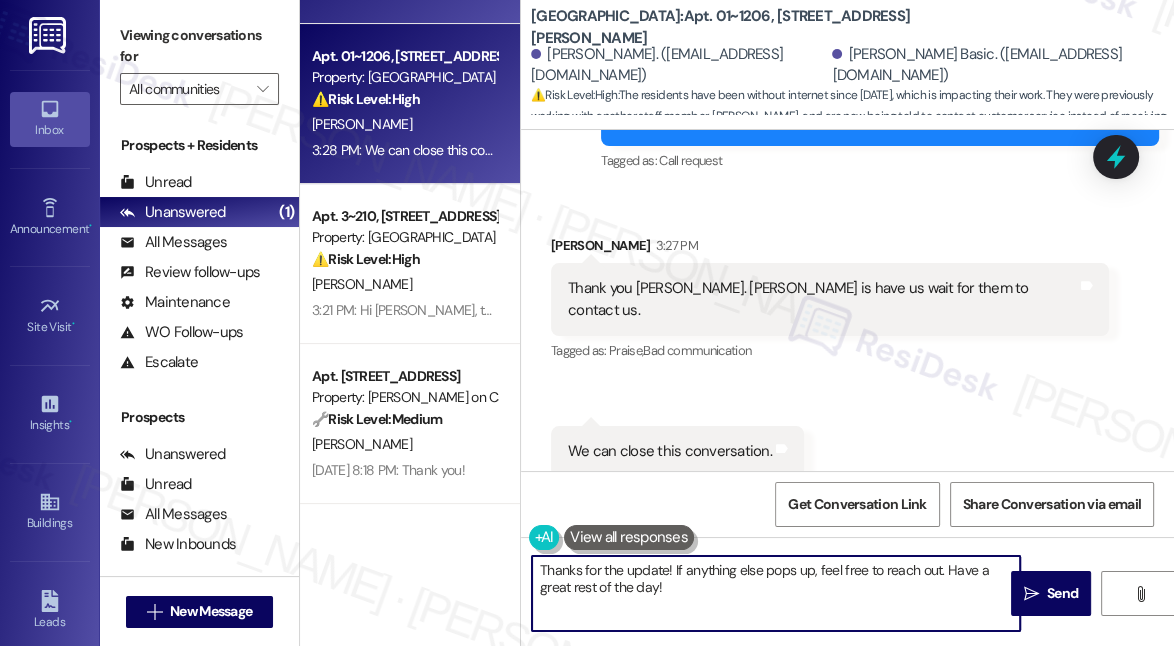 click on "Thanks for the update! If anything else pops up, feel free to reach out. Have a great rest of the day!" at bounding box center (776, 593) 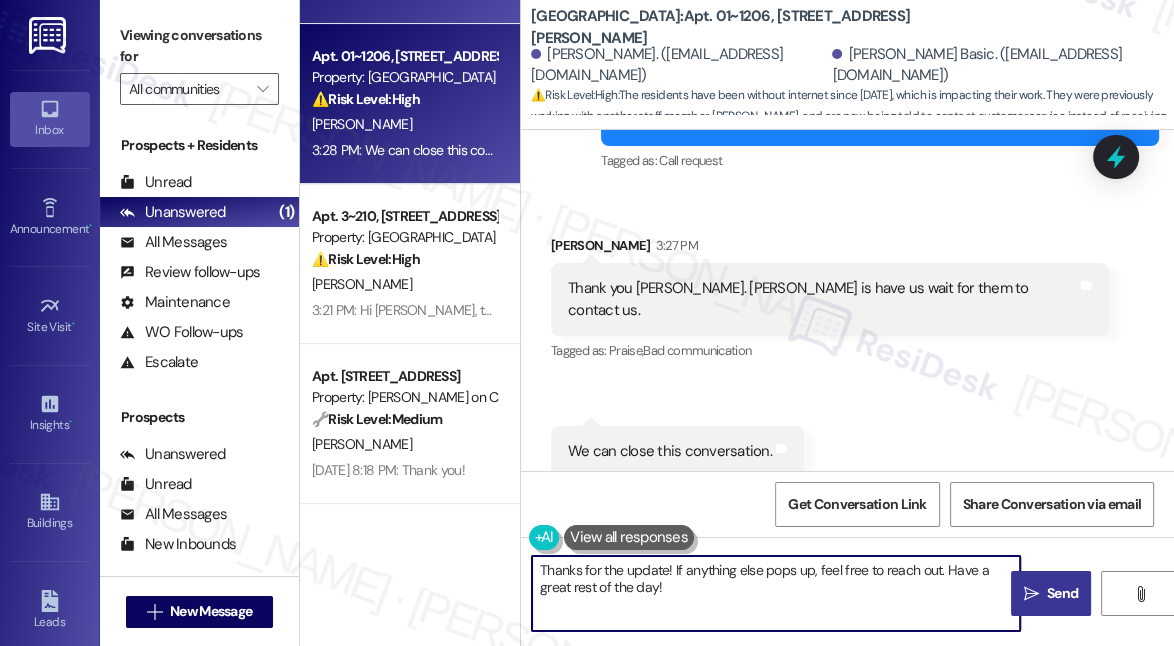 type on "Thanks for the update! If anything else pops up, feel free to reach out. Have a great rest of the day!" 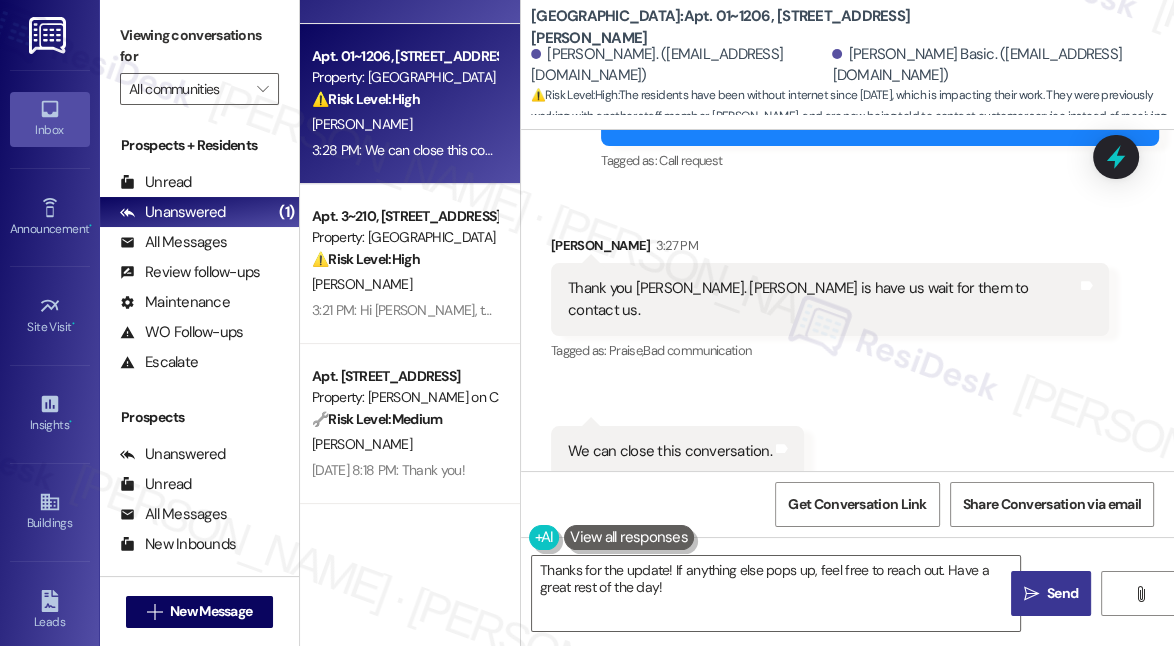 click on "" at bounding box center [1031, 594] 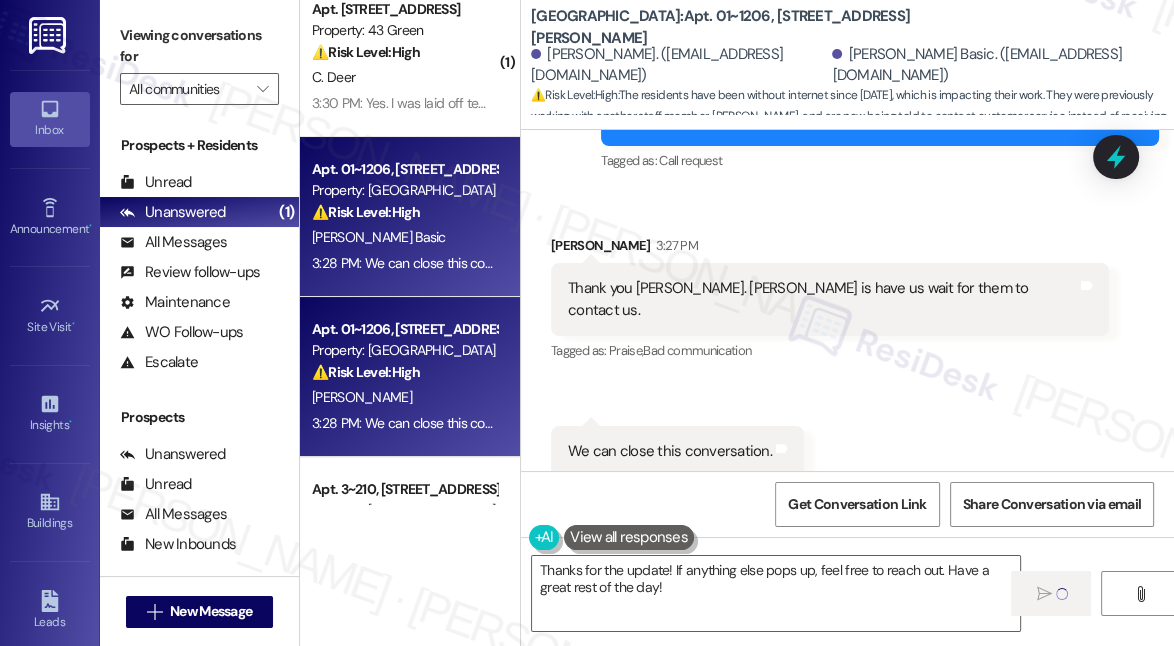 type 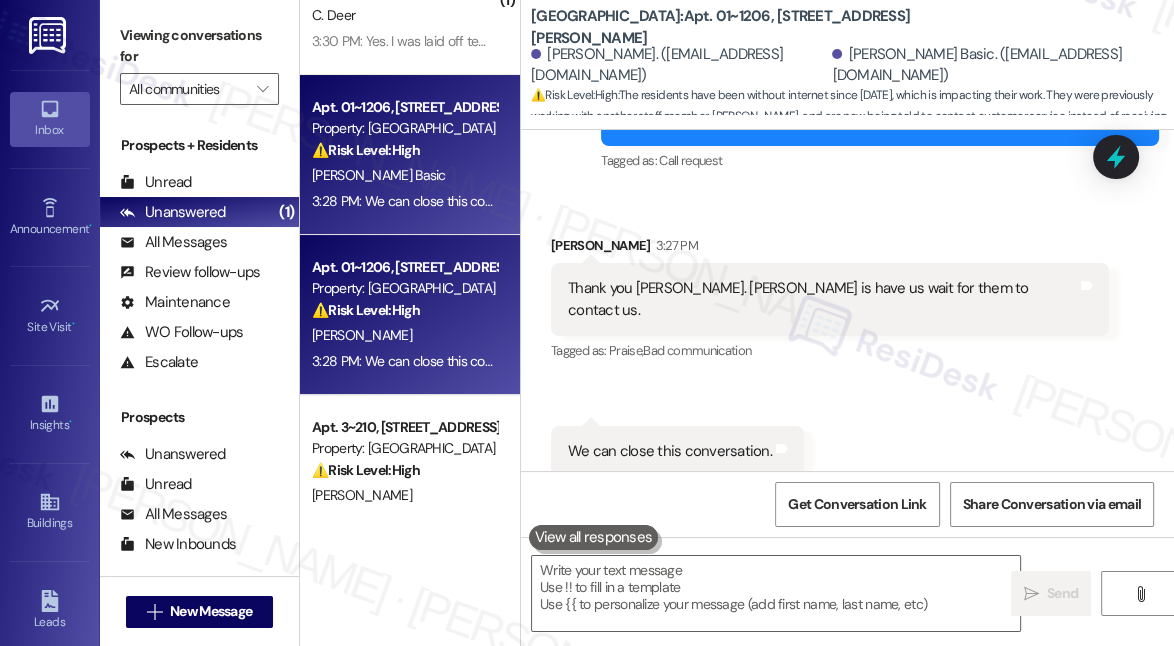 scroll, scrollTop: 0, scrollLeft: 0, axis: both 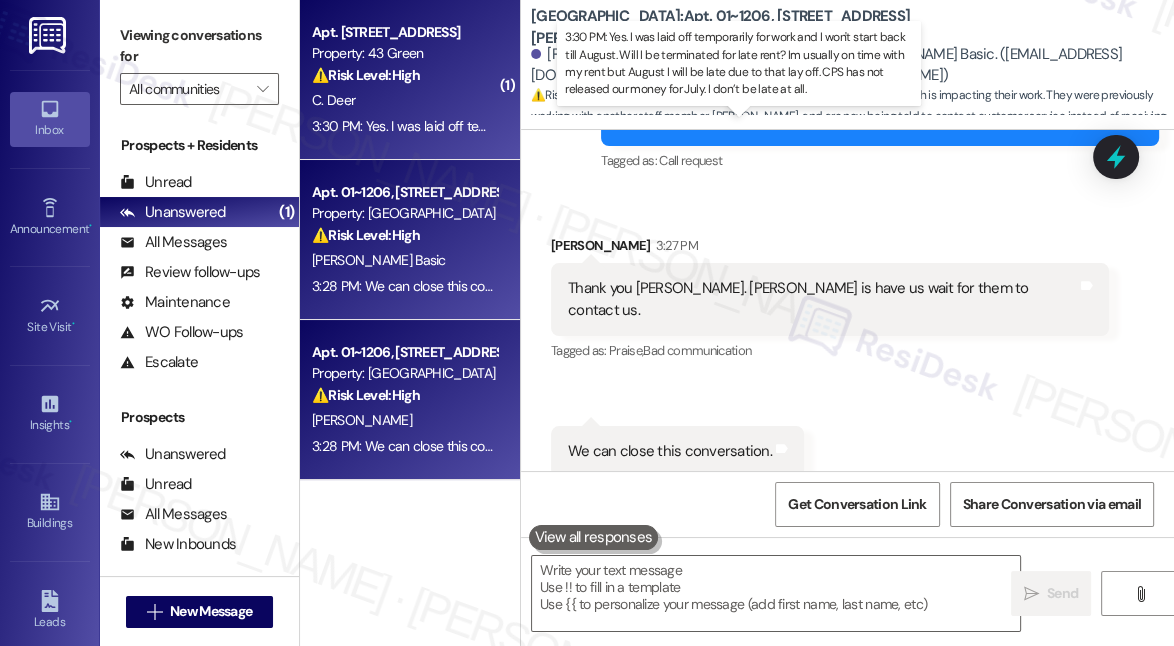 click on "3:30 PM: Yes. I was laid off temporarily for work and I won't start back till August. Will I be terminated for late rent? Im usually on time with my rent but August I will be late due to that lay off. CPS has not released our money for July. I don’t be late at all.  3:30 PM: Yes. I was laid off temporarily for work and I won't start back till August. Will I be terminated for late rent? Im usually on time with my rent but August I will be late due to that lay off. CPS has not released our money for July. I don’t be late at all." at bounding box center (1029, 126) 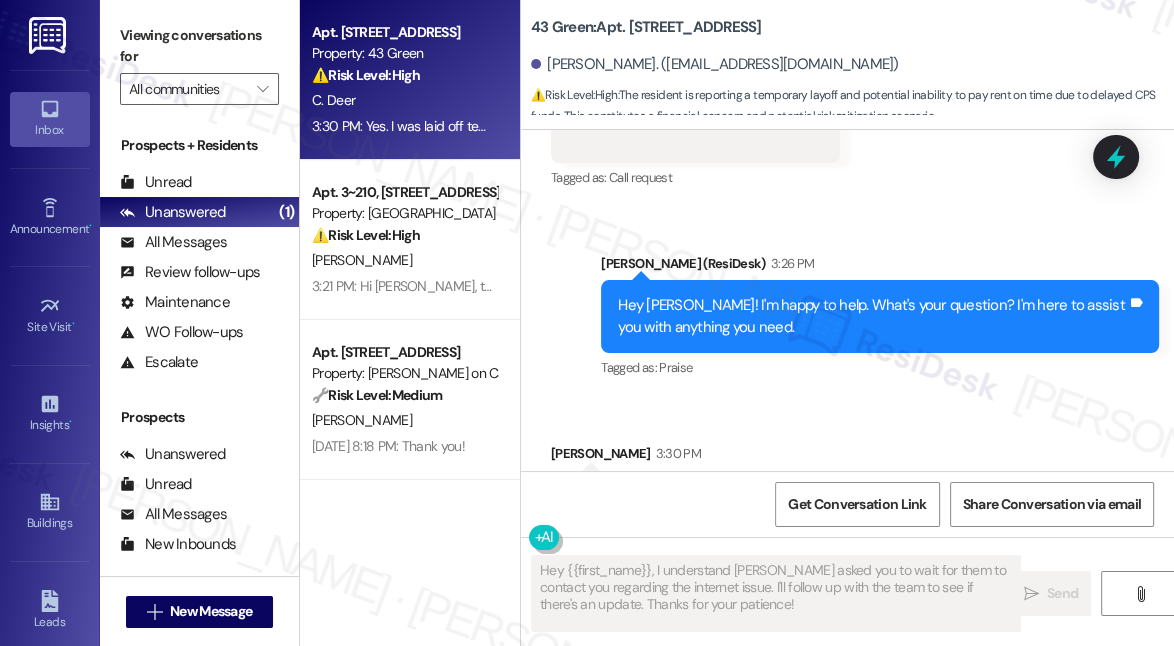 scroll, scrollTop: 3298, scrollLeft: 0, axis: vertical 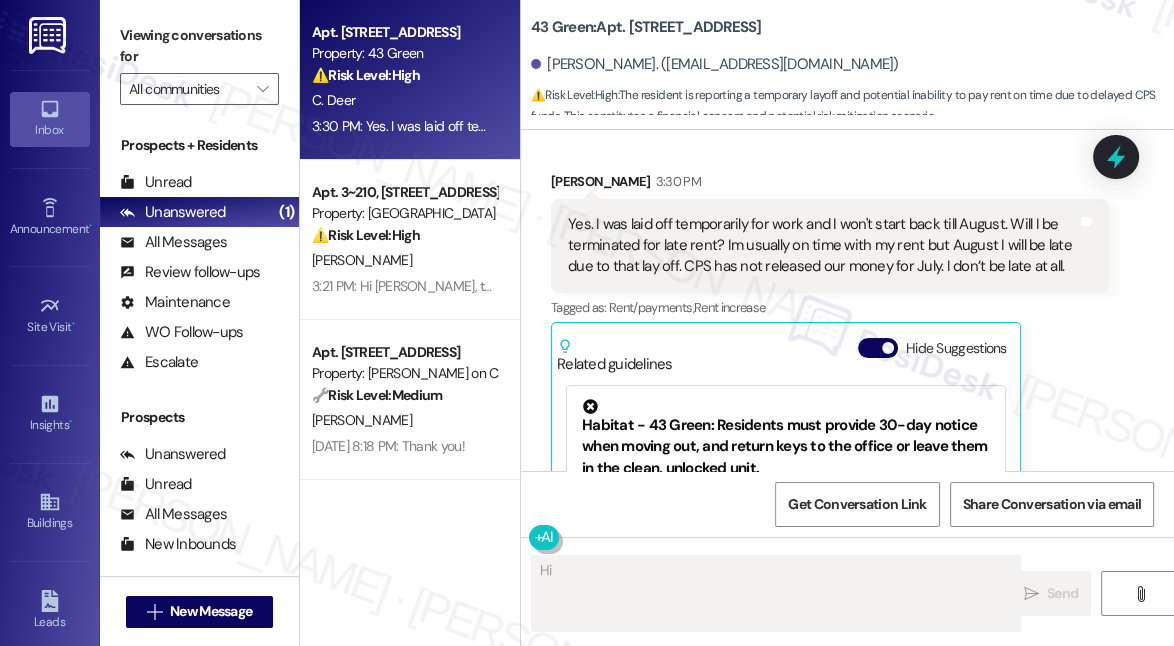 click on "Yes. I was laid off temporarily for work and I won't start back till August. Will I be terminated for late rent? Im usually on time with my rent but August I will be late due to that lay off. CPS has not released our money for July. I don’t be late at all." at bounding box center [822, 246] 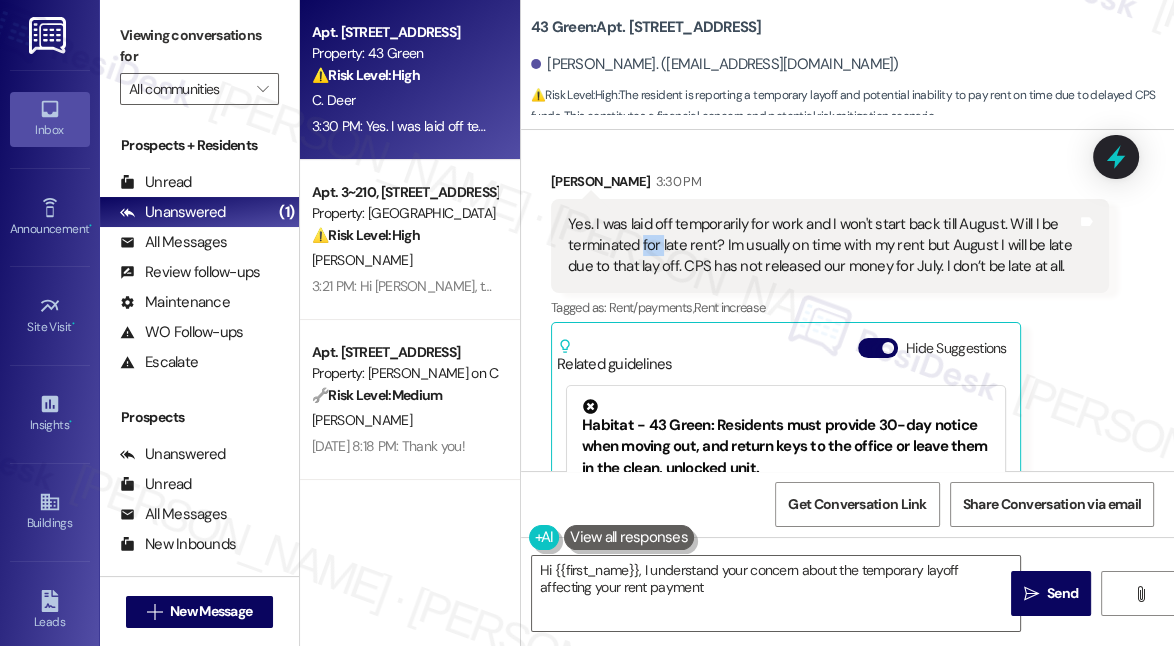 click on "Yes. I was laid off temporarily for work and I won't start back till August. Will I be terminated for late rent? Im usually on time with my rent but August I will be late due to that lay off. CPS has not released our money for July. I don’t be late at all." at bounding box center [822, 246] 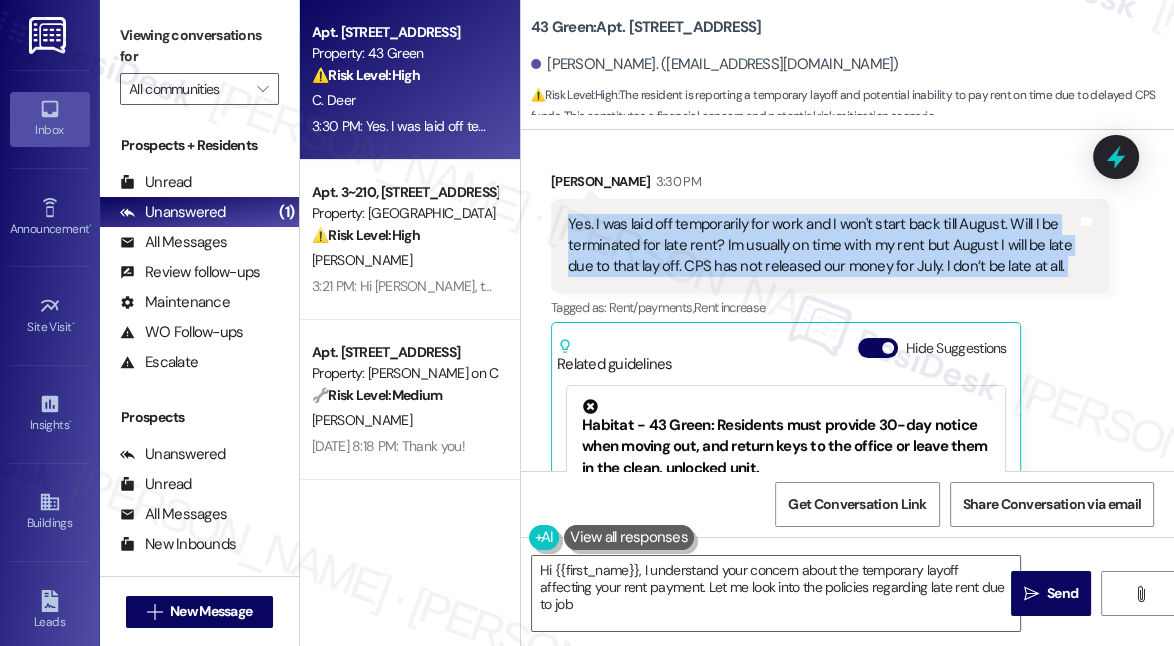 click on "Yes. I was laid off temporarily for work and I won't start back till August. Will I be terminated for late rent? Im usually on time with my rent but August I will be late due to that lay off. CPS has not released our money for July. I don’t be late at all." at bounding box center (822, 246) 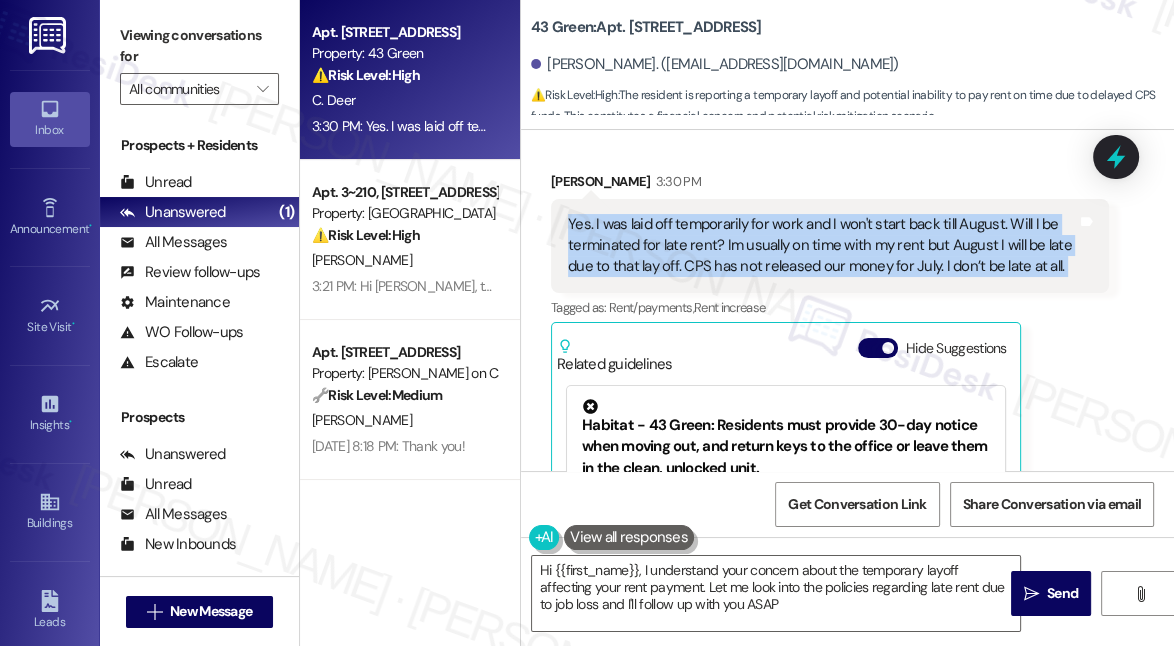 type on "Hi {{first_name}}, I understand your concern about the temporary layoff affecting your rent payment. Let me look into the policies regarding late rent due to job loss and I'll follow up with you ASAP!" 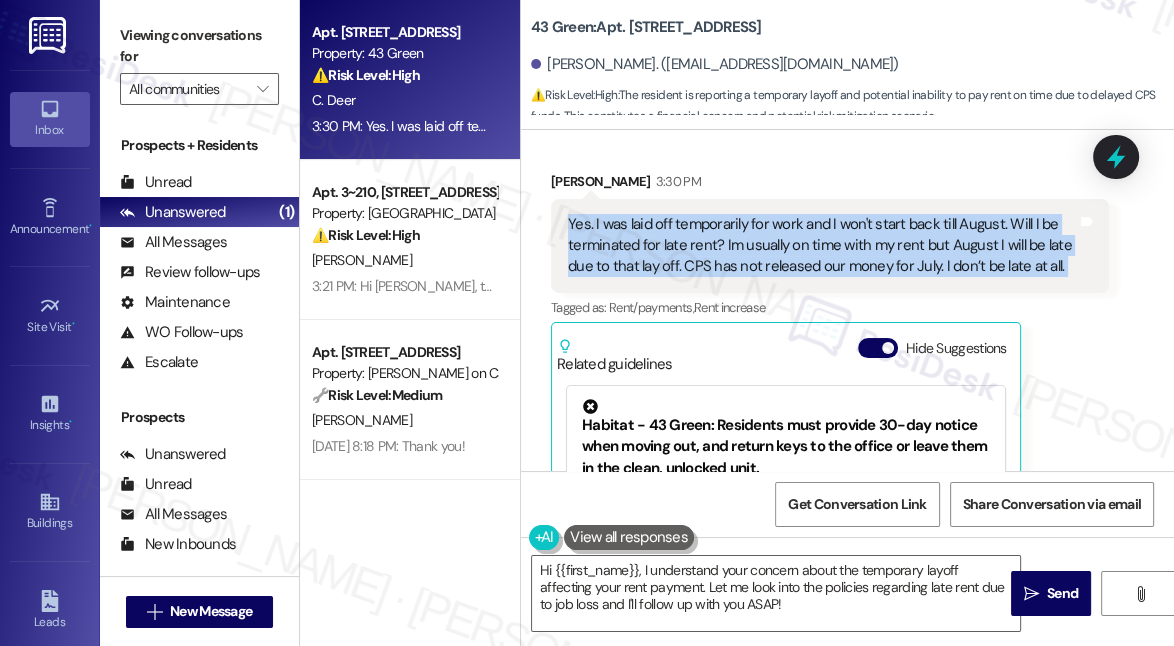 click on "Yes. I was laid off temporarily for work and I won't start back till August. Will I be terminated for late rent? Im usually on time with my rent but August I will be late due to that lay off. CPS has not released our money for July. I don’t be late at all." at bounding box center (822, 246) 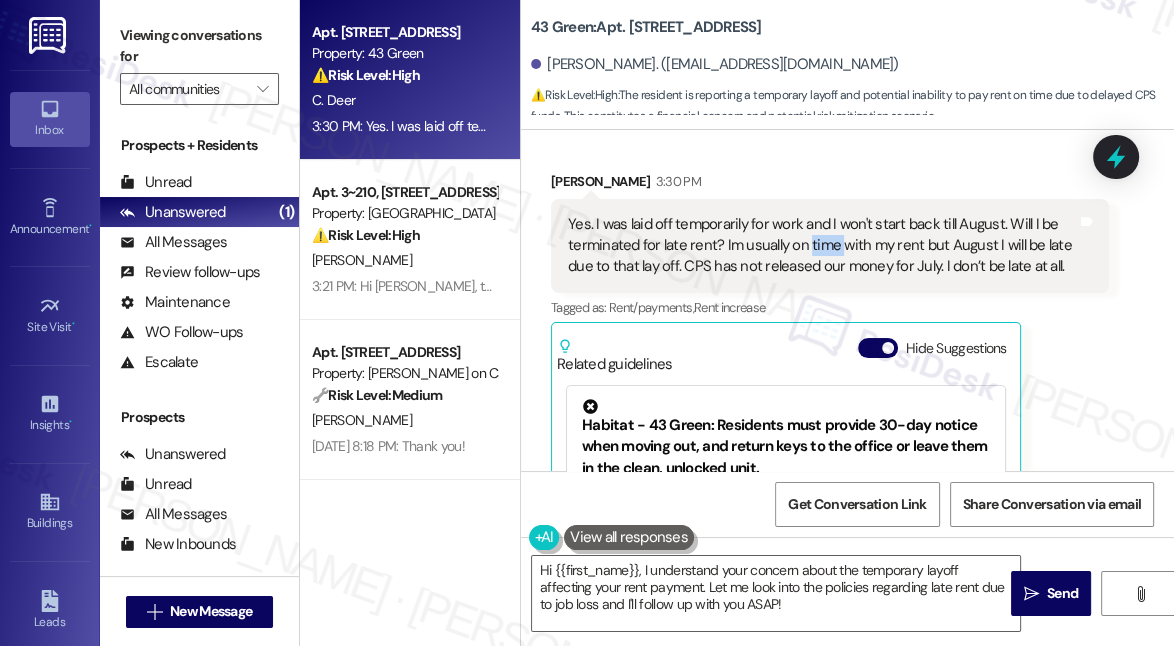 click on "Yes. I was laid off temporarily for work and I won't start back till August. Will I be terminated for late rent? Im usually on time with my rent but August I will be late due to that lay off. CPS has not released our money for July. I don’t be late at all." at bounding box center [822, 246] 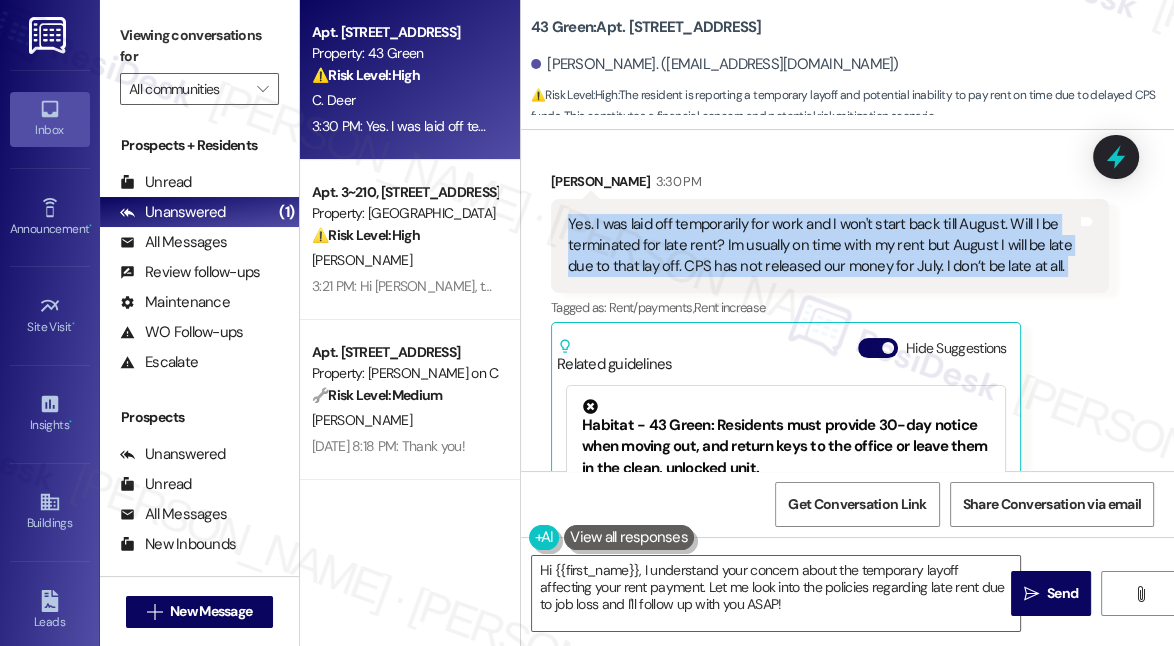 click on "Yes. I was laid off temporarily for work and I won't start back till August. Will I be terminated for late rent? Im usually on time with my rent but August I will be late due to that lay off. CPS has not released our money for July. I don’t be late at all." at bounding box center (822, 246) 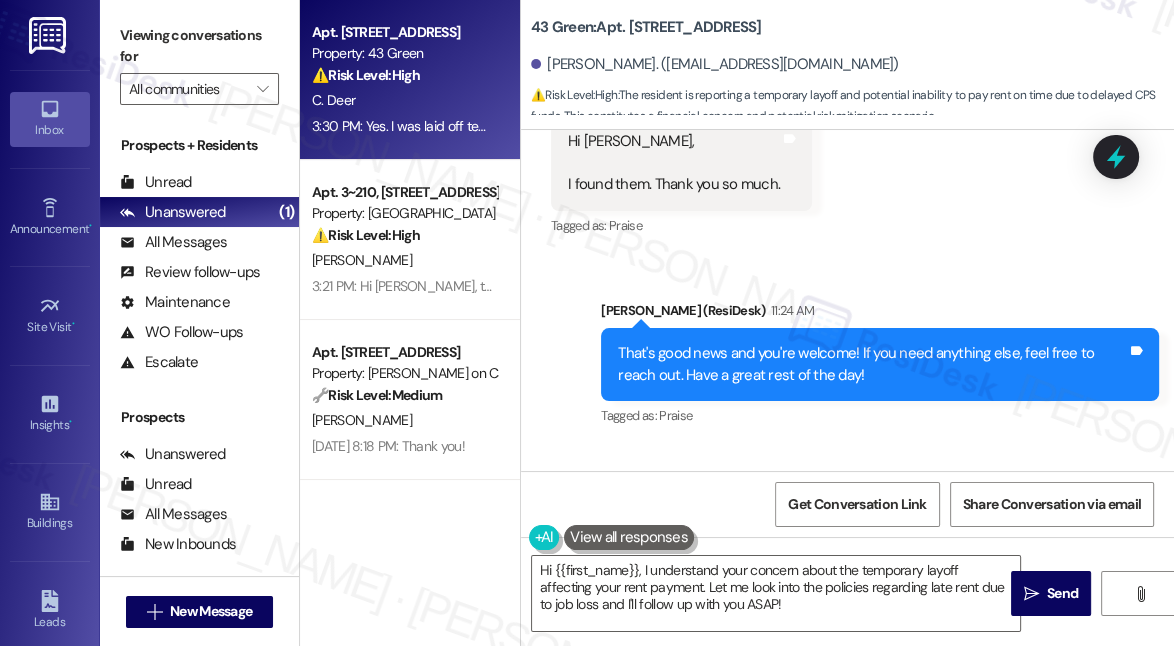 scroll, scrollTop: 2571, scrollLeft: 0, axis: vertical 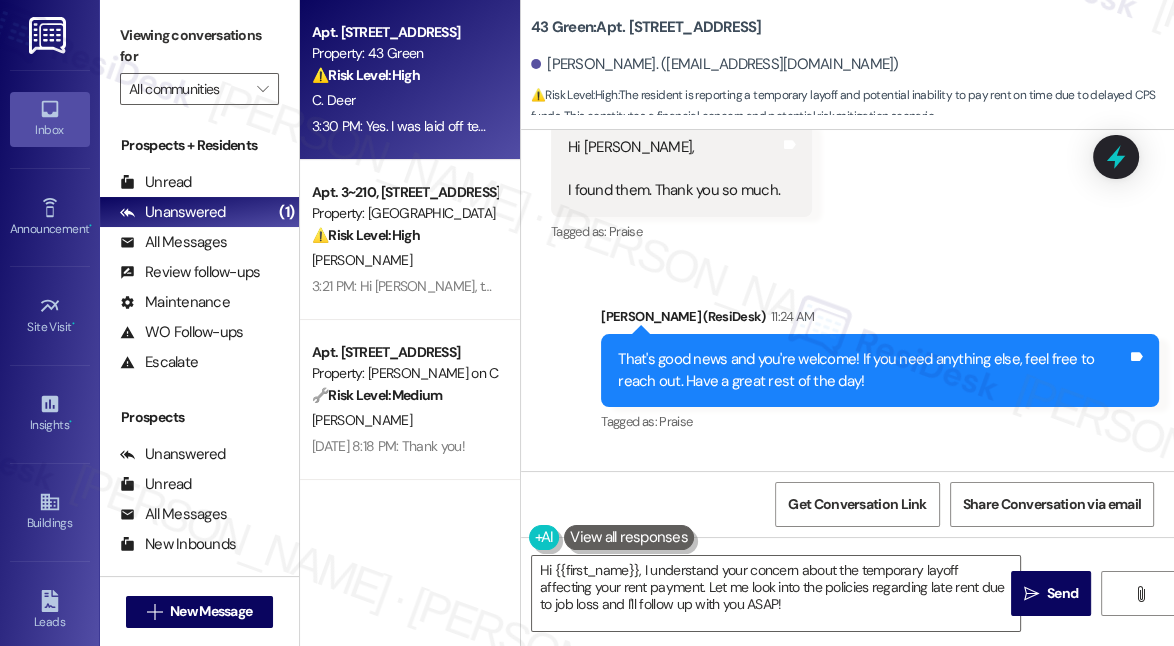 click on "That's good news and you're welcome! If you need anything else, feel free to reach out. Have a great rest of the day!" at bounding box center (872, 370) 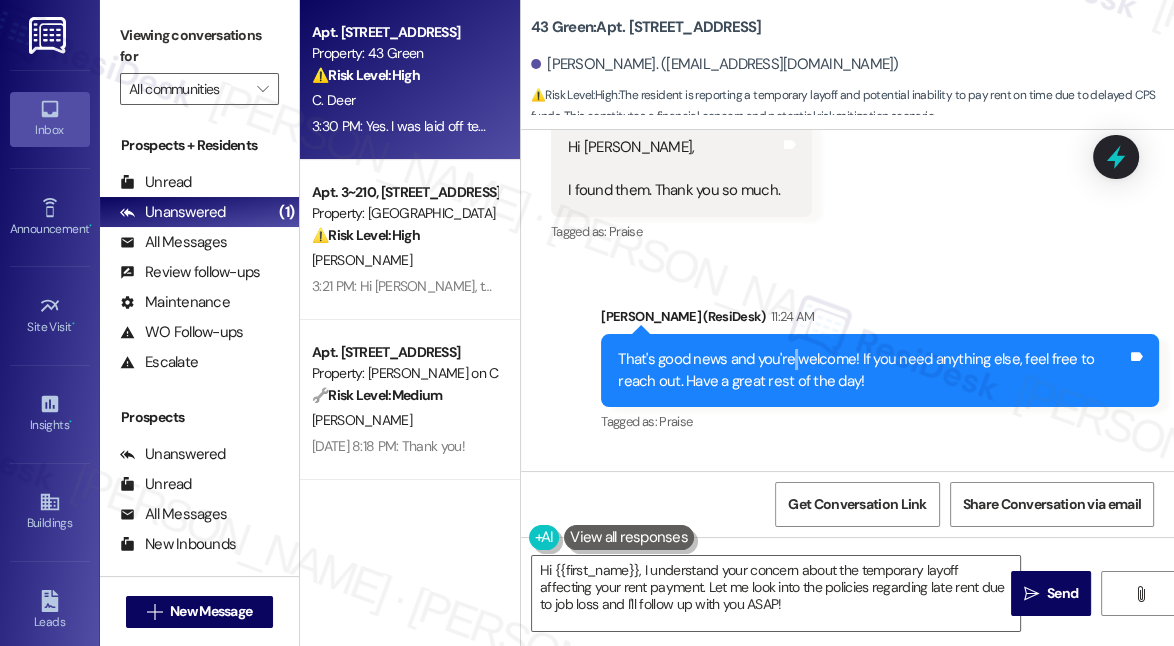 click on "That's good news and you're welcome! If you need anything else, feel free to reach out. Have a great rest of the day!" at bounding box center [872, 370] 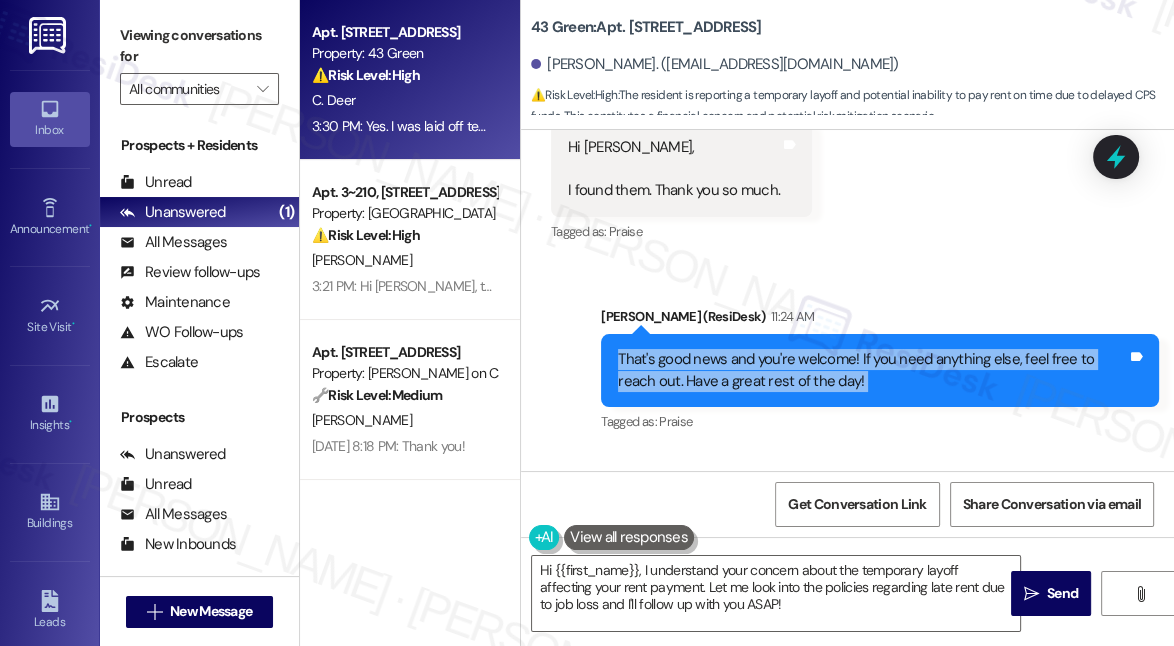 click on "That's good news and you're welcome! If you need anything else, feel free to reach out. Have a great rest of the day!" at bounding box center [872, 370] 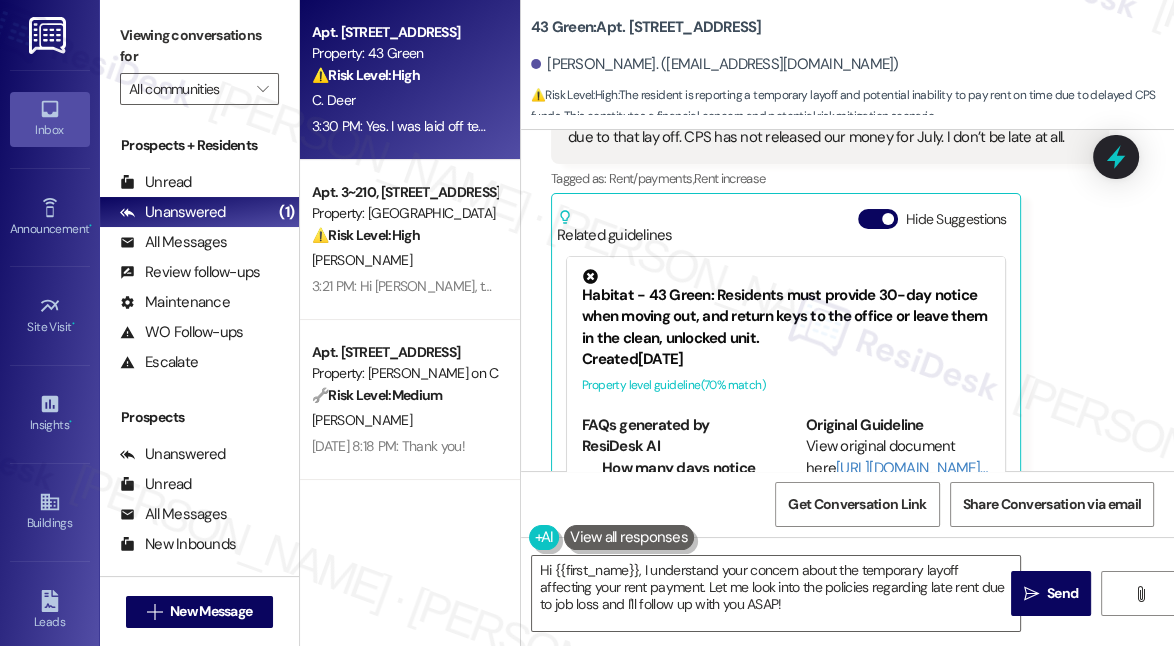 scroll, scrollTop: 3481, scrollLeft: 0, axis: vertical 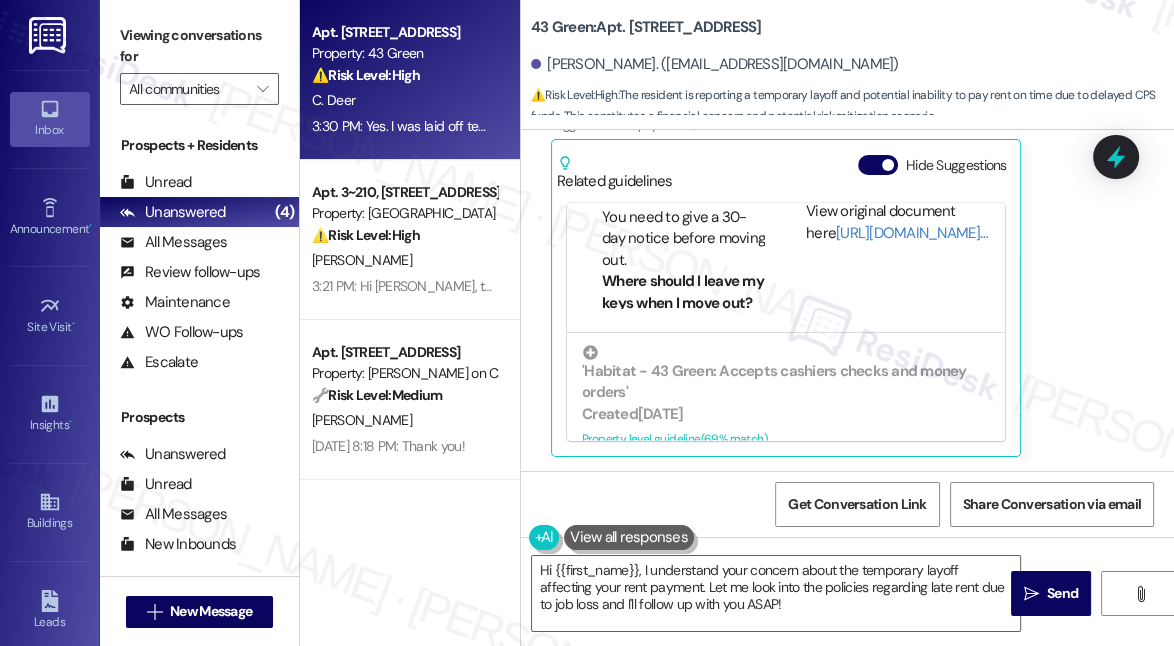 click on "[PERSON_NAME] 3:30 PM Yes. I was laid off temporarily for work and I won't start back till August. Will I be terminated for late rent? Im usually on time with my rent but August I will be late due to that lay off. CPS has not released our money for July. I don’t be late at all.  Tags and notes Tagged as:   Rent/payments ,  Click to highlight conversations about Rent/payments Rent increase Click to highlight conversations about Rent increase  Related guidelines Hide Suggestions Habitat - 43 Green: Residents must provide 30-day notice when moving out, and return keys to the office or leave them in the clean, unlocked unit. Created  [DATE] Property level guideline  ( 70 % match) FAQs generated by ResiDesk AI How many days notice do I need to give before moving out? You need to give a 30-day notice before moving out. Where should I leave my keys when I move out? You can either return your keys to the office or leave them on the counter in the unlocked, clean unit. Original Guideline [URL][DOMAIN_NAME]…  (" at bounding box center (830, 222) 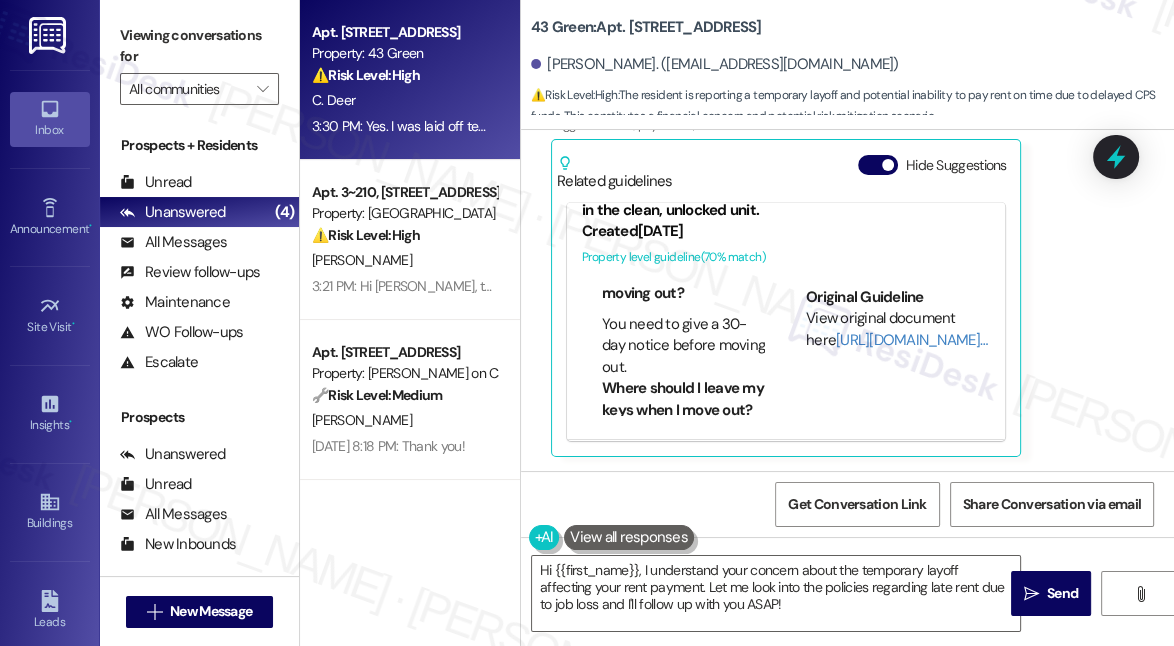 scroll, scrollTop: 0, scrollLeft: 0, axis: both 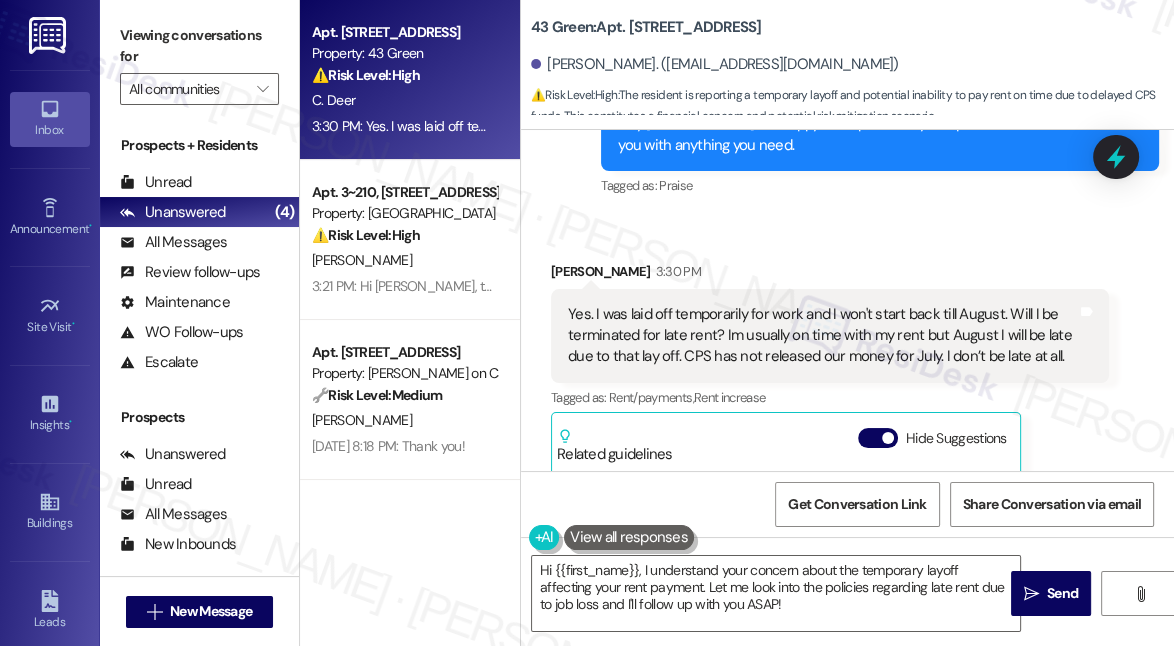 click on "Yes. I was laid off temporarily for work and I won't start back till August. Will I be terminated for late rent? Im usually on time with my rent but August I will be late due to that lay off. CPS has not released our money for July. I don’t be late at all." at bounding box center (822, 336) 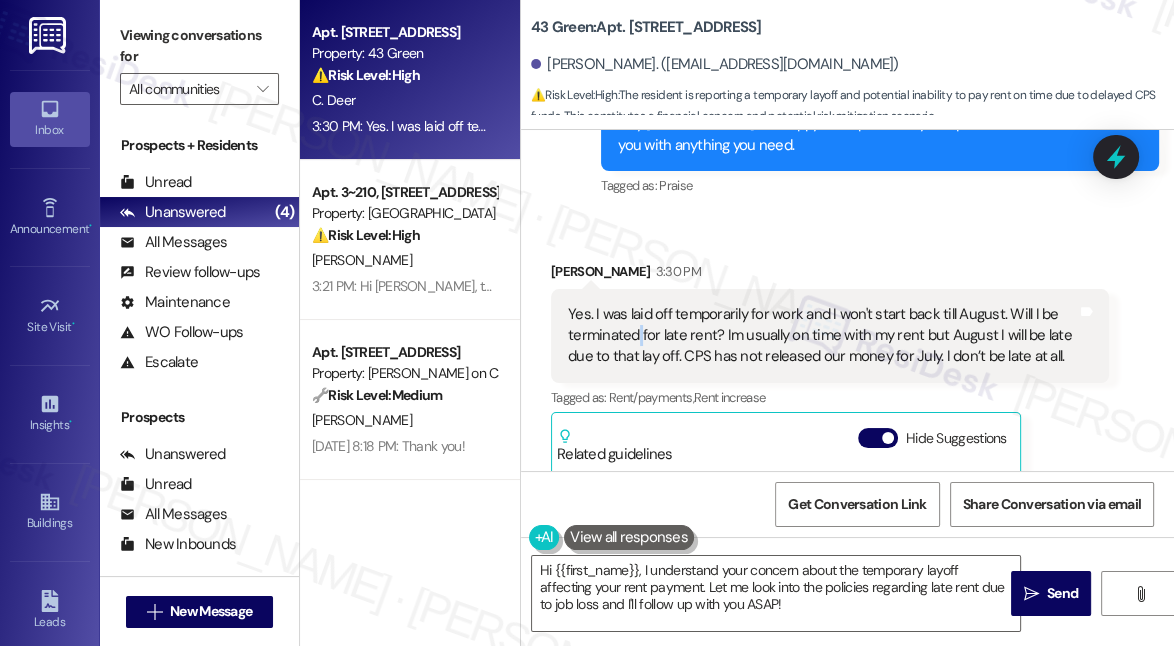 click on "Yes. I was laid off temporarily for work and I won't start back till August. Will I be terminated for late rent? Im usually on time with my rent but August I will be late due to that lay off. CPS has not released our money for July. I don’t be late at all." at bounding box center (822, 336) 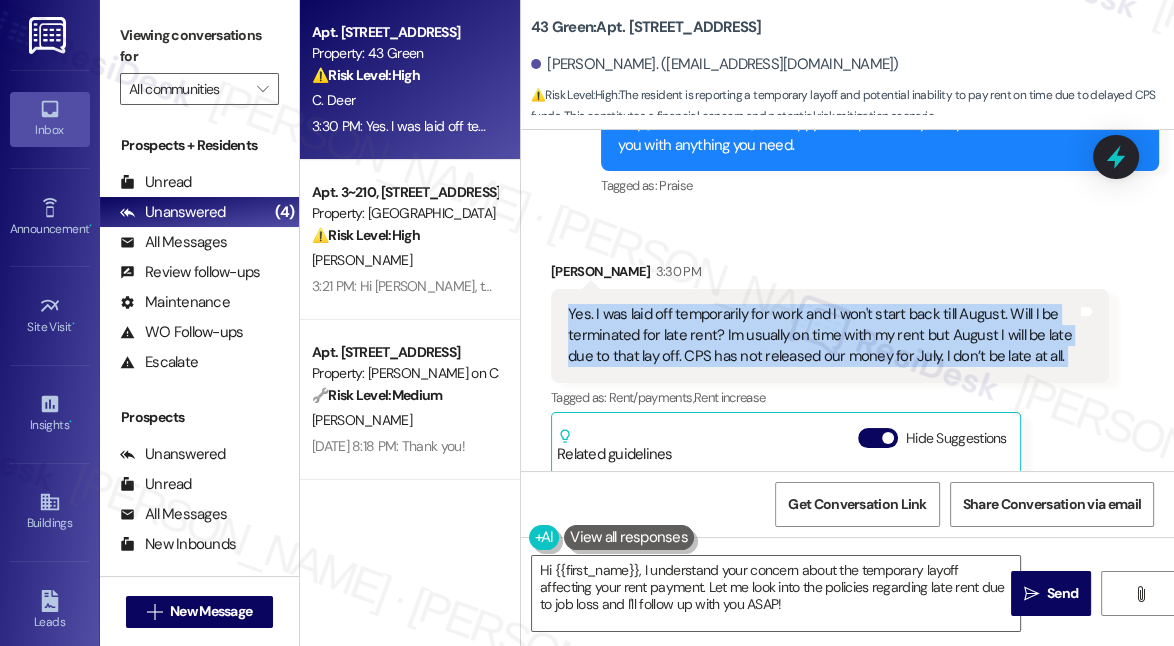 click on "Yes. I was laid off temporarily for work and I won't start back till August. Will I be terminated for late rent? Im usually on time with my rent but August I will be late due to that lay off. CPS has not released our money for July. I don’t be late at all." at bounding box center [822, 336] 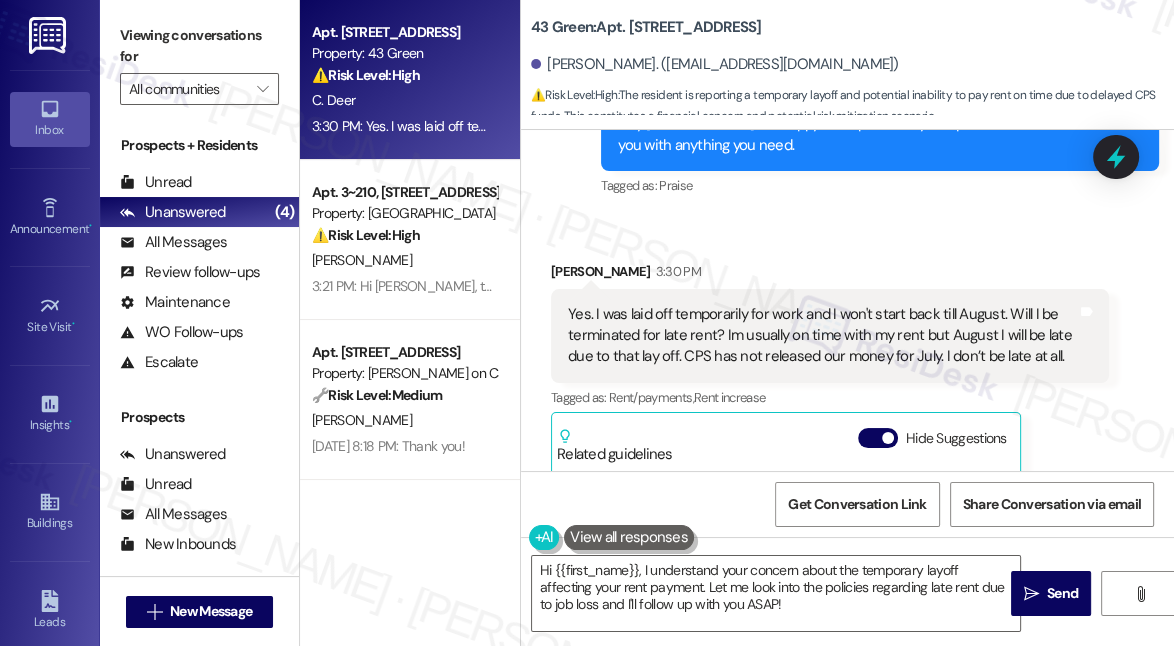 click on "[PERSON_NAME]. ([EMAIL_ADDRESS][DOMAIN_NAME])" at bounding box center [852, 65] 